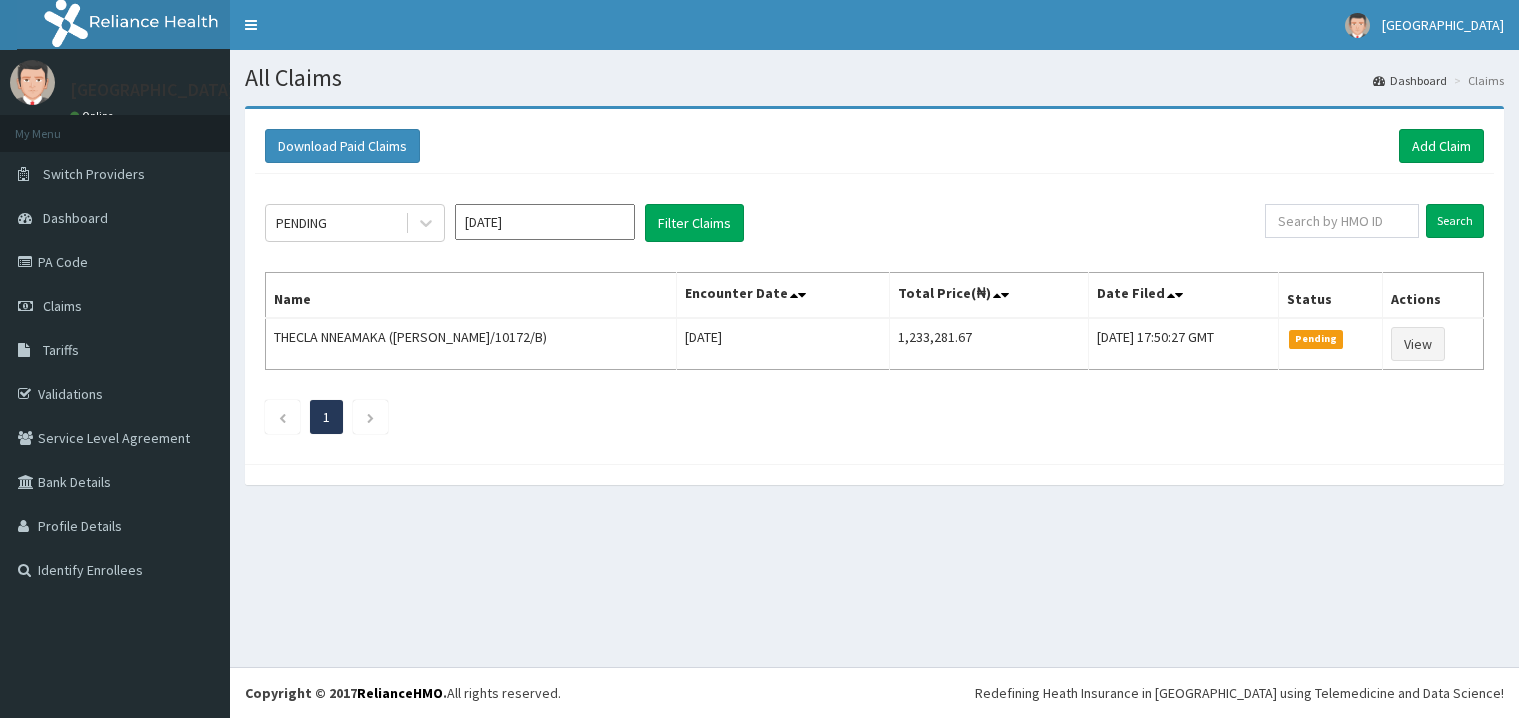 scroll, scrollTop: 0, scrollLeft: 0, axis: both 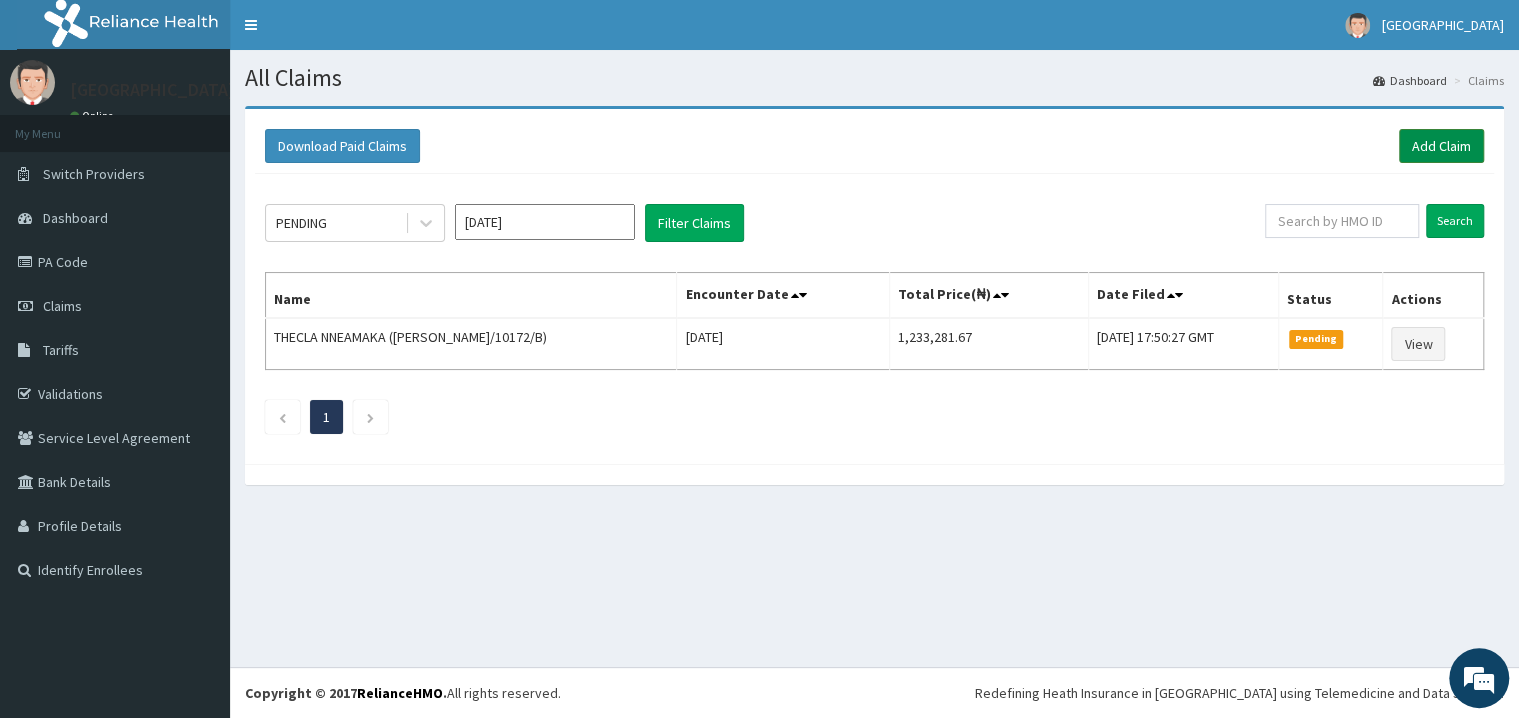 click on "Add Claim" at bounding box center [1441, 146] 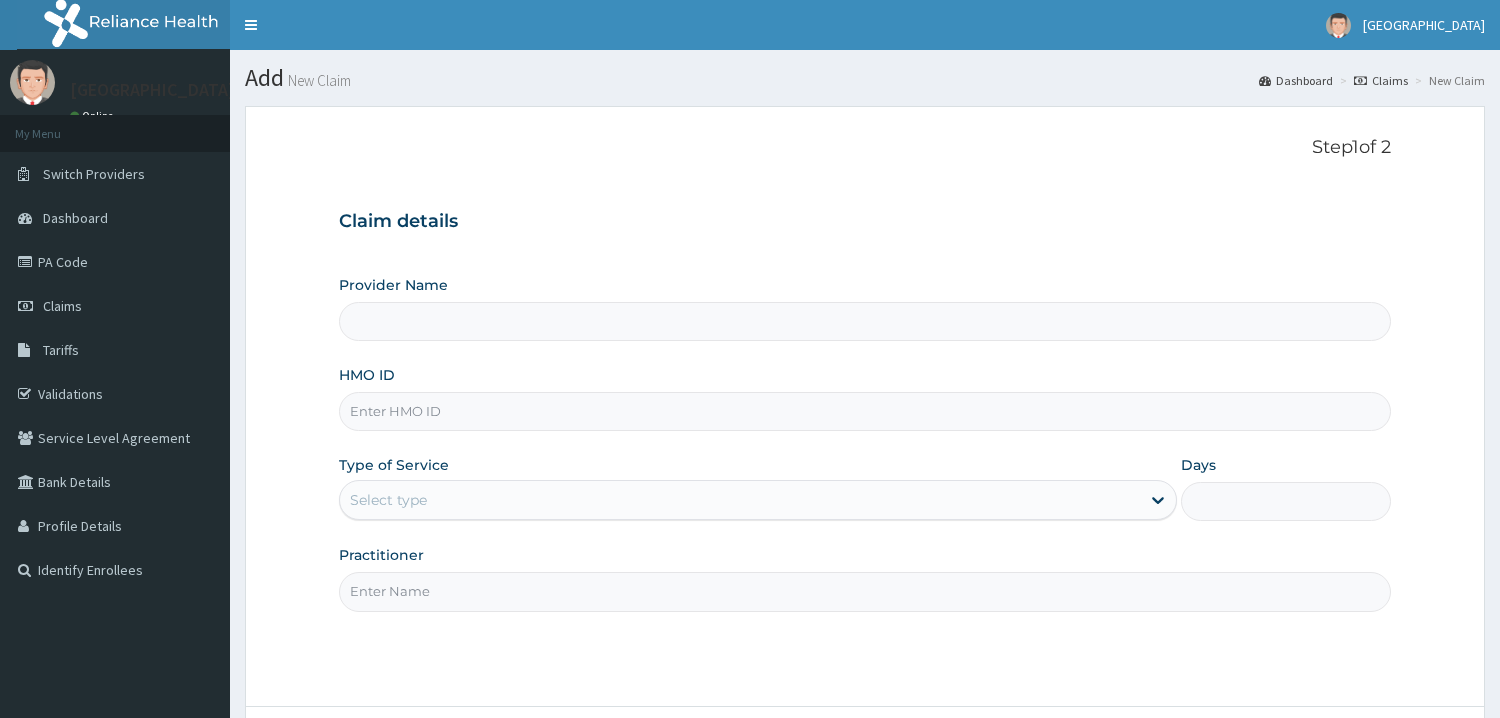 scroll, scrollTop: 0, scrollLeft: 0, axis: both 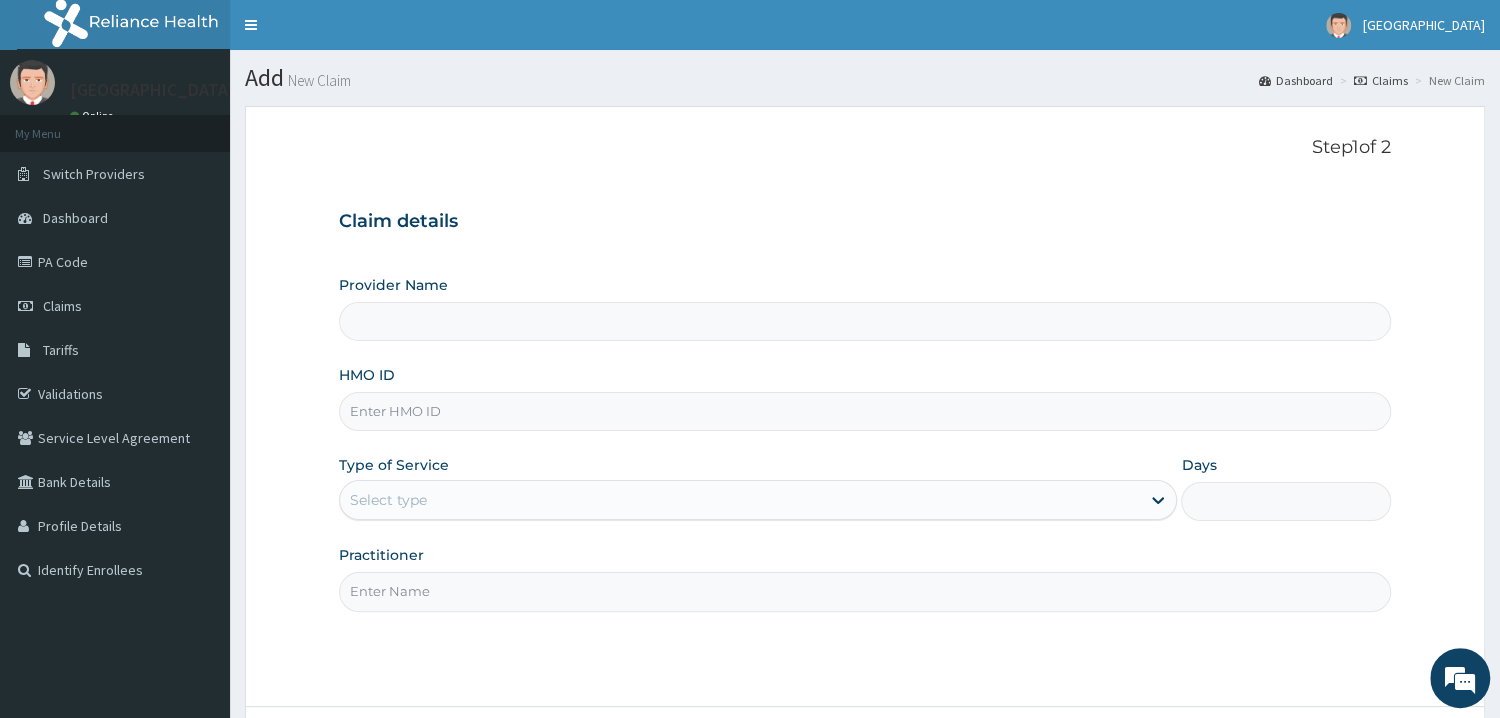 type on "Mother and Child Hospital - [GEOGRAPHIC_DATA]" 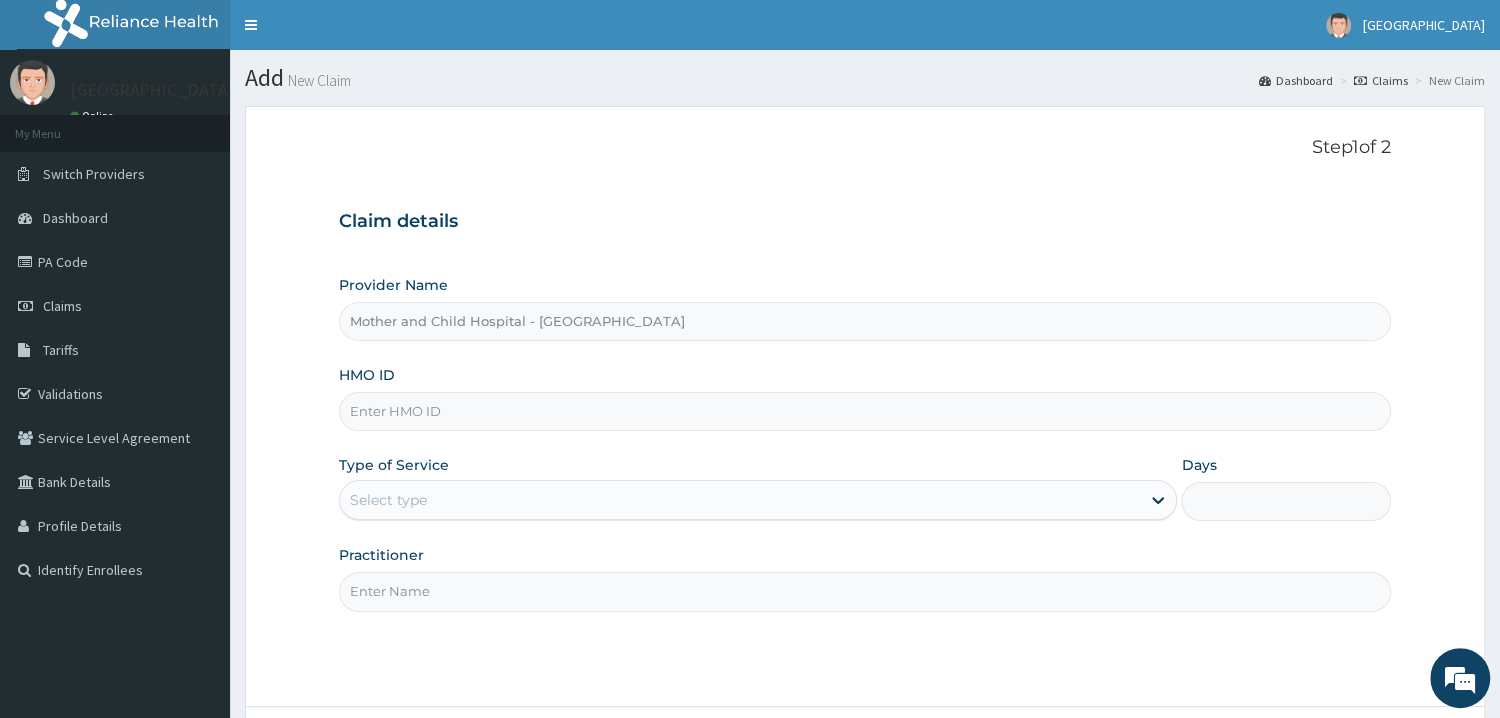 click on "HMO ID" at bounding box center [865, 411] 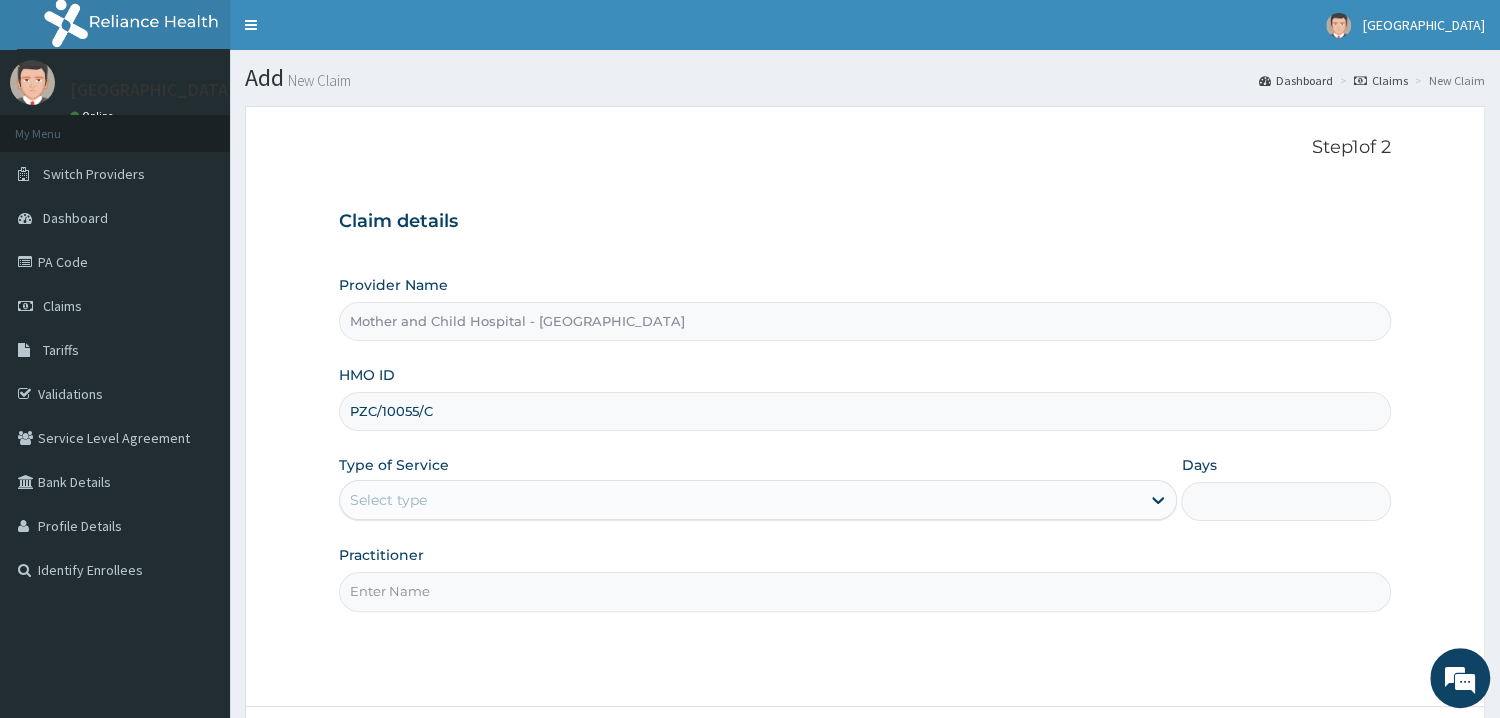 type on "PZC/10055/C" 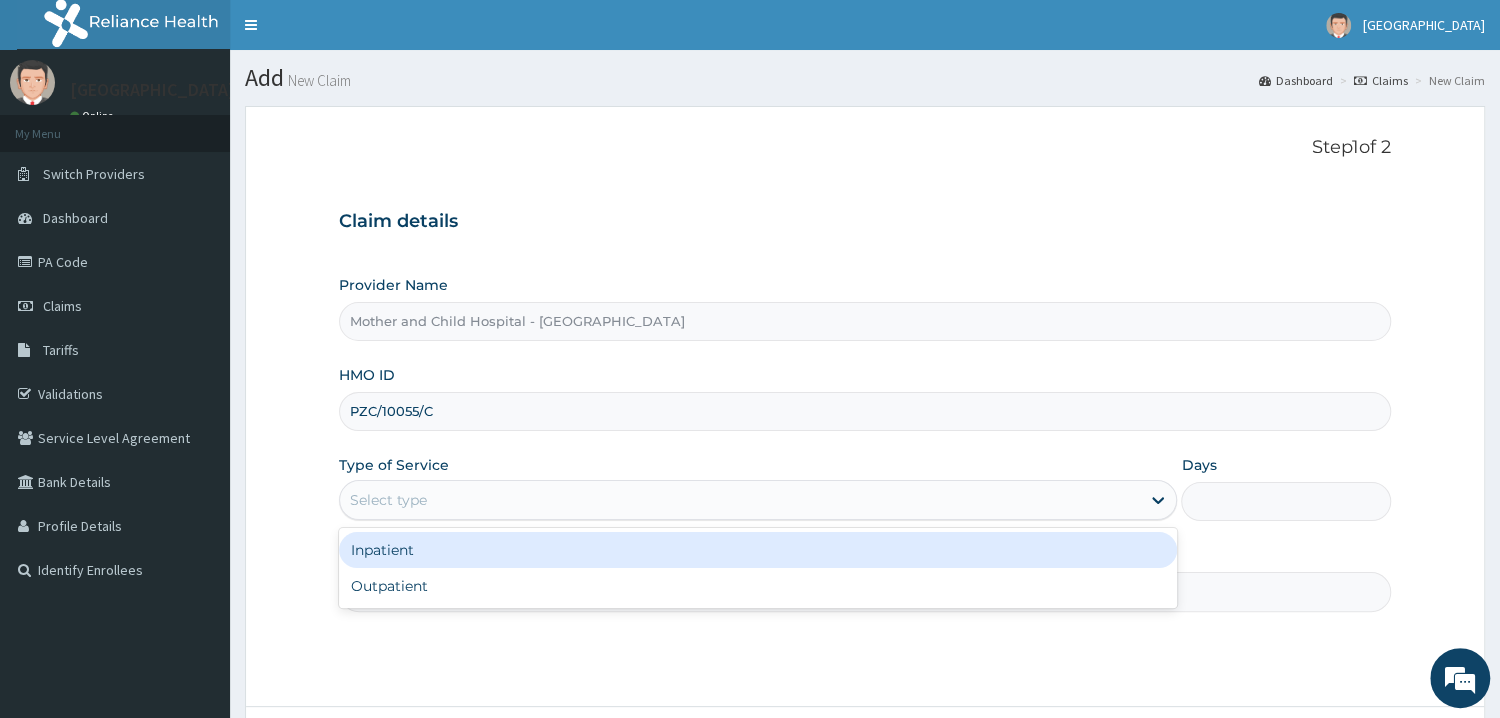 click on "Select type" at bounding box center (388, 500) 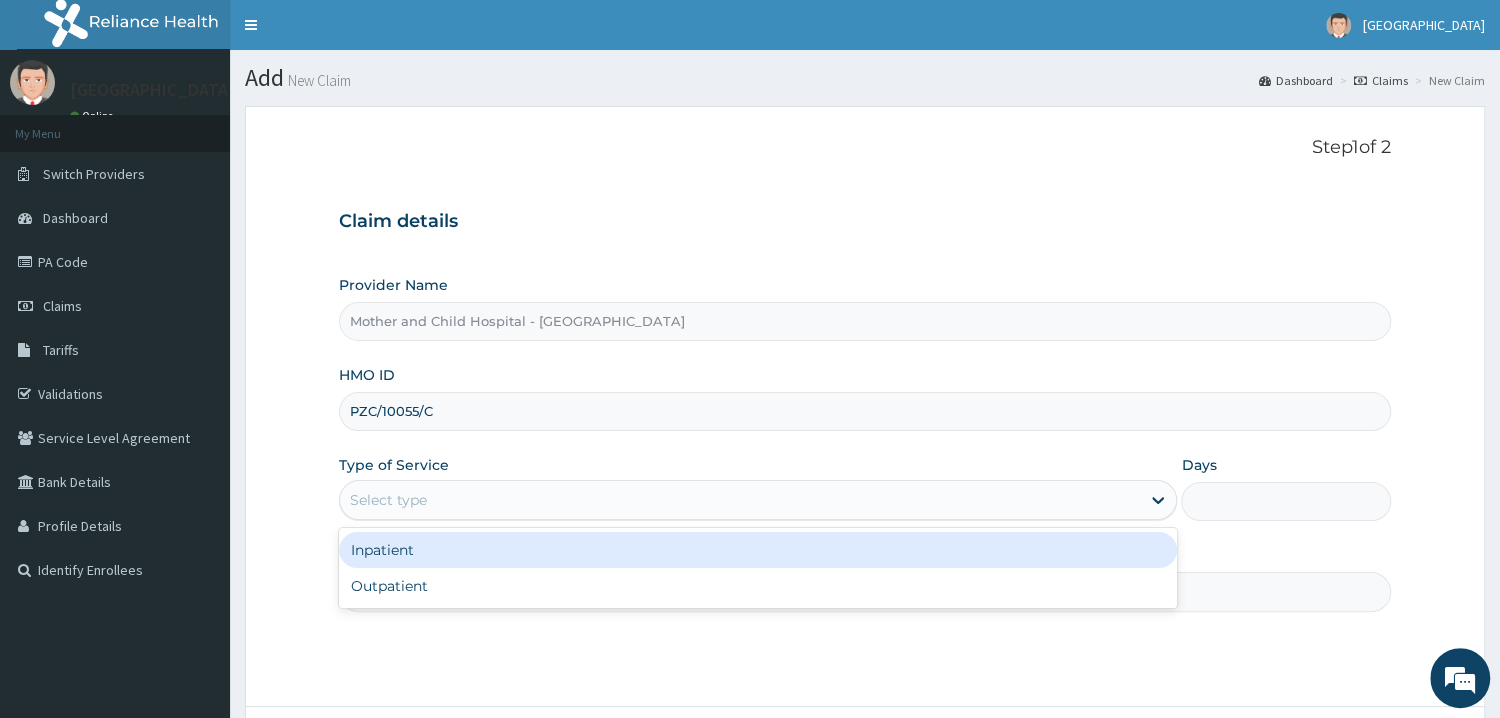 scroll, scrollTop: 0, scrollLeft: 0, axis: both 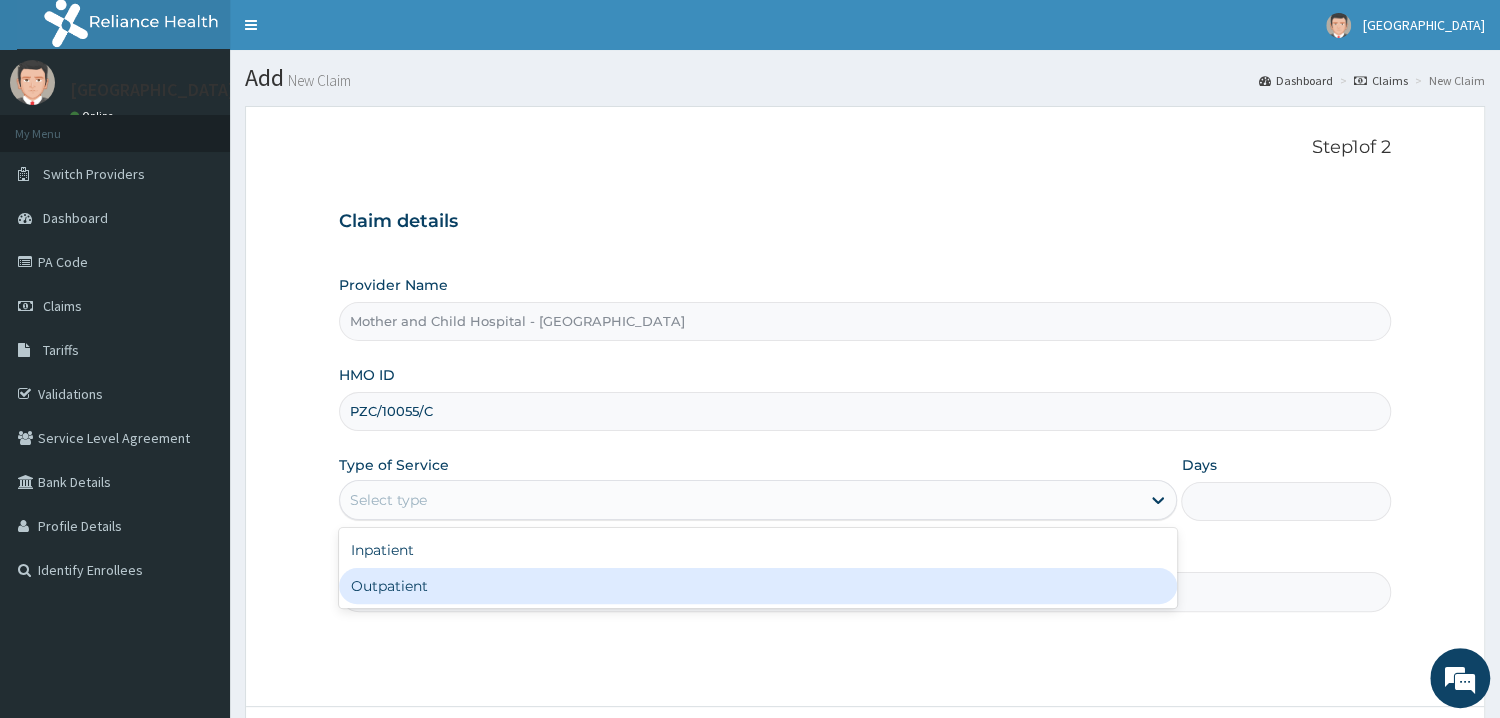 click on "Outpatient" at bounding box center [758, 586] 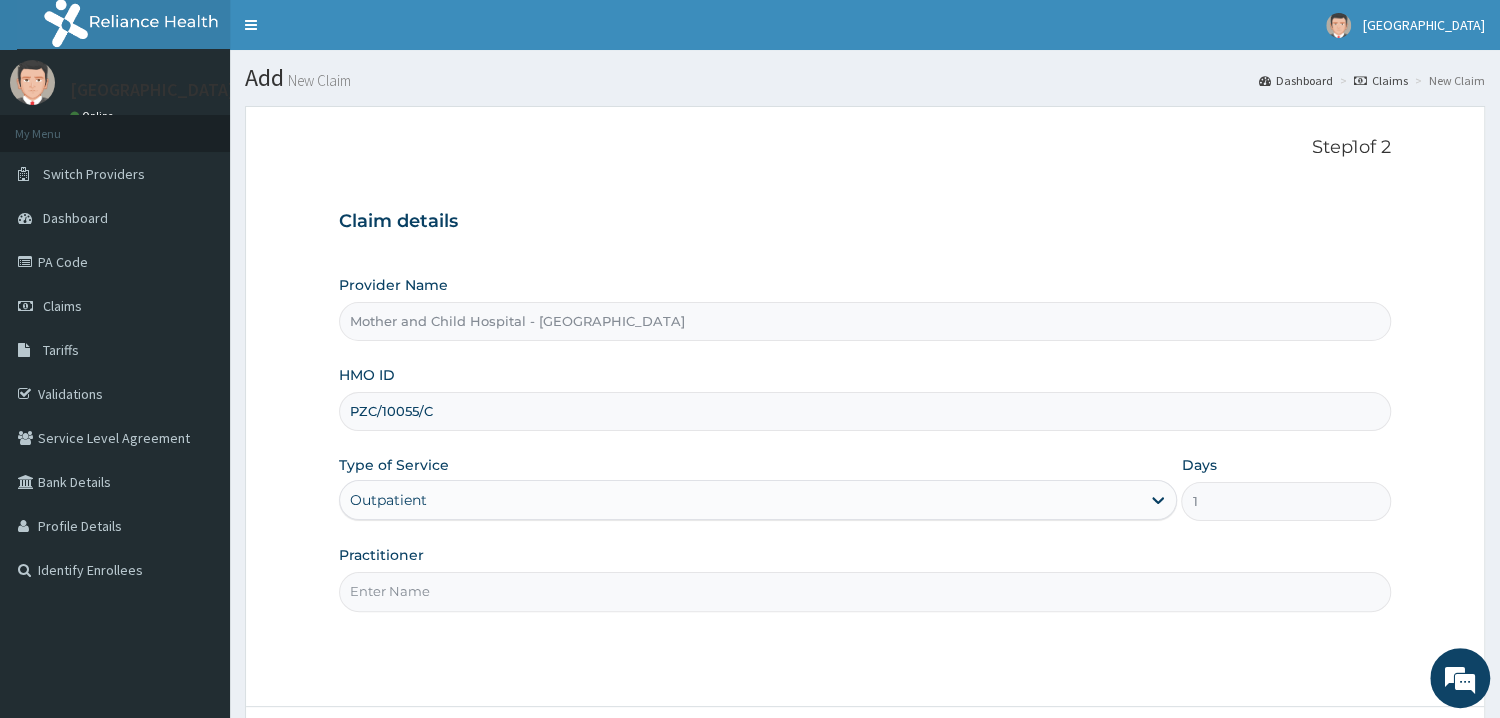click on "Practitioner" at bounding box center [865, 591] 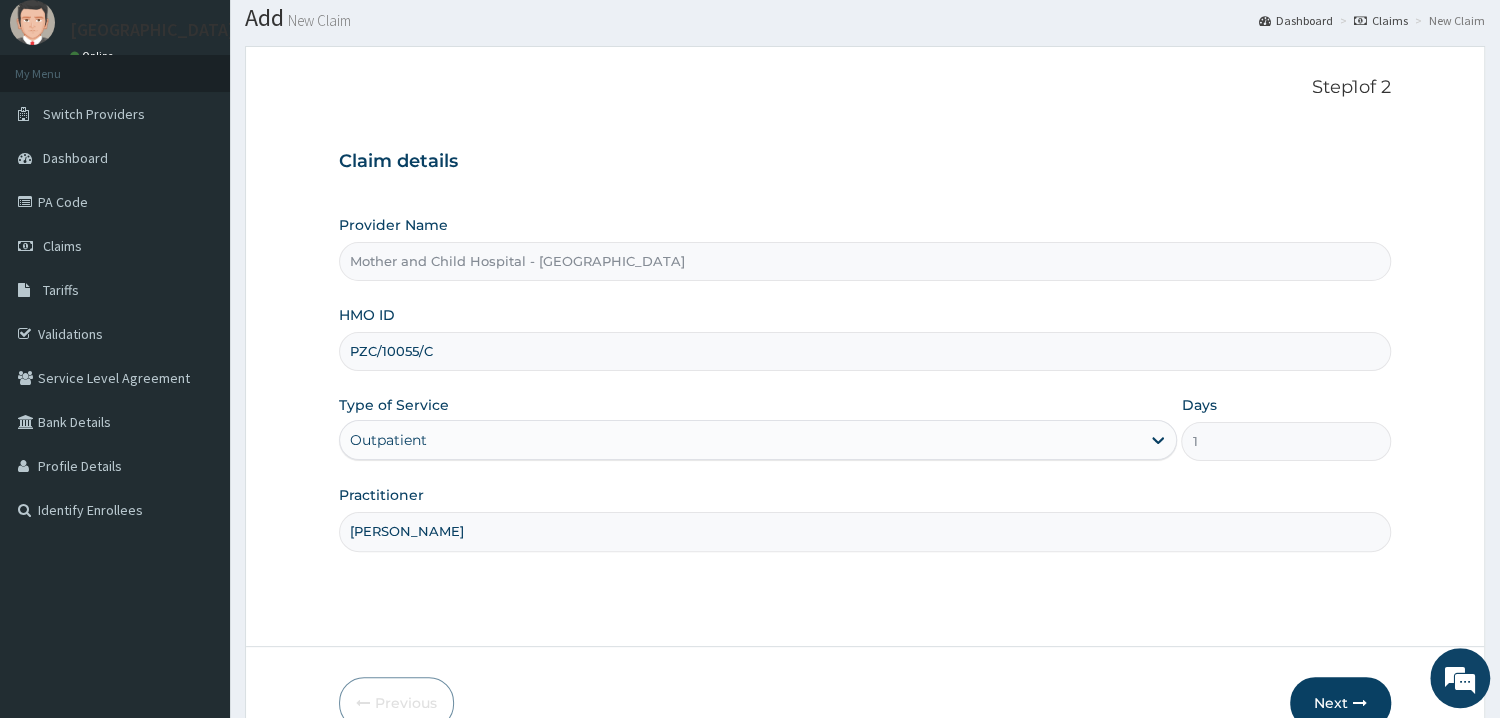 scroll, scrollTop: 168, scrollLeft: 0, axis: vertical 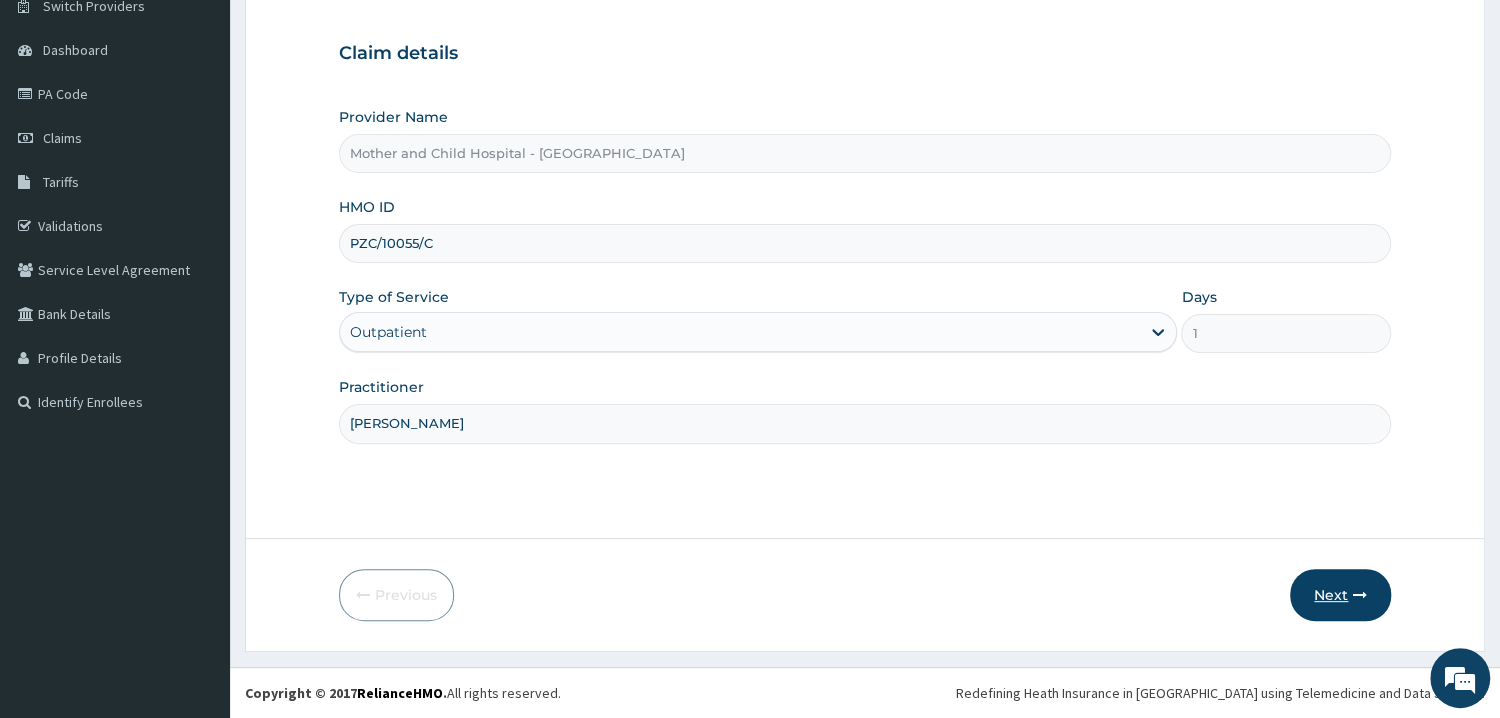 type on "[PERSON_NAME]" 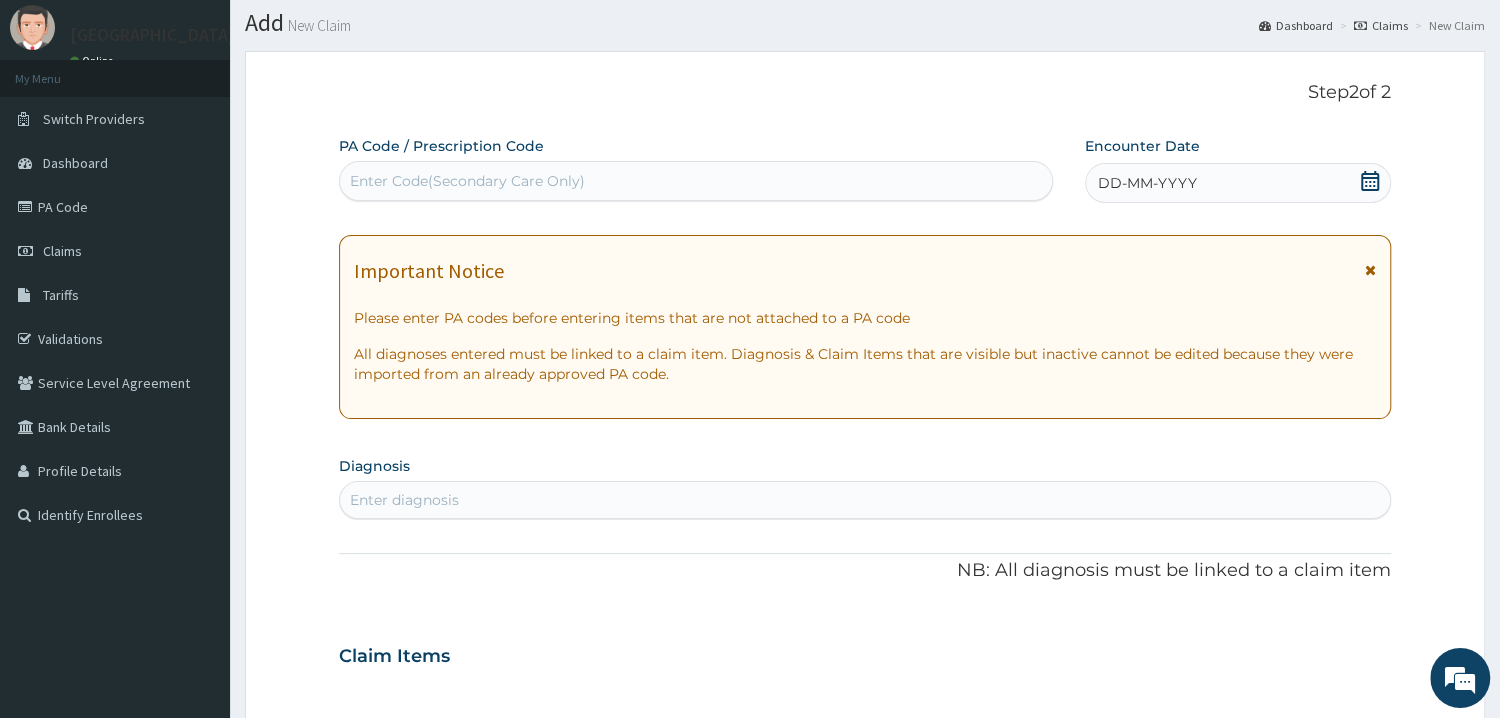 scroll, scrollTop: 0, scrollLeft: 0, axis: both 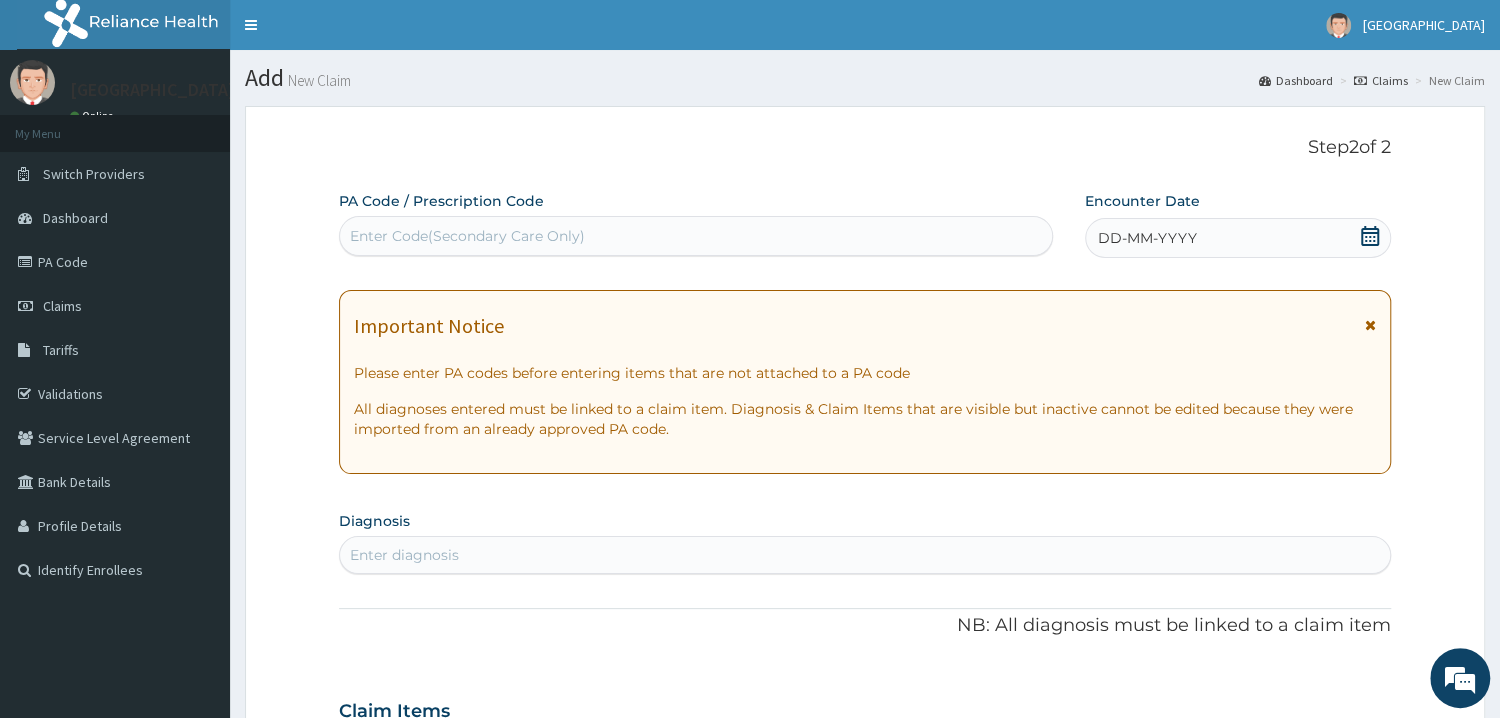 click 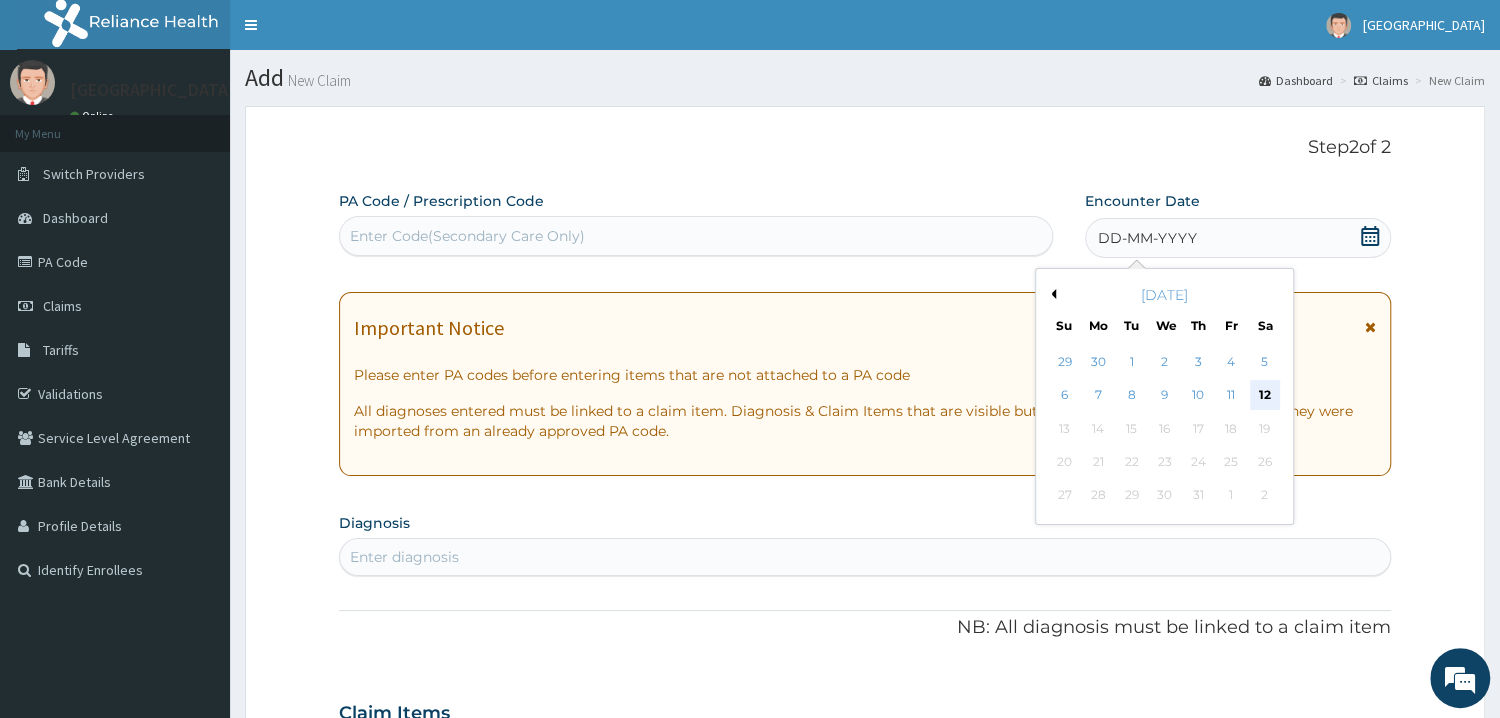 click on "12" at bounding box center [1265, 396] 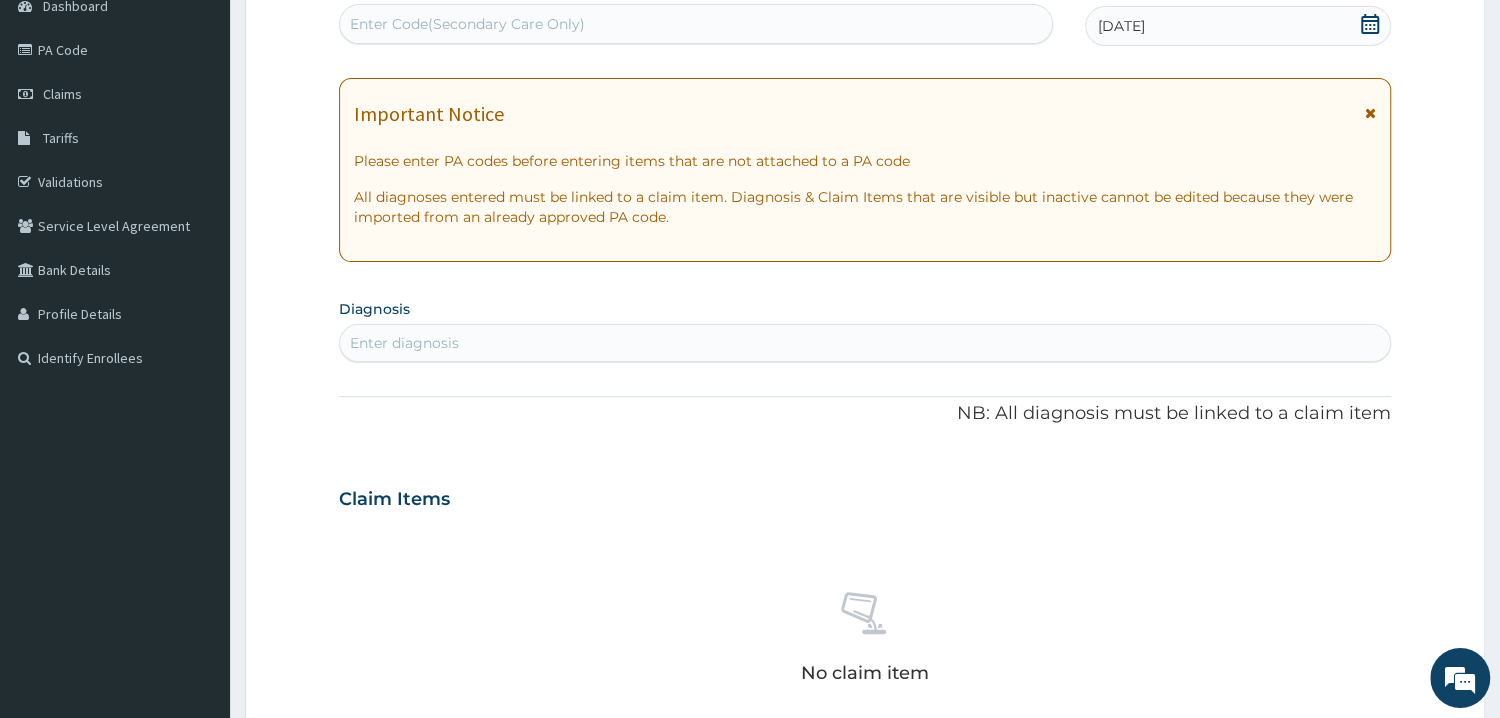 scroll, scrollTop: 214, scrollLeft: 0, axis: vertical 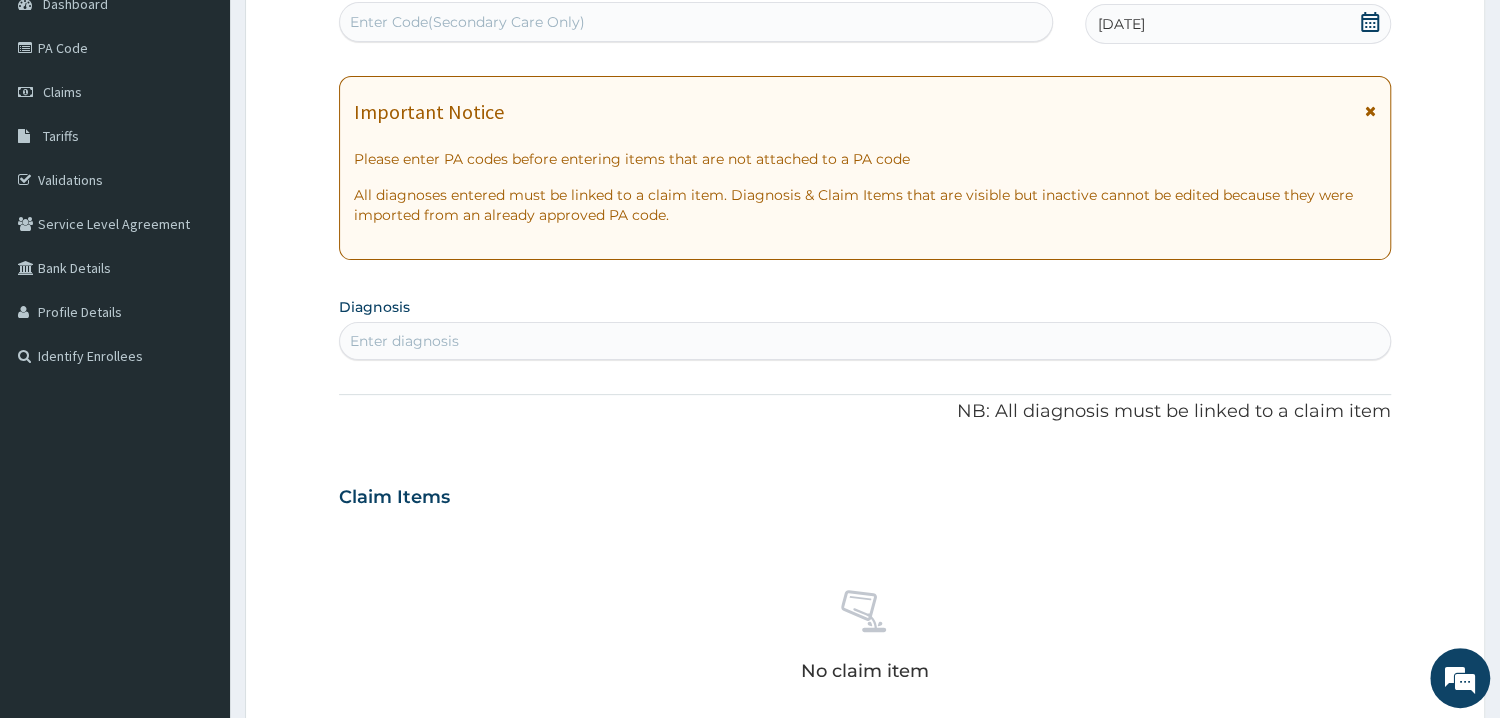 click on "Enter diagnosis" at bounding box center (865, 341) 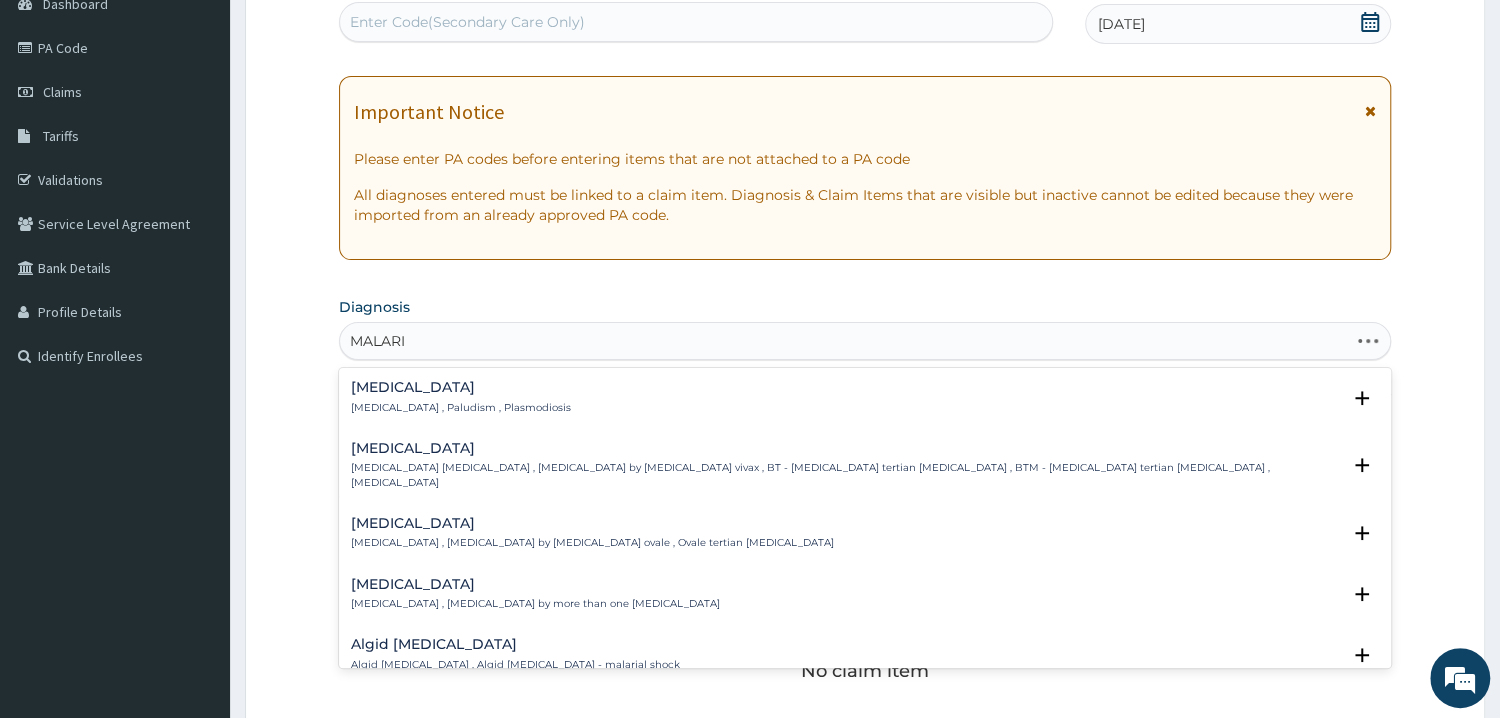 type on "[MEDICAL_DATA]" 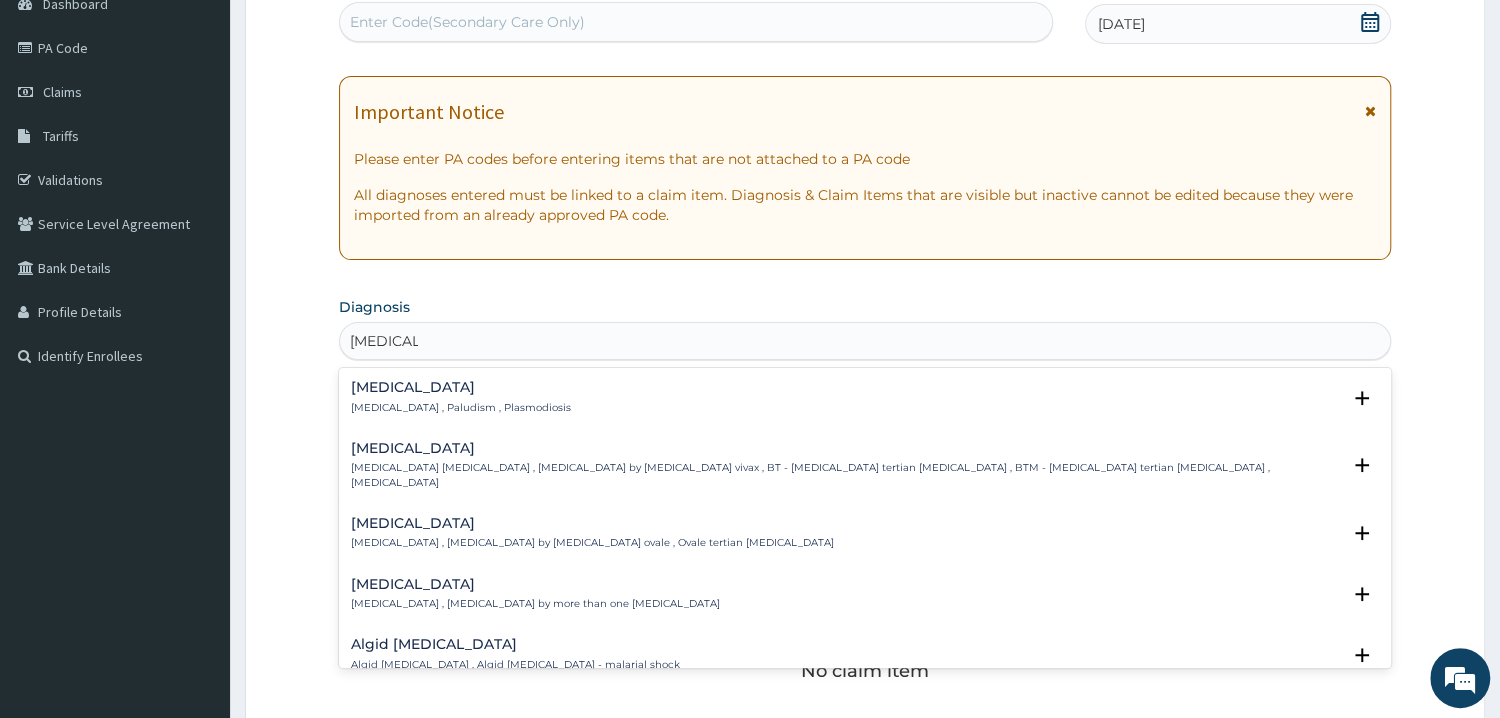 click on "[MEDICAL_DATA]" at bounding box center (461, 387) 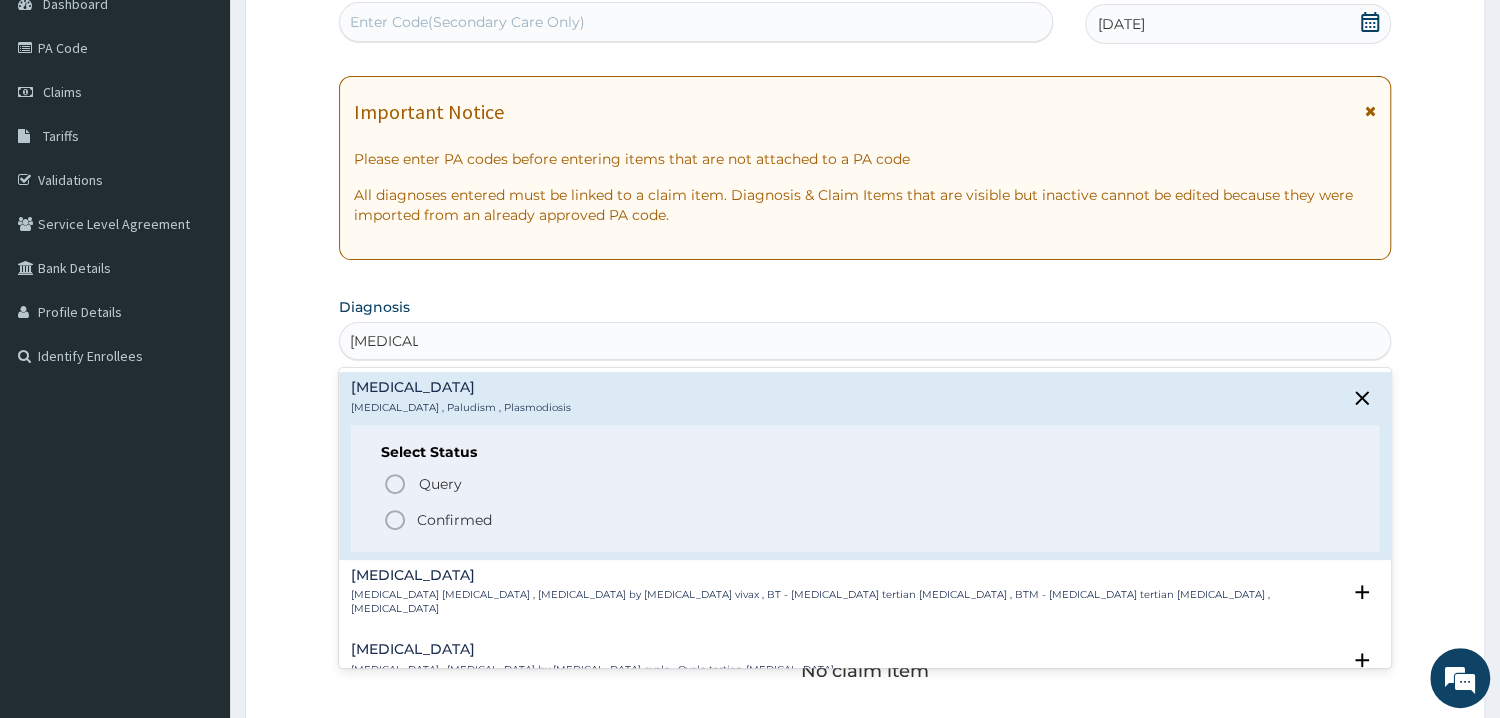 click 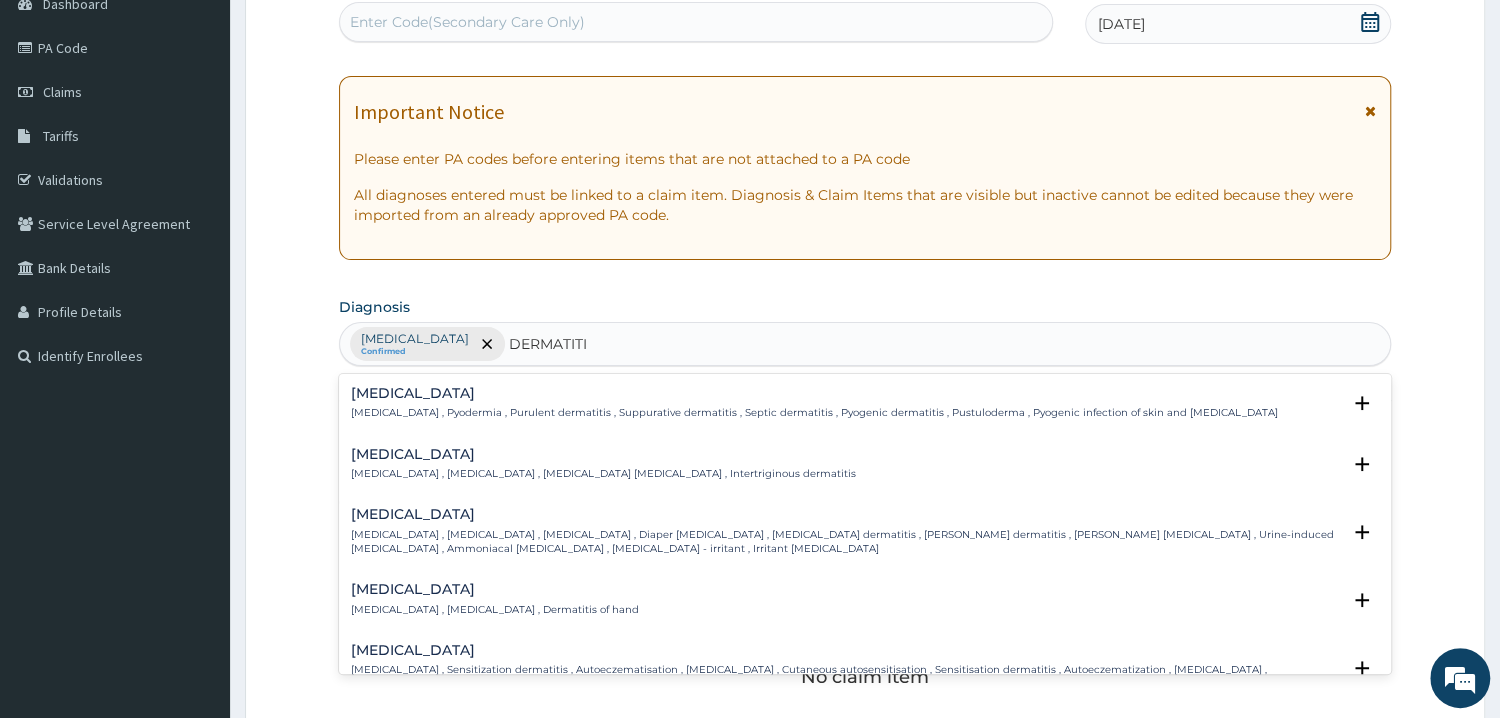 type on "DERMATITIS" 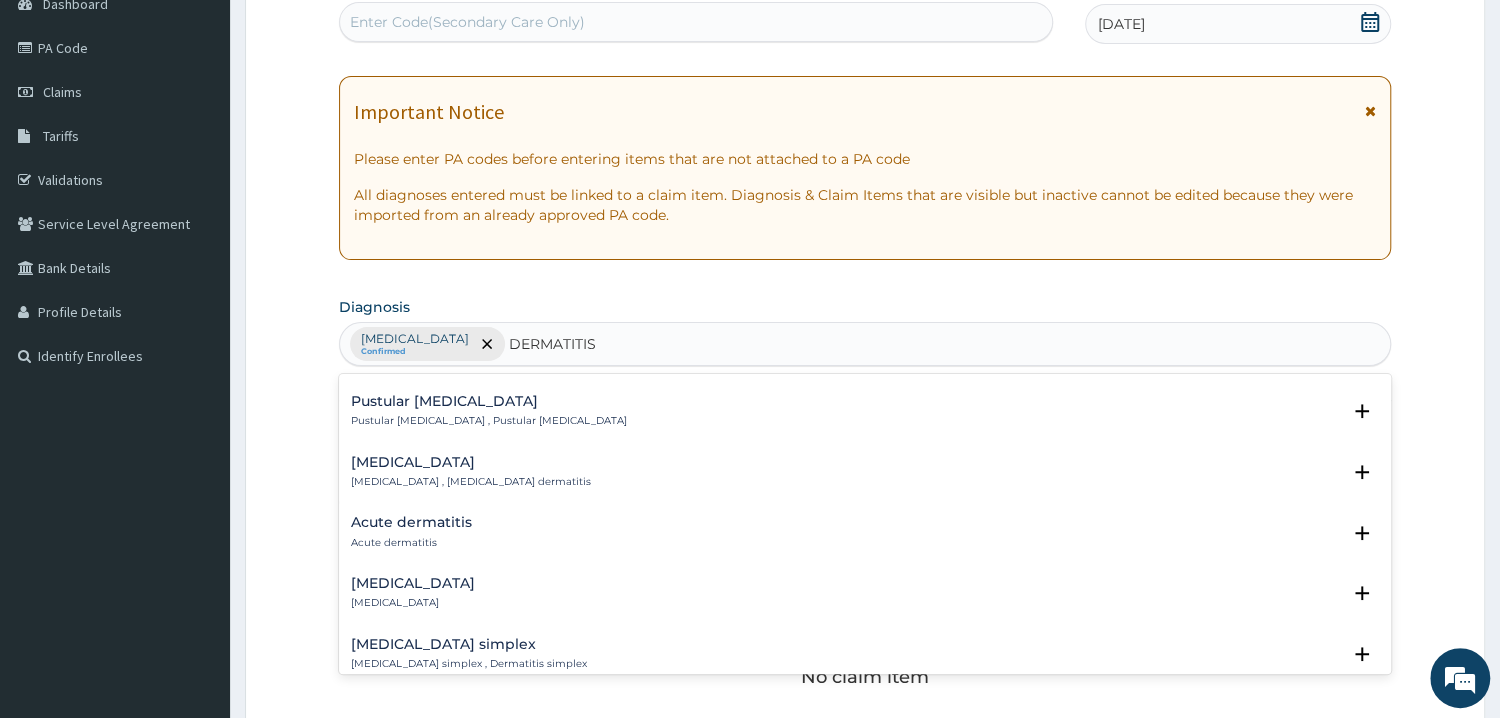 scroll, scrollTop: 905, scrollLeft: 0, axis: vertical 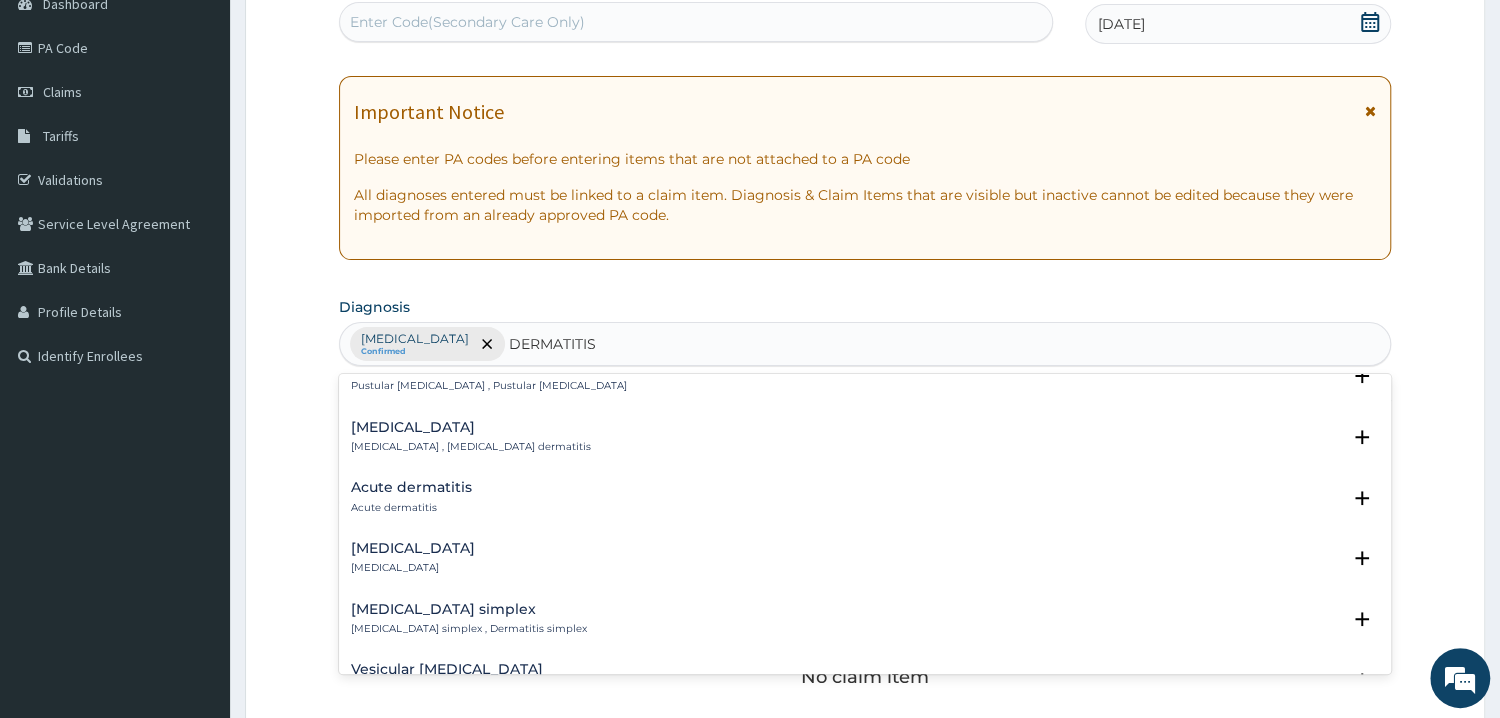 click on "Acute dermatitis" at bounding box center (411, 487) 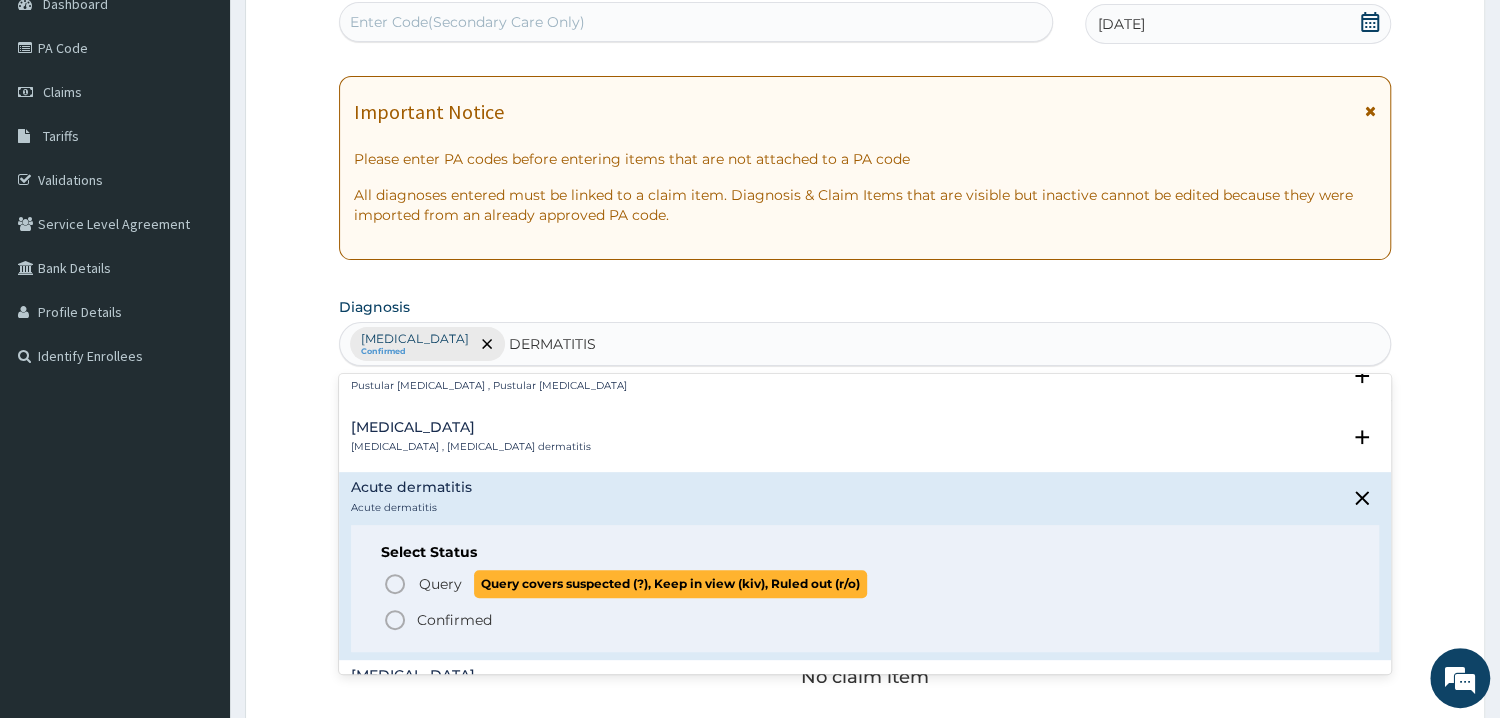 click 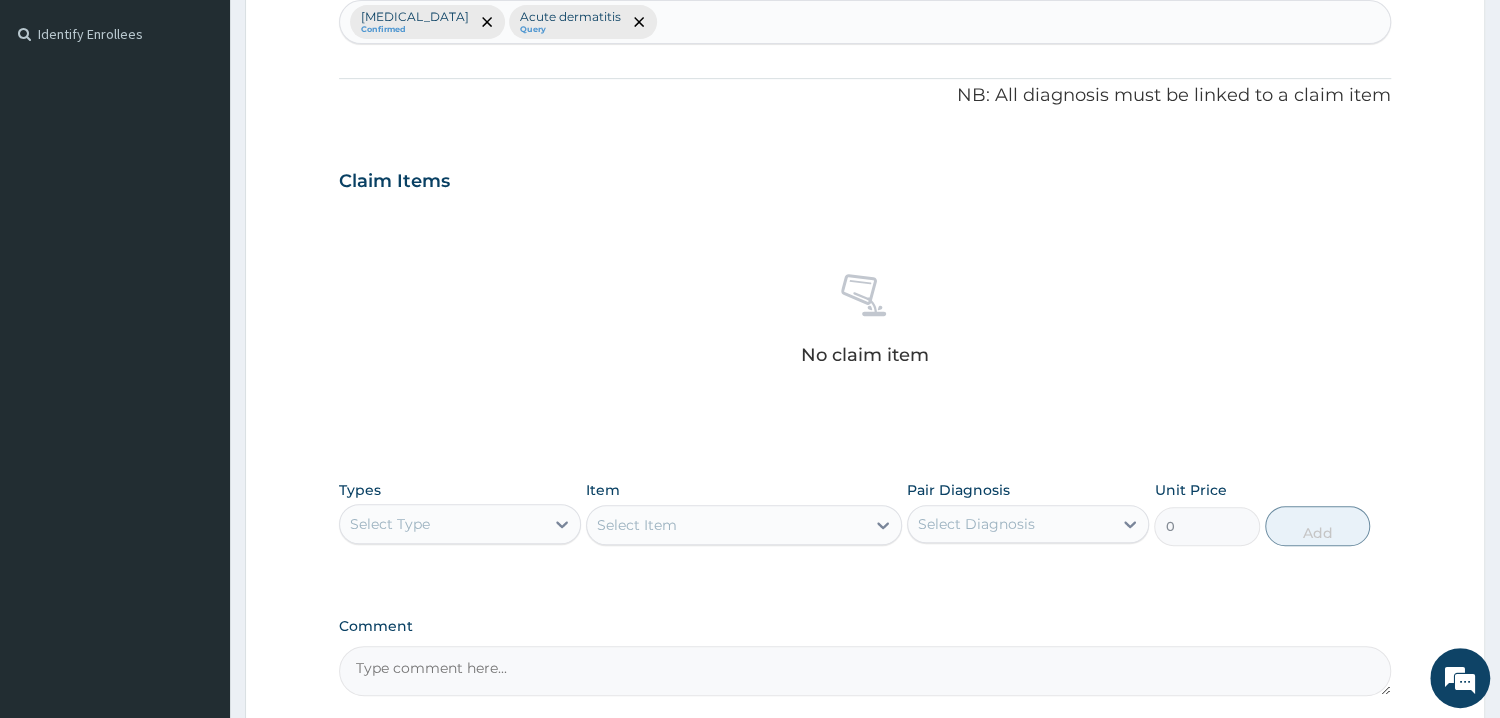scroll, scrollTop: 643, scrollLeft: 0, axis: vertical 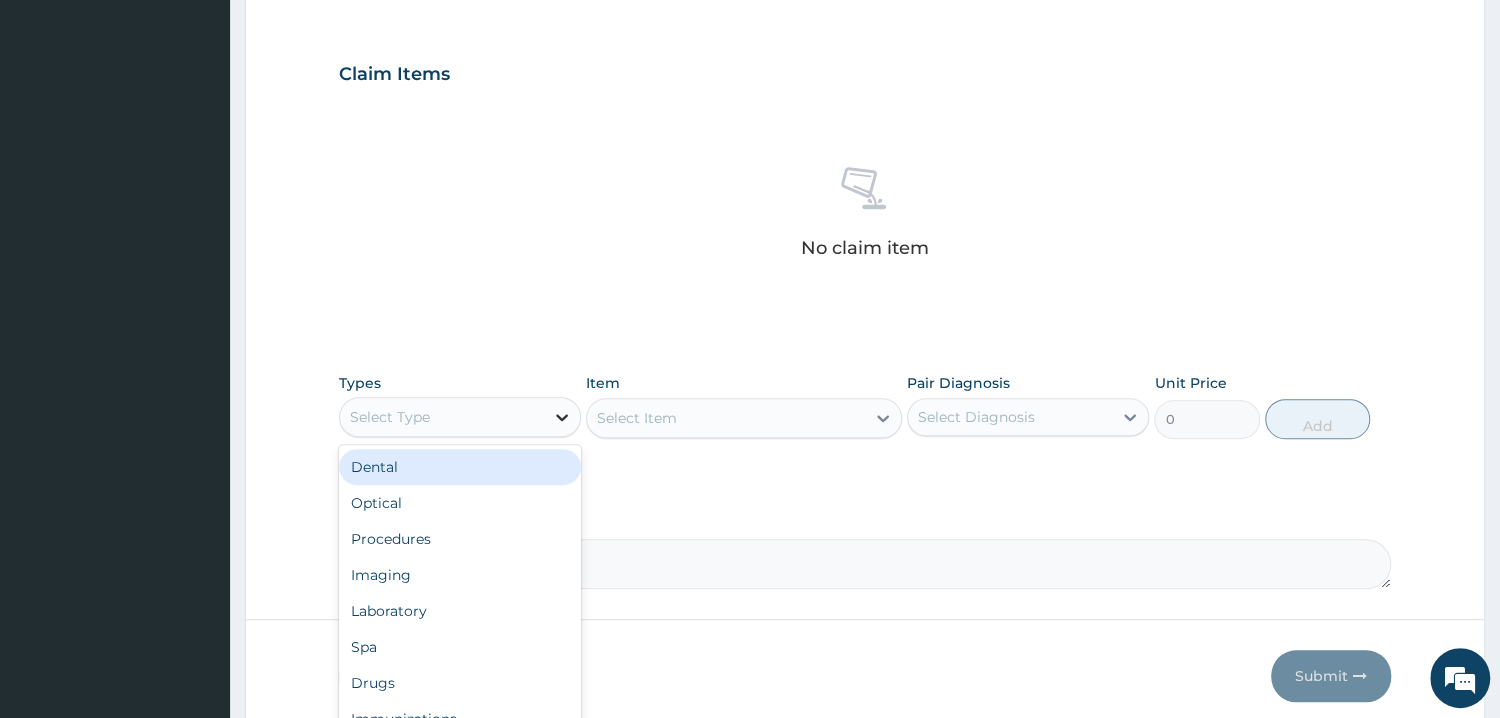 click 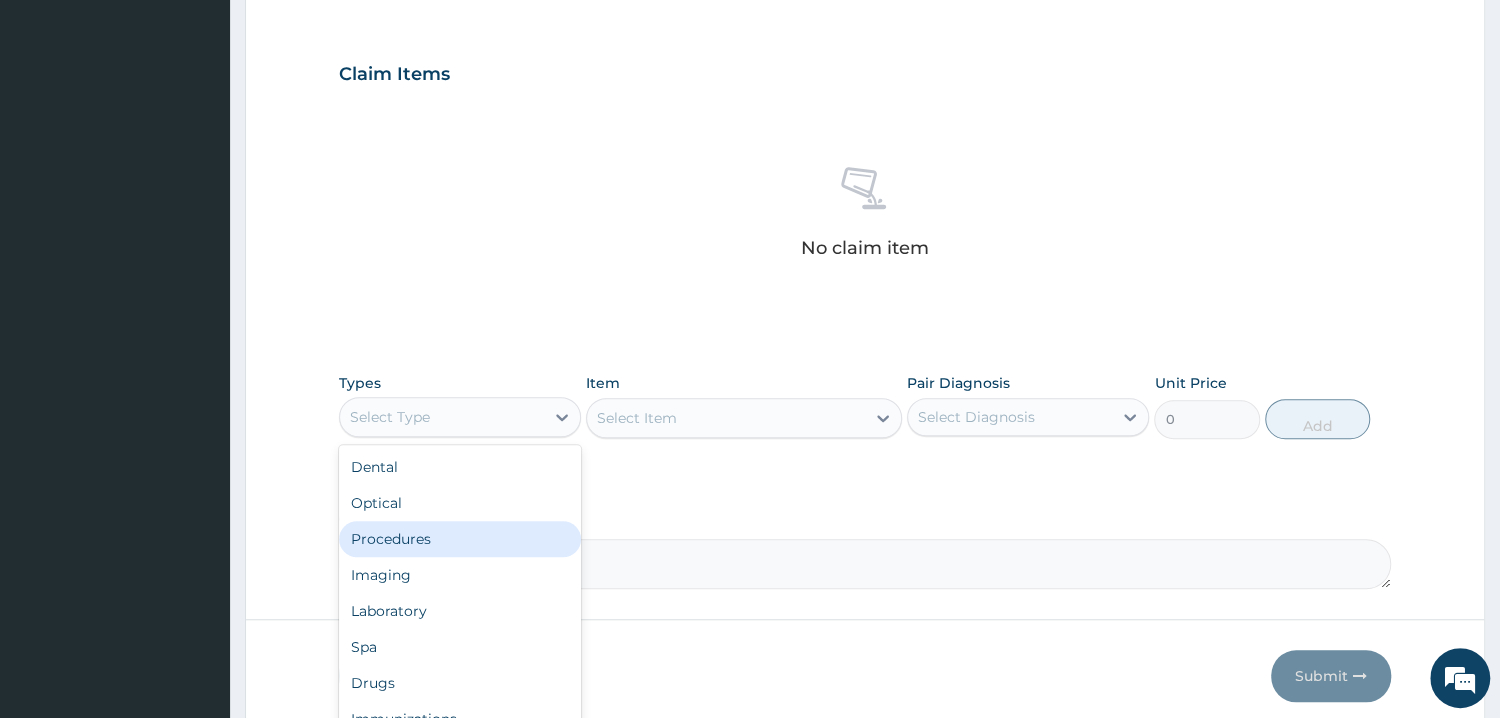 click on "Procedures" at bounding box center (460, 539) 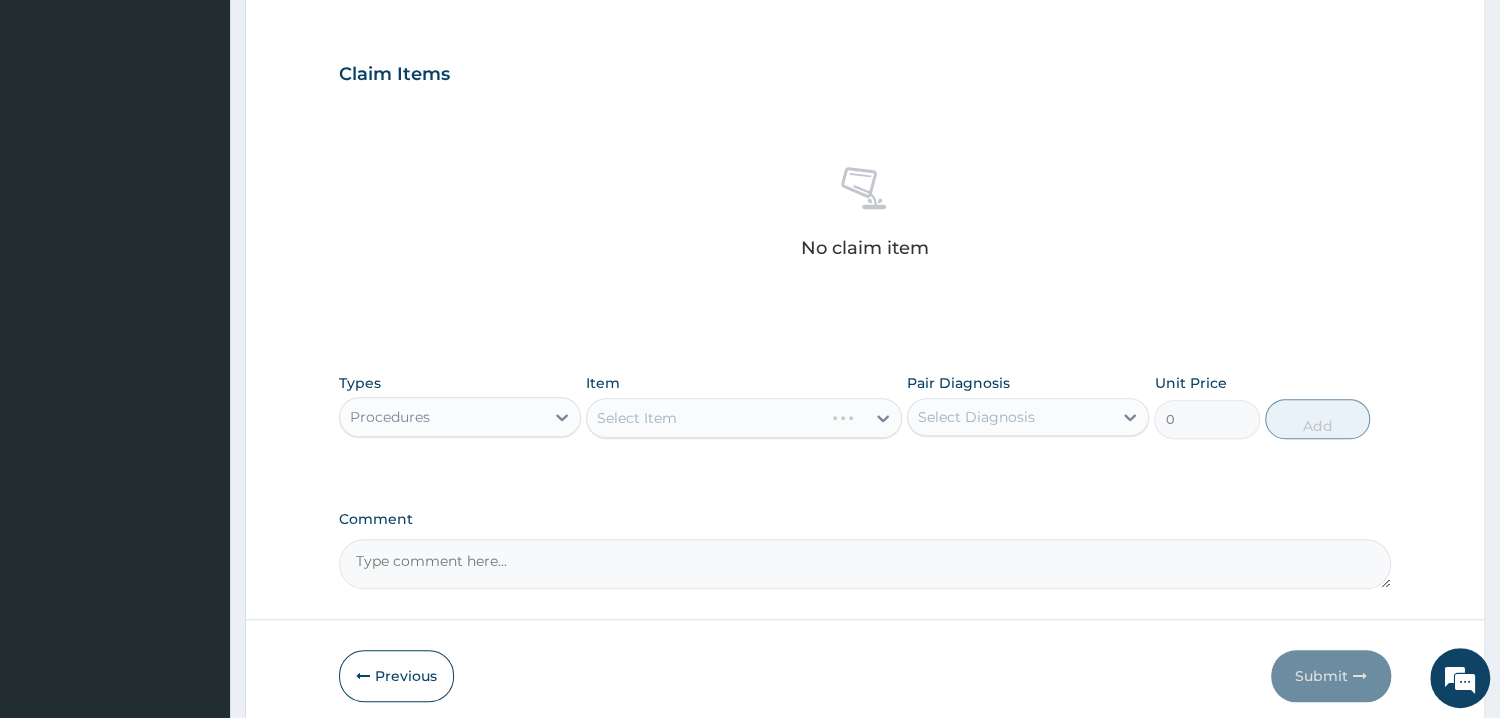 click on "Select Item" at bounding box center (744, 418) 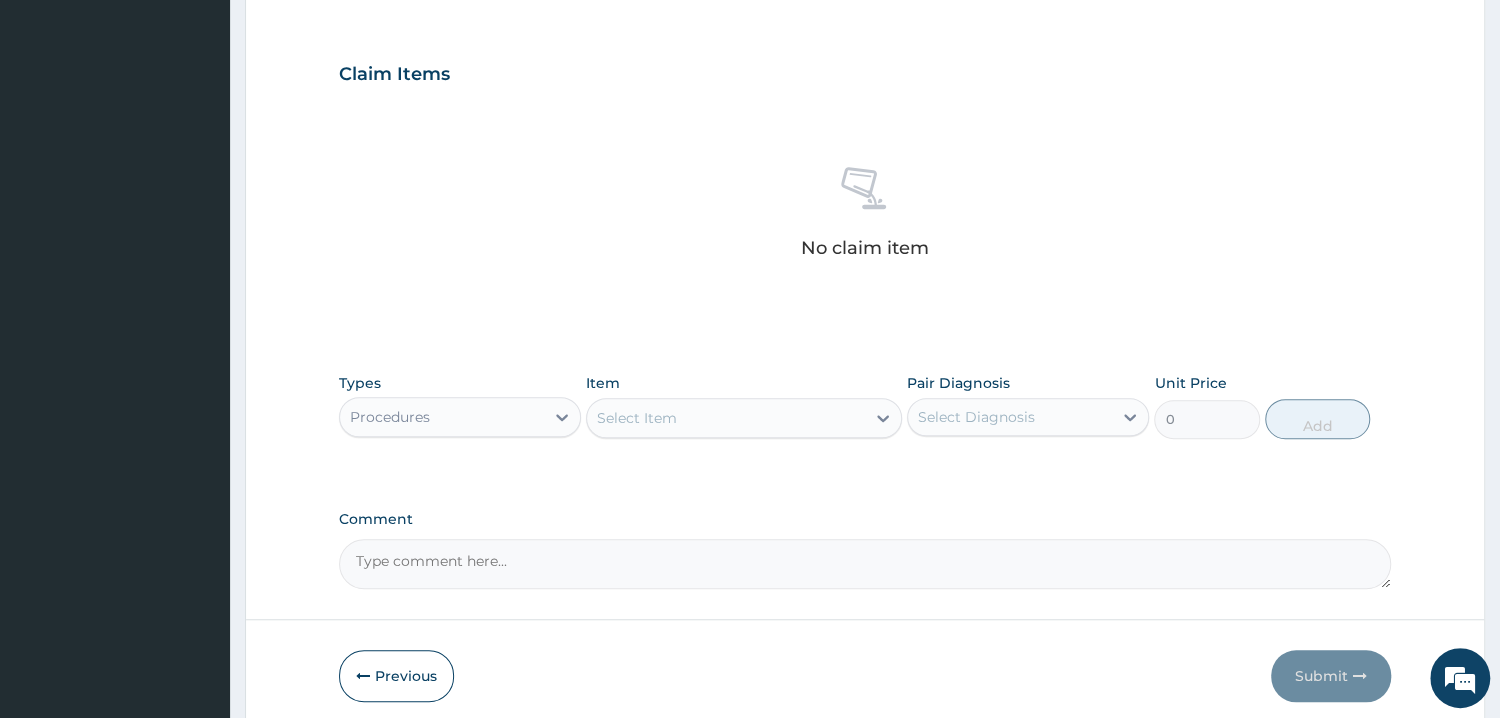 click on "Select Item" at bounding box center [726, 418] 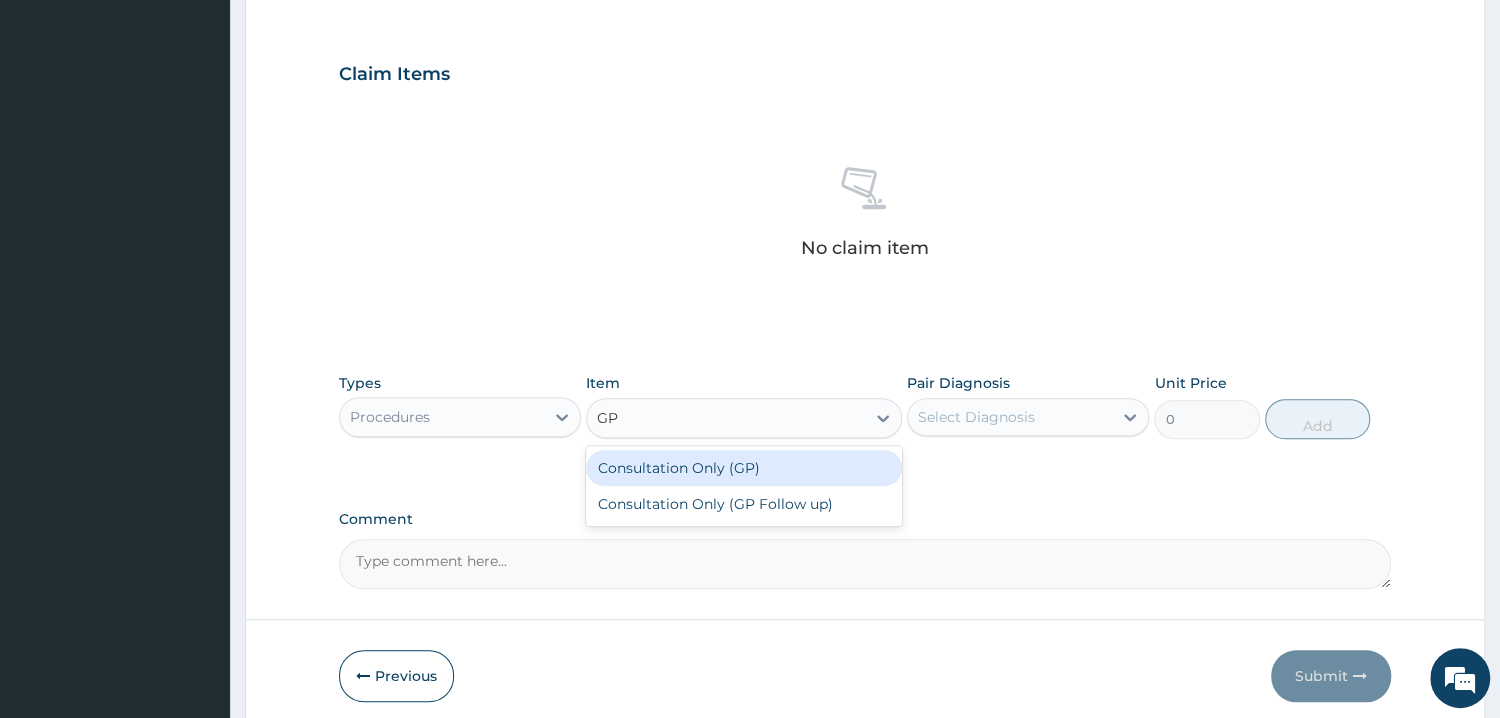 type on "GP" 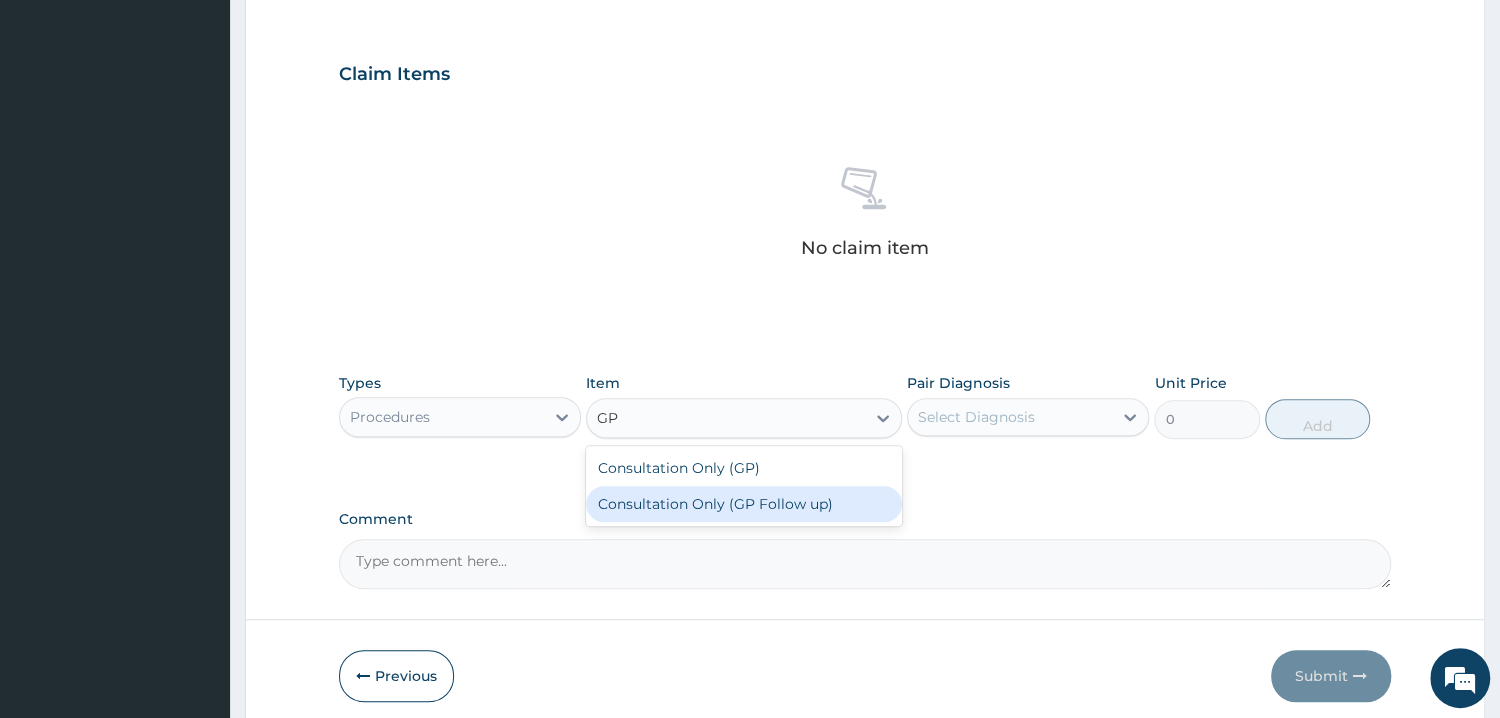 click on "Consultation Only (GP Follow up)" at bounding box center [744, 504] 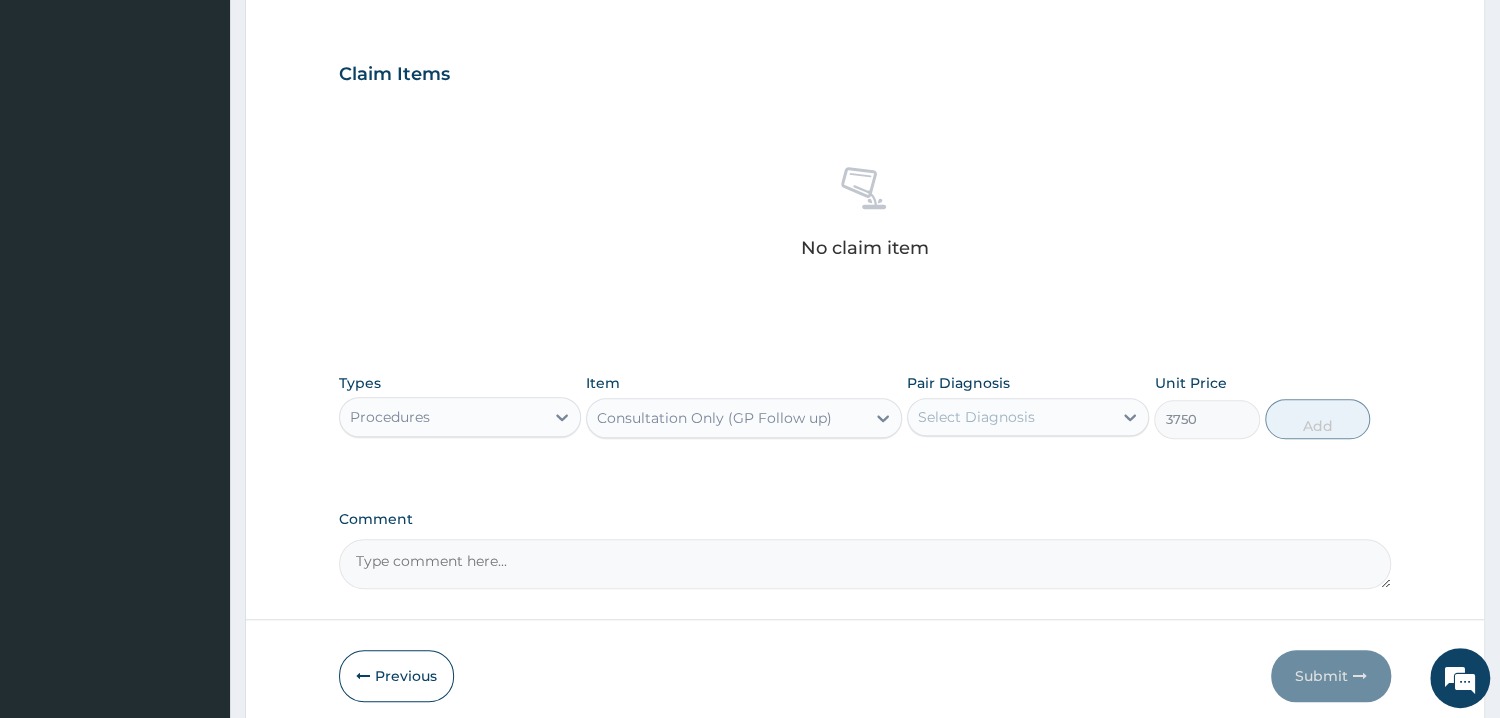 click on "Select Diagnosis" at bounding box center [1010, 417] 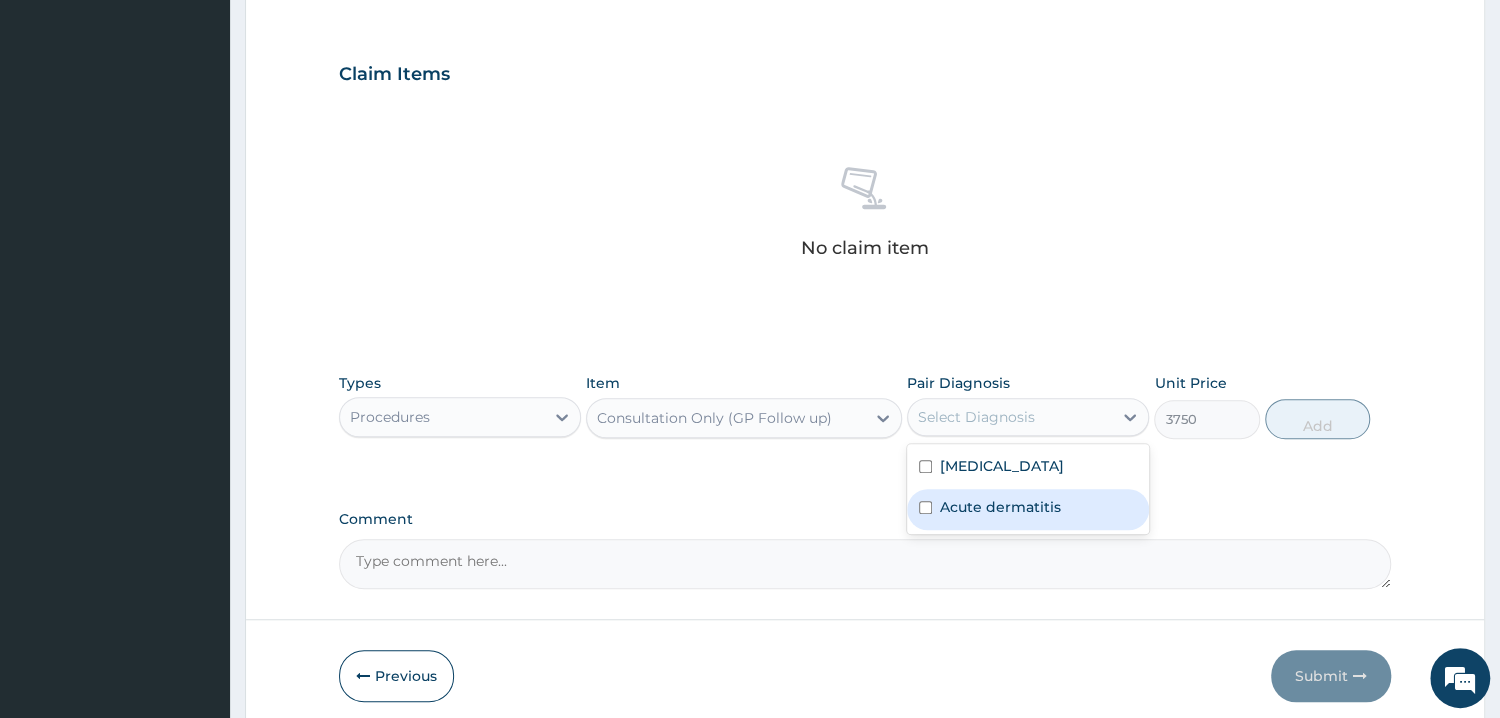 click on "Acute dermatitis" at bounding box center [1000, 507] 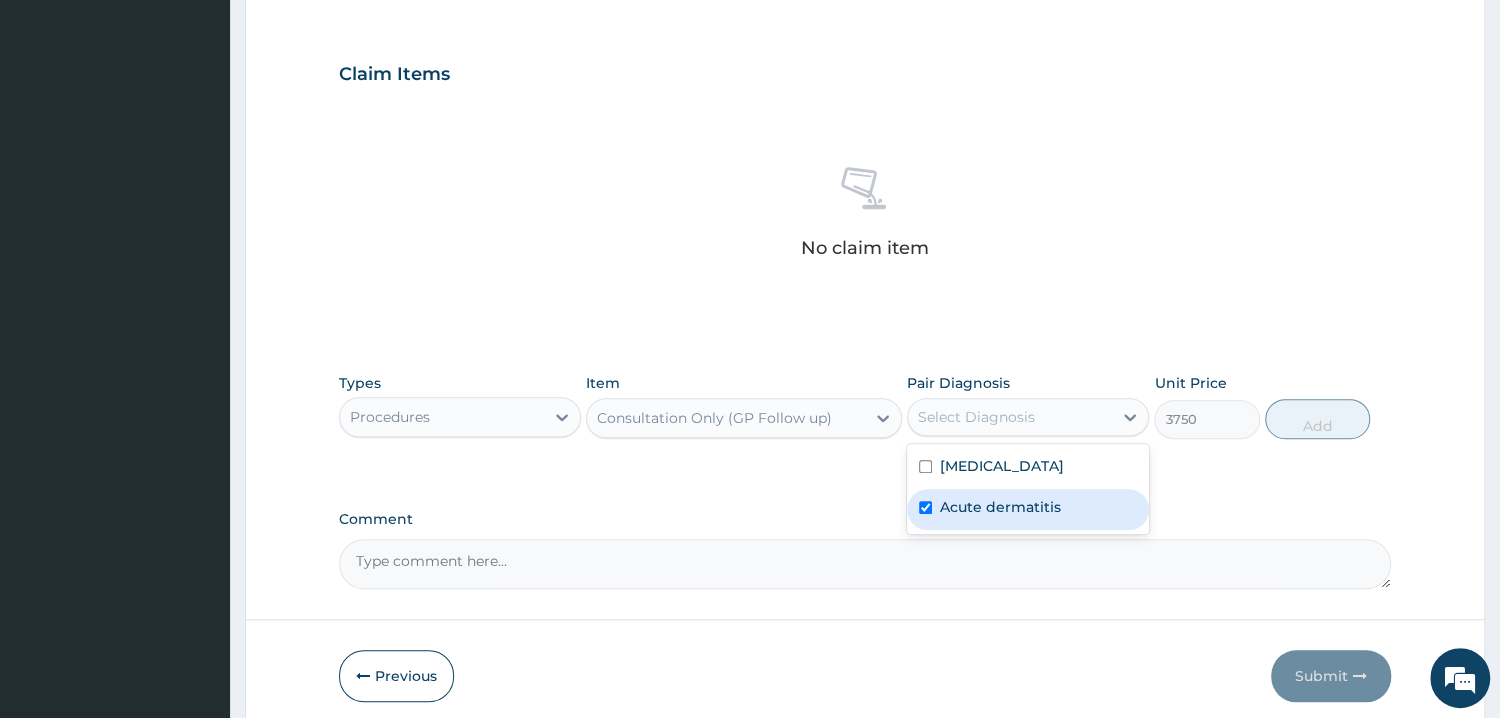 checkbox on "true" 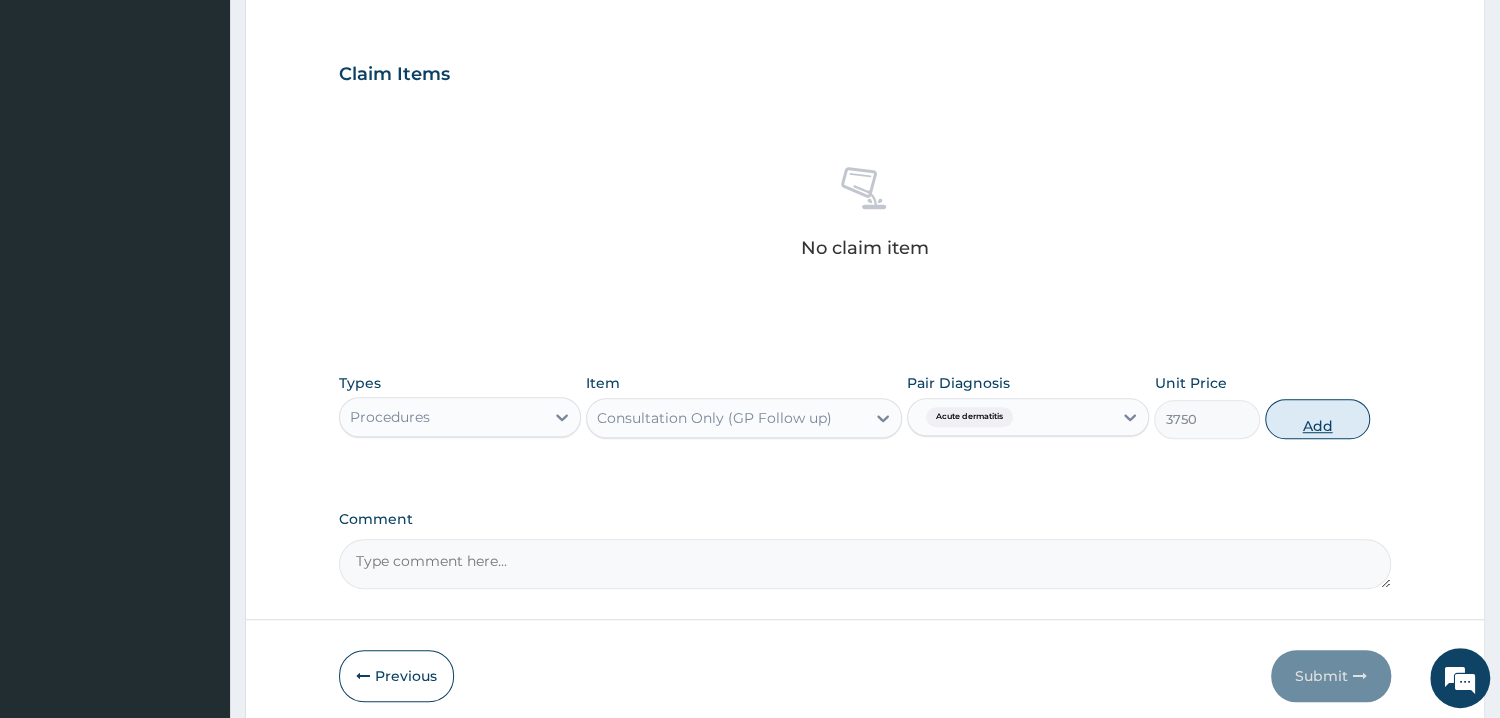 click on "Add" at bounding box center [1317, 419] 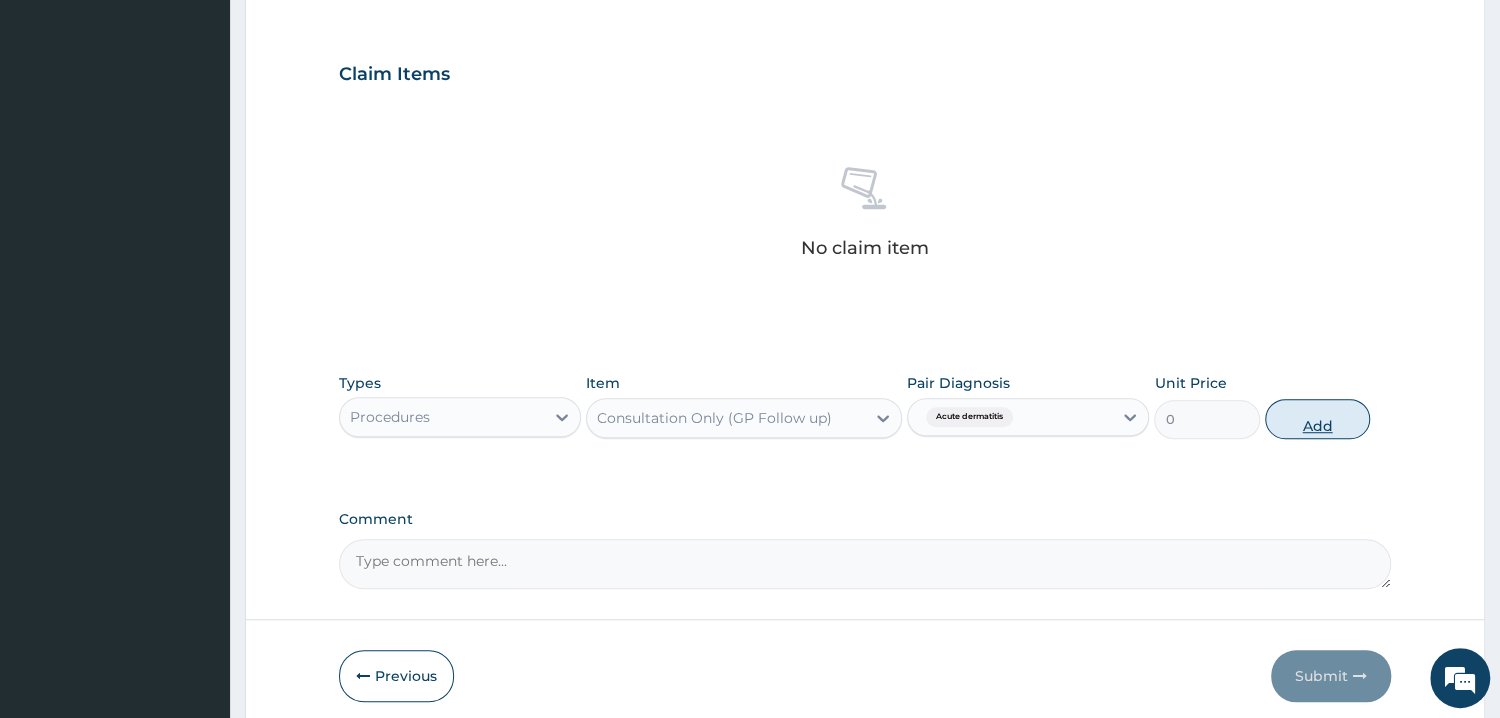 scroll, scrollTop: 627, scrollLeft: 0, axis: vertical 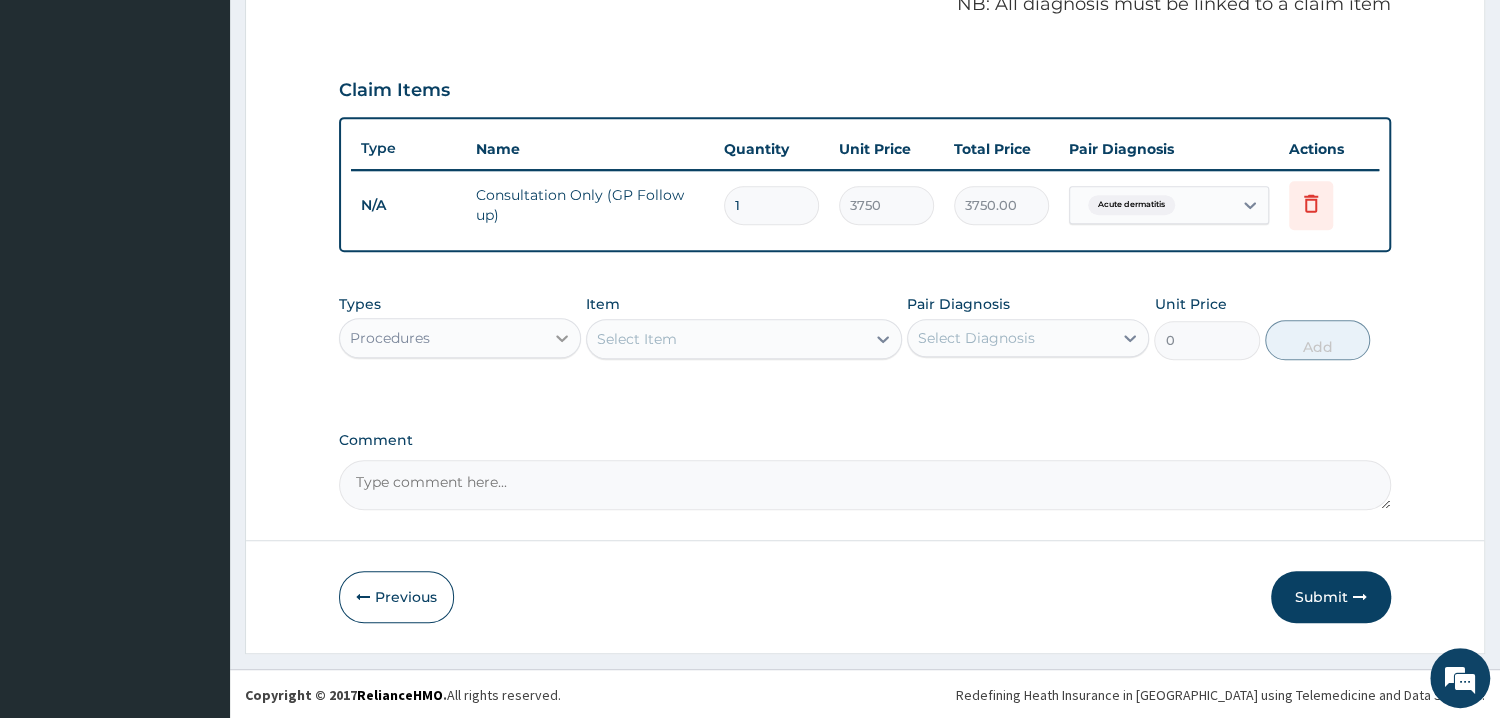 click 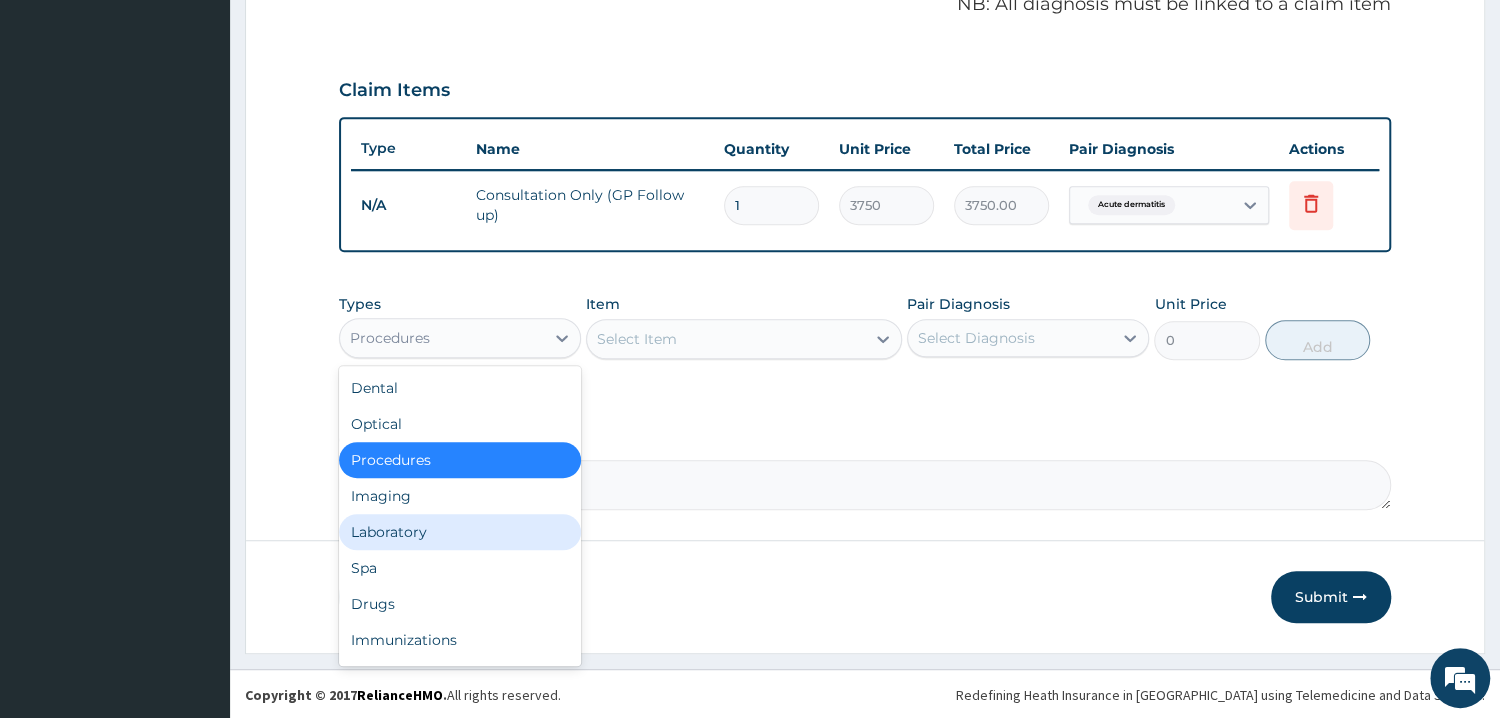click on "Laboratory" at bounding box center (460, 532) 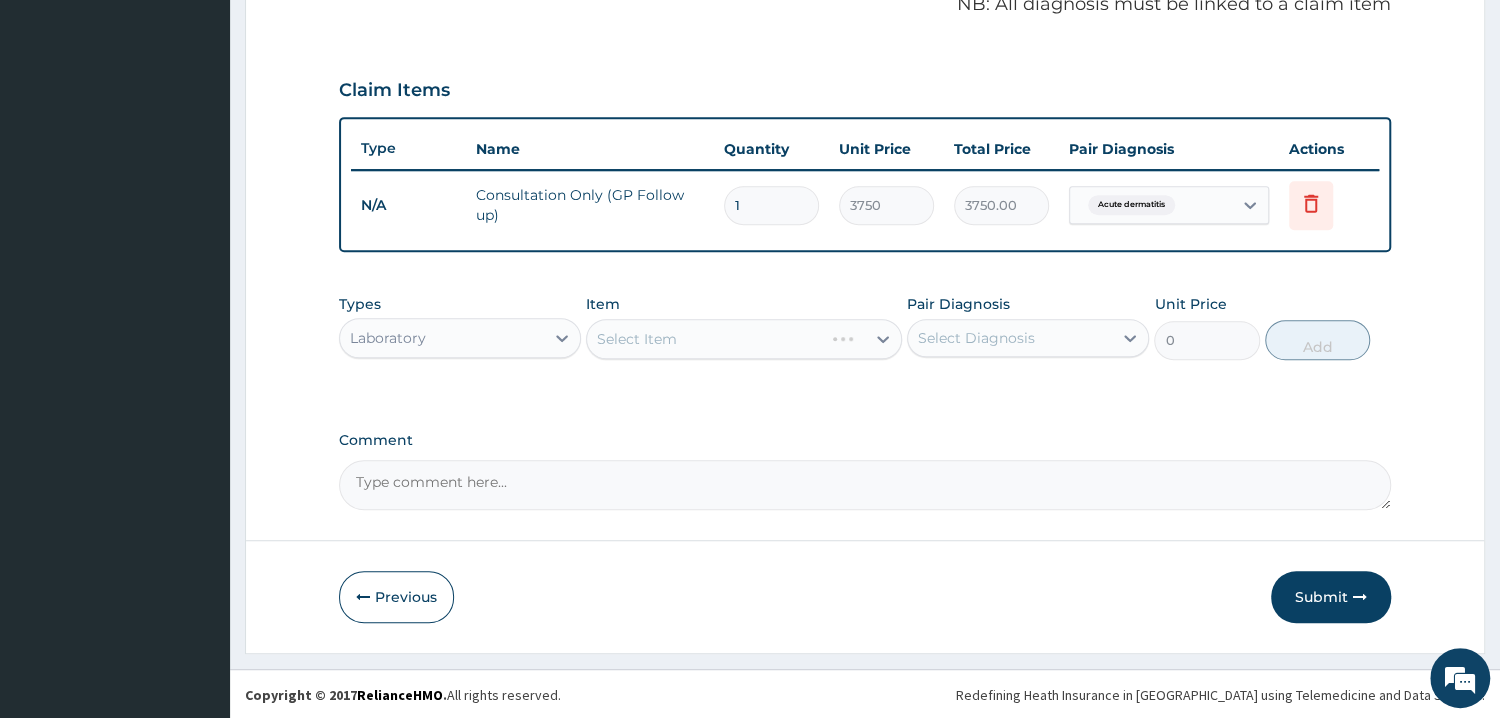 click on "Select Item" at bounding box center [744, 339] 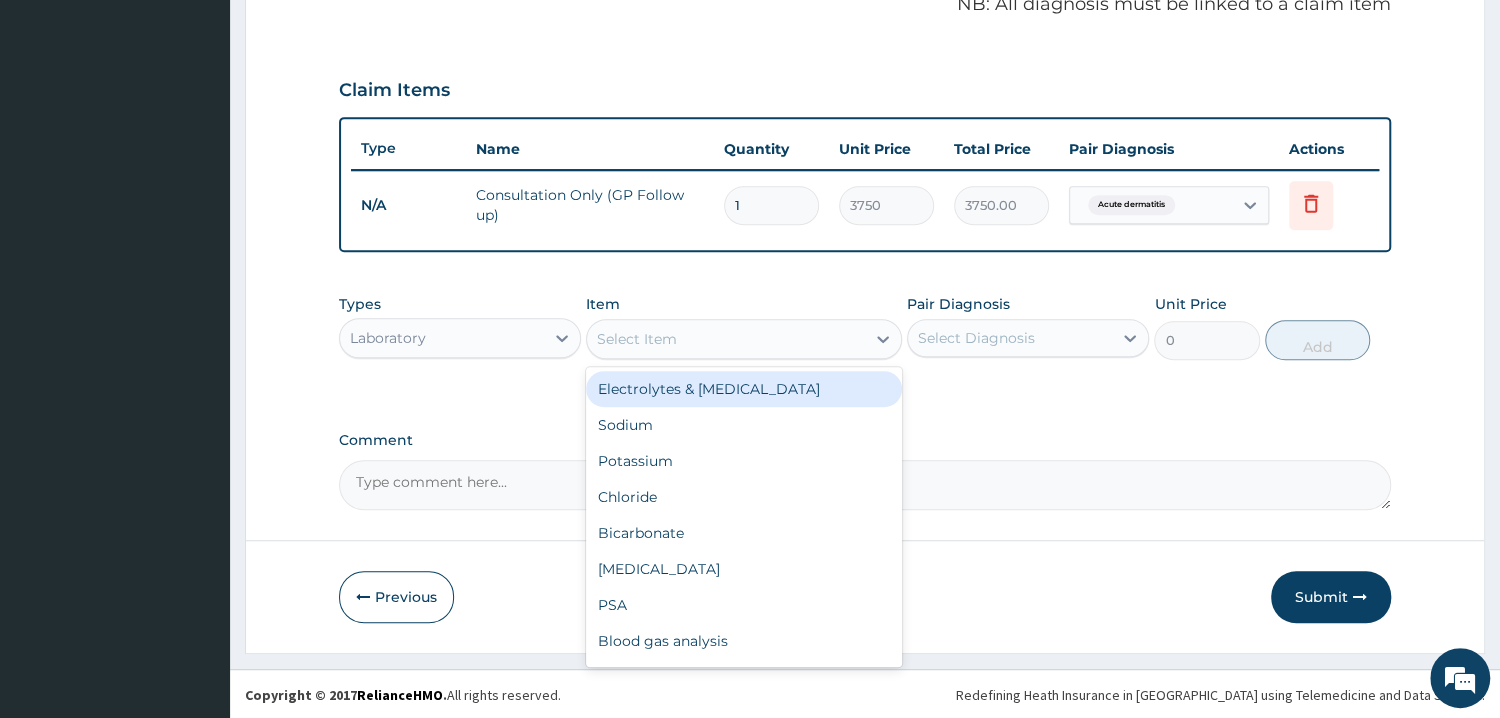click on "Select Item" at bounding box center [726, 339] 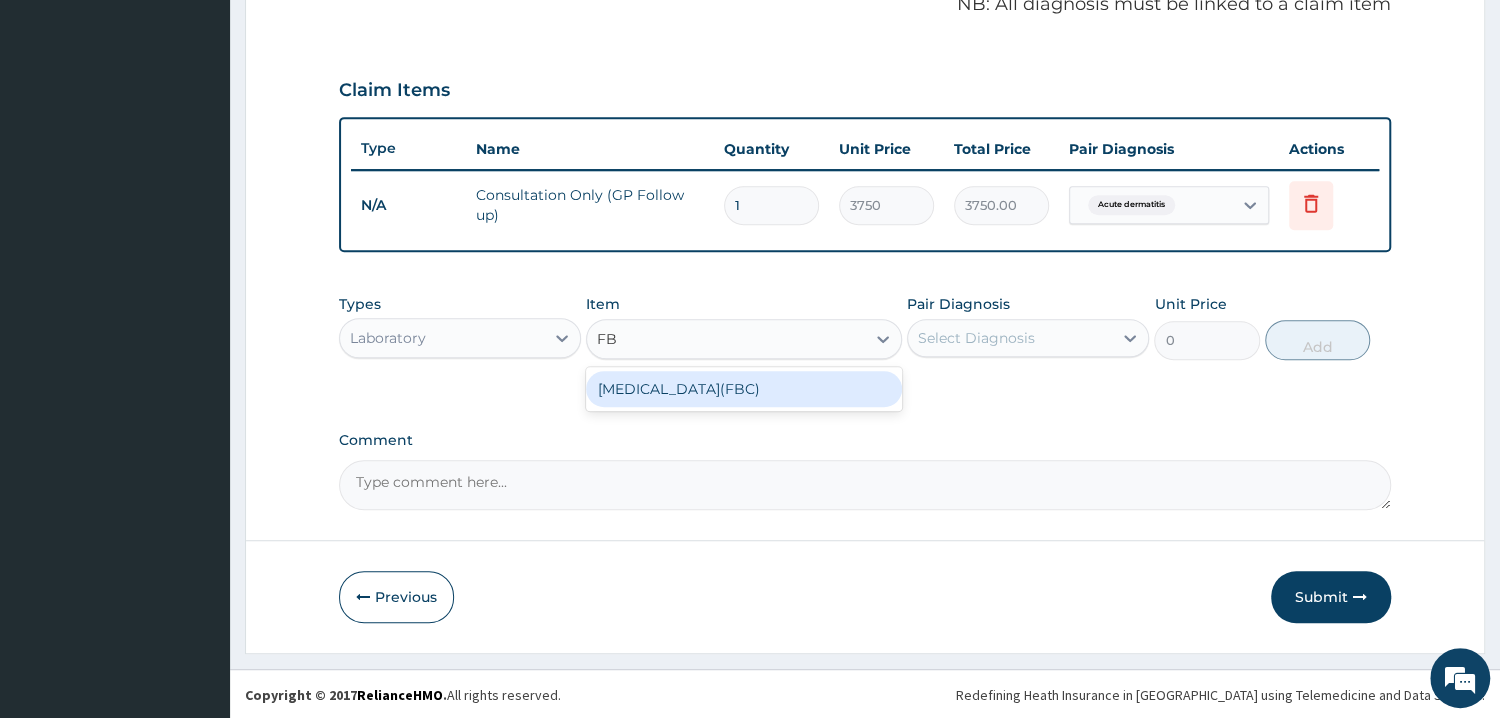 type on "FBC" 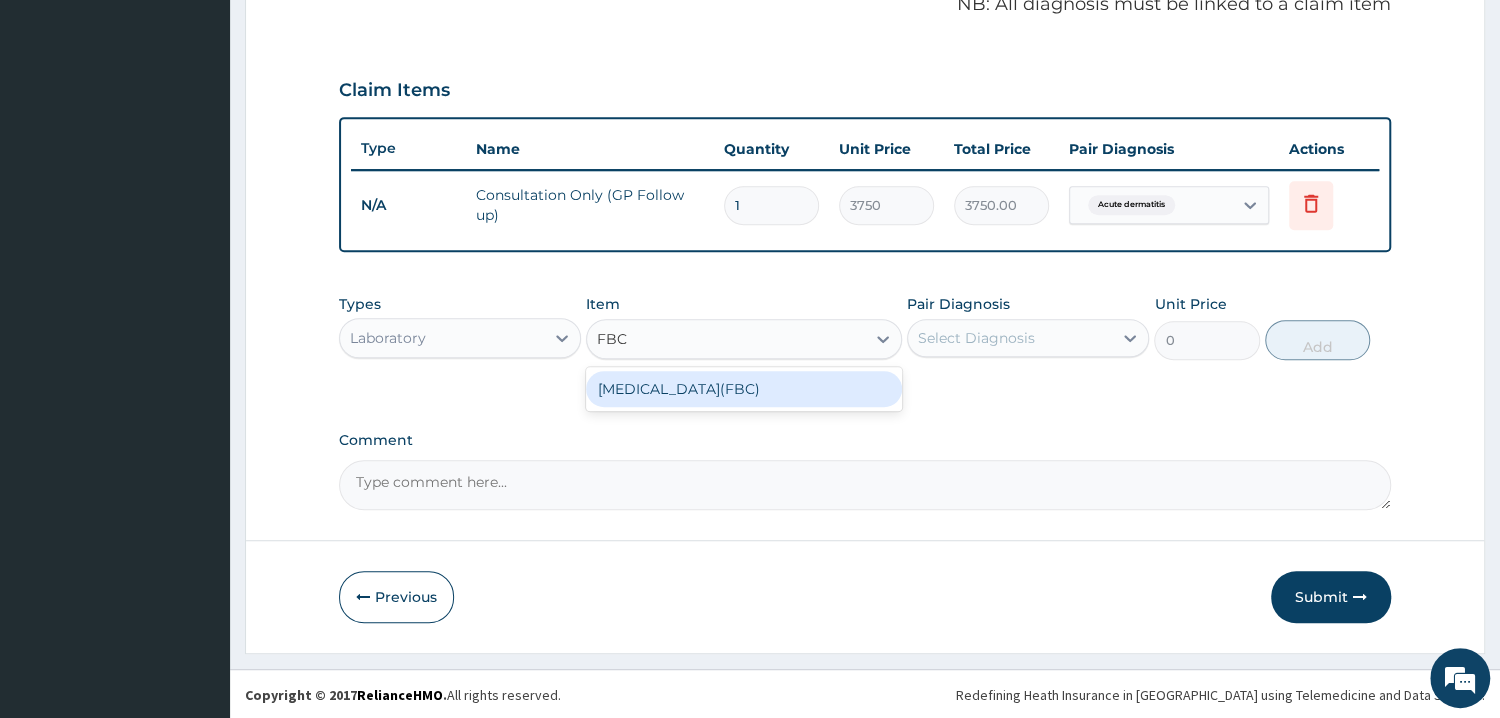 click on "[MEDICAL_DATA](FBC)" at bounding box center [744, 389] 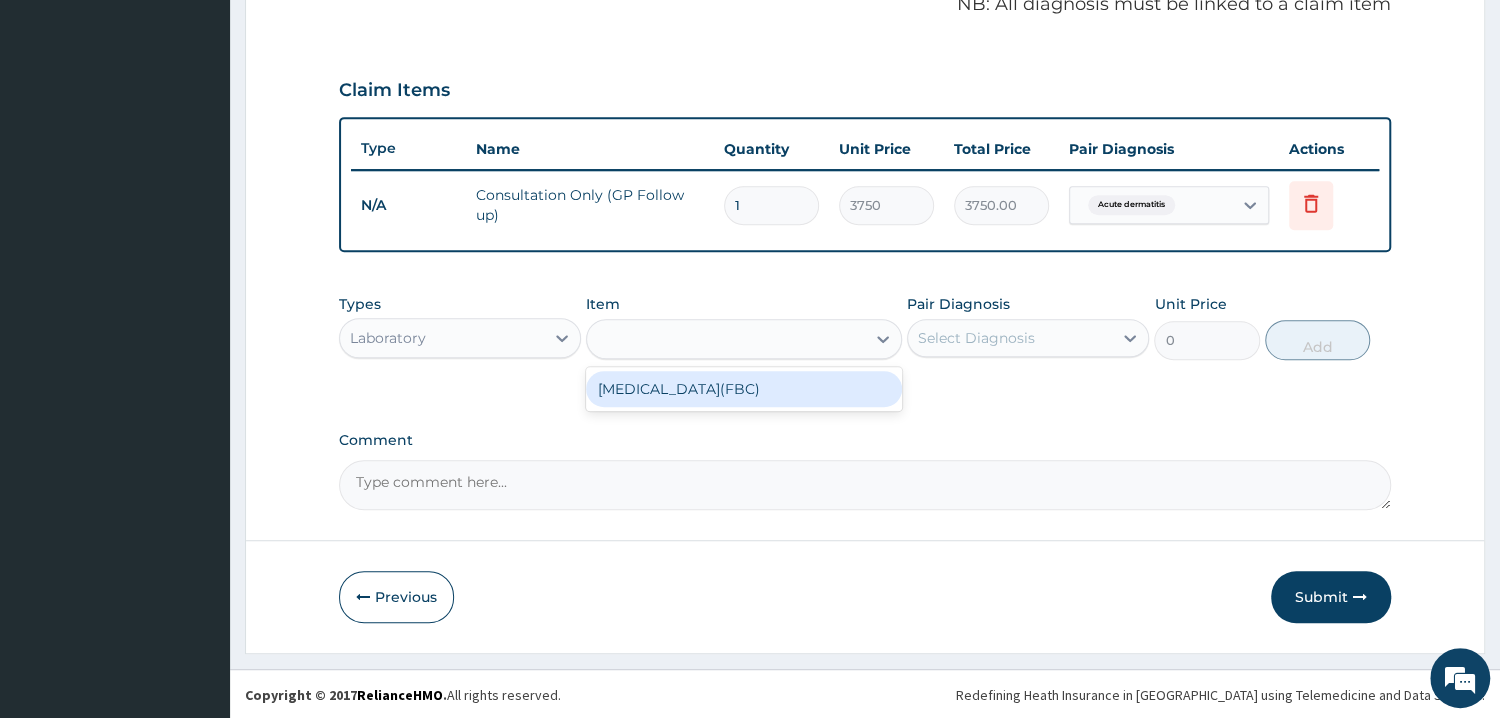 type on "4675" 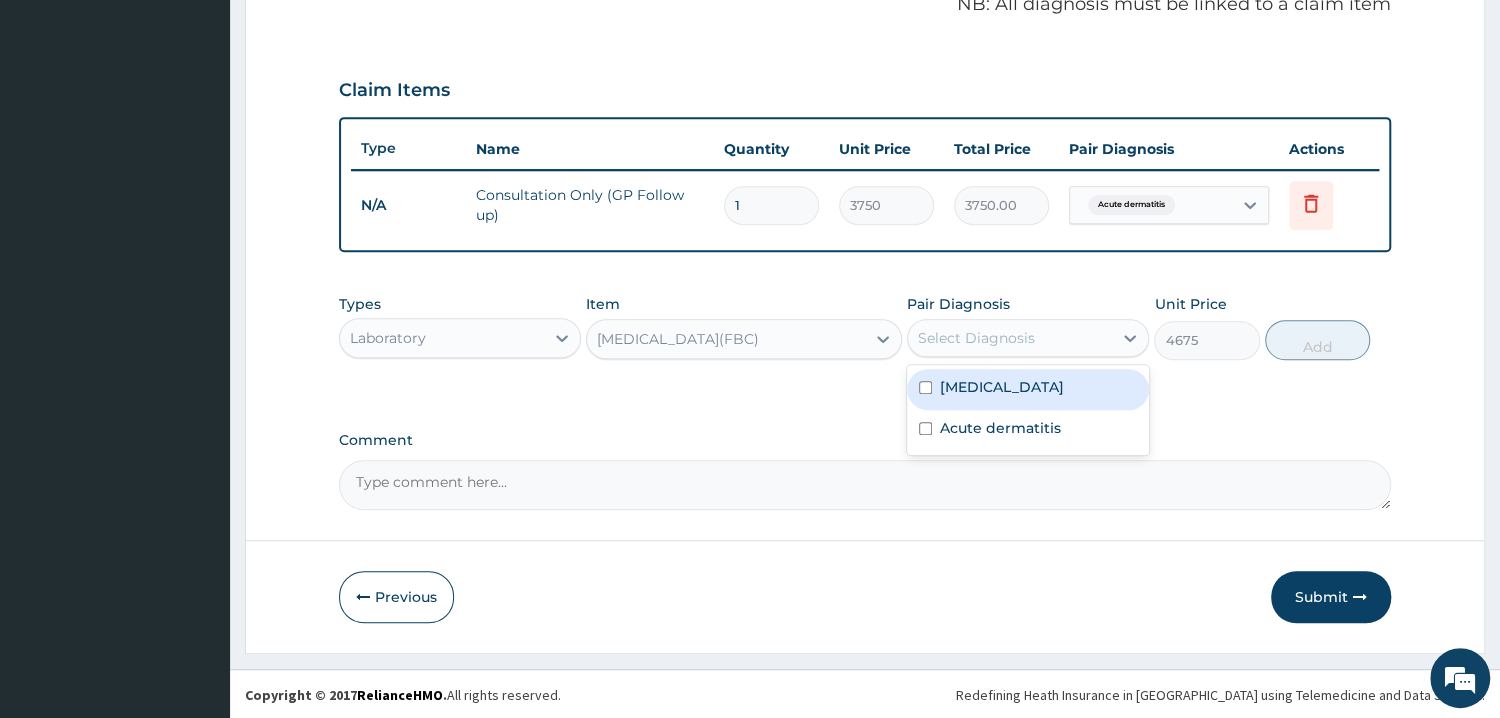 click on "Select Diagnosis" at bounding box center [976, 338] 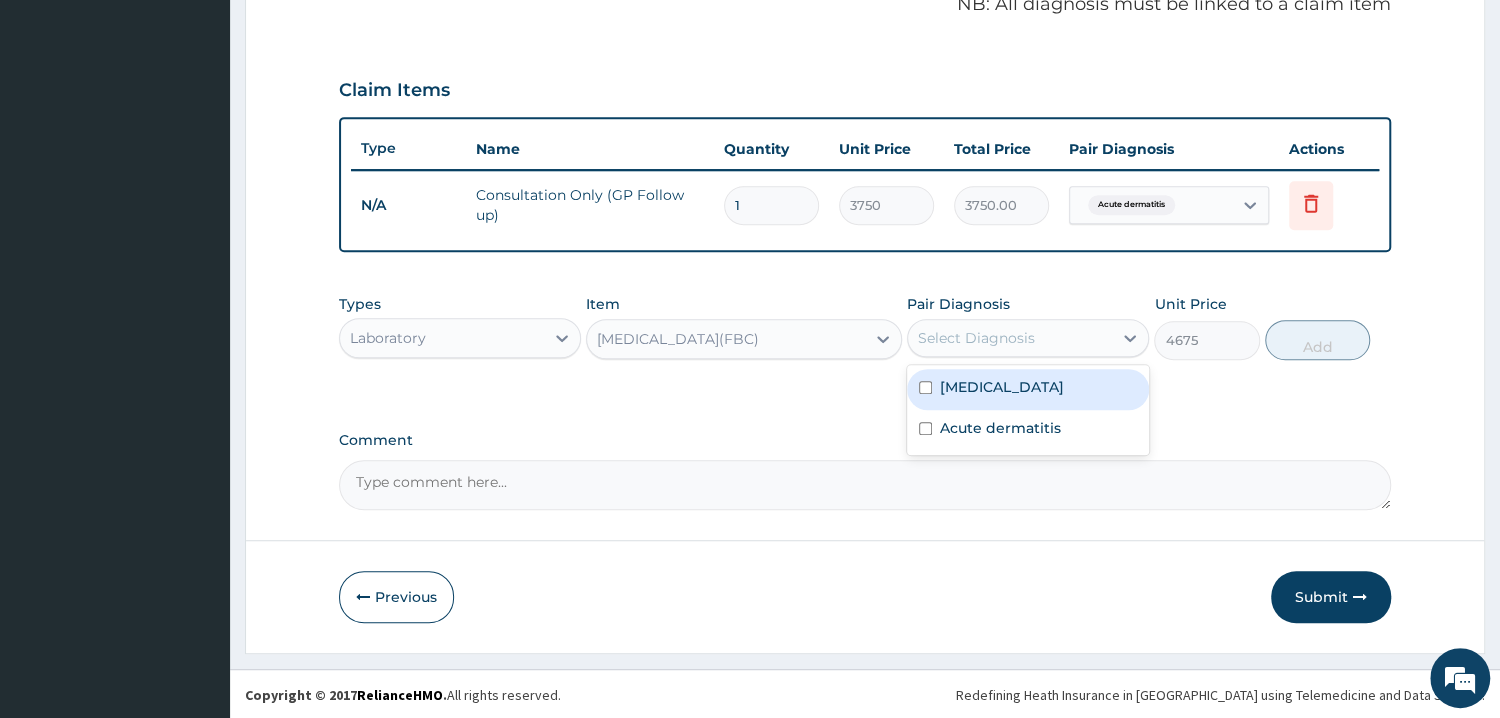 click on "[MEDICAL_DATA]" at bounding box center [1028, 389] 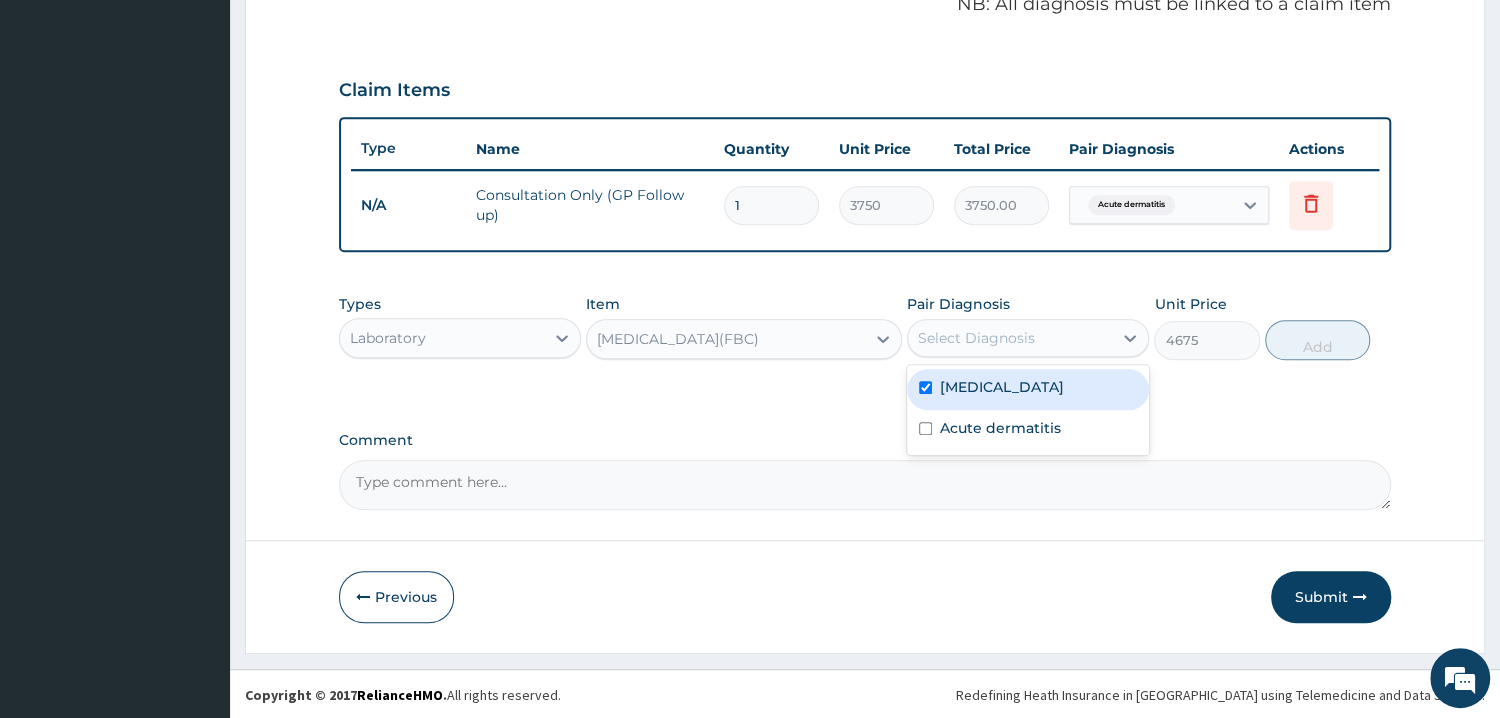 checkbox on "true" 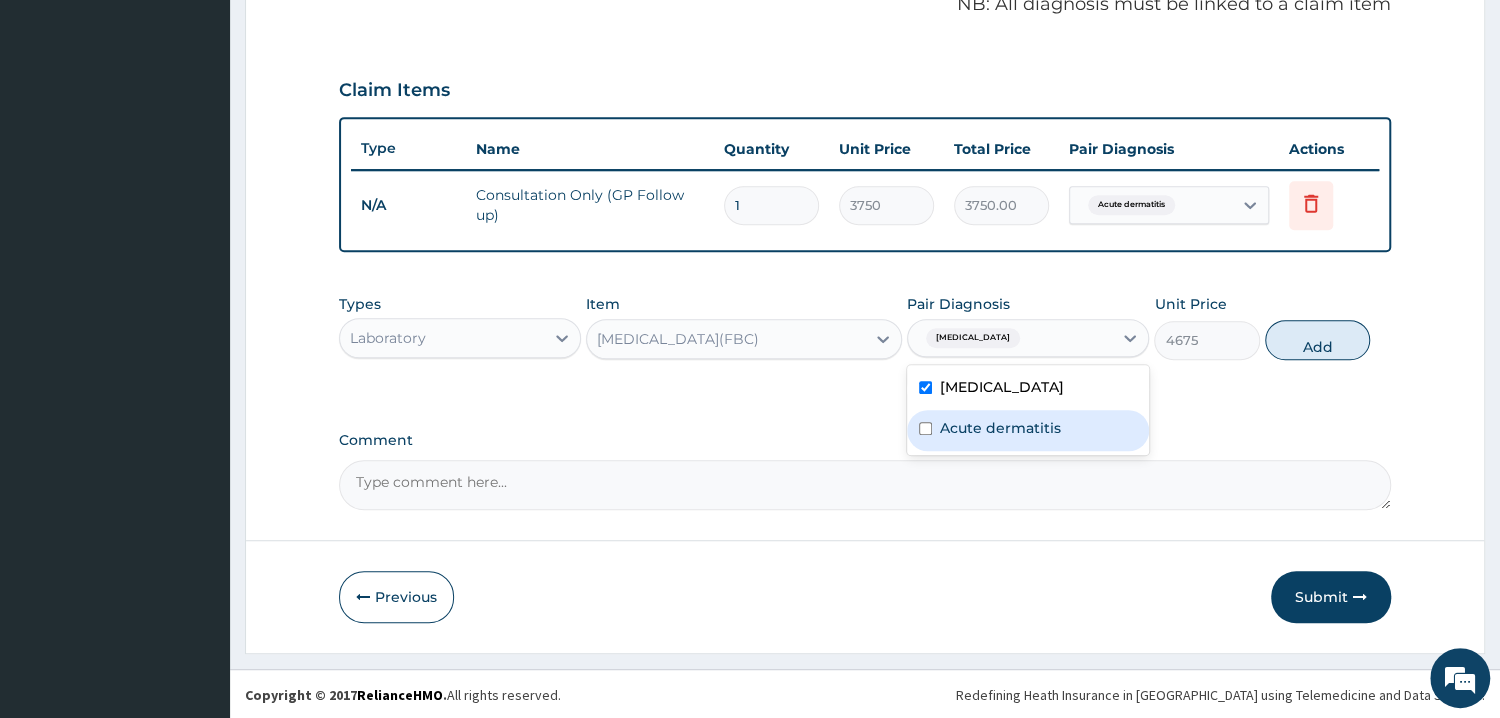 click on "Acute dermatitis" at bounding box center [1000, 428] 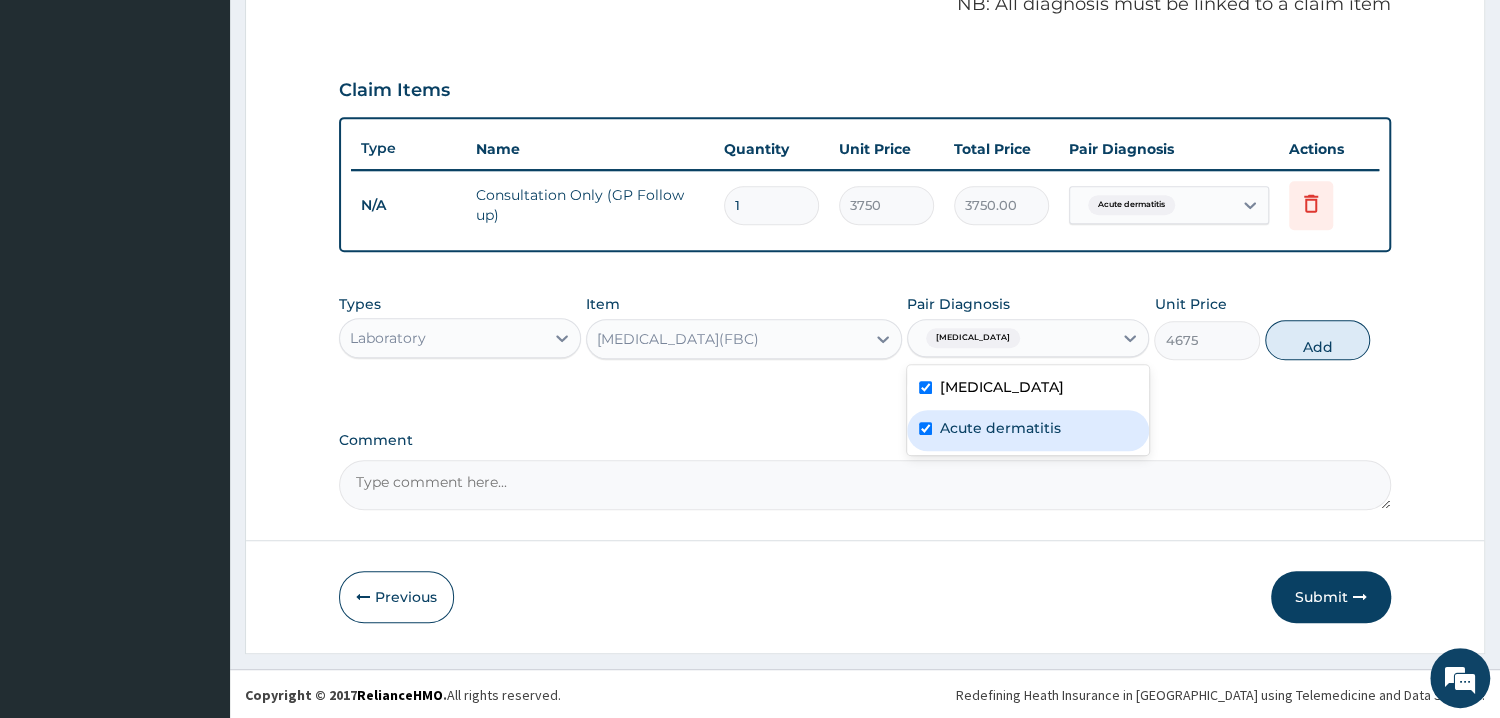 checkbox on "true" 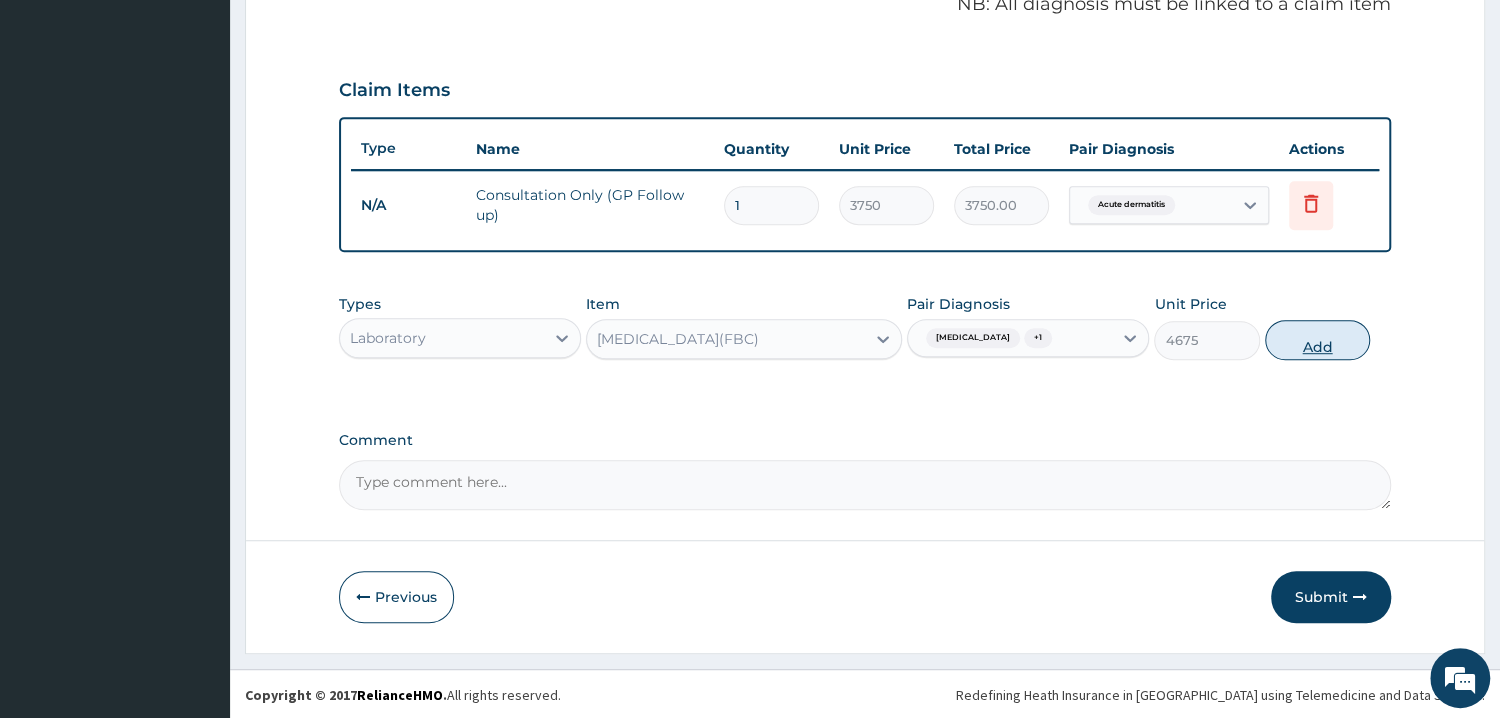 click on "Add" at bounding box center [1317, 340] 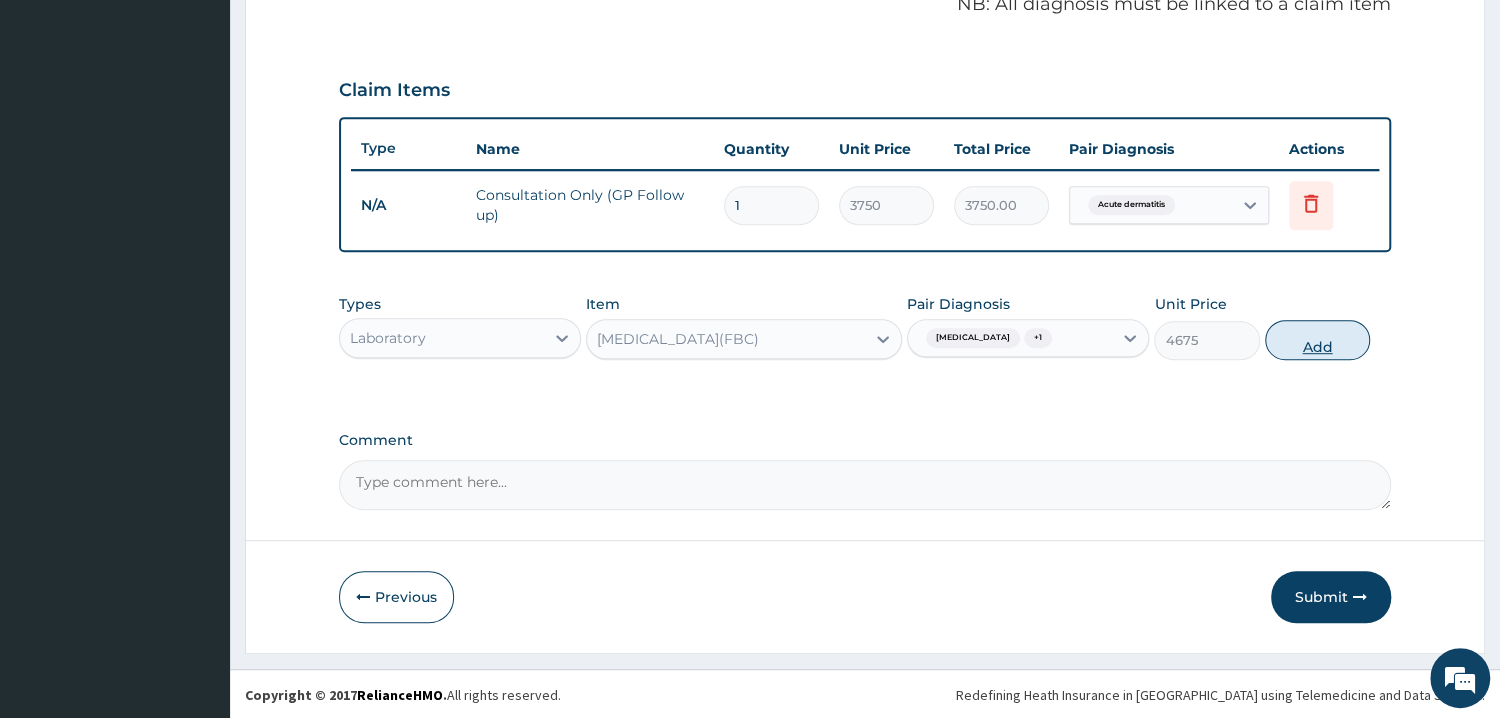 type on "0" 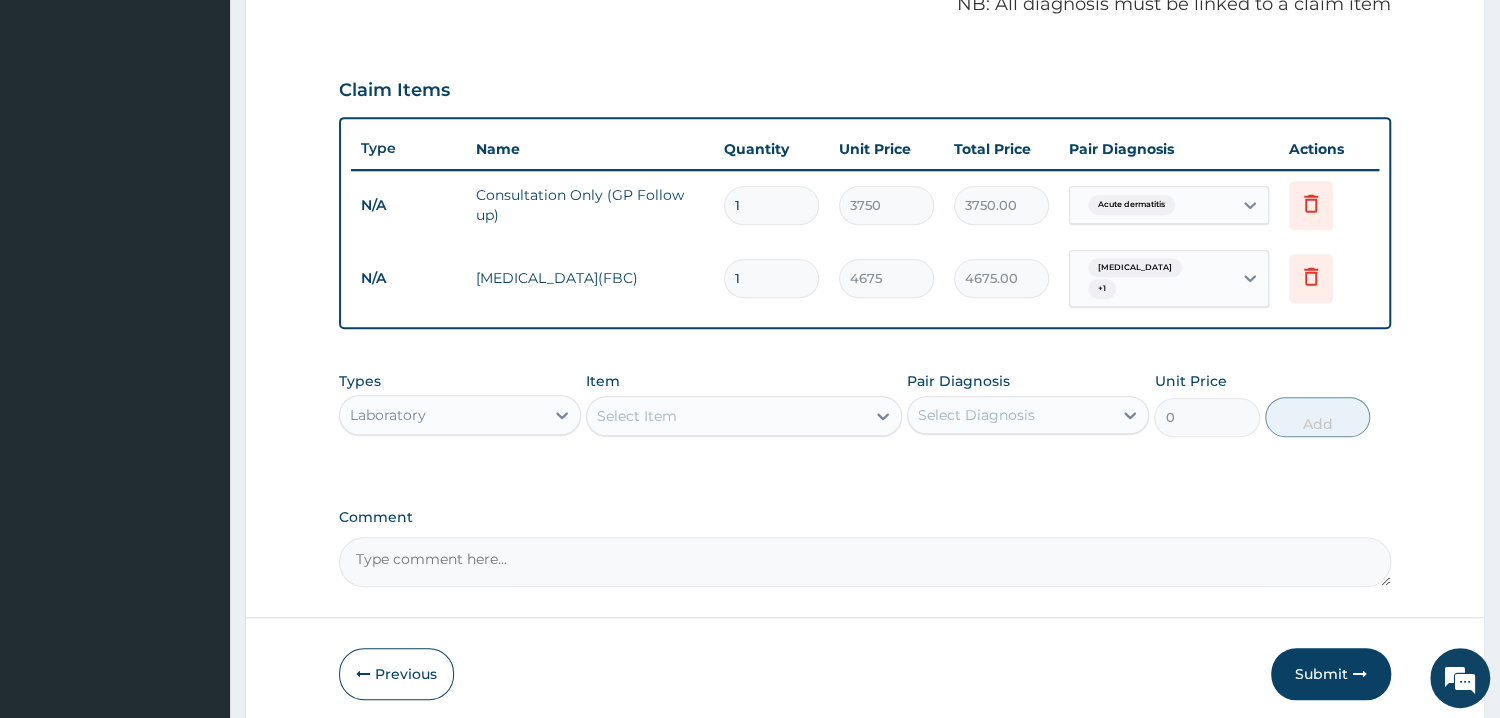 click on "Laboratory" at bounding box center [442, 415] 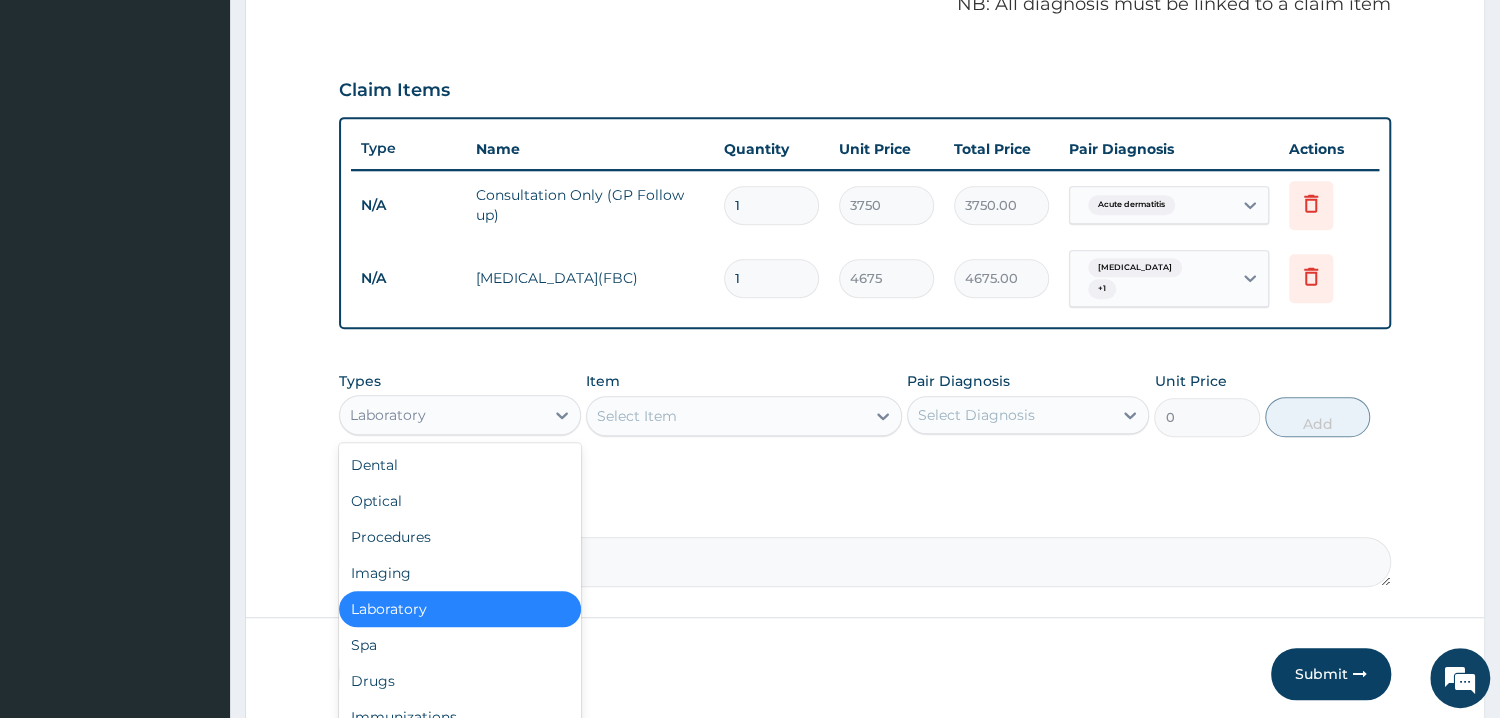 click on "Laboratory" at bounding box center (442, 415) 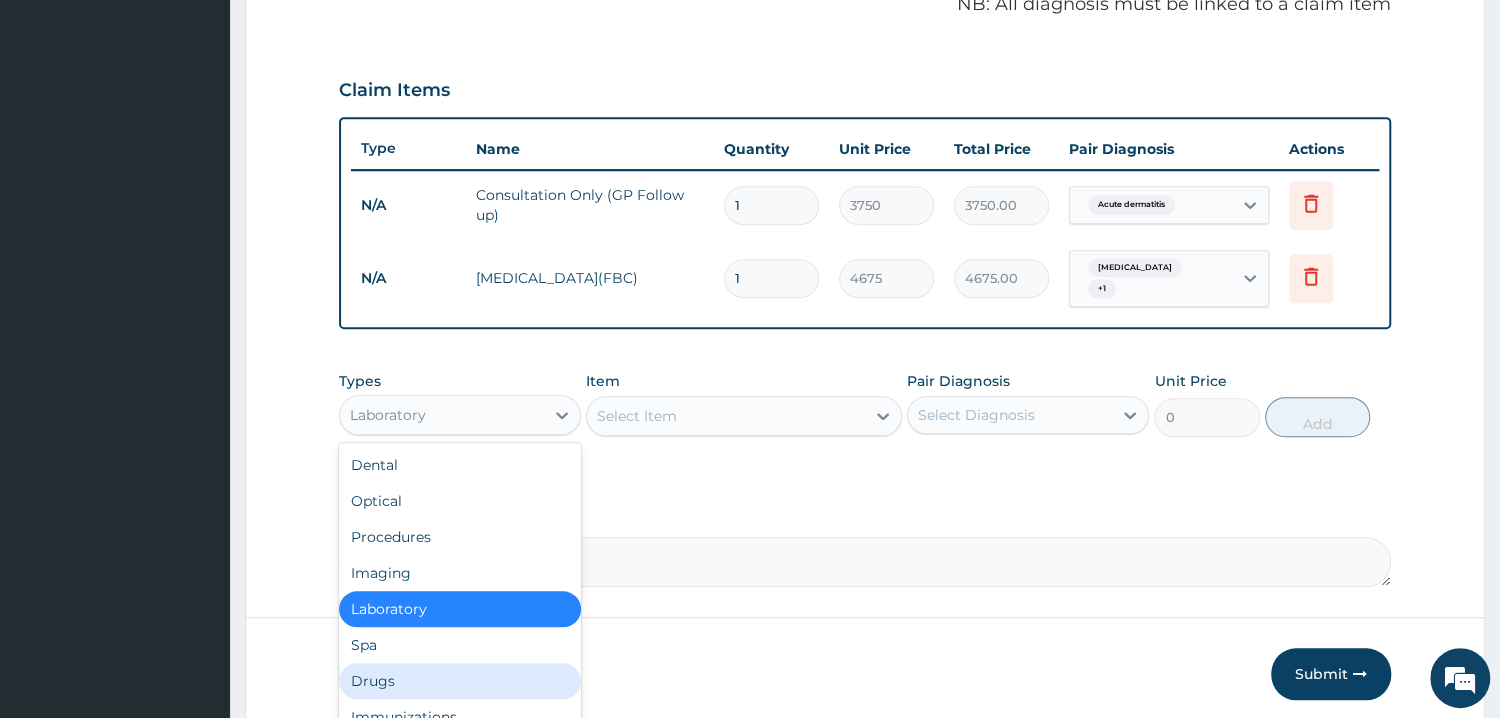 click on "Drugs" at bounding box center (460, 681) 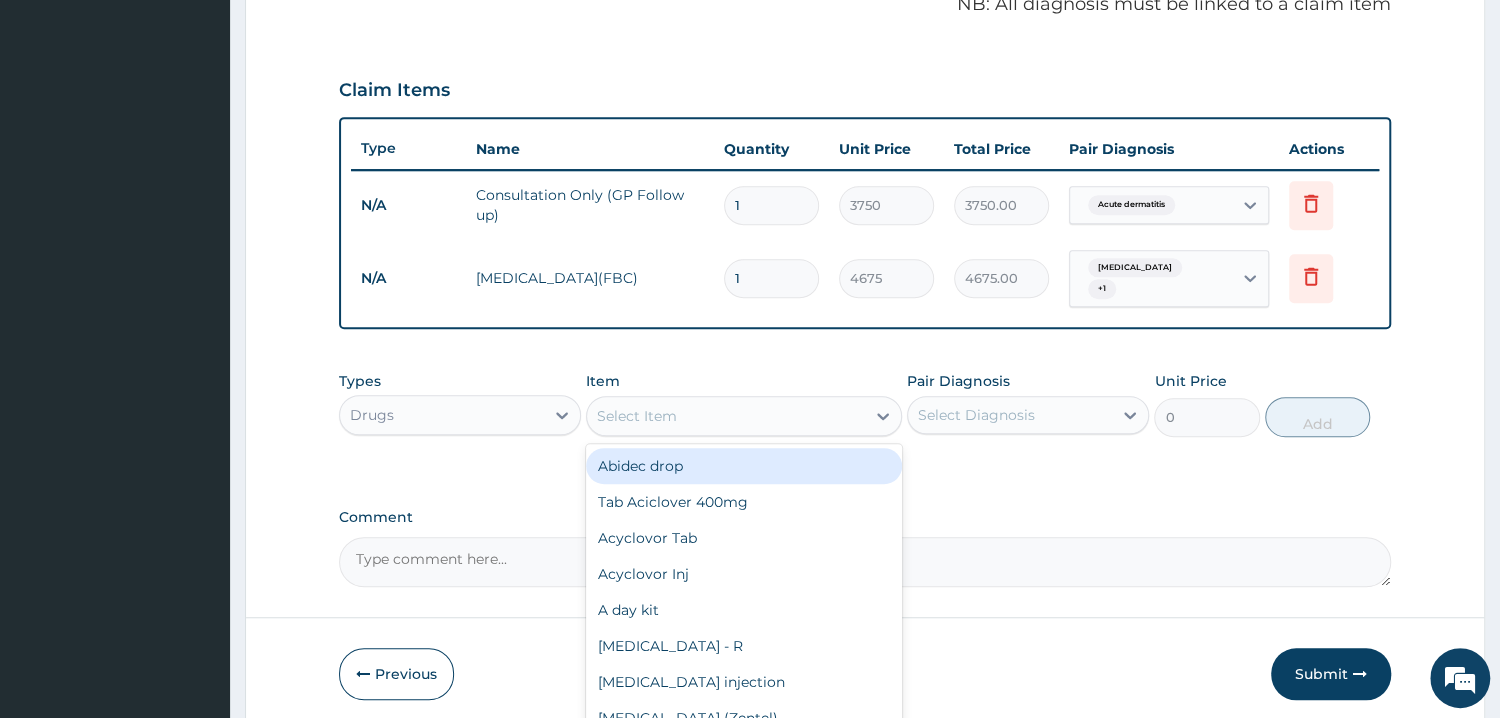 click on "Select Item" at bounding box center [726, 416] 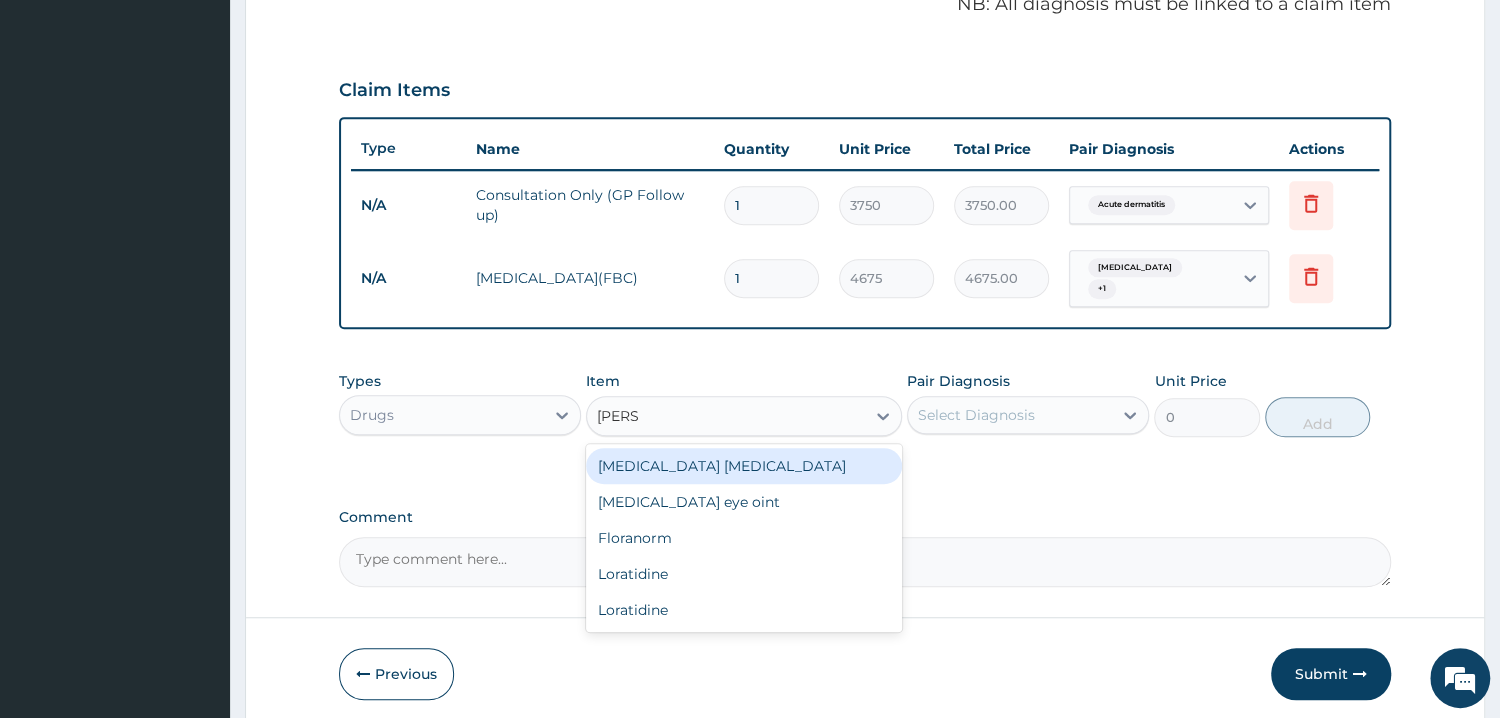type on "LORAT" 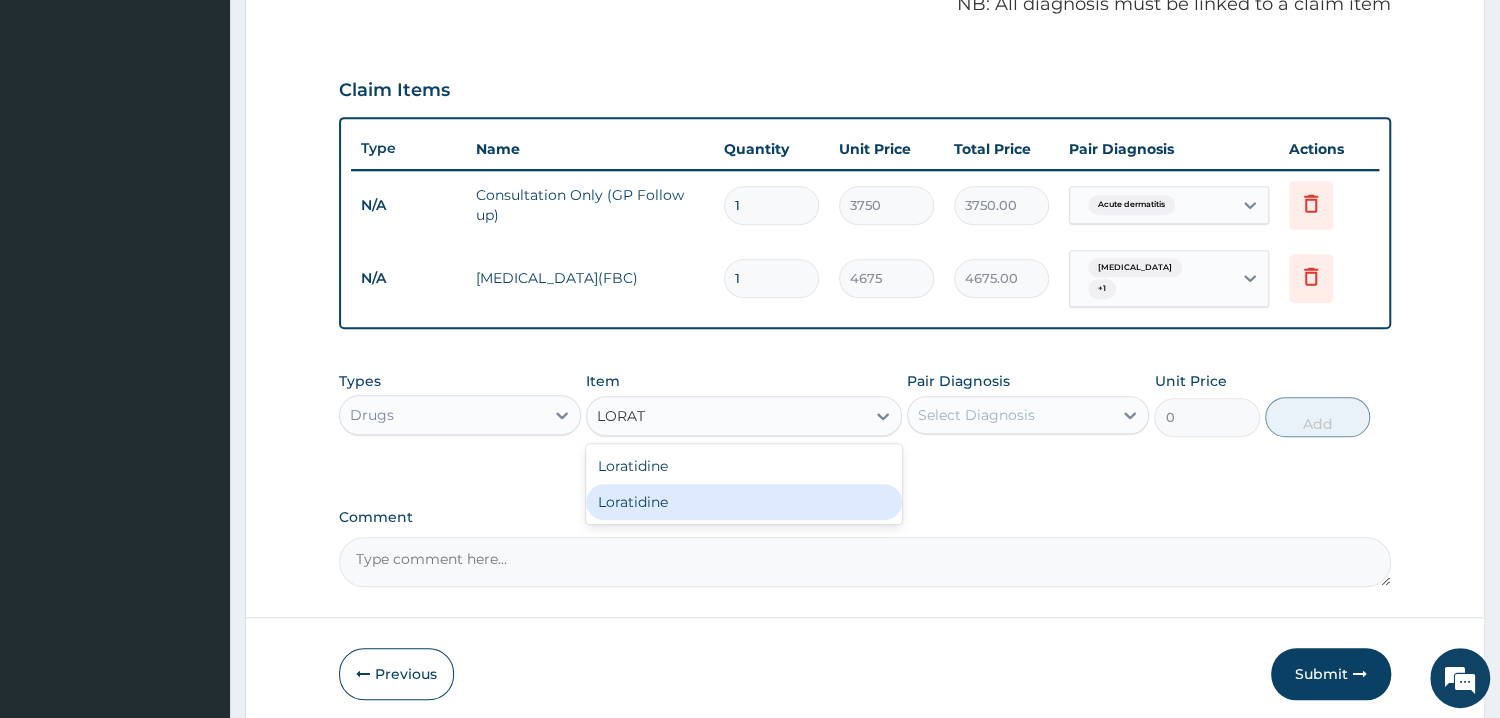 click on "Loratidine" at bounding box center [744, 502] 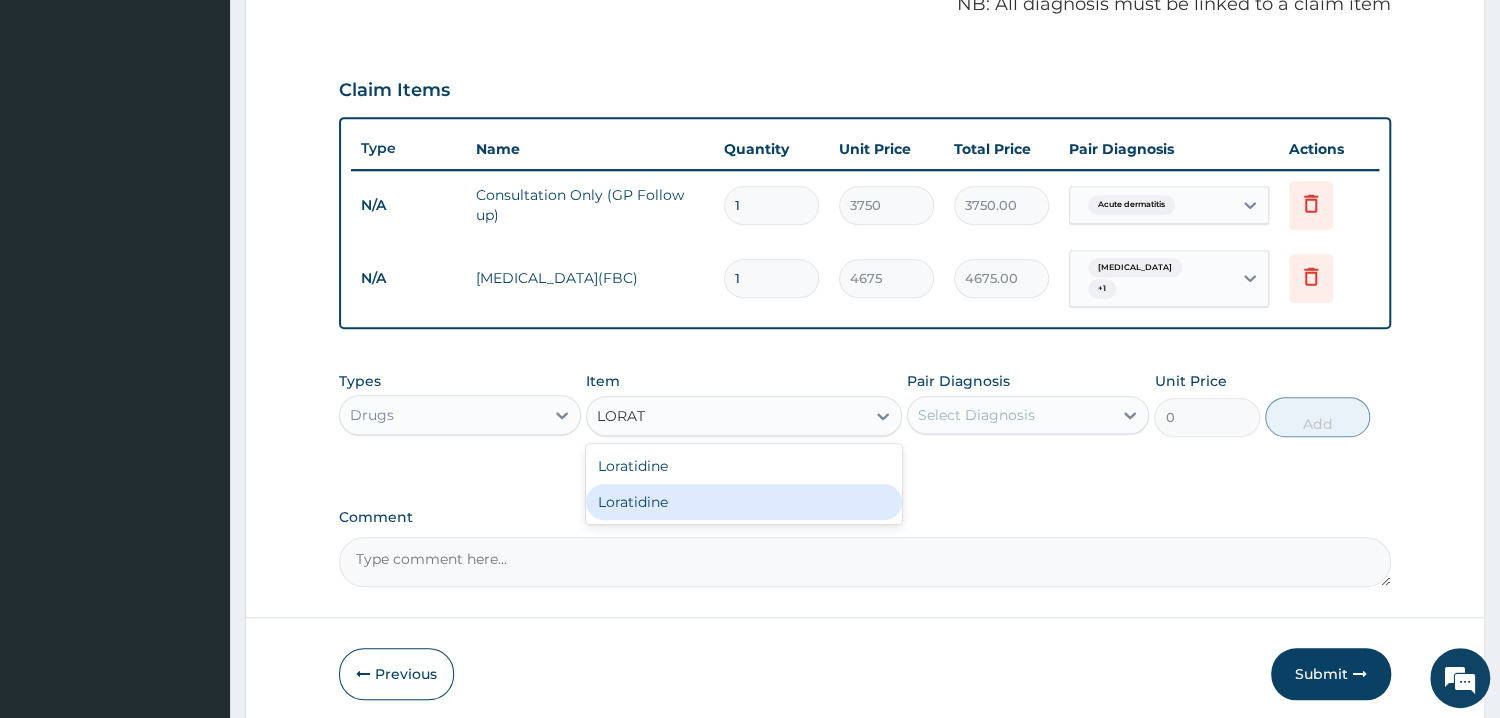 type 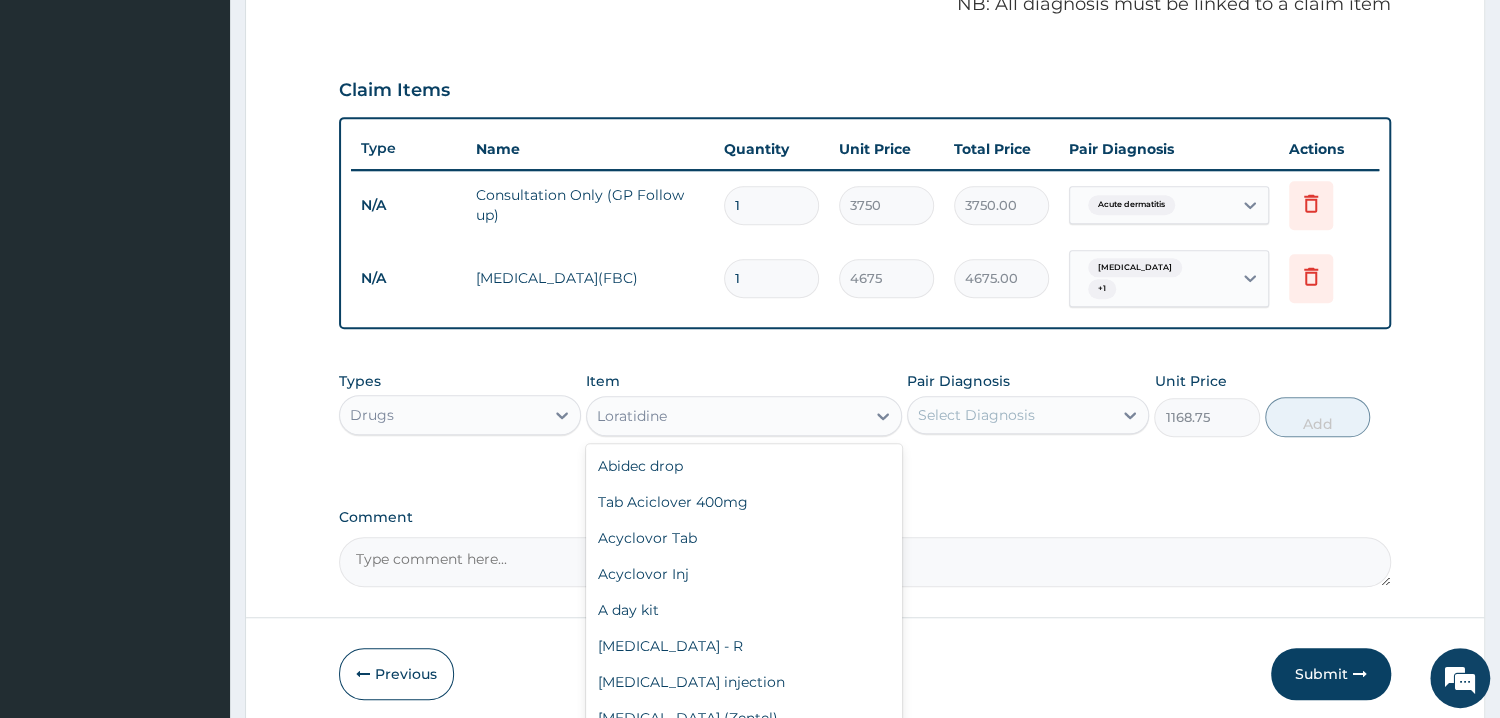scroll, scrollTop: 8444, scrollLeft: 0, axis: vertical 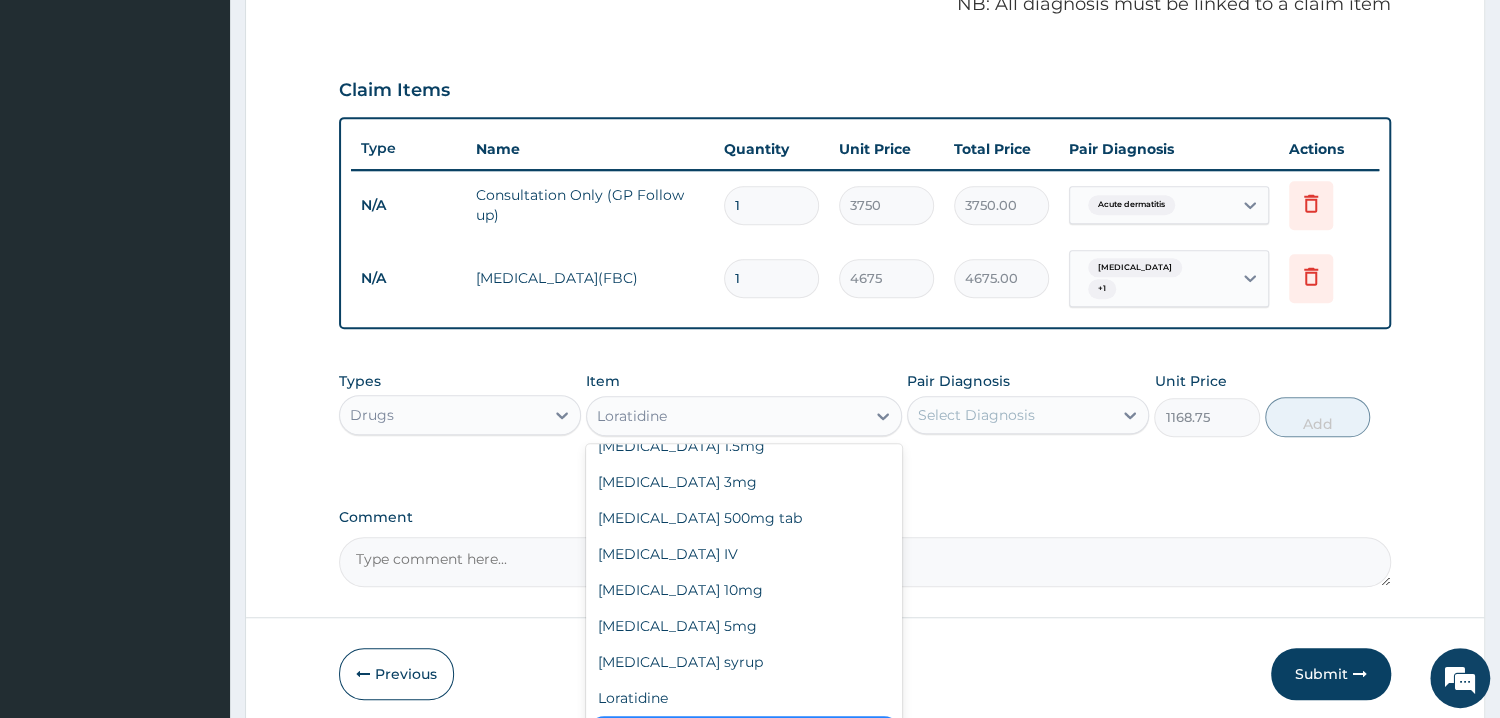 click on "Loratidine" at bounding box center [726, 416] 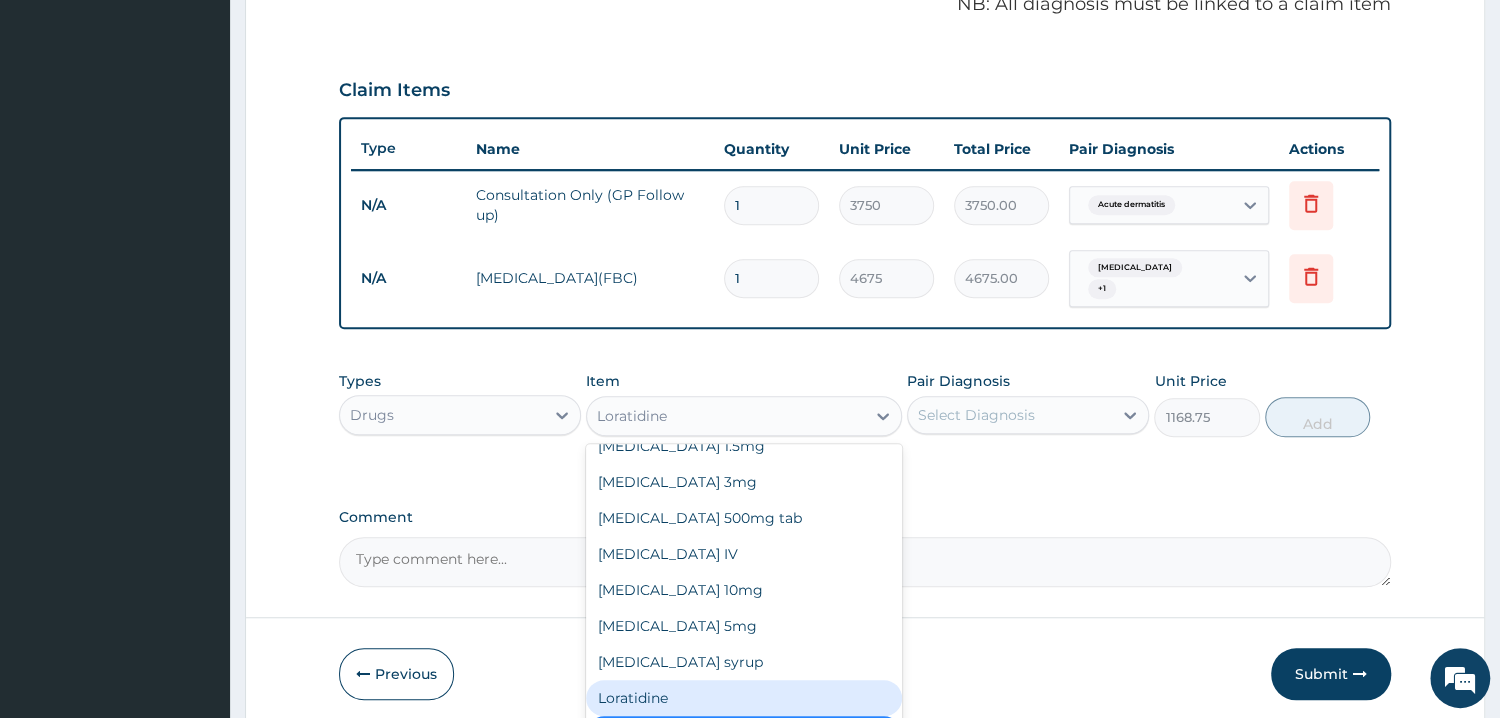 click on "Loratidine" at bounding box center [744, 698] 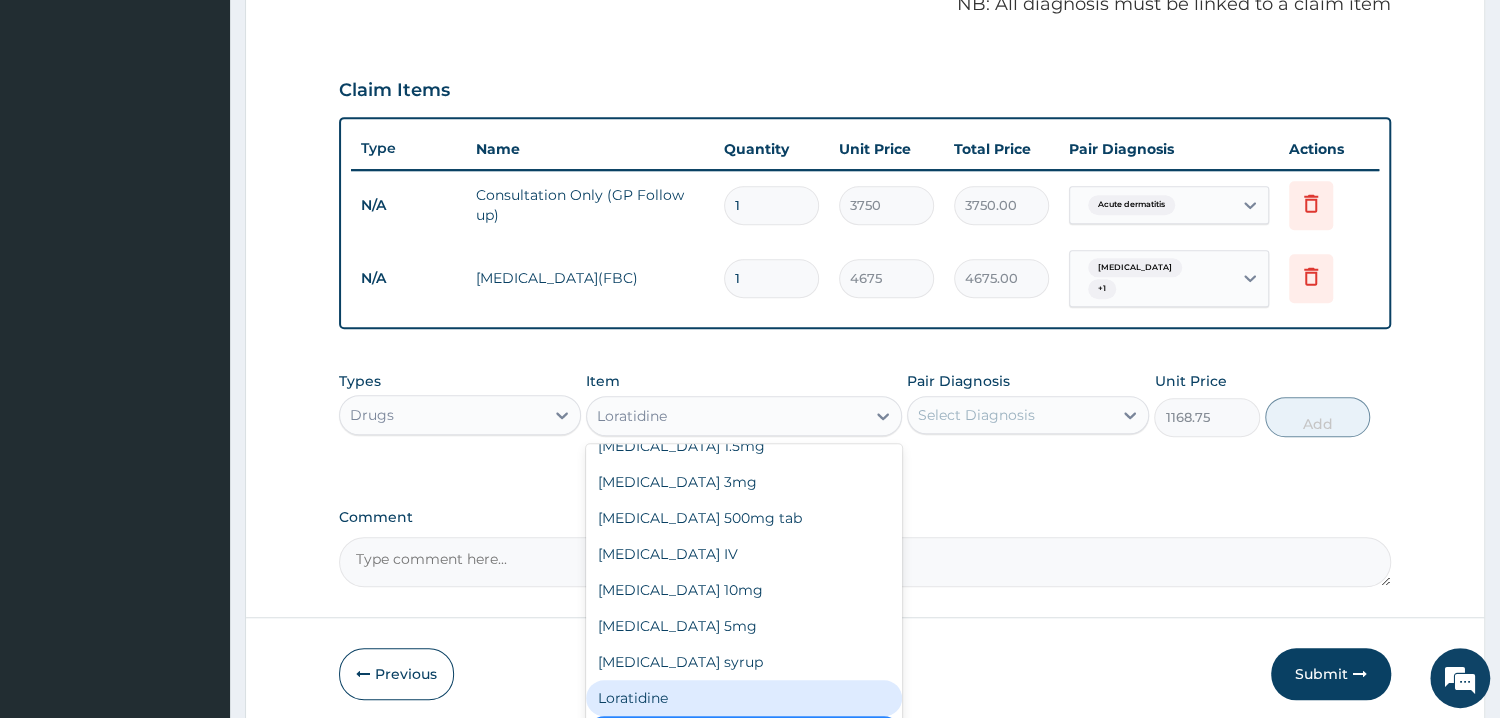 type on "70.125" 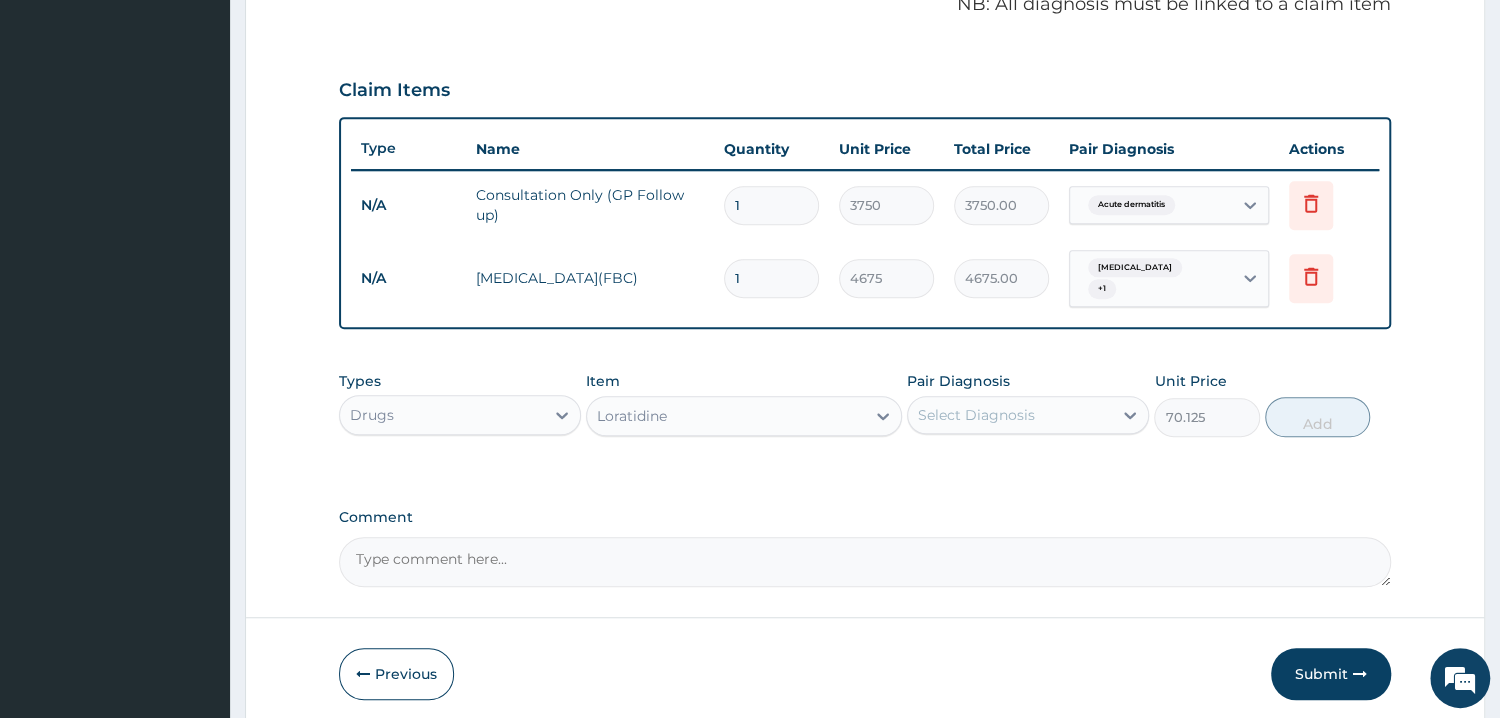 click on "Select Diagnosis" at bounding box center [976, 415] 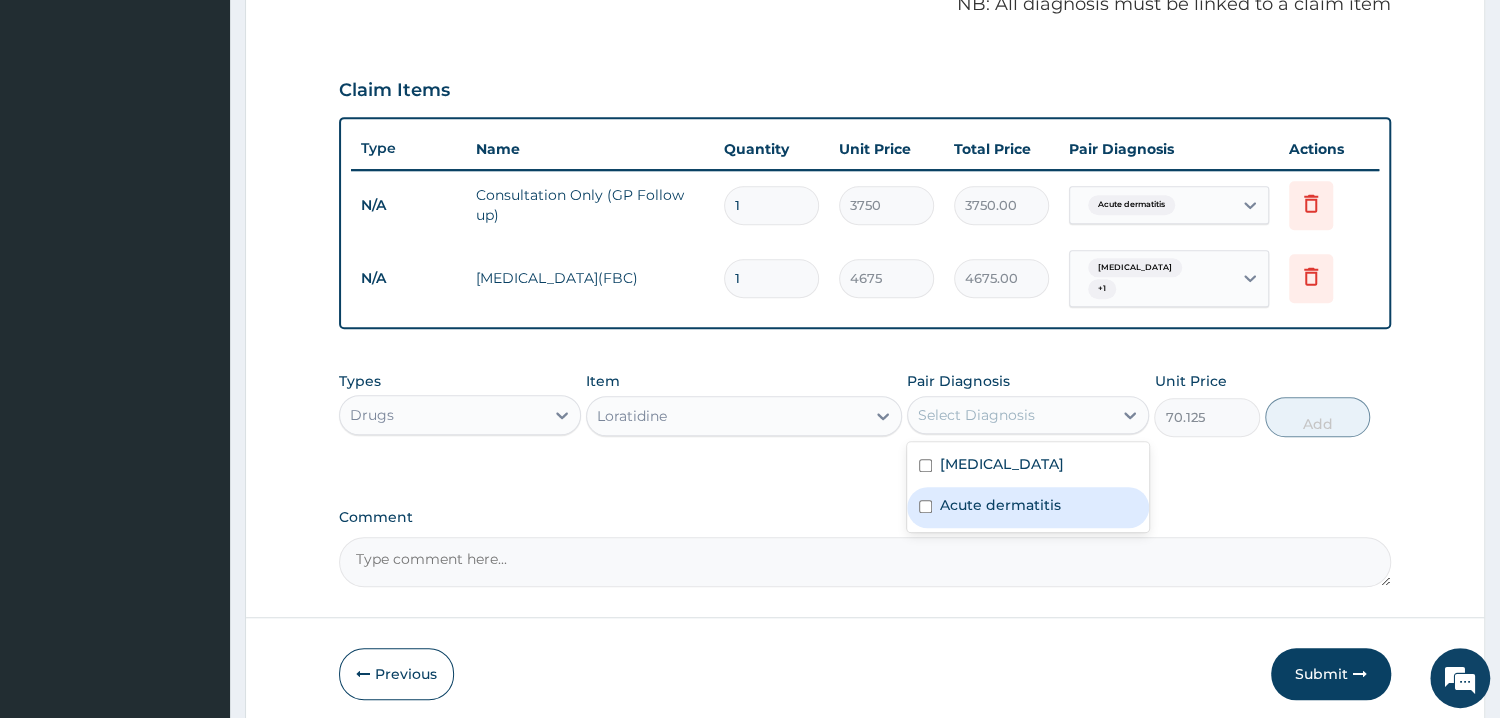 click on "Acute dermatitis" at bounding box center (1000, 505) 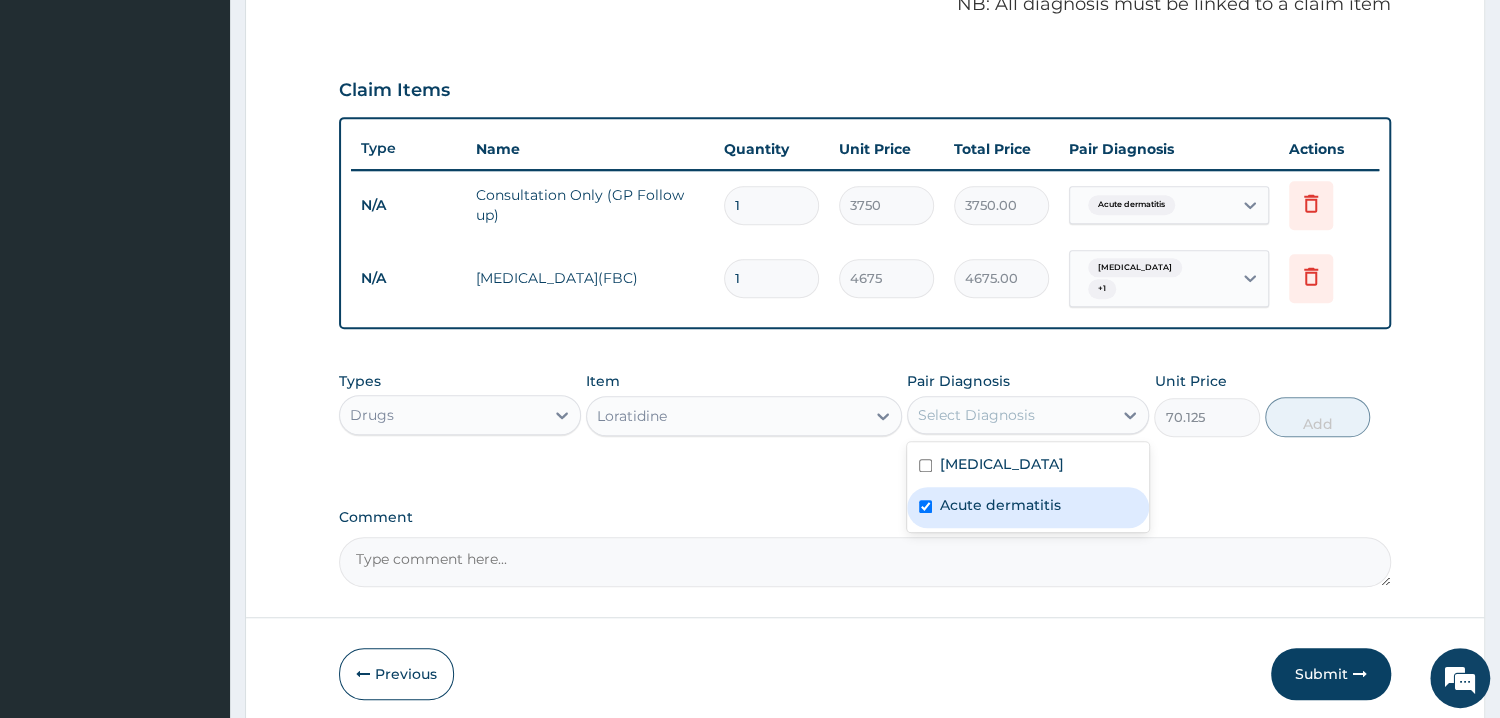 checkbox on "true" 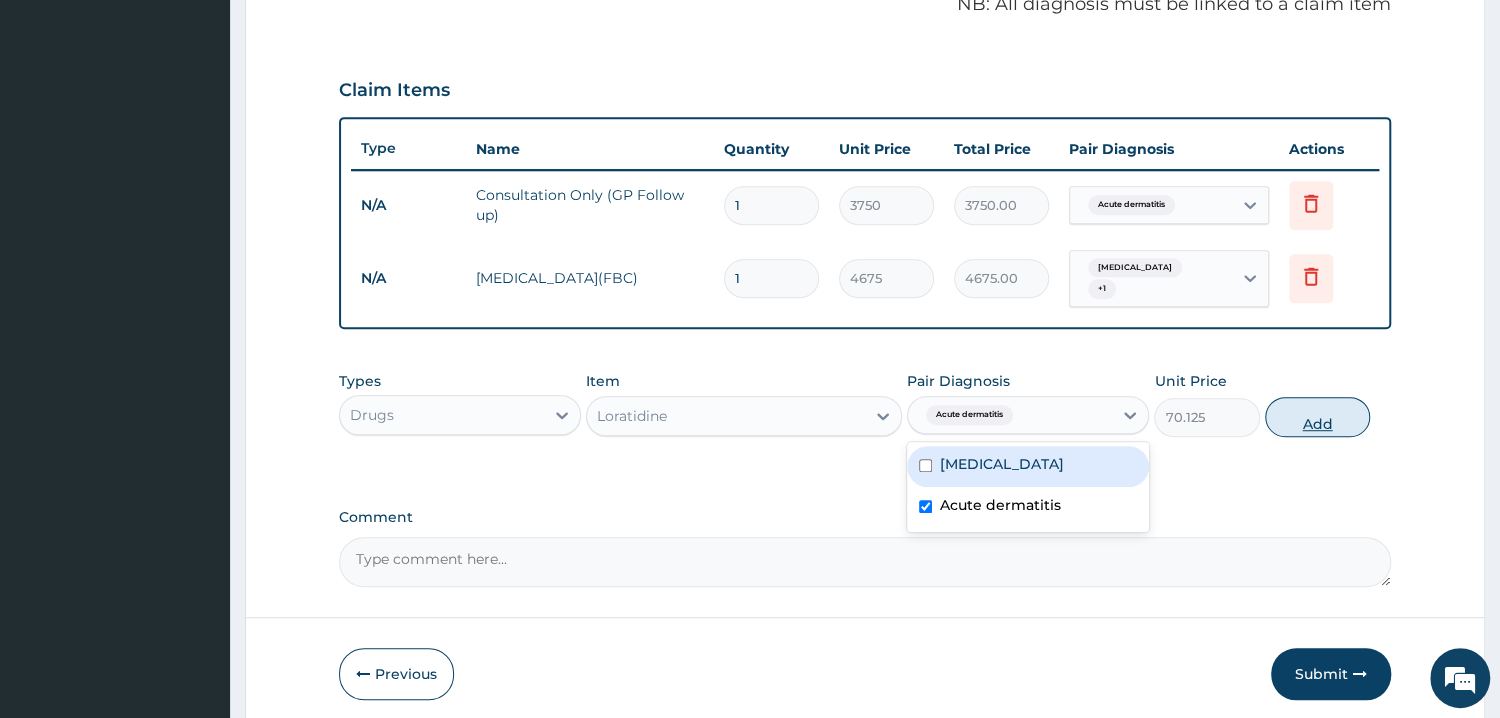click on "Add" at bounding box center (1317, 417) 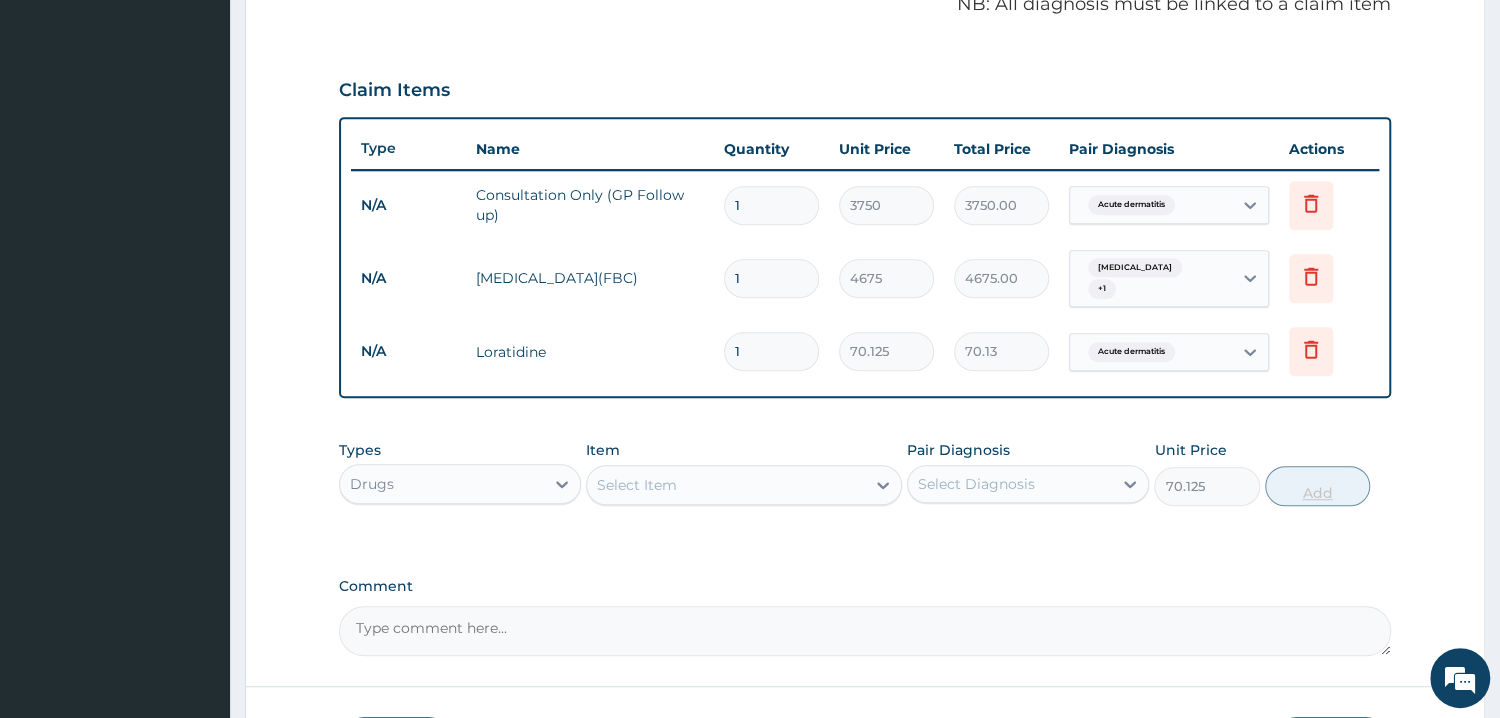 type on "0" 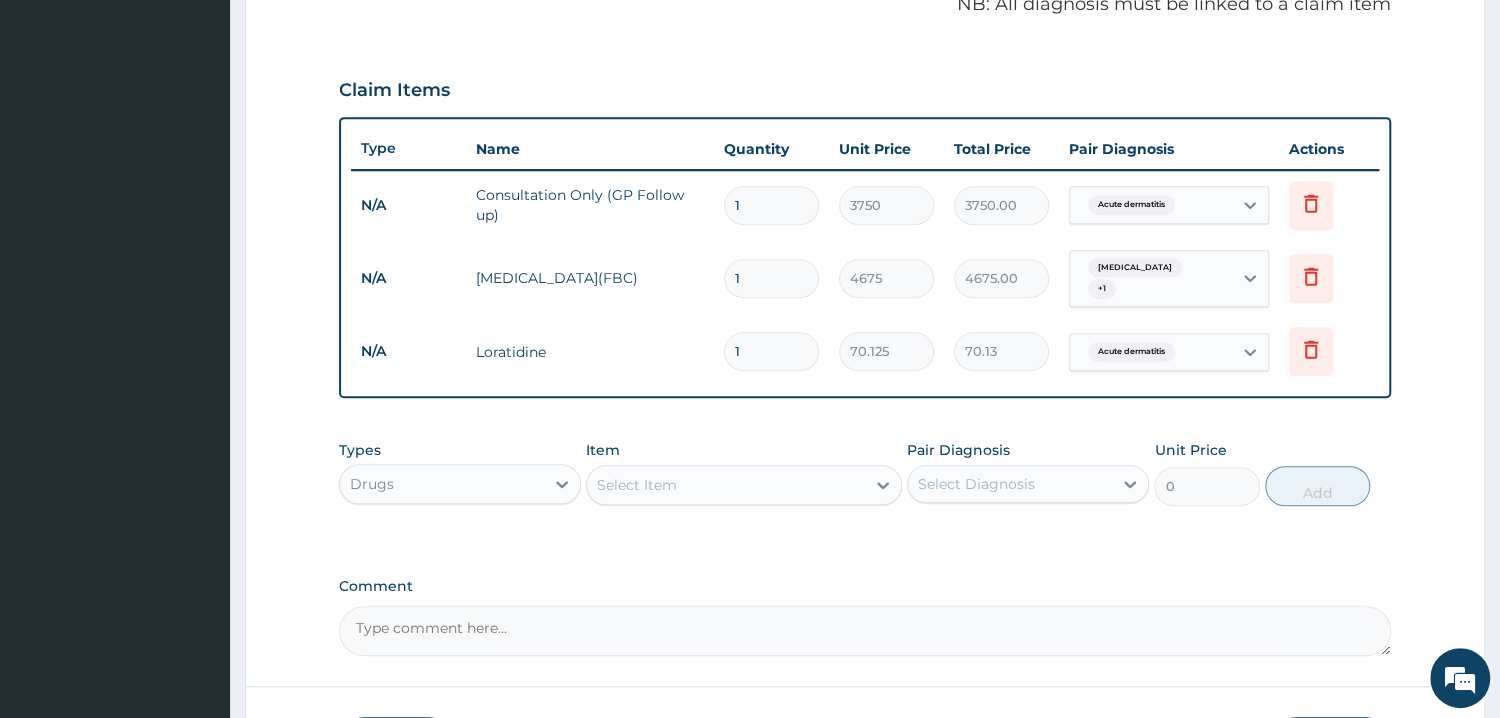 type 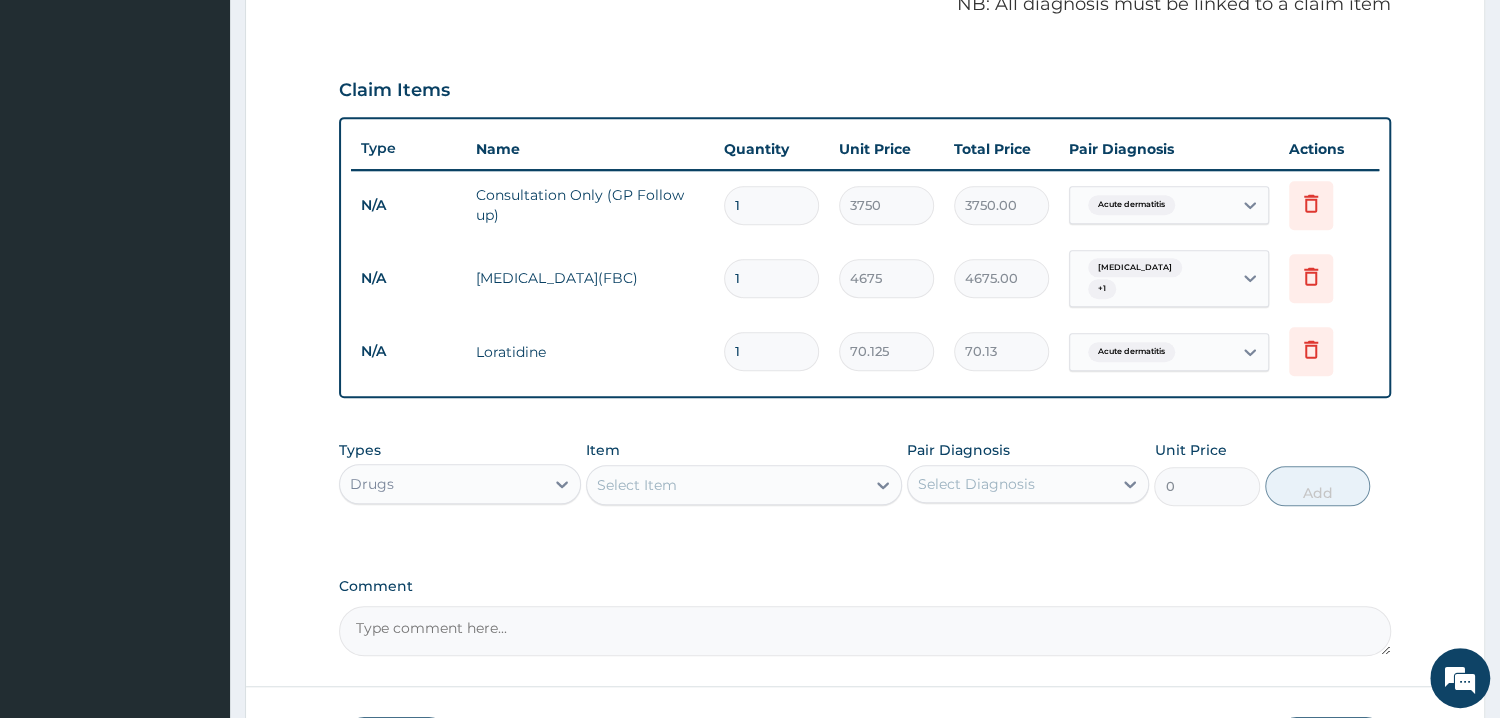 type on "0.00" 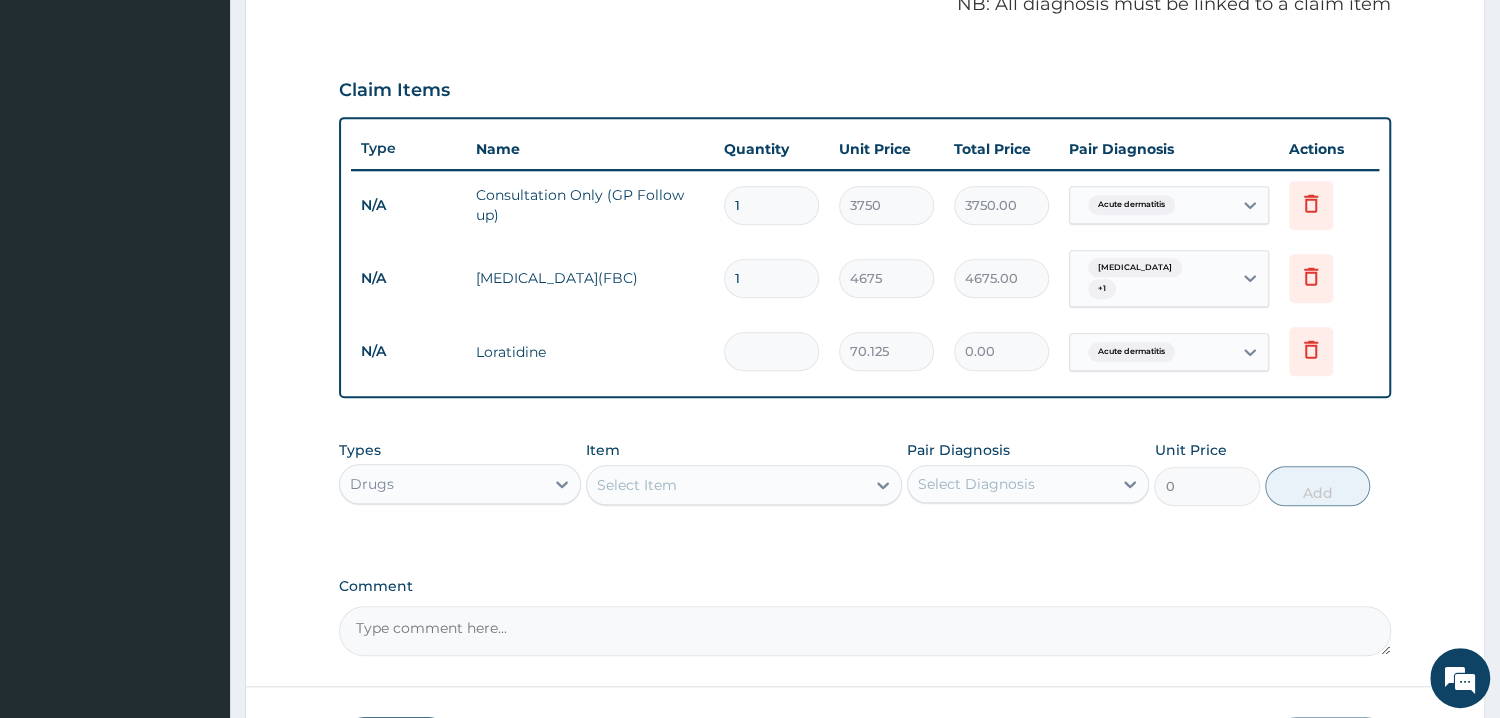 type on "5" 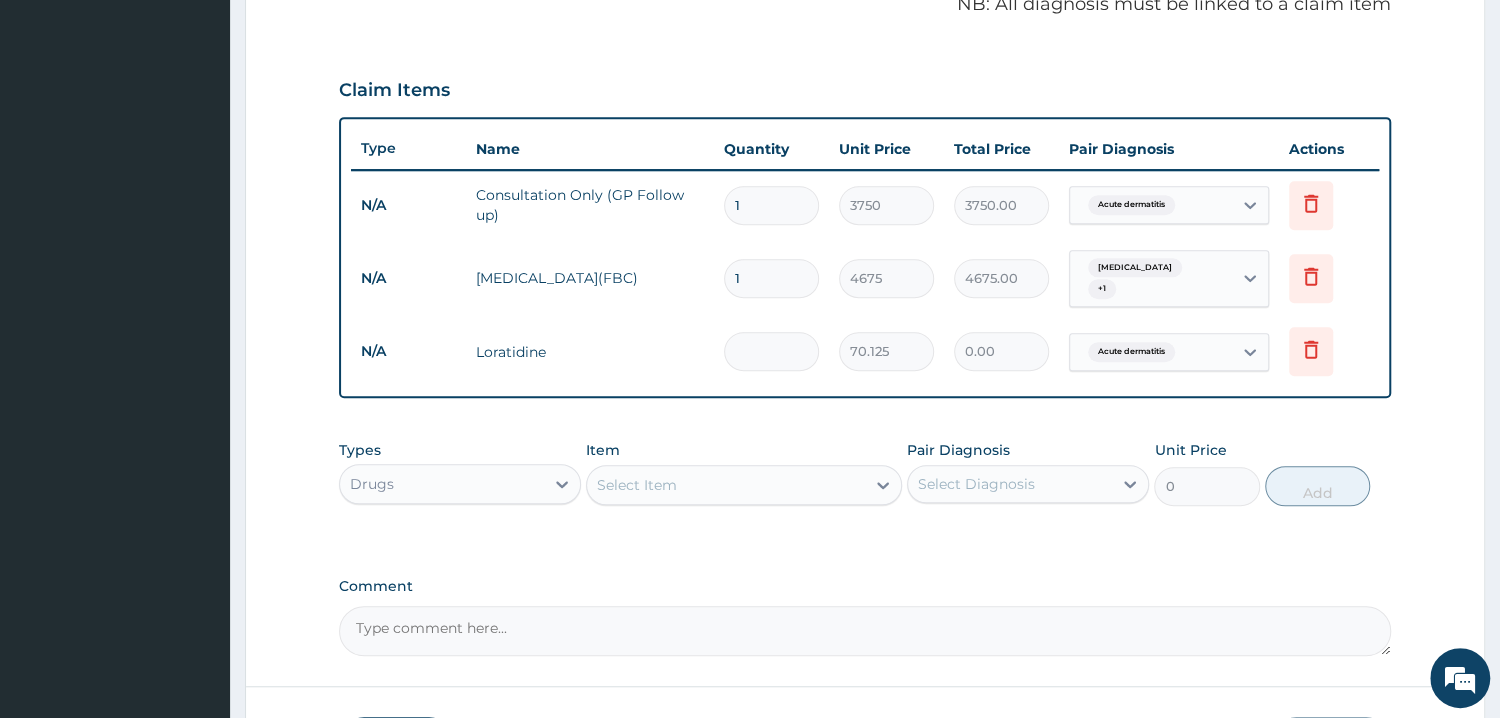 type on "350.63" 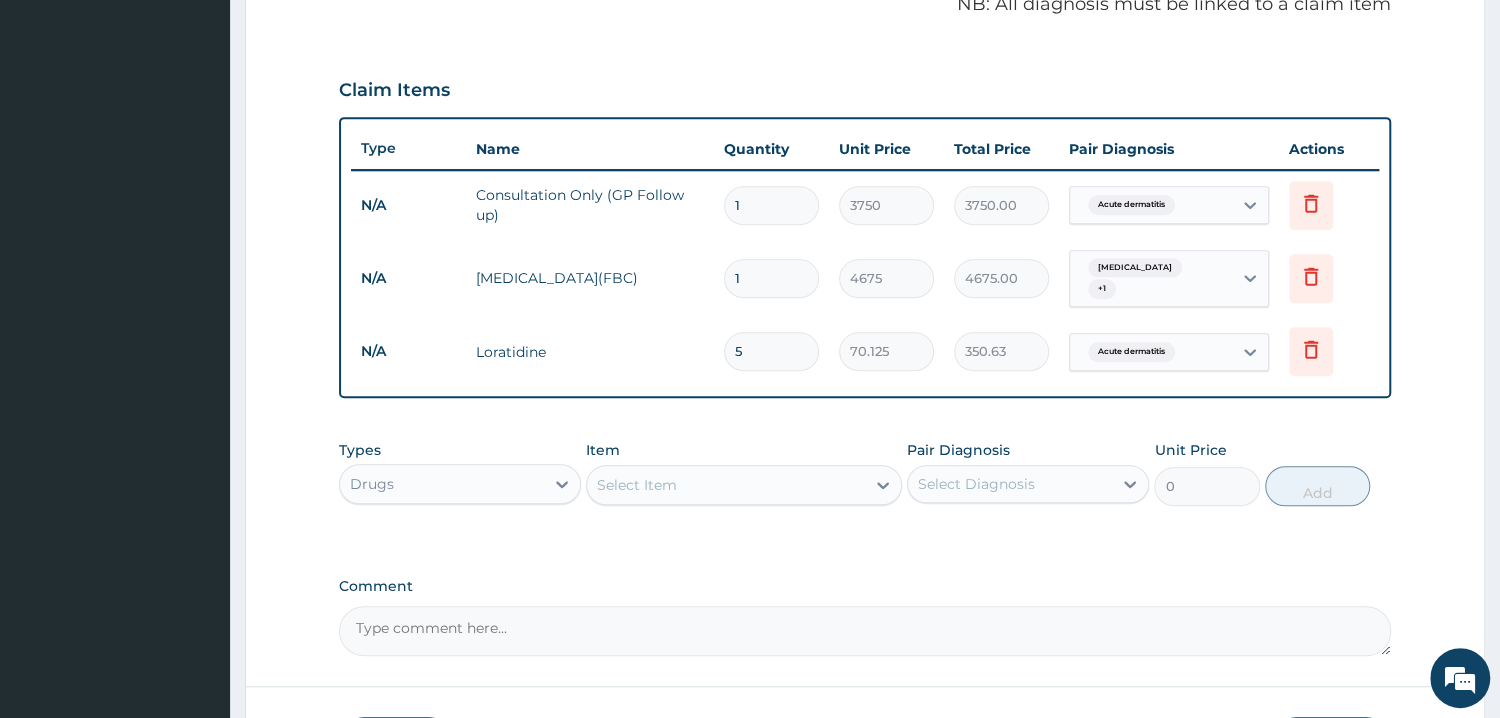 type on "5" 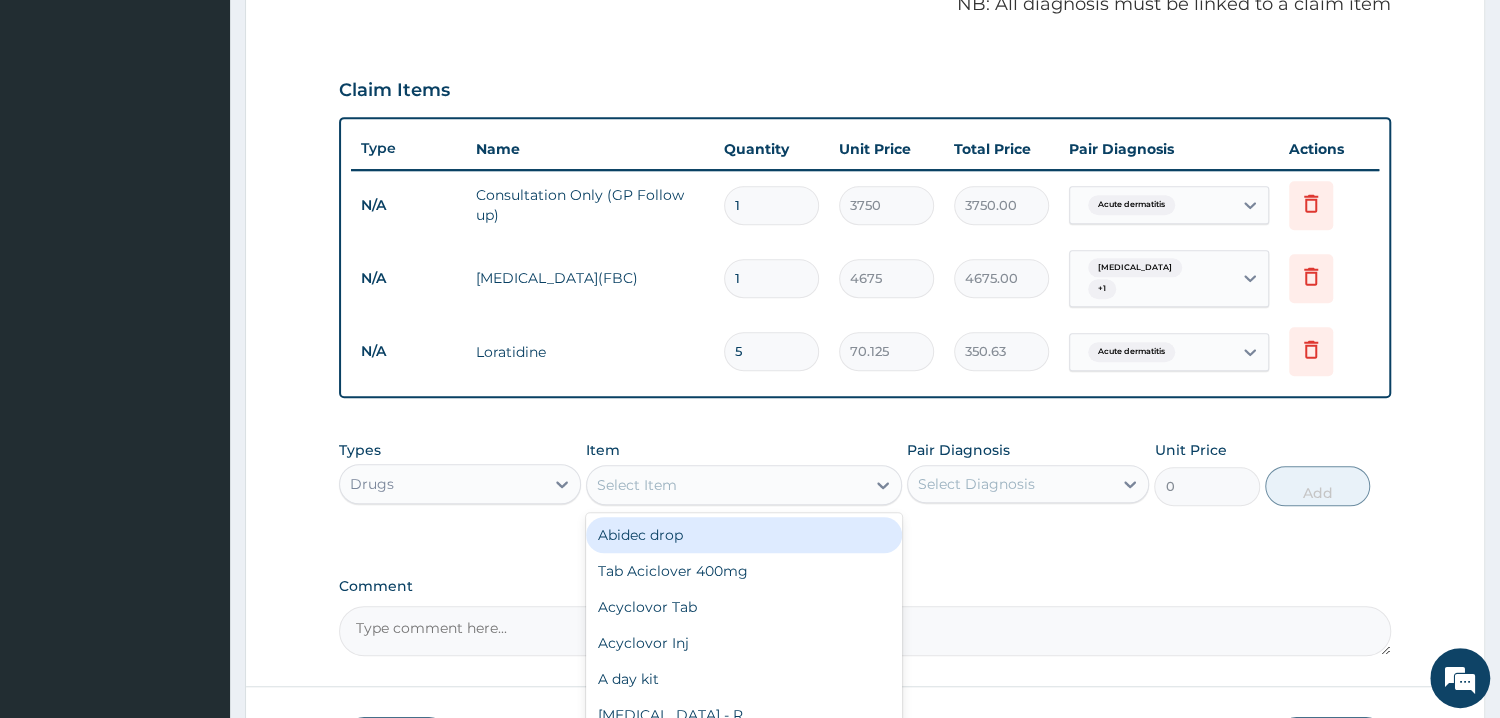 click on "Select Item" at bounding box center [726, 485] 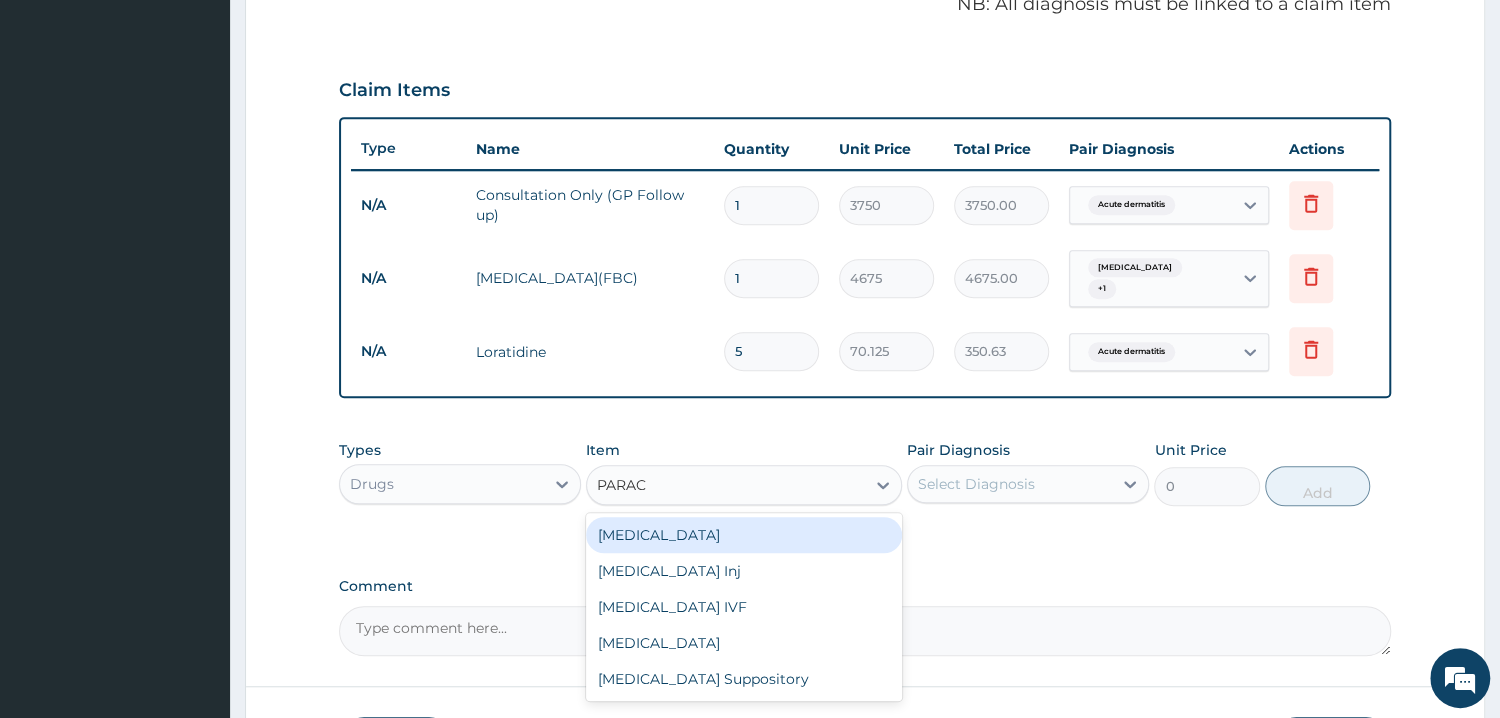 type on "PARACE" 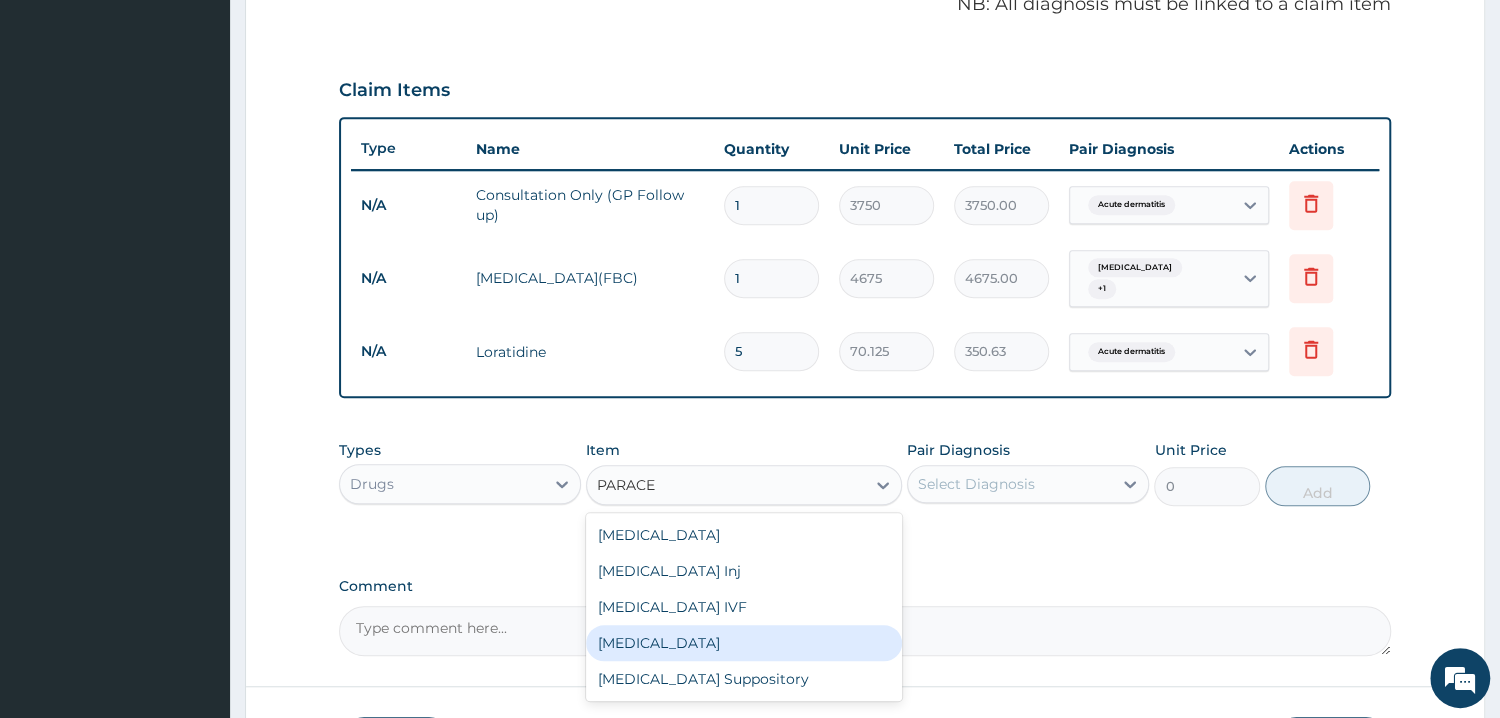 click on "[MEDICAL_DATA]" at bounding box center [744, 643] 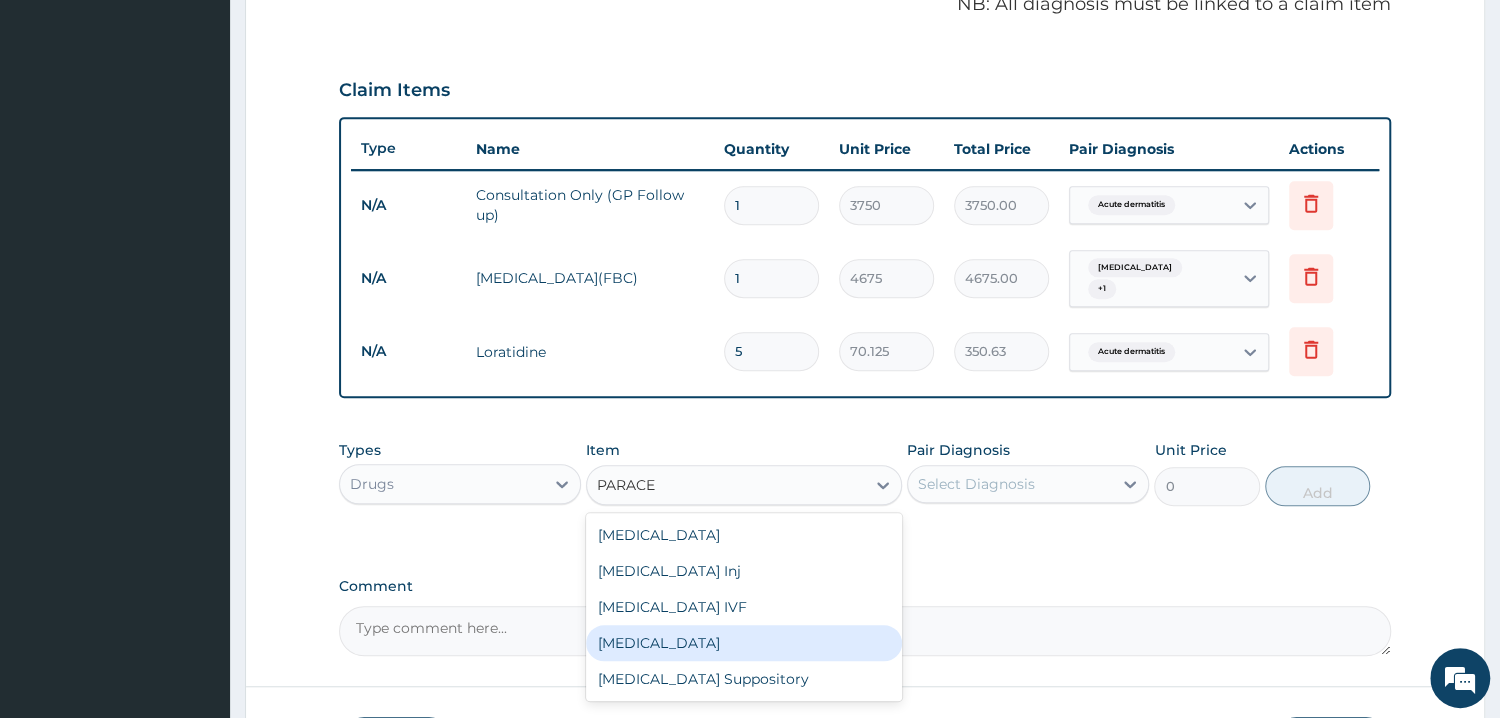type 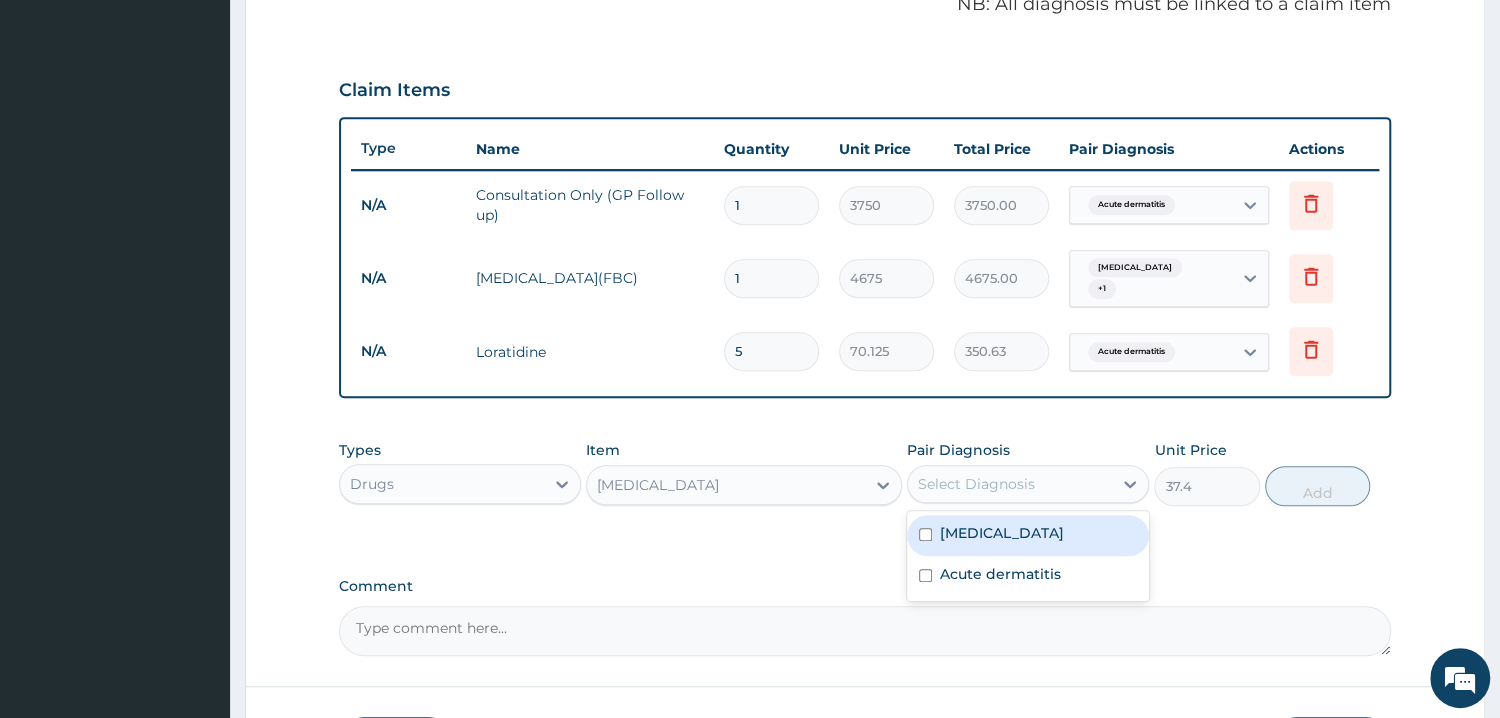 click on "Select Diagnosis" at bounding box center (1010, 484) 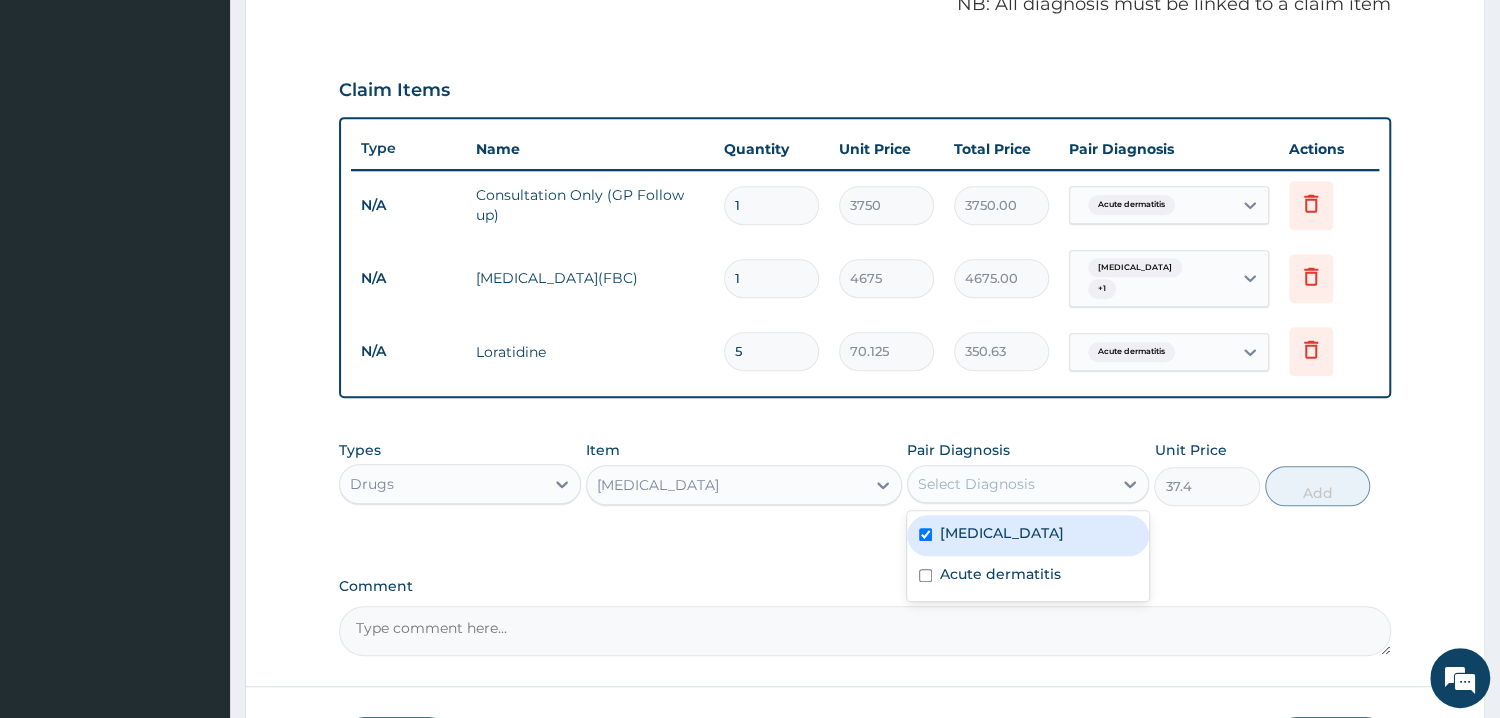 checkbox on "true" 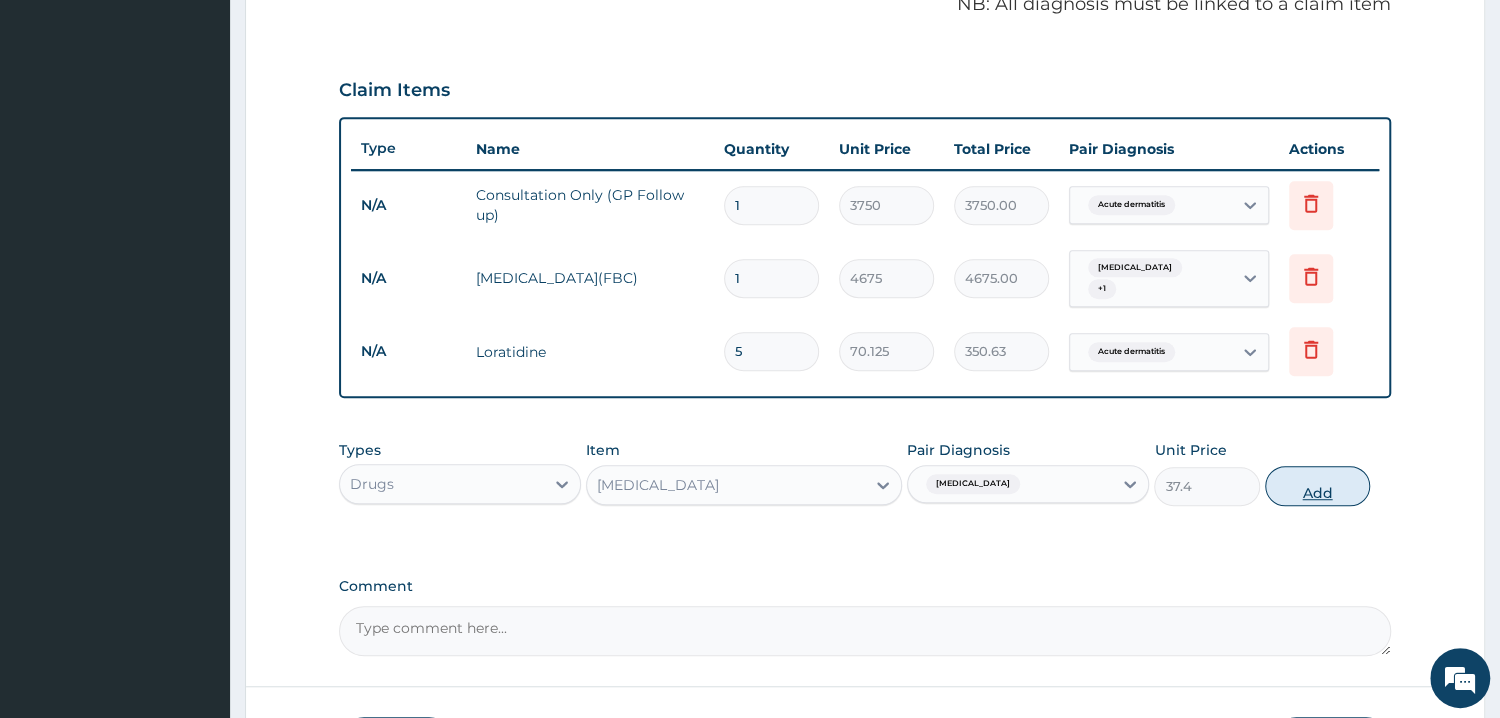 click on "Add" at bounding box center (1317, 486) 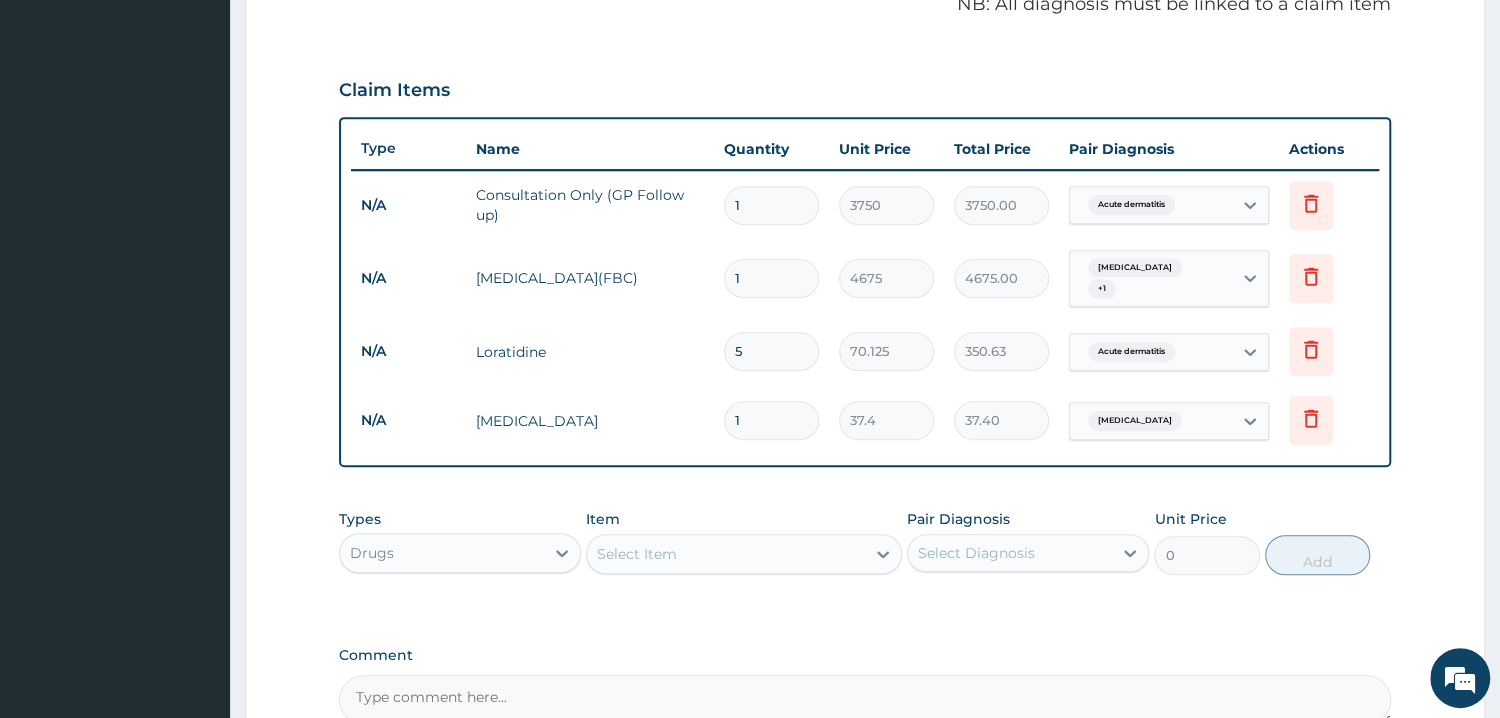 type 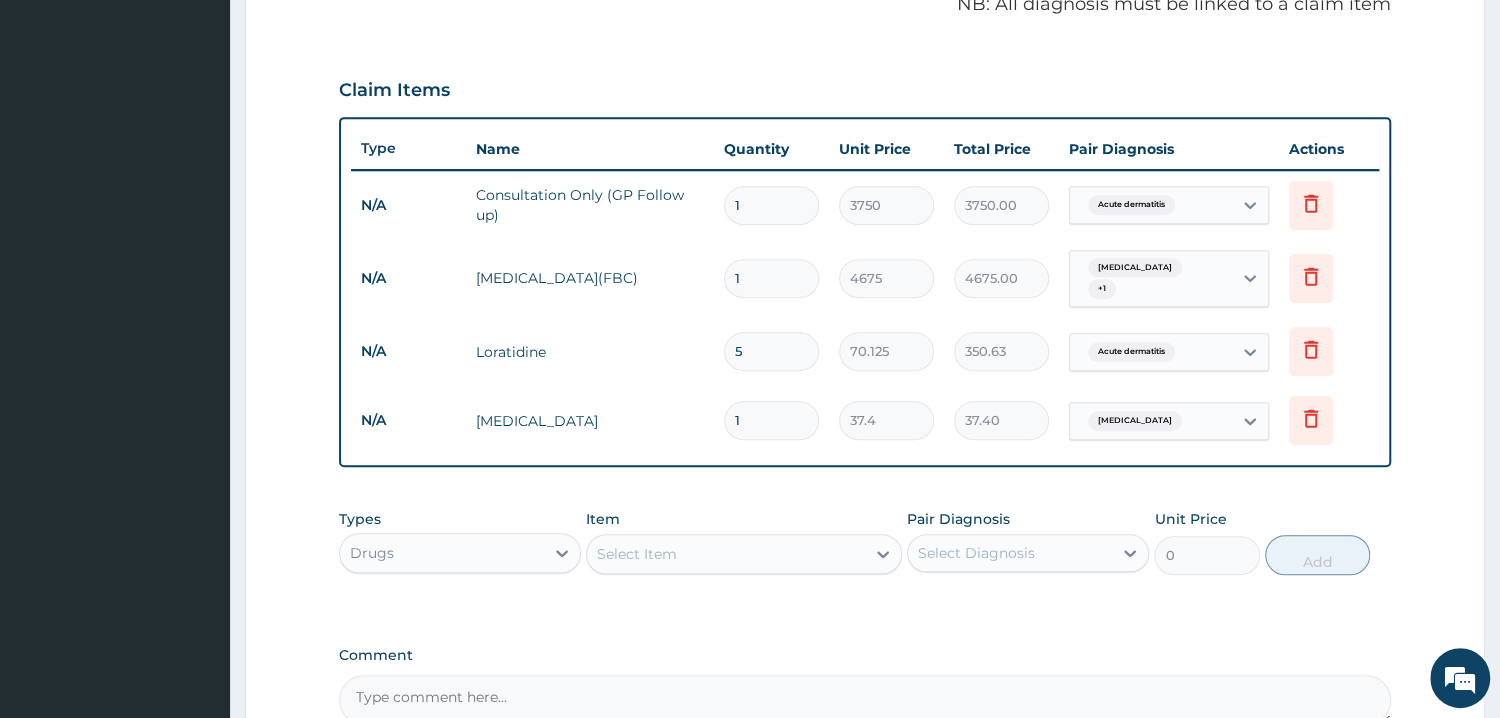 type on "0.00" 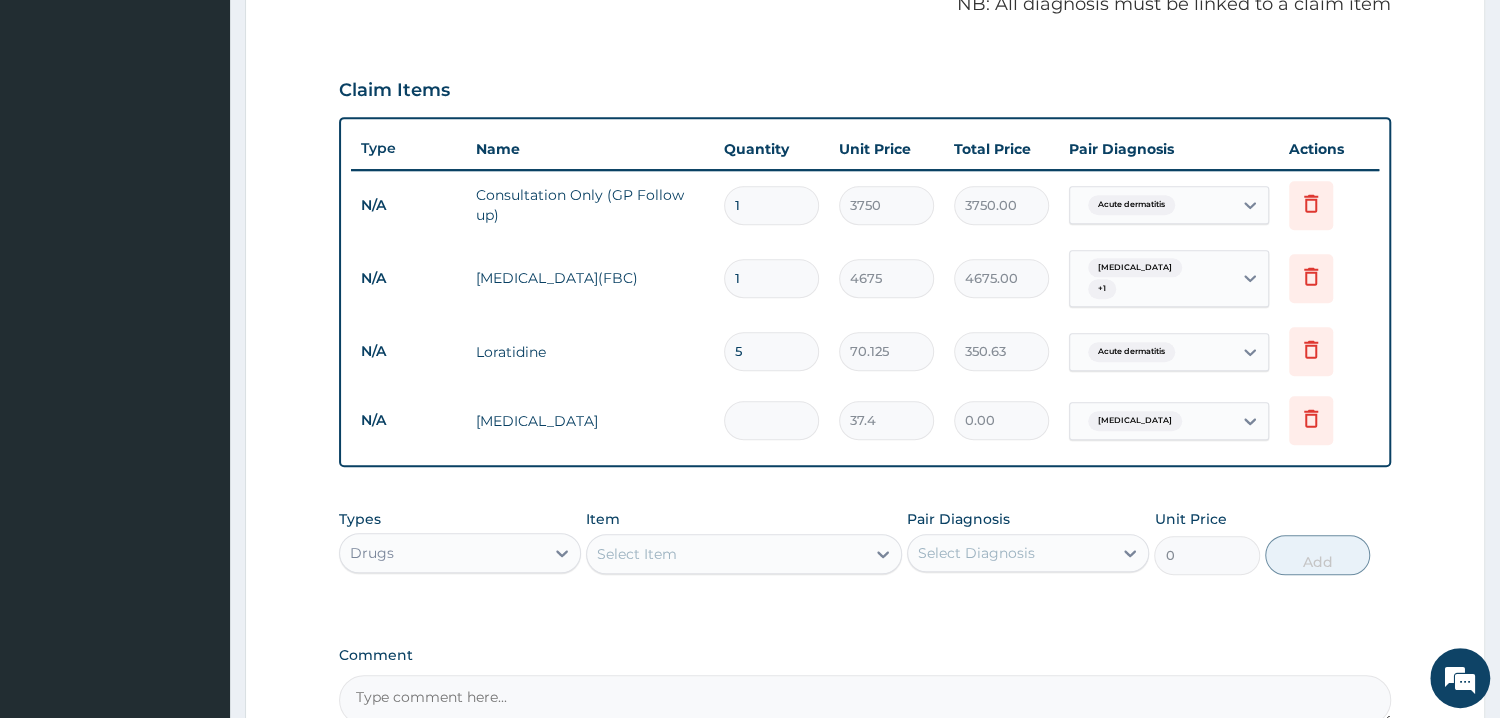 type on "9" 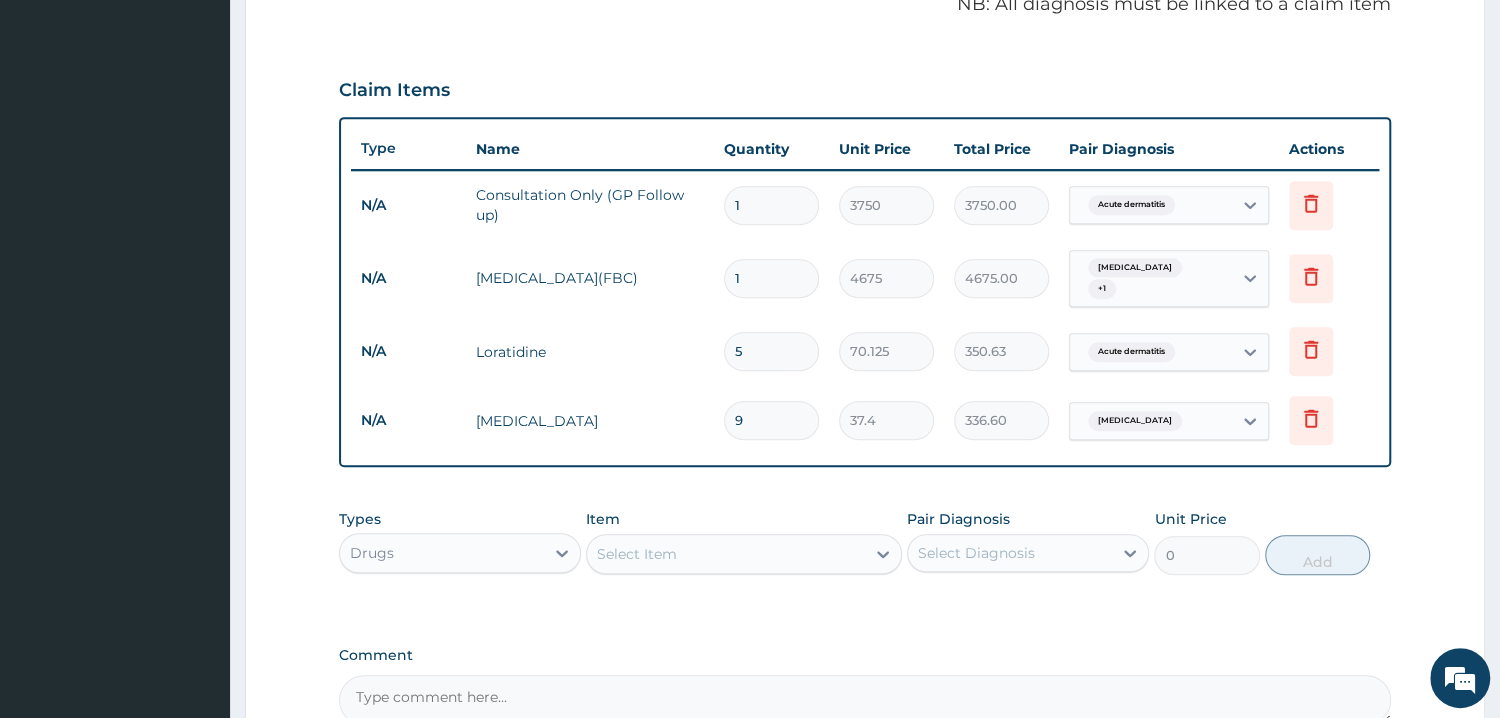 type on "9" 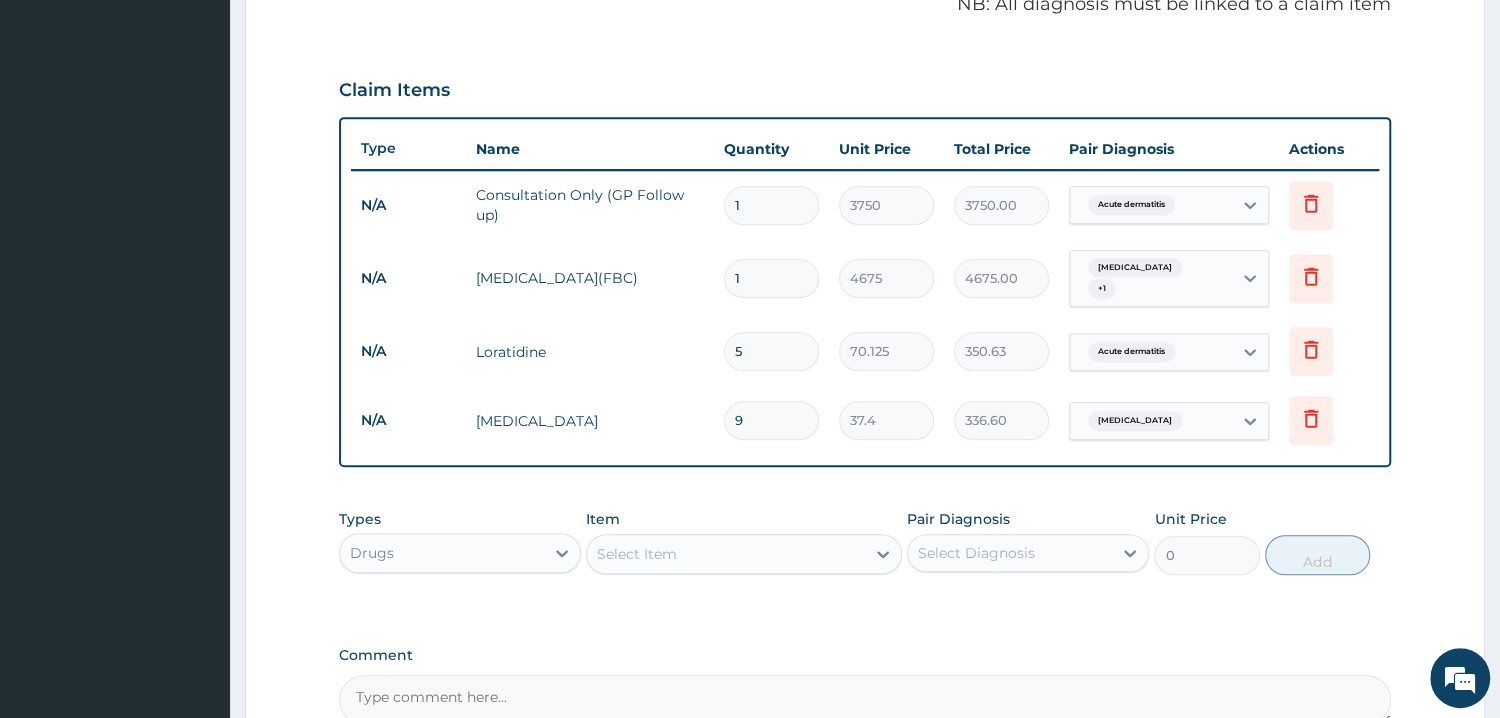 click on "Select Item" at bounding box center [637, 554] 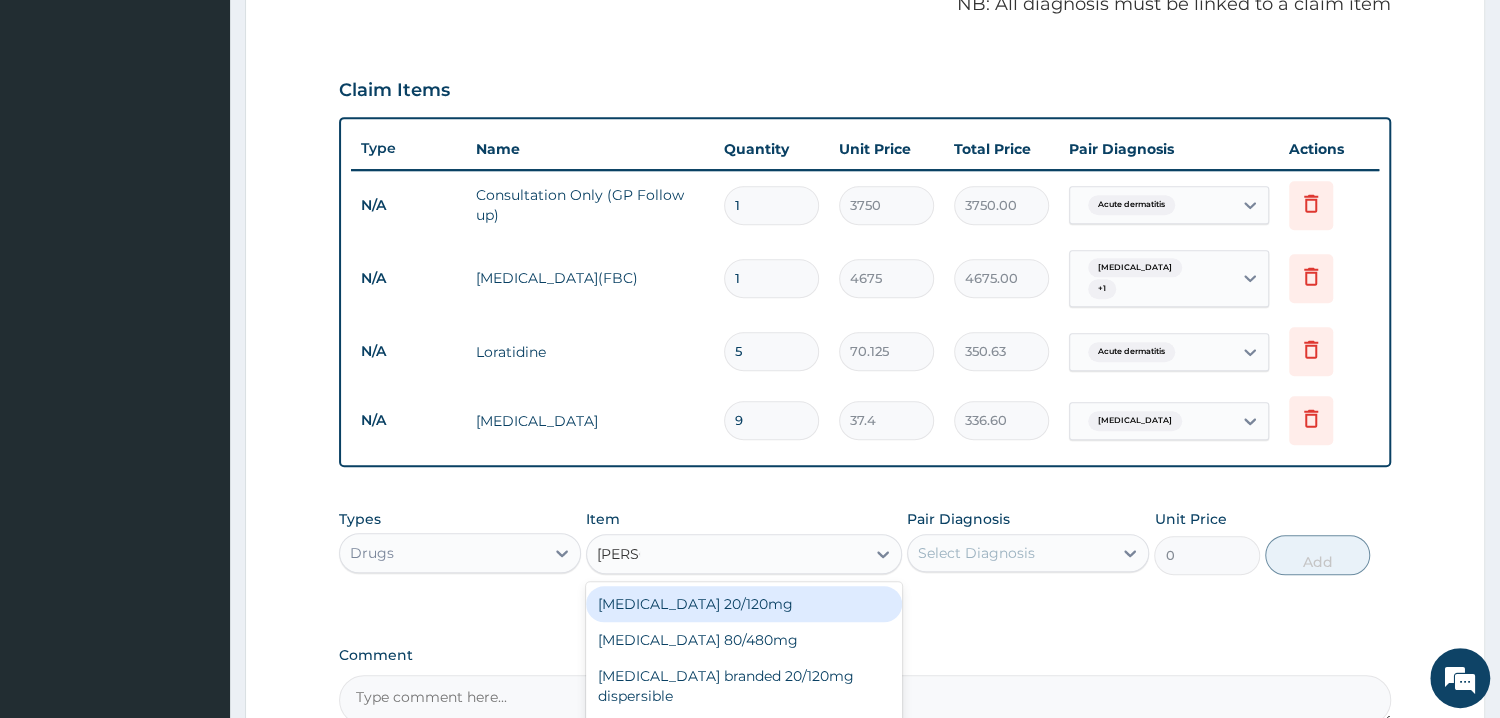 type on "COART" 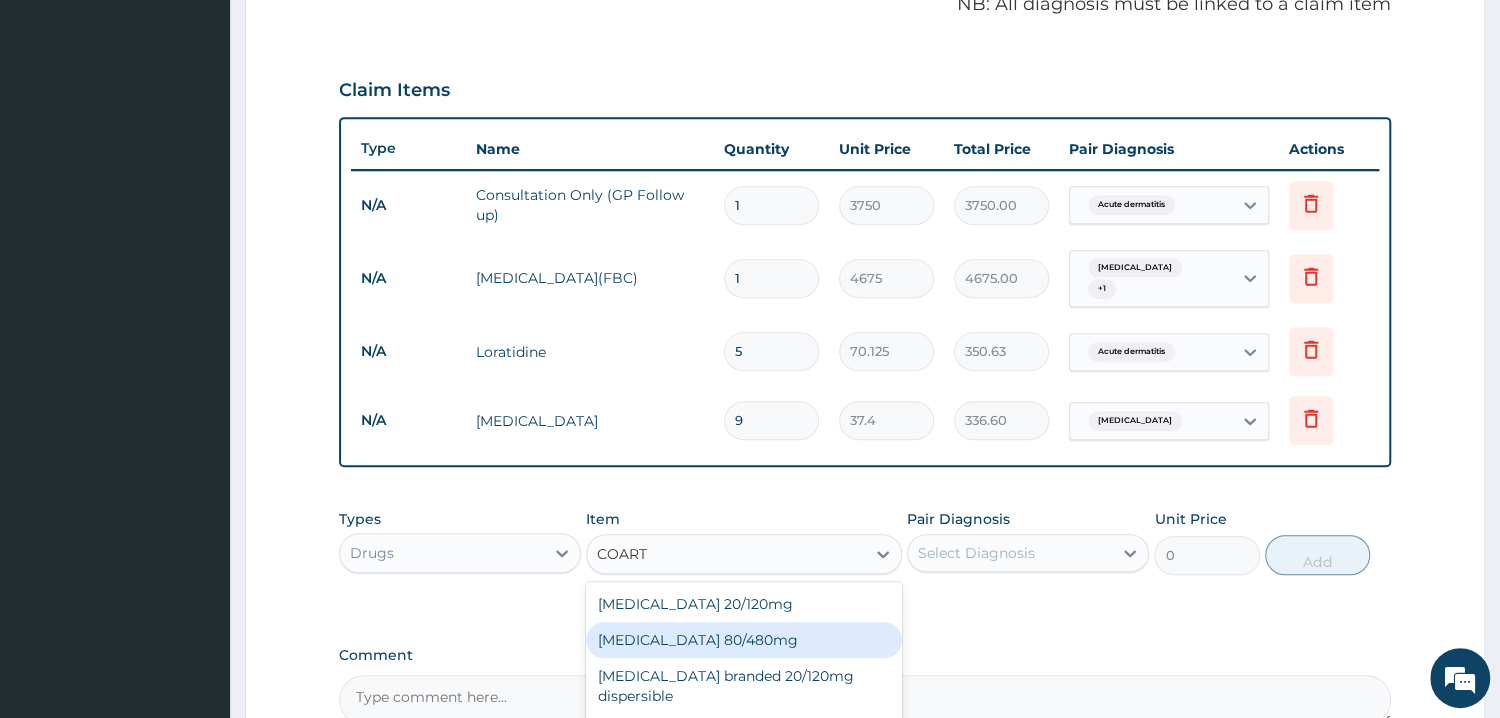 click on "[MEDICAL_DATA] 80/480mg" at bounding box center (744, 640) 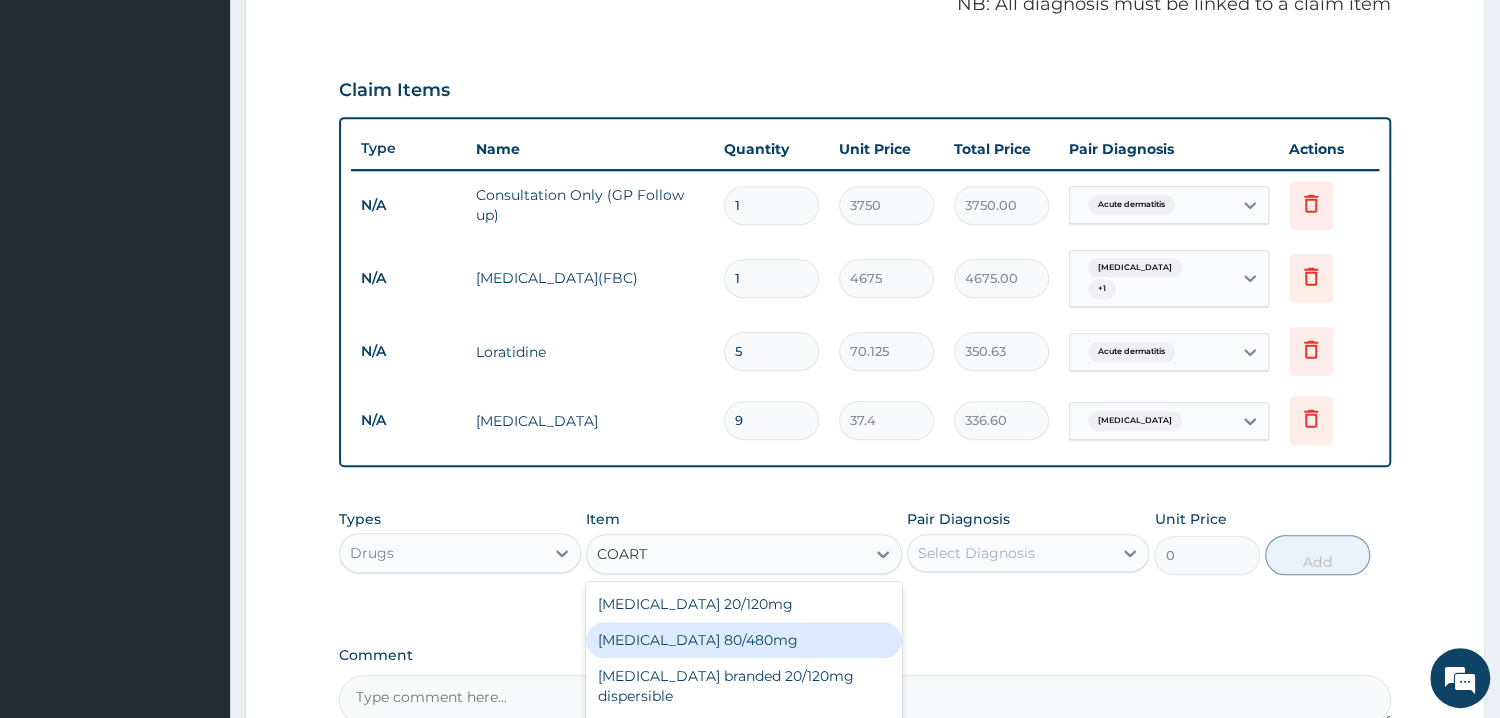 type 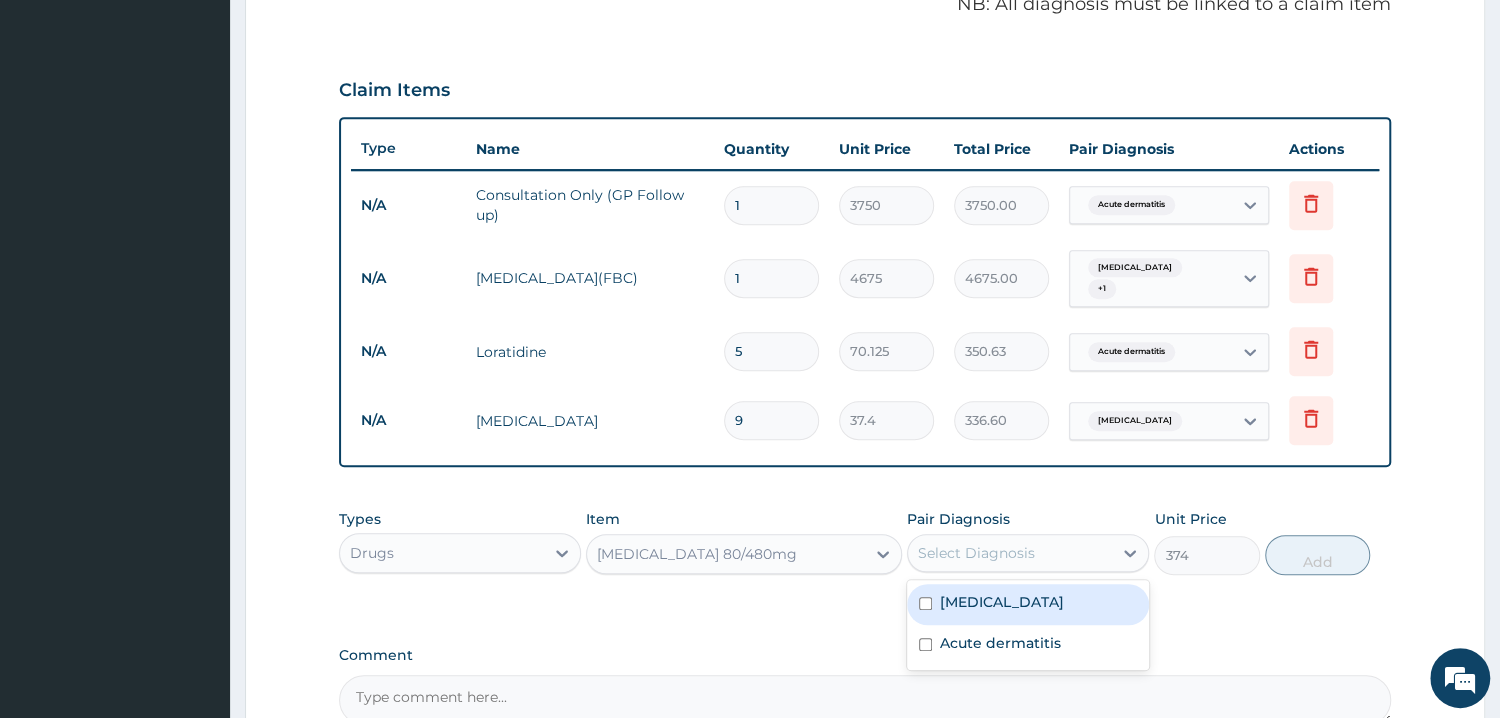 click on "Select Diagnosis" at bounding box center [976, 553] 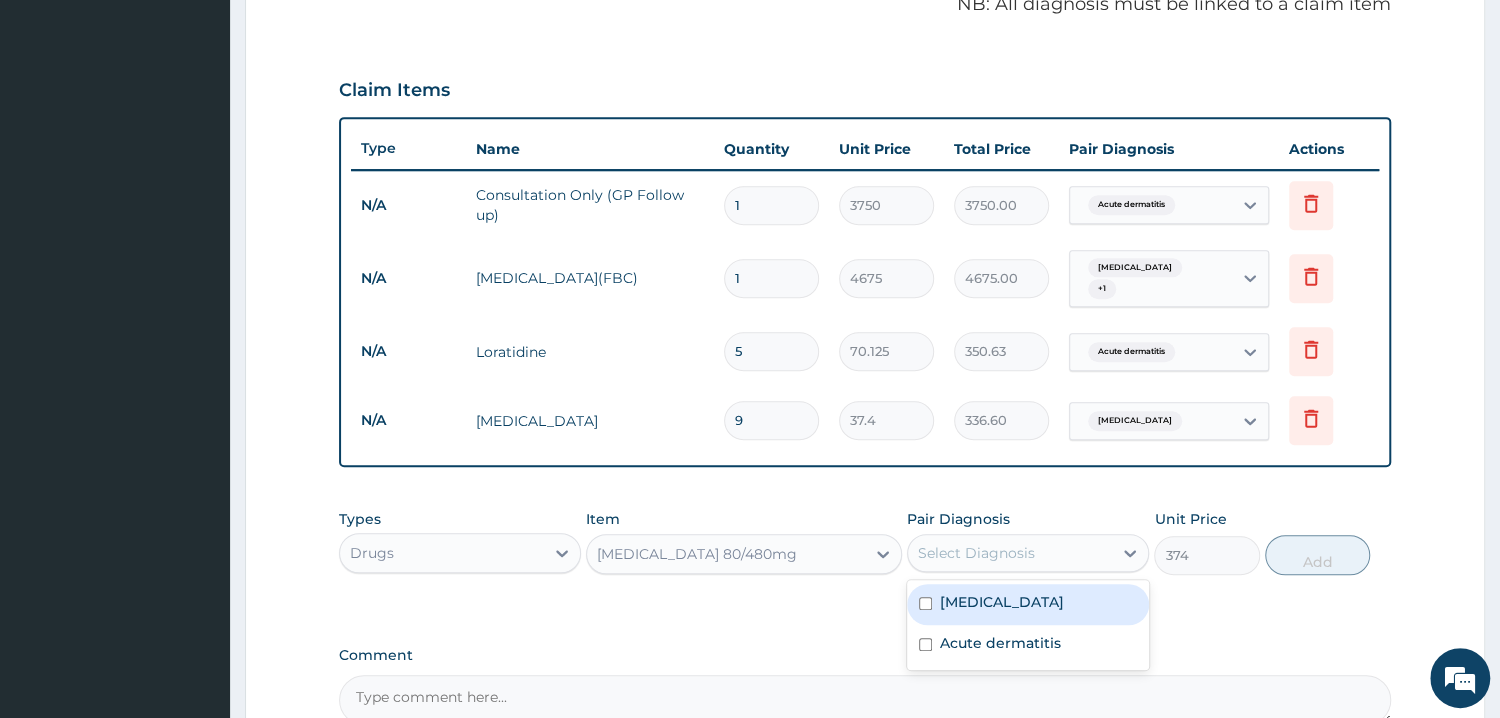 click on "[MEDICAL_DATA]" at bounding box center (1002, 602) 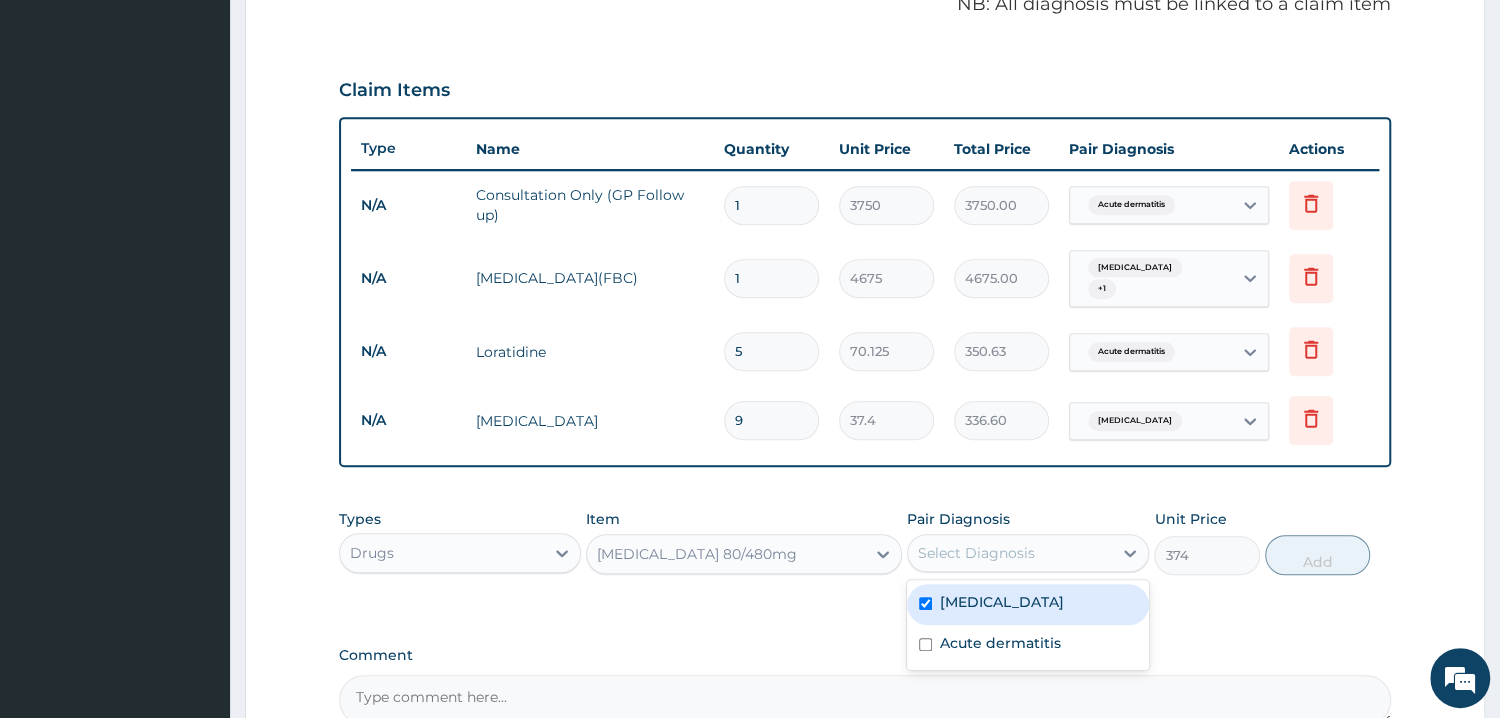 checkbox on "true" 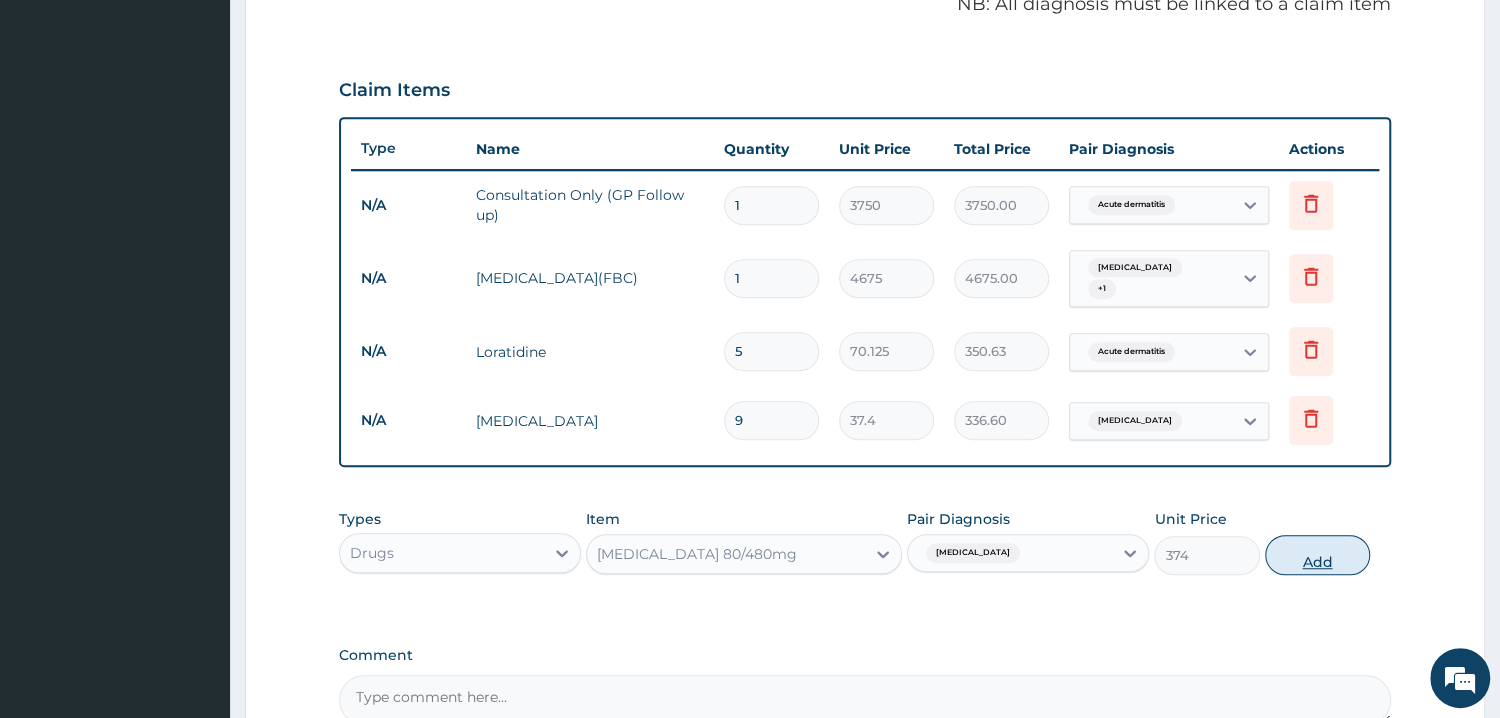click on "Add" at bounding box center [1317, 555] 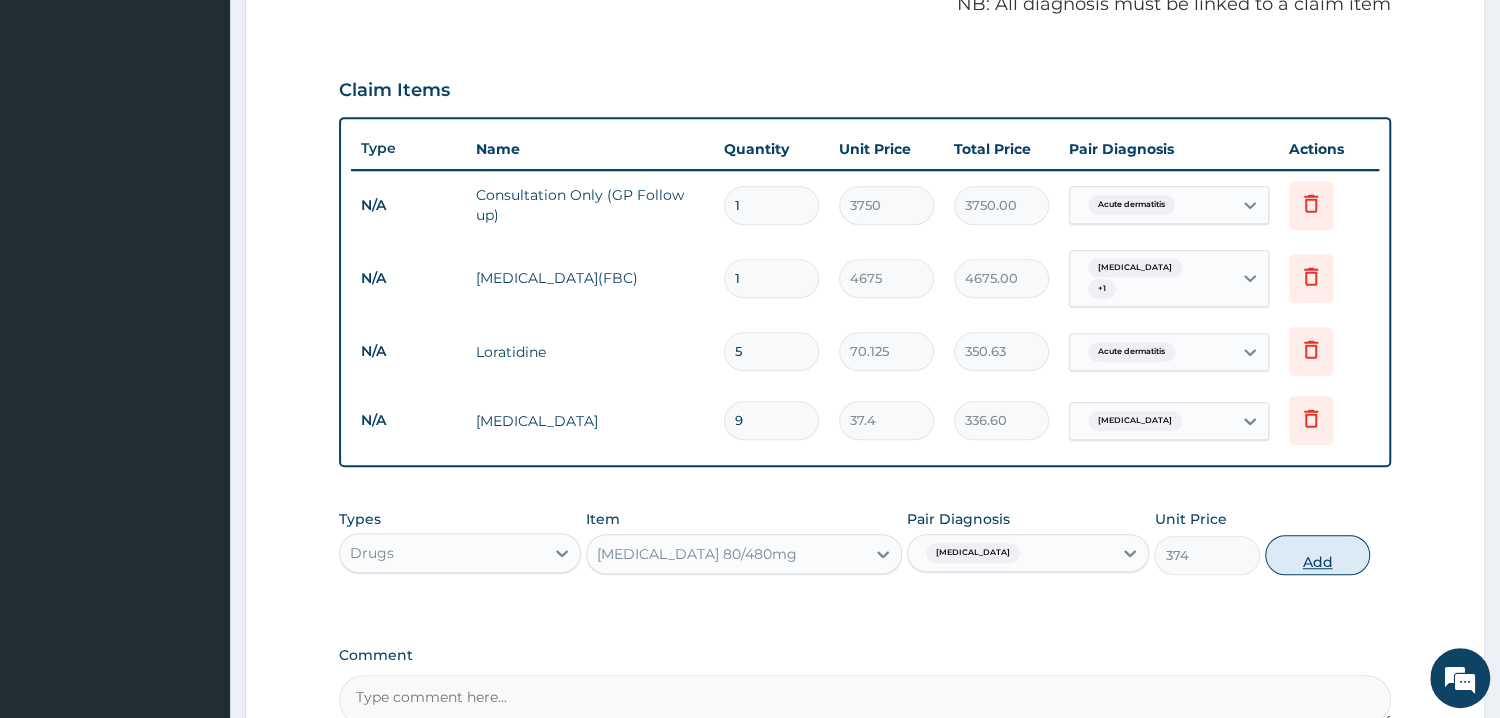 type on "0" 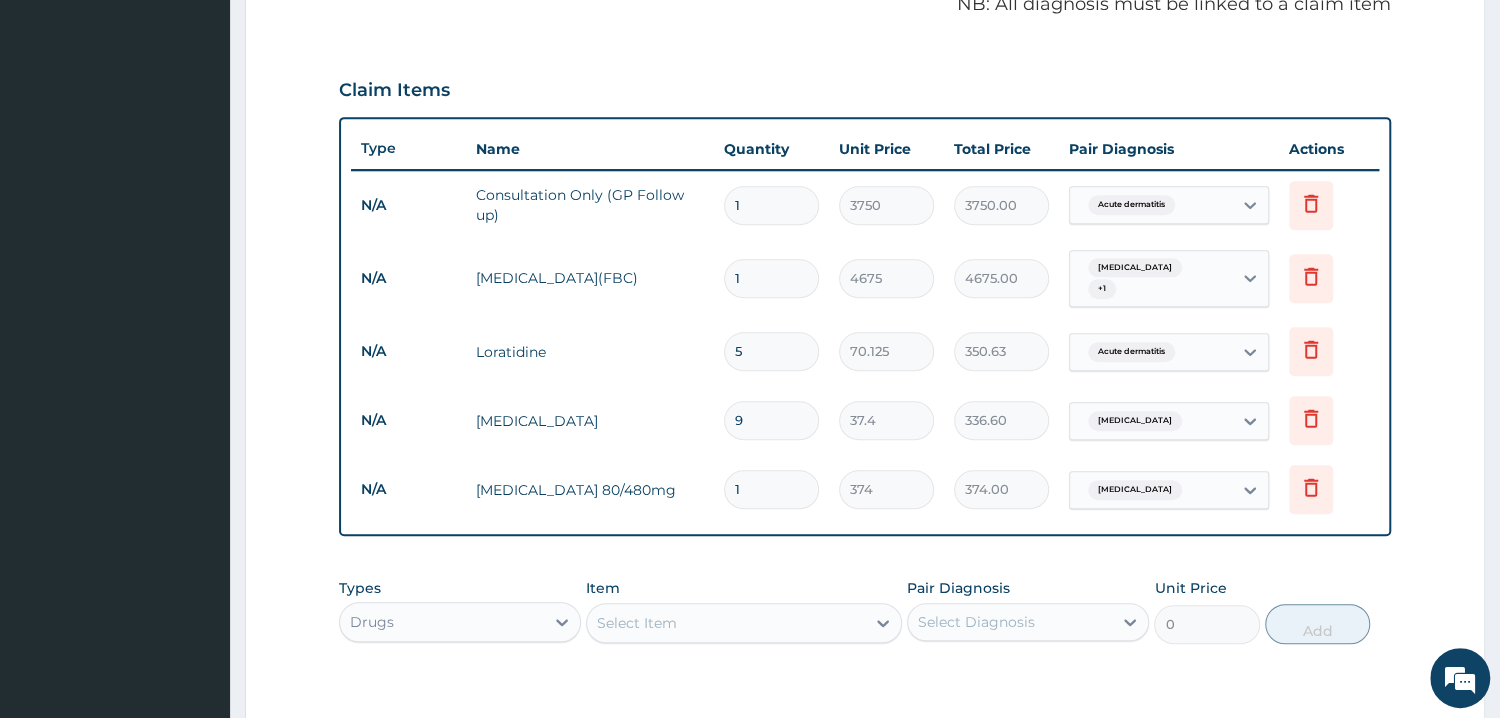 type 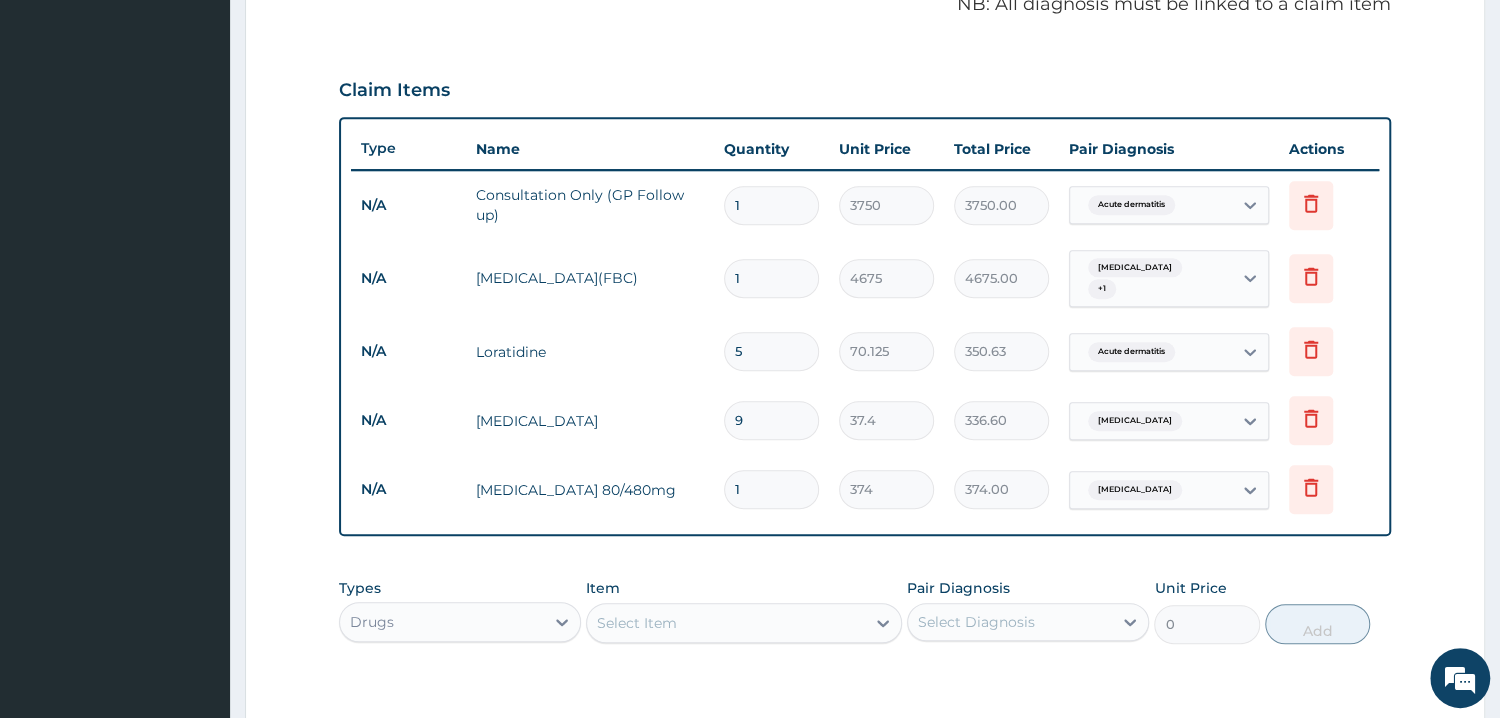 type on "0.00" 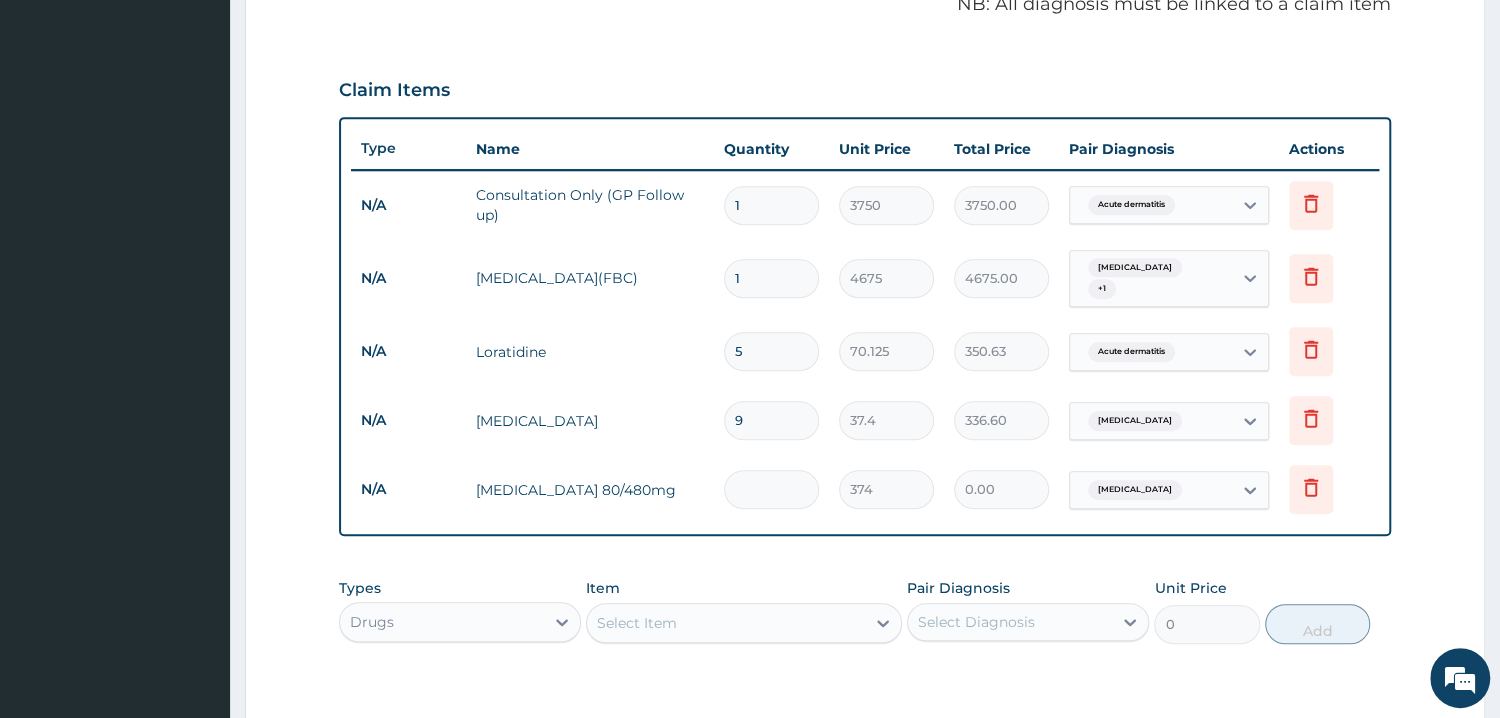 type on "6" 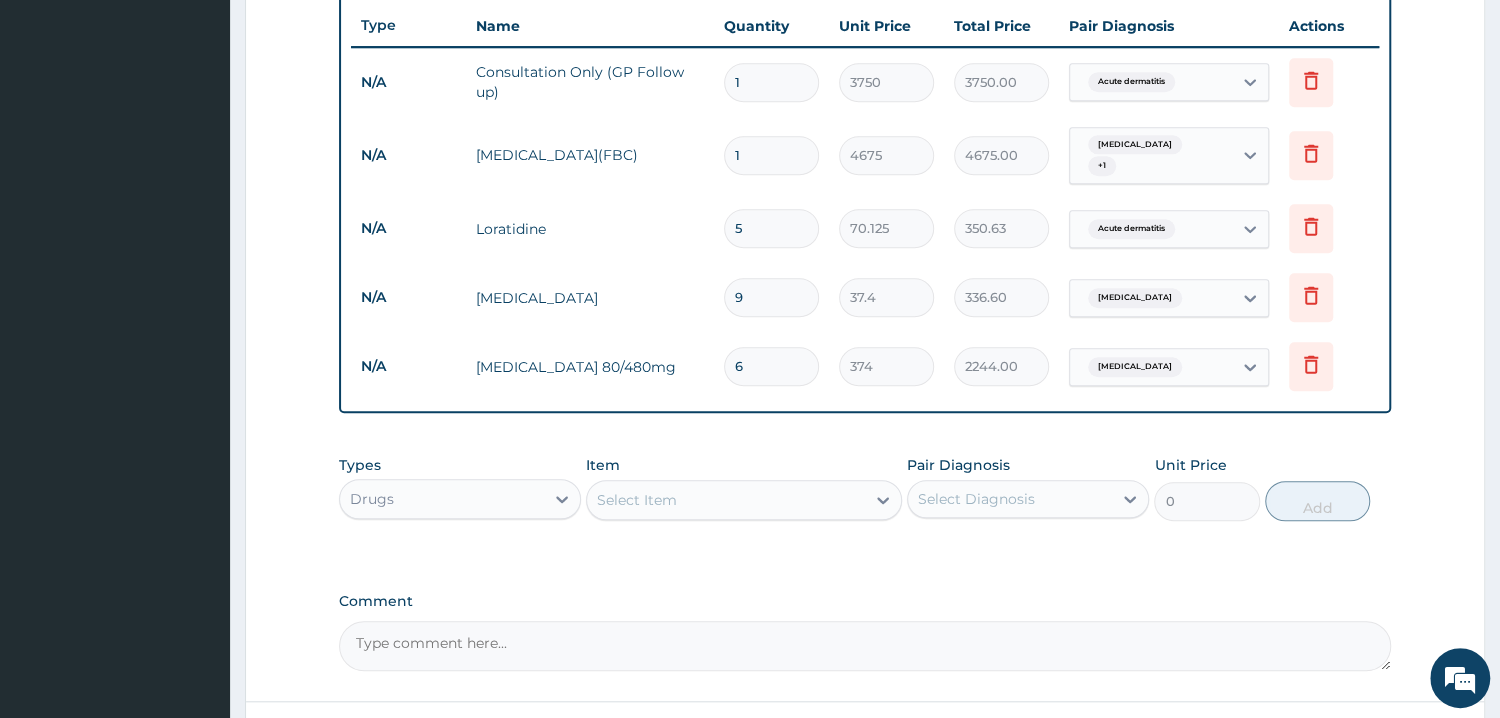 scroll, scrollTop: 903, scrollLeft: 0, axis: vertical 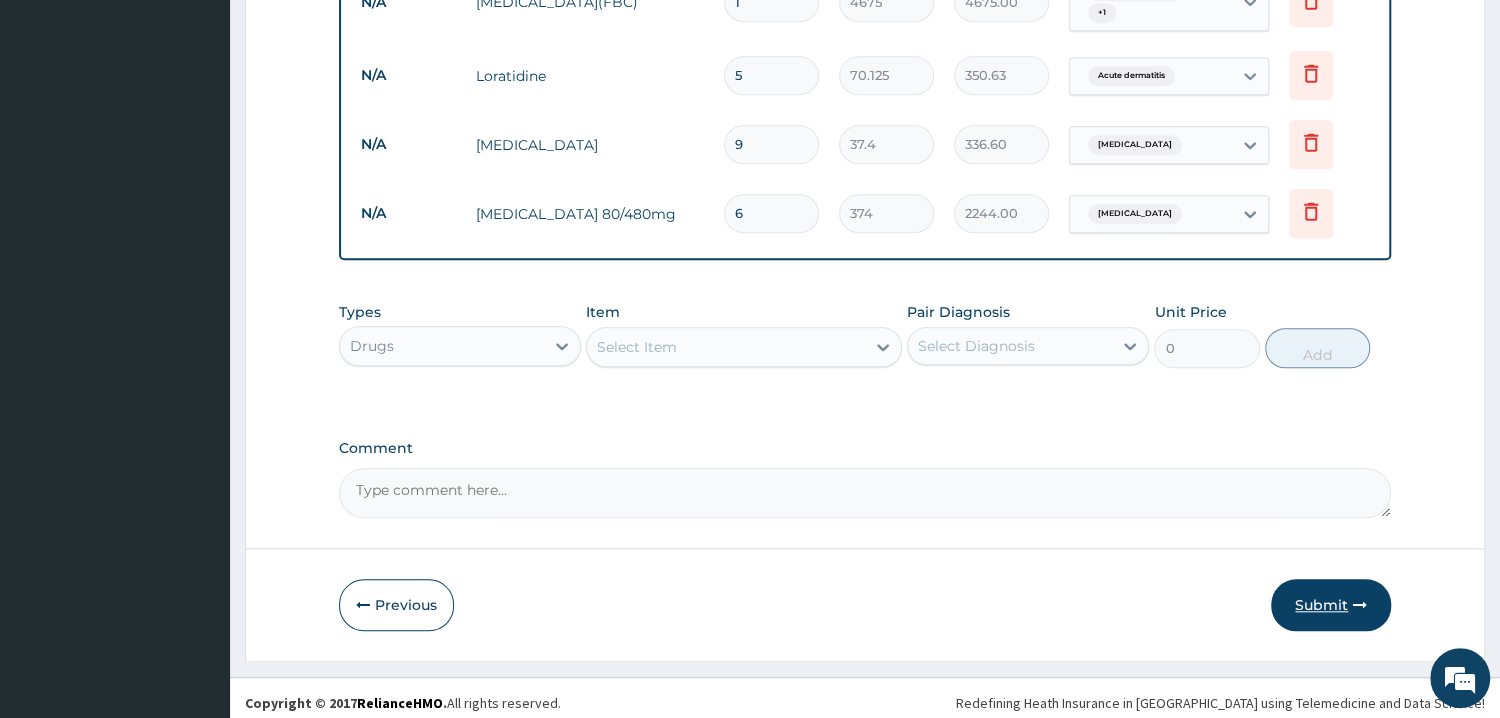 type on "6" 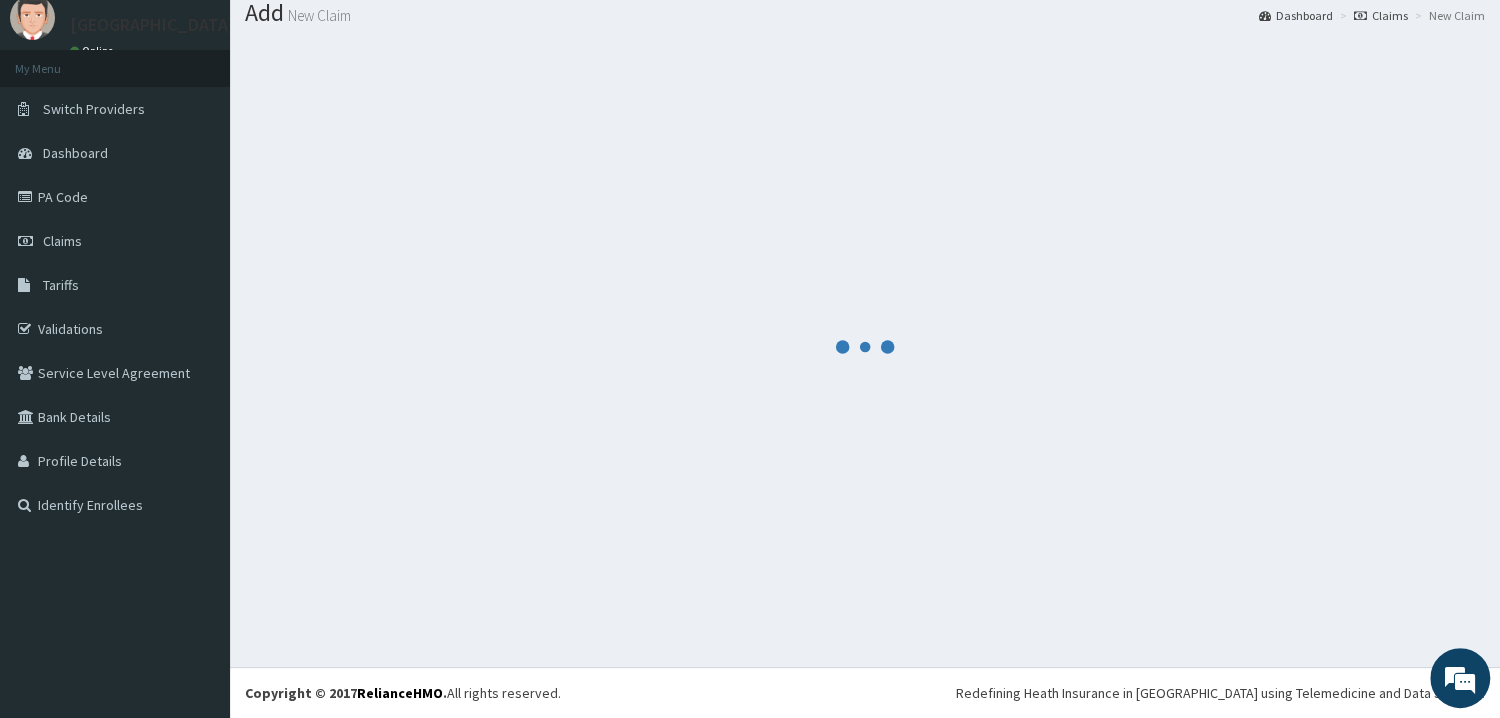 scroll, scrollTop: 64, scrollLeft: 0, axis: vertical 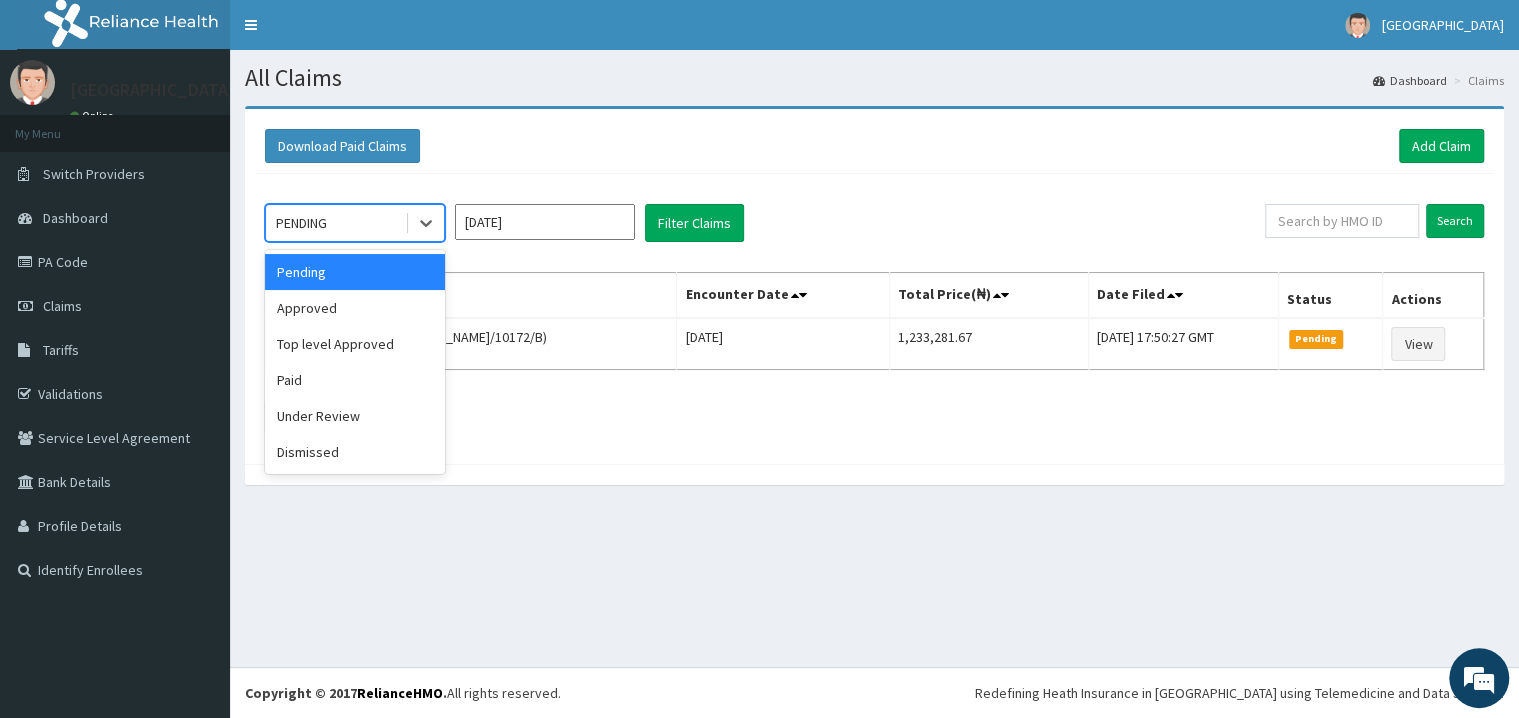 drag, startPoint x: 327, startPoint y: 223, endPoint x: 335, endPoint y: 233, distance: 12.806249 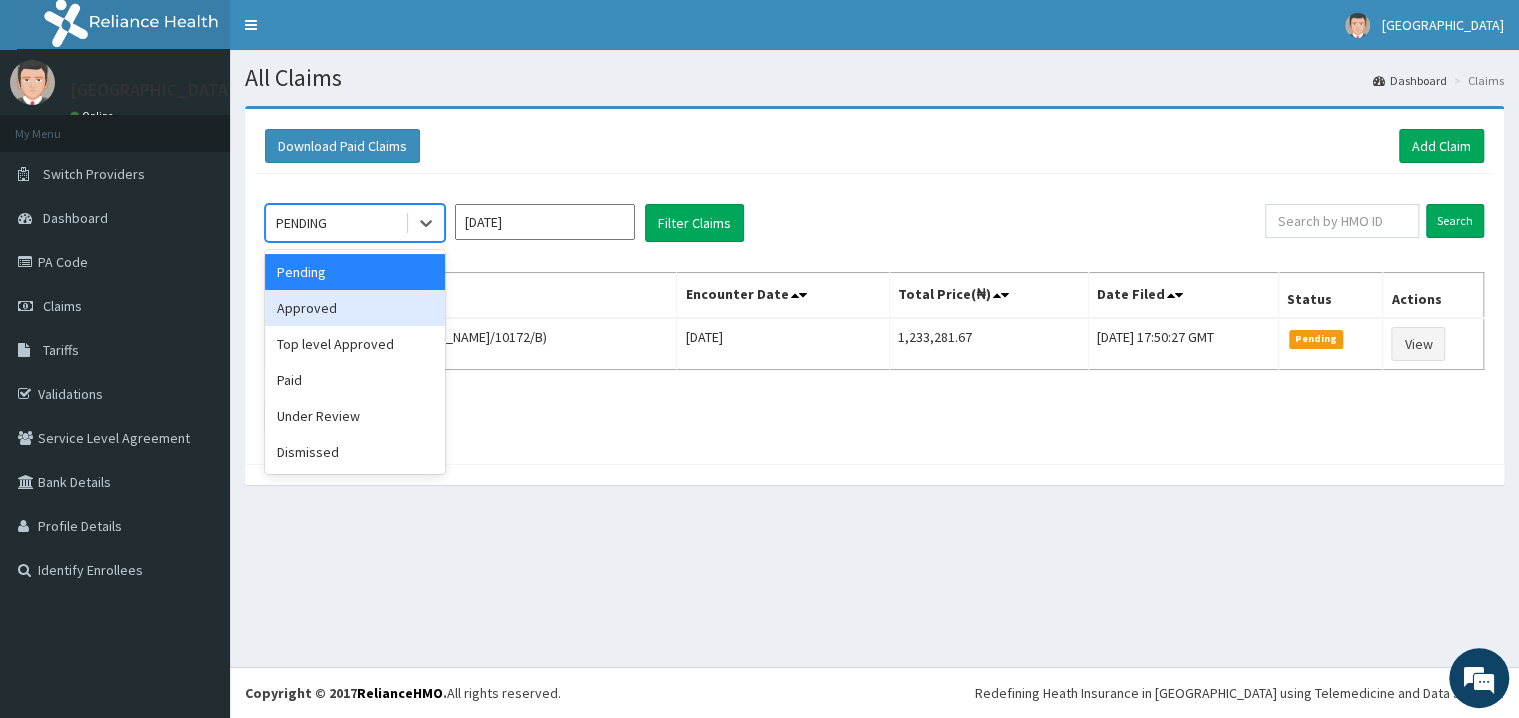 click on "Approved" at bounding box center (355, 308) 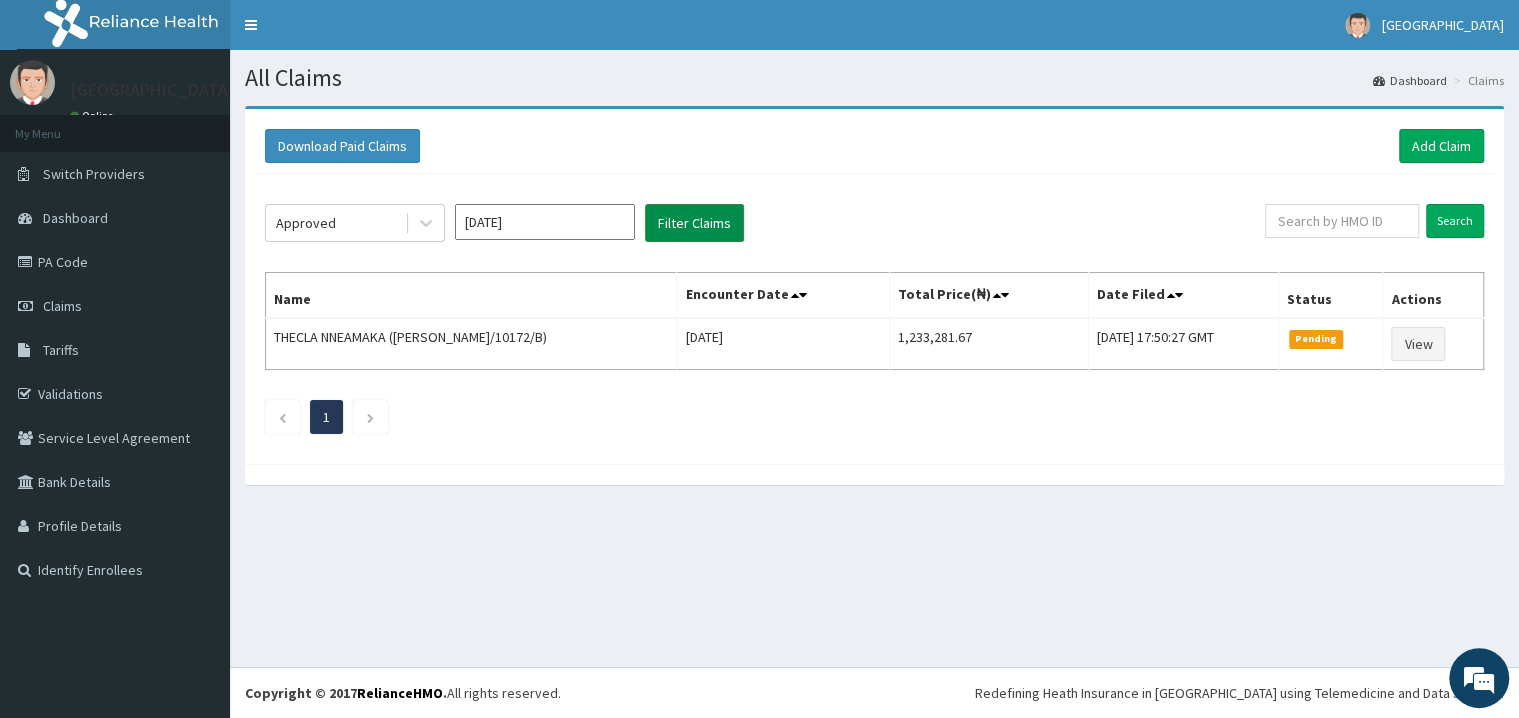 click on "Filter Claims" at bounding box center (694, 223) 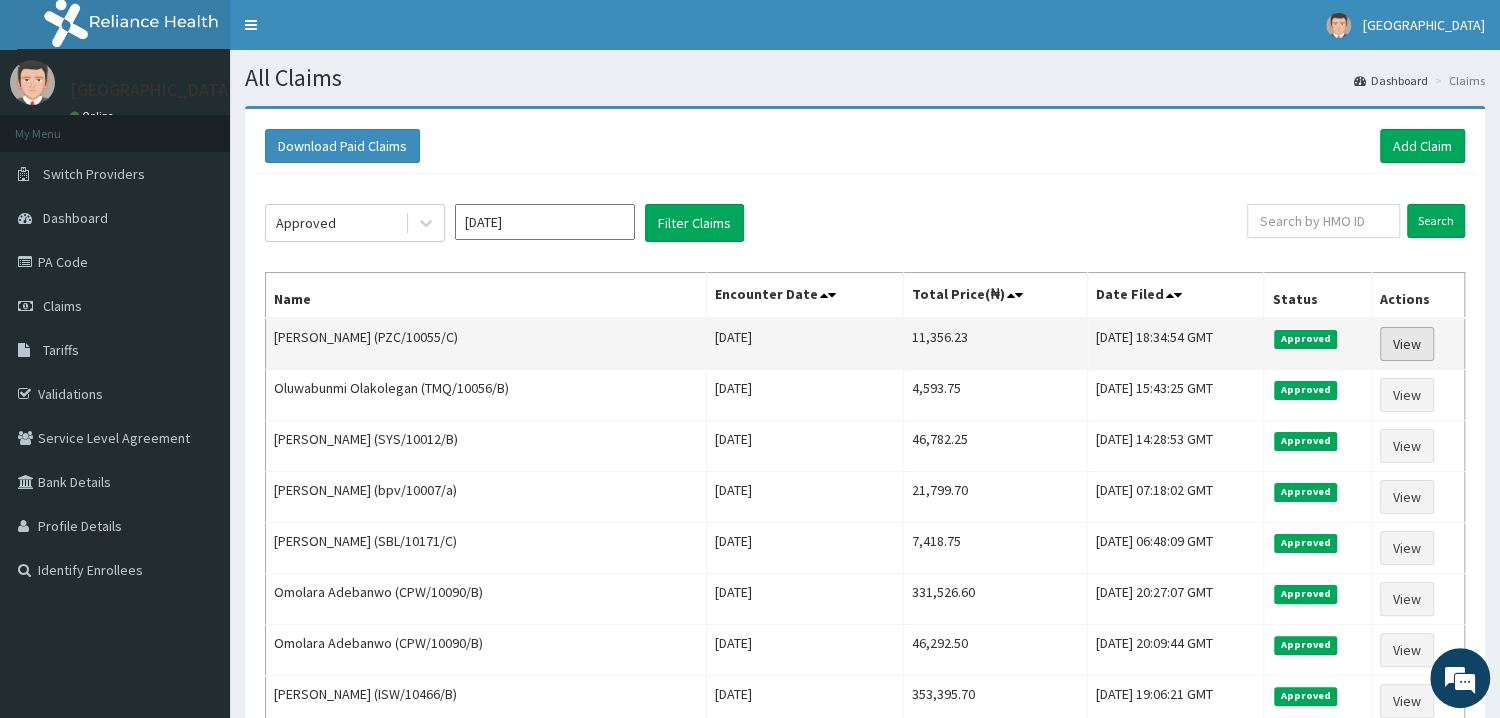 click on "View" at bounding box center [1407, 344] 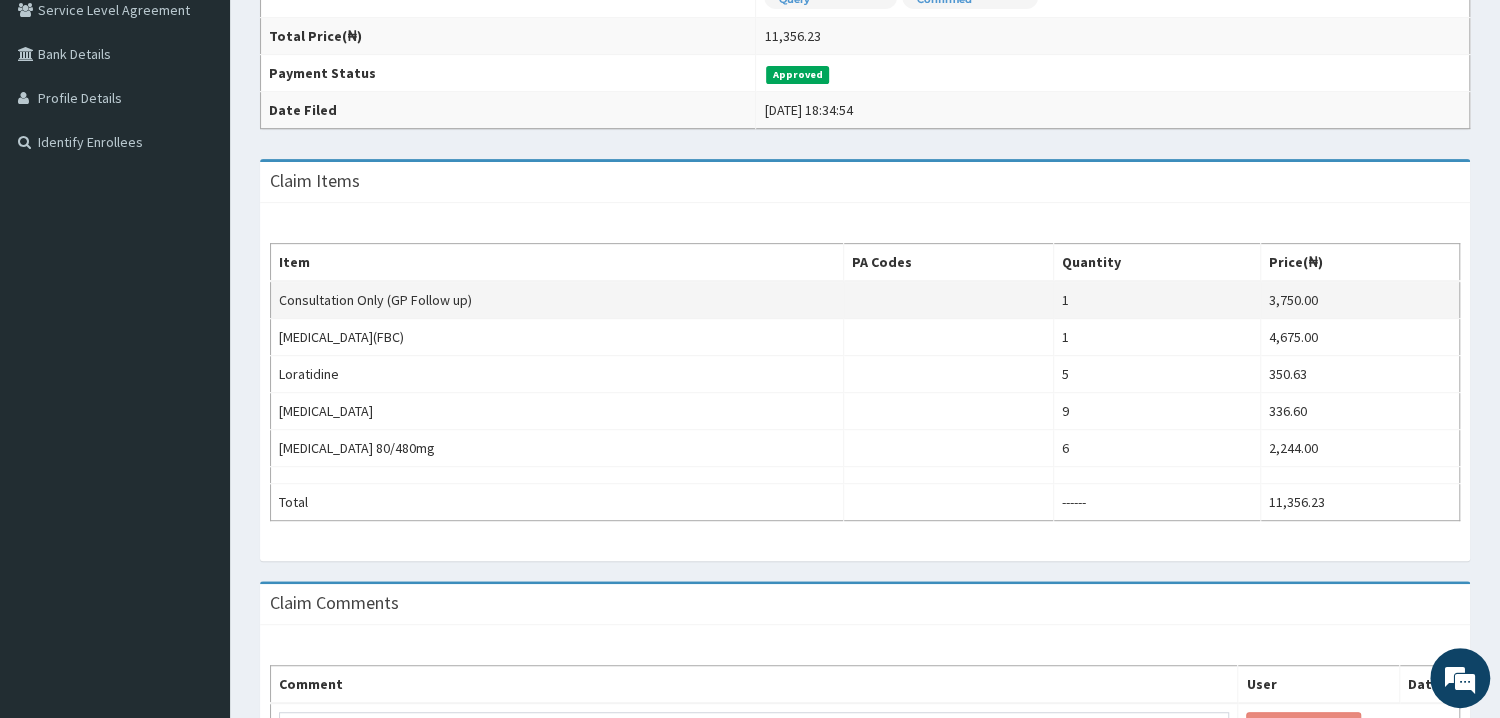 scroll, scrollTop: 577, scrollLeft: 0, axis: vertical 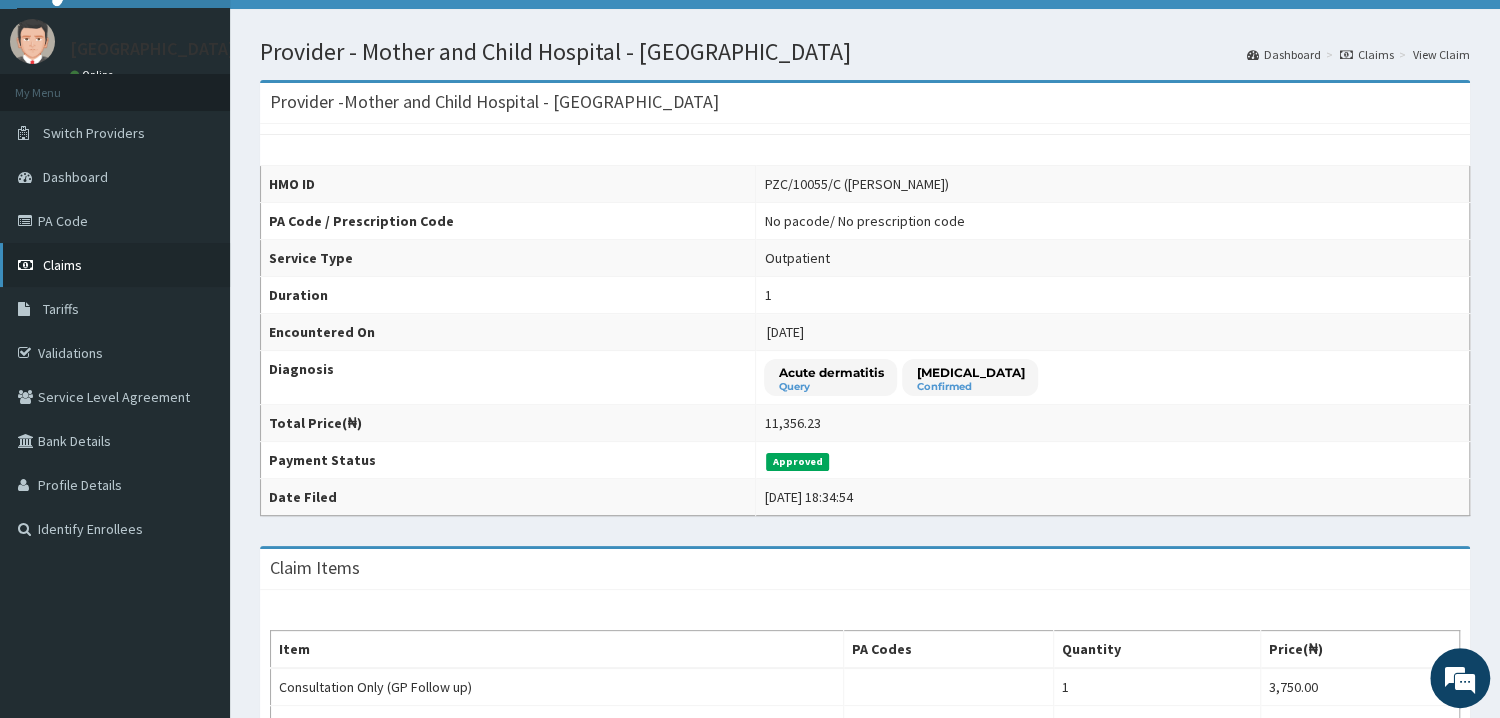 click on "Claims" at bounding box center [62, 265] 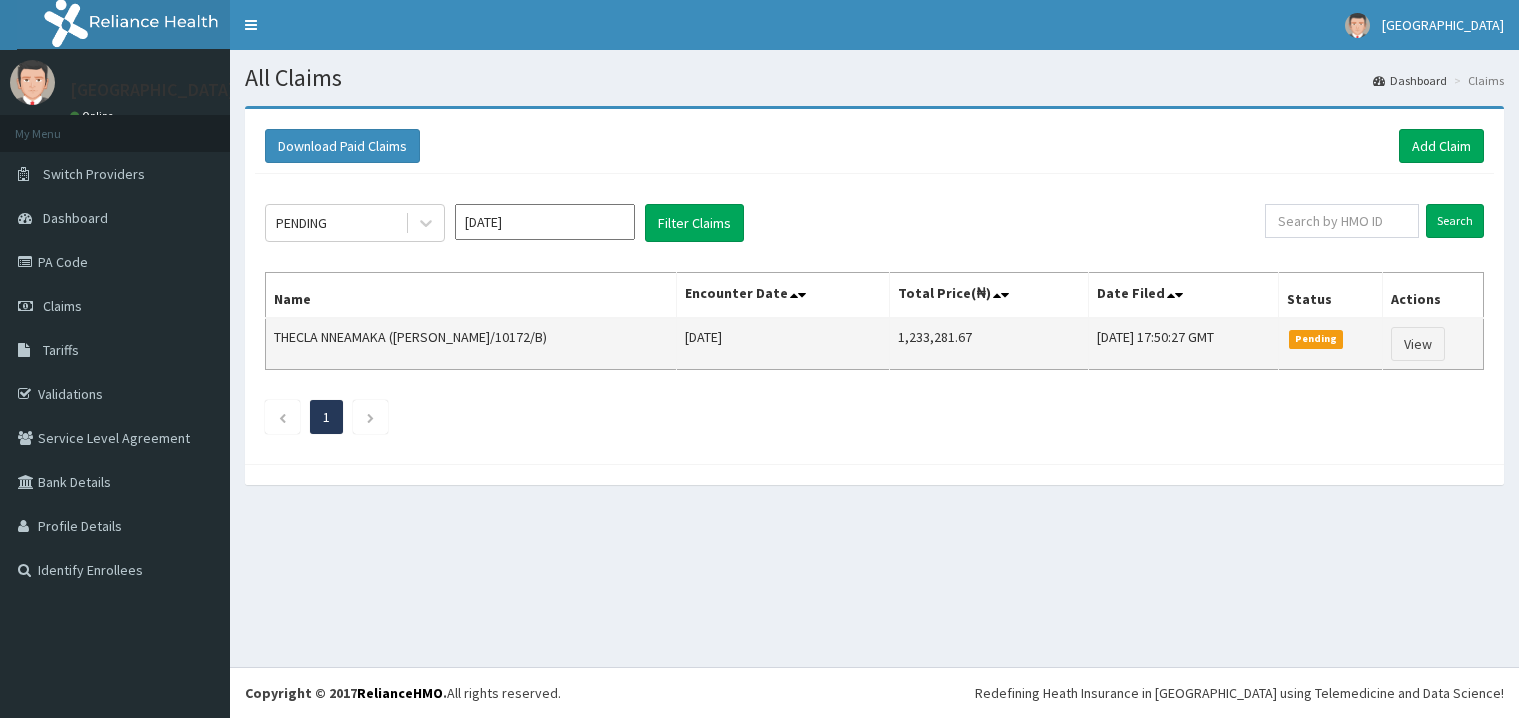 scroll, scrollTop: 0, scrollLeft: 0, axis: both 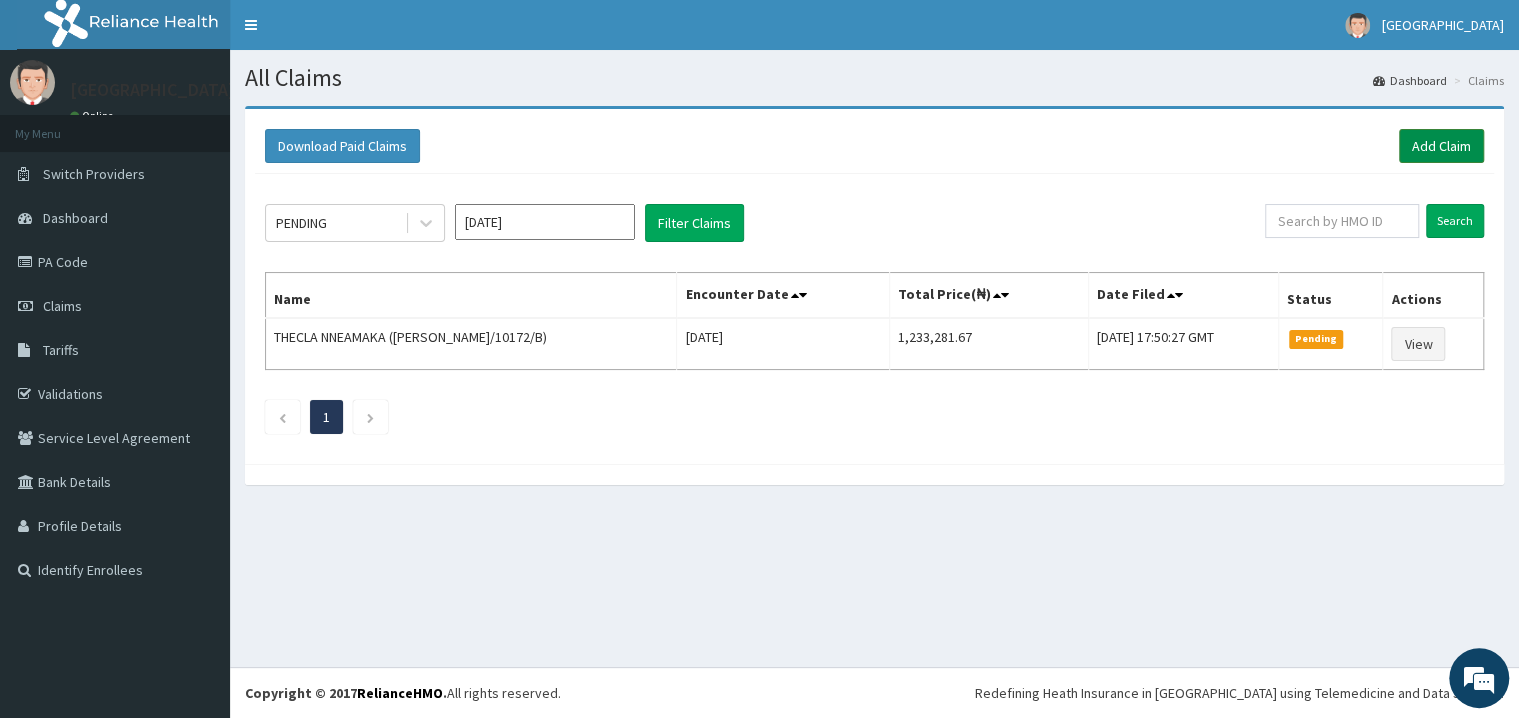 click on "Add Claim" at bounding box center (1441, 146) 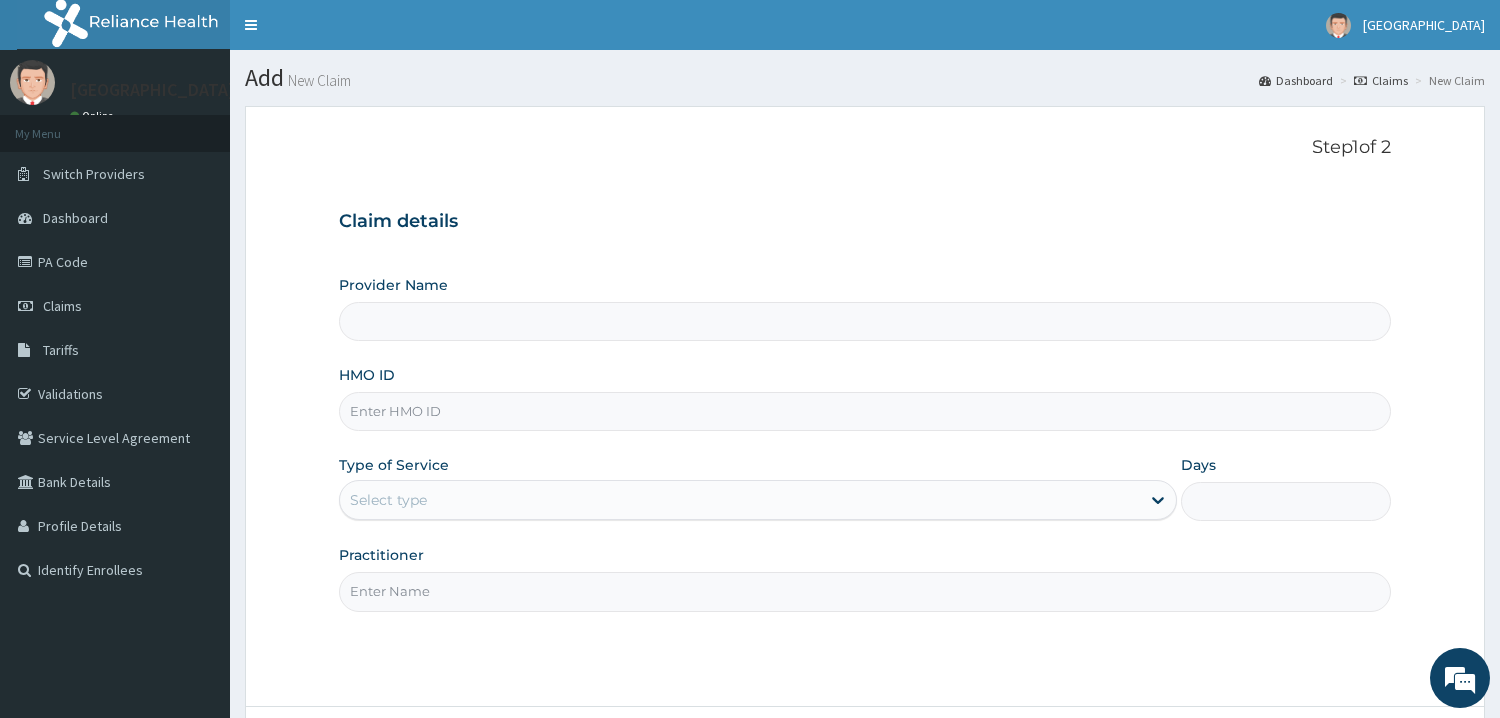 scroll, scrollTop: 0, scrollLeft: 0, axis: both 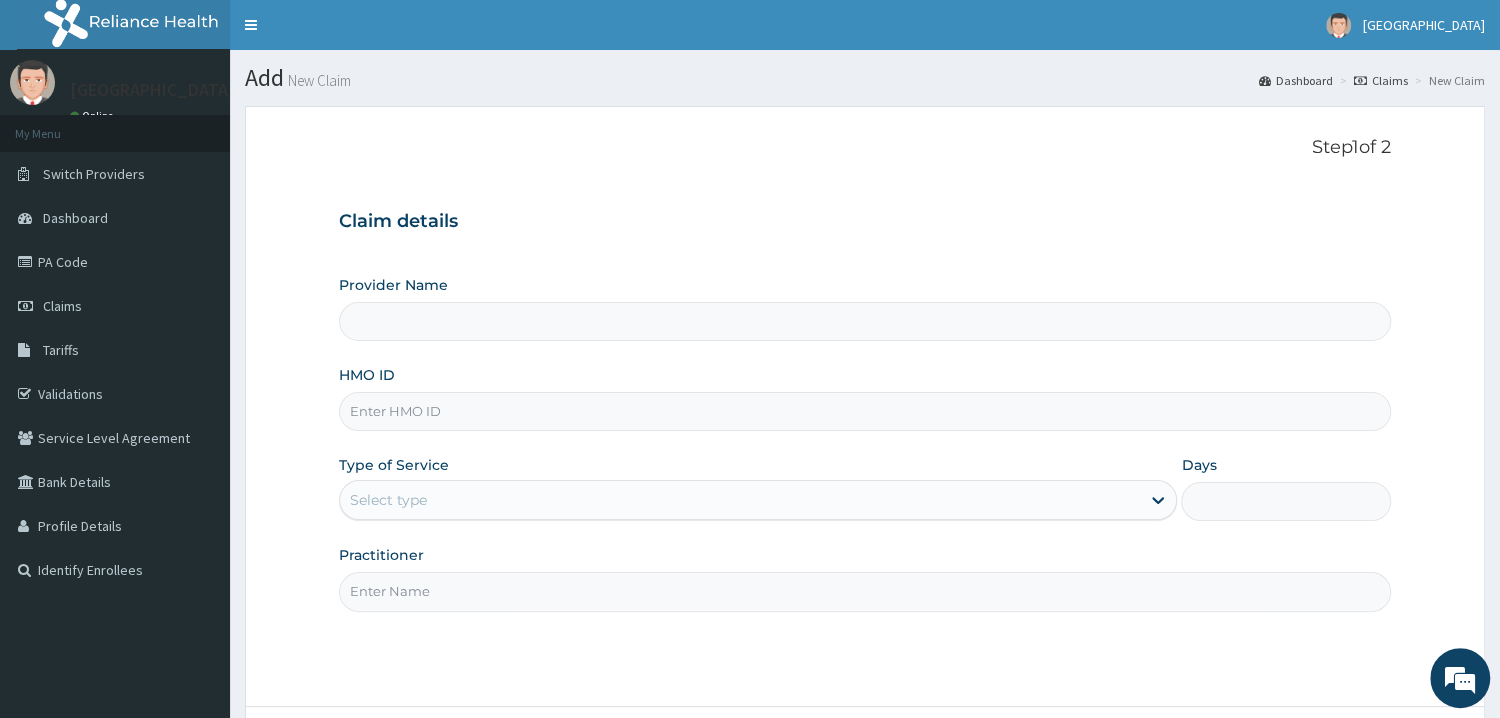 type on "Mother and Child Hospital - [GEOGRAPHIC_DATA]" 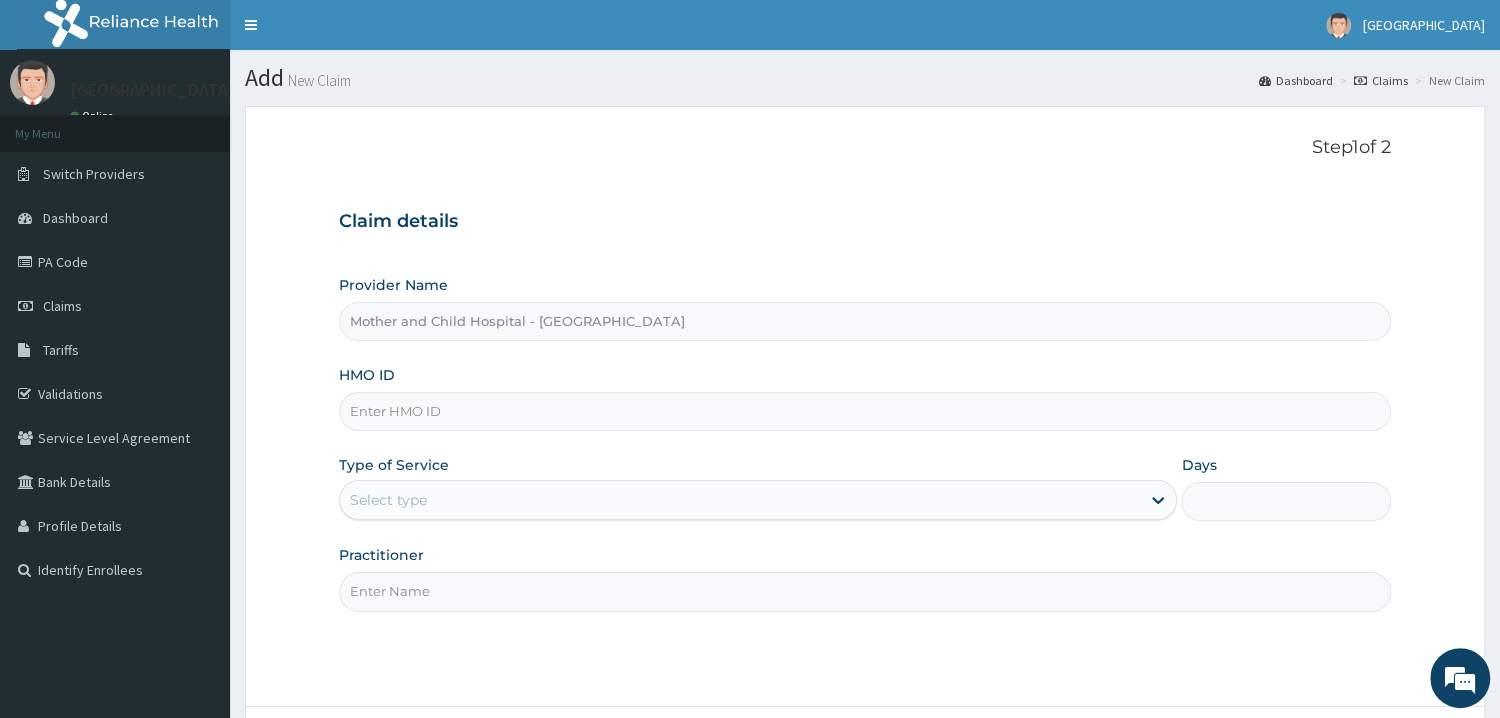 click on "HMO ID" at bounding box center (865, 411) 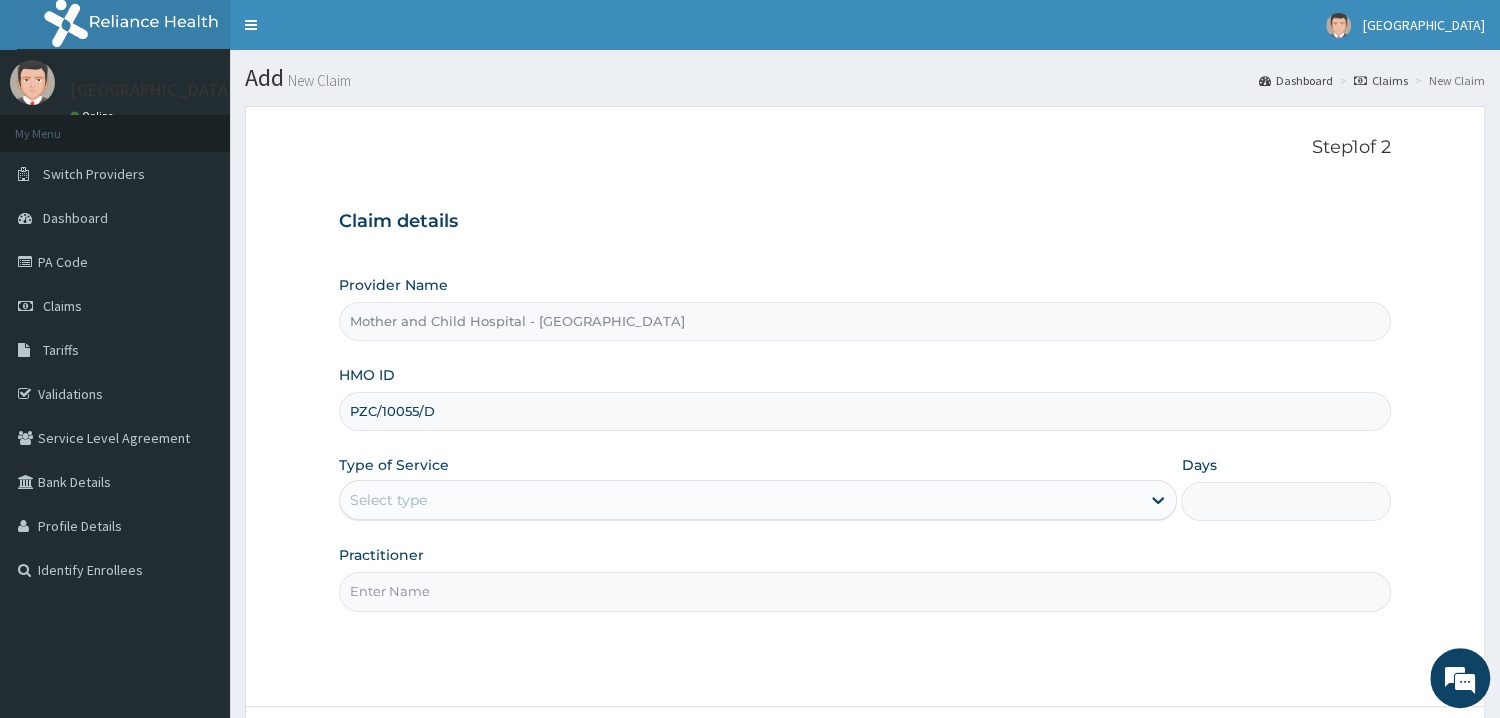 type on "PZC/10055/D" 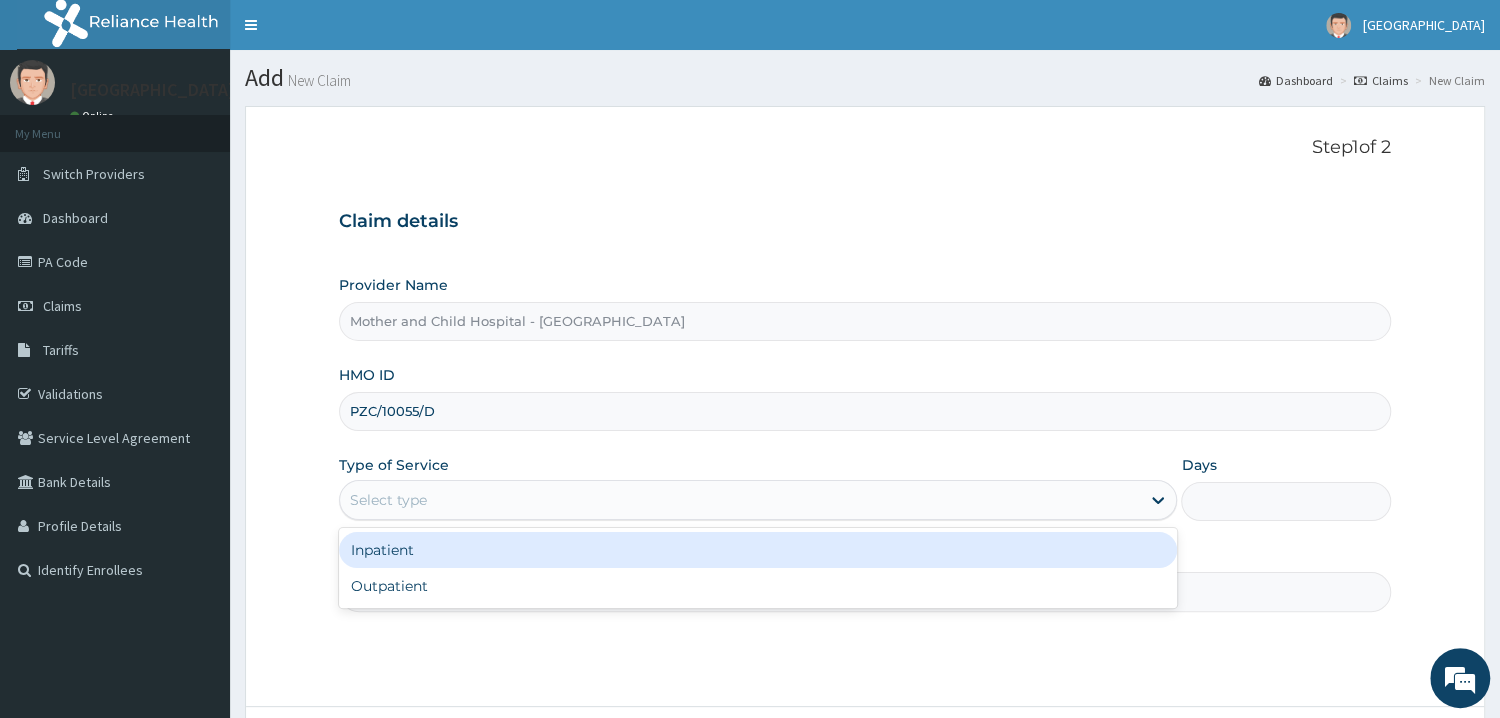 click on "Select type" at bounding box center (388, 500) 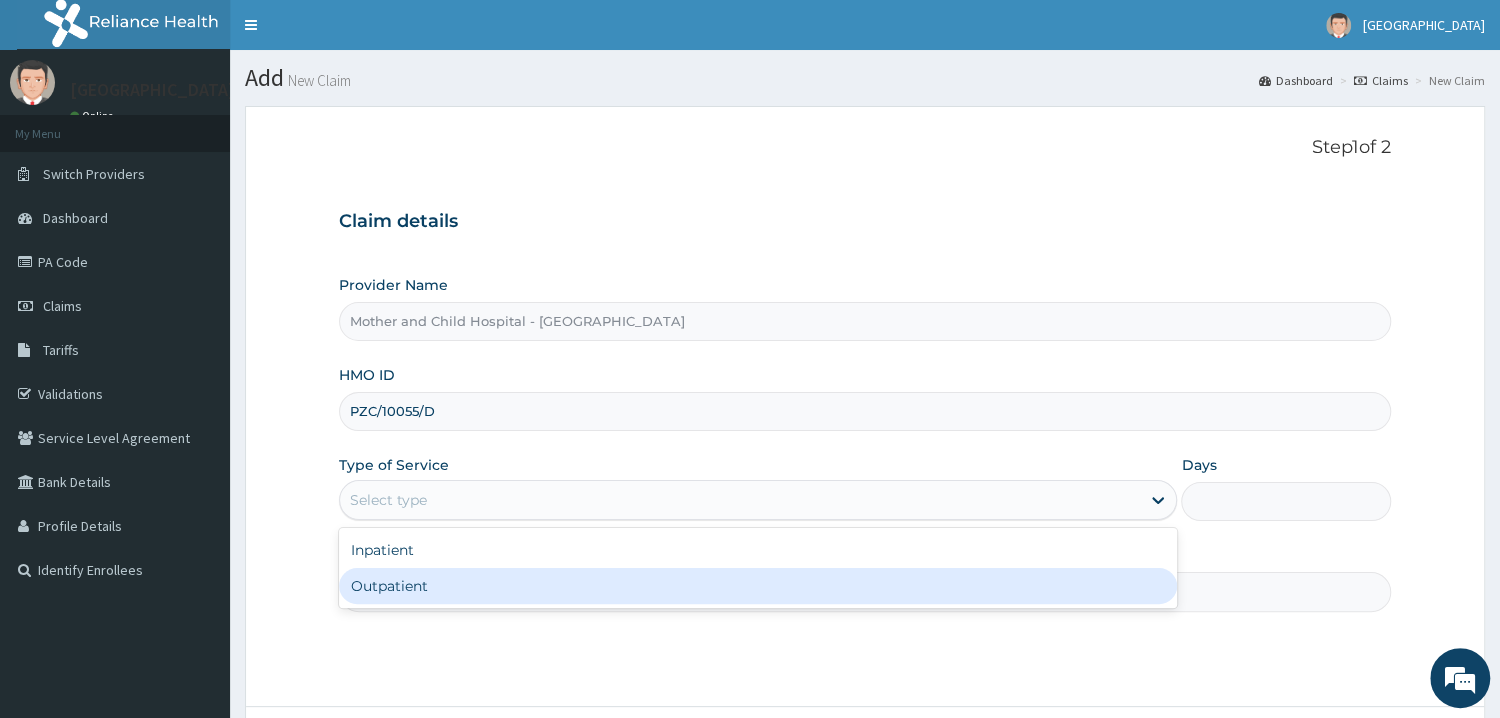 click on "Outpatient" at bounding box center [758, 586] 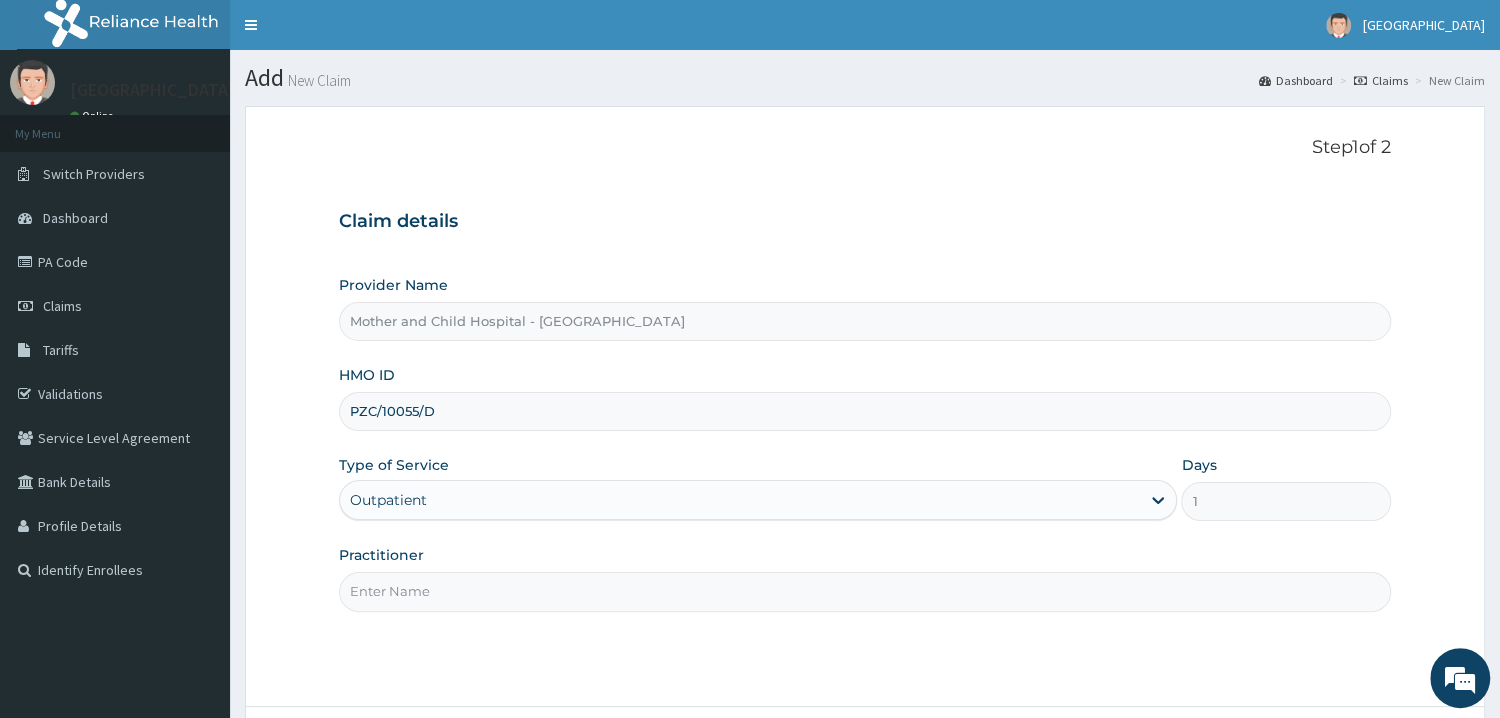click on "Practitioner" at bounding box center (865, 591) 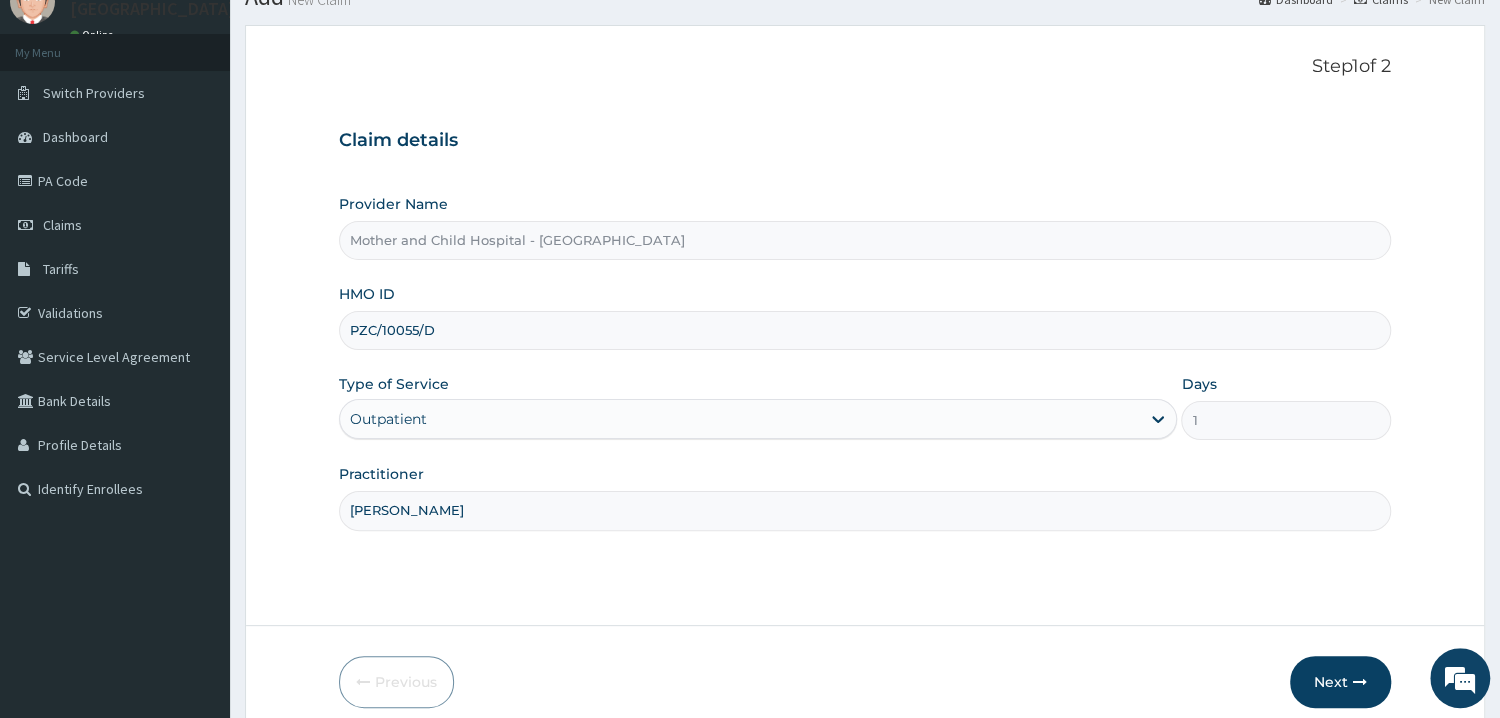 scroll, scrollTop: 107, scrollLeft: 0, axis: vertical 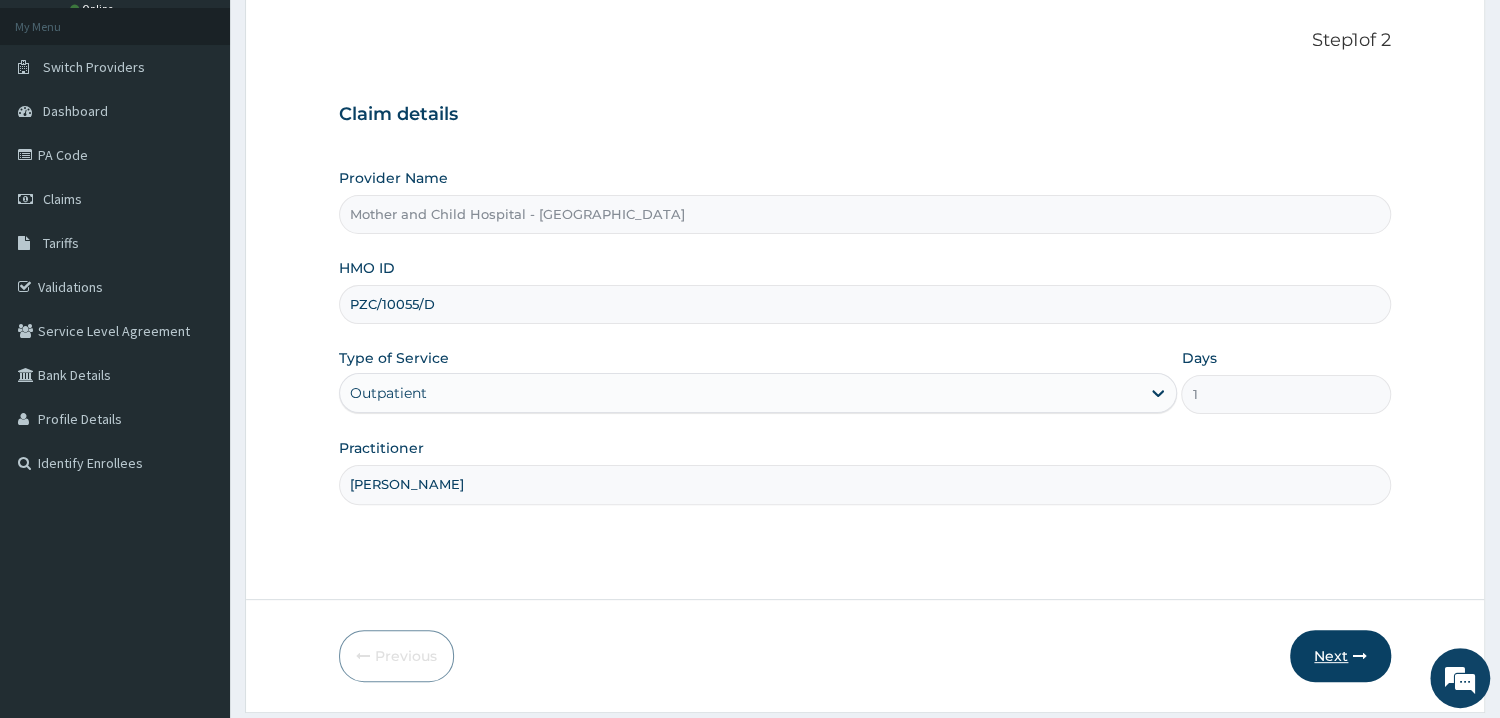type on "[PERSON_NAME]" 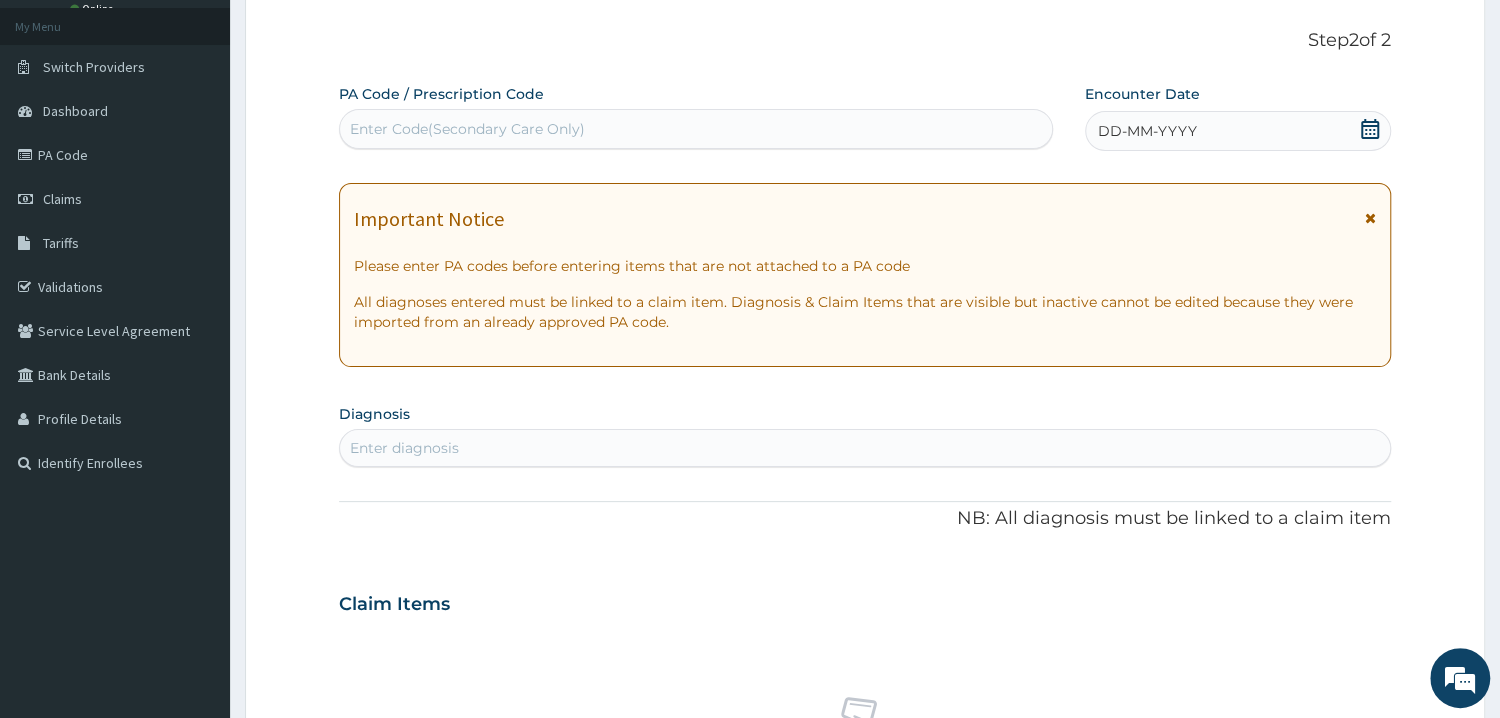 click 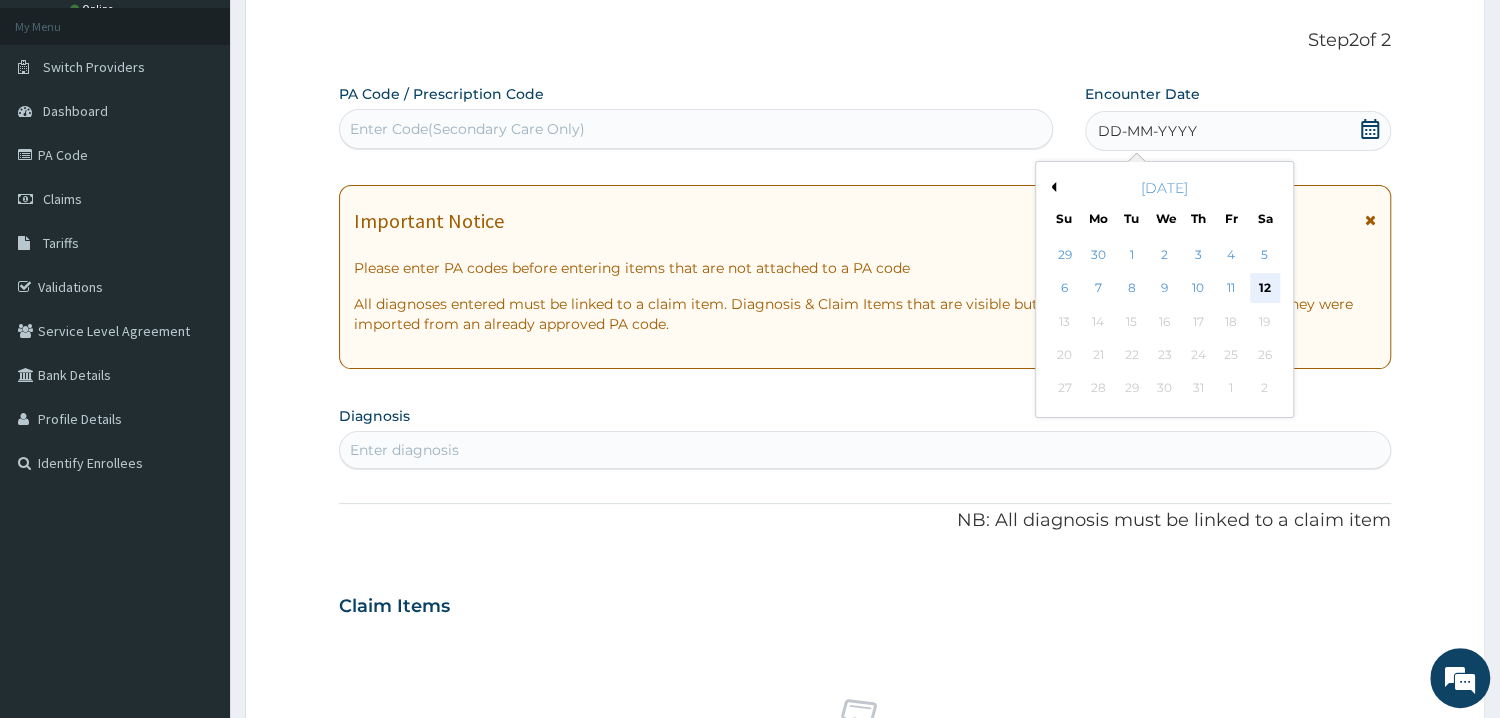 click on "12" at bounding box center [1265, 289] 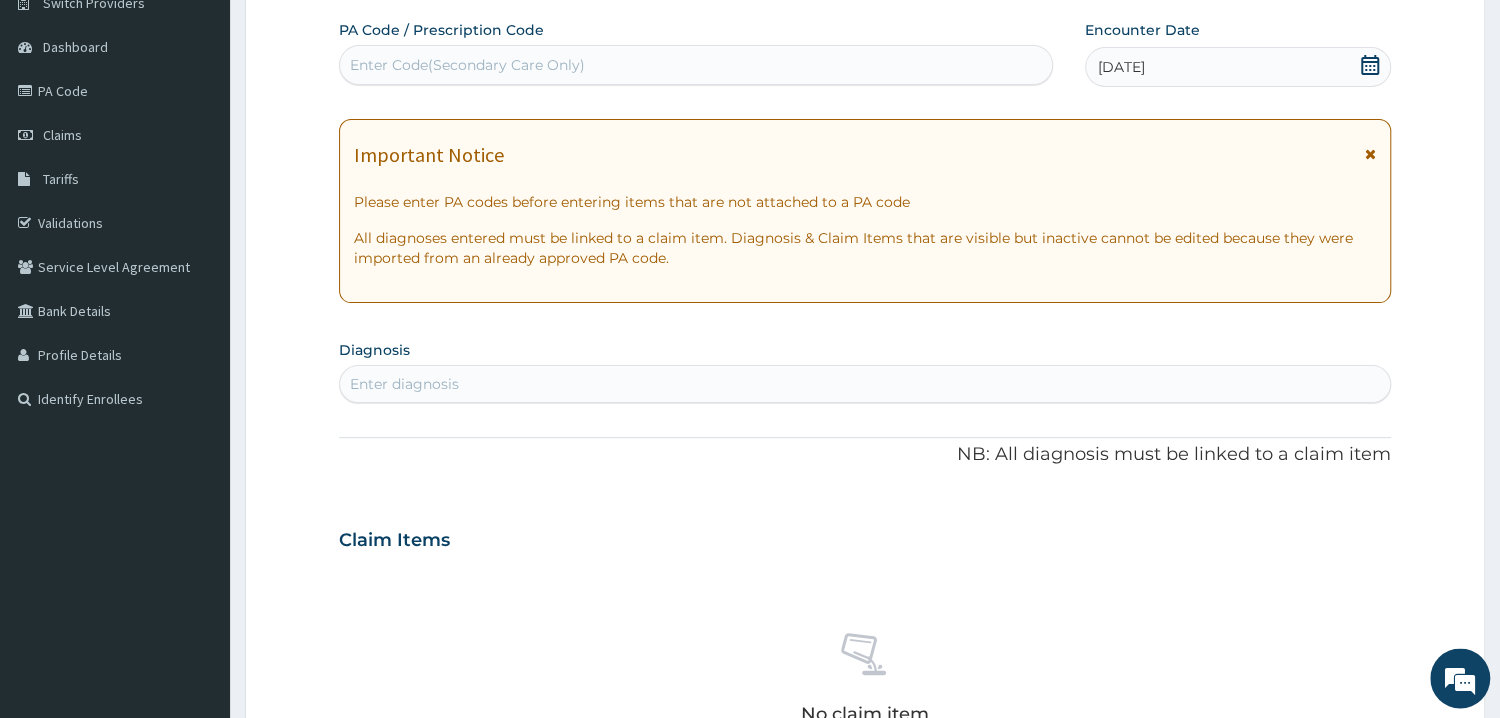 scroll, scrollTop: 214, scrollLeft: 0, axis: vertical 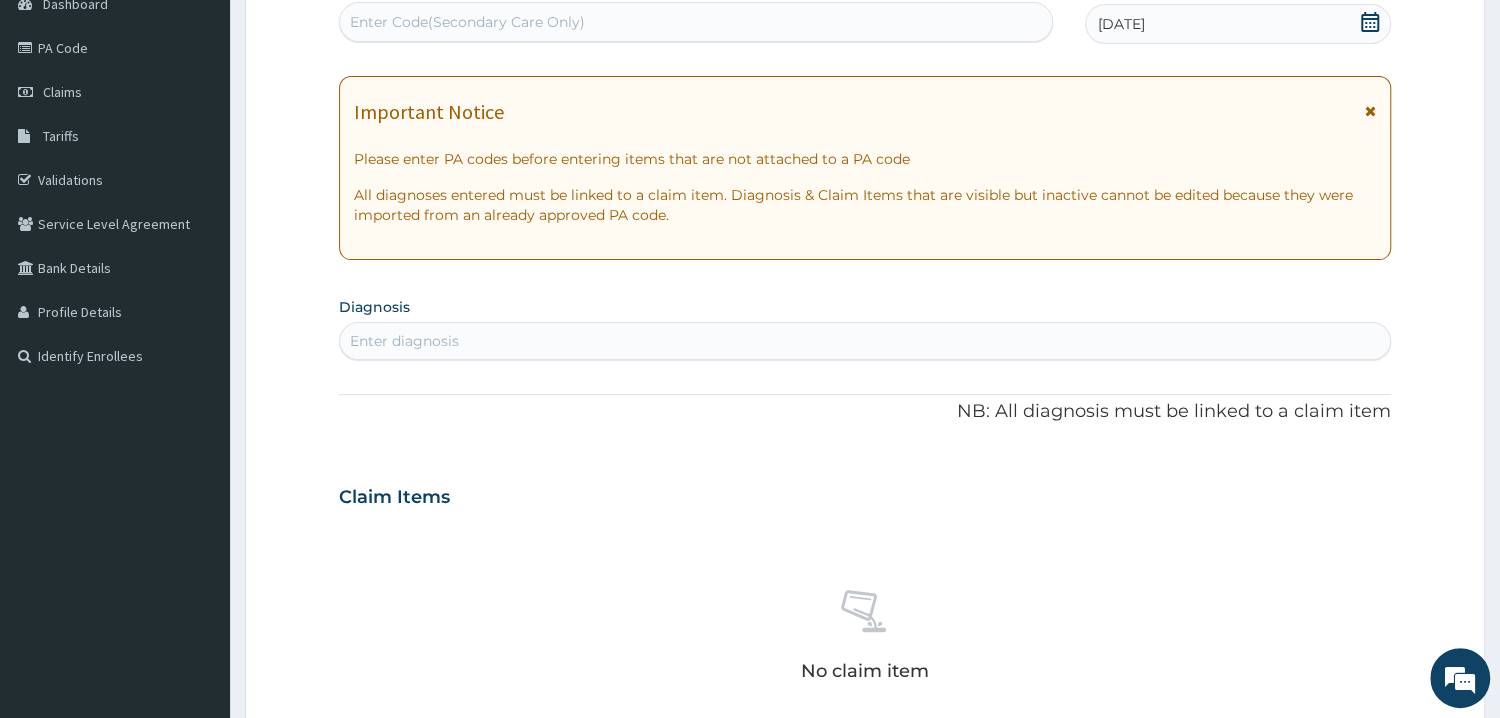 click on "Enter diagnosis" at bounding box center (865, 341) 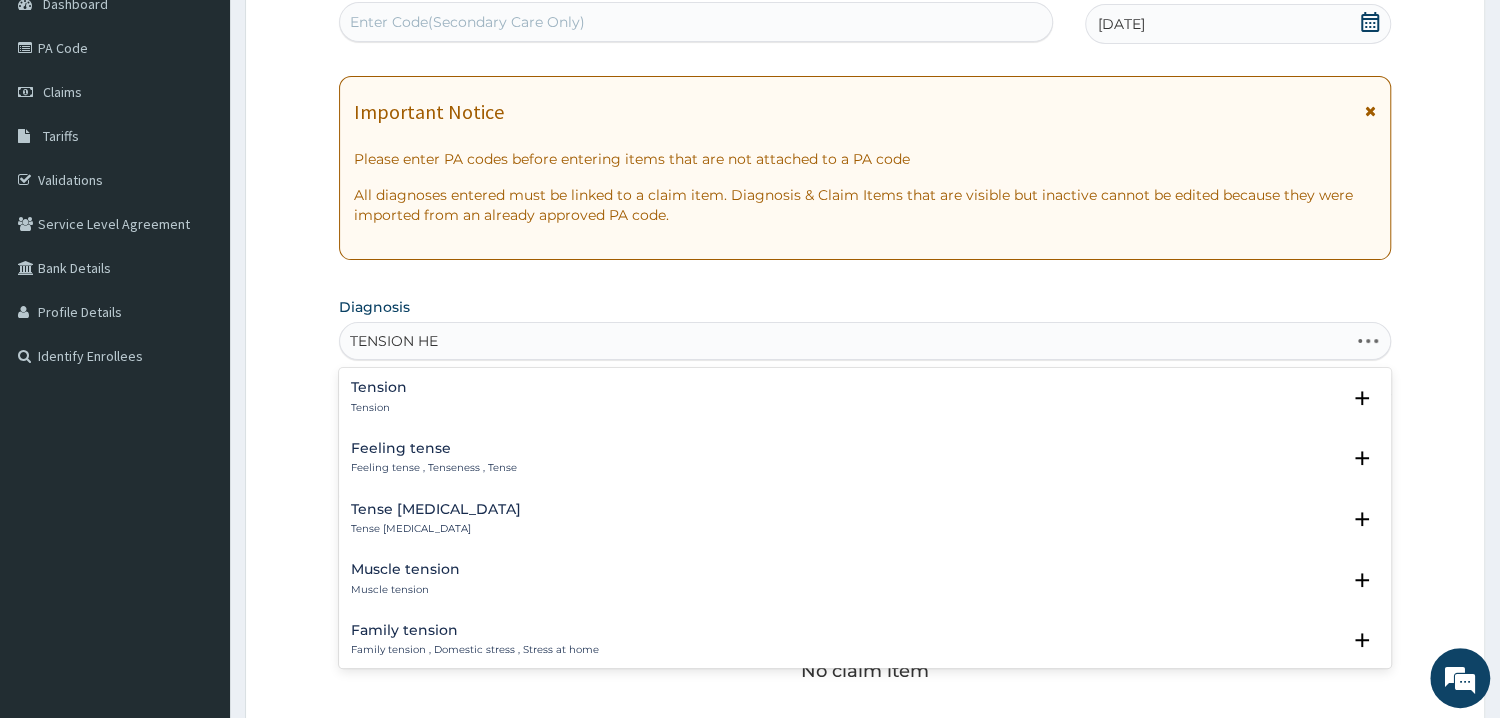 type on "TENSION HEA" 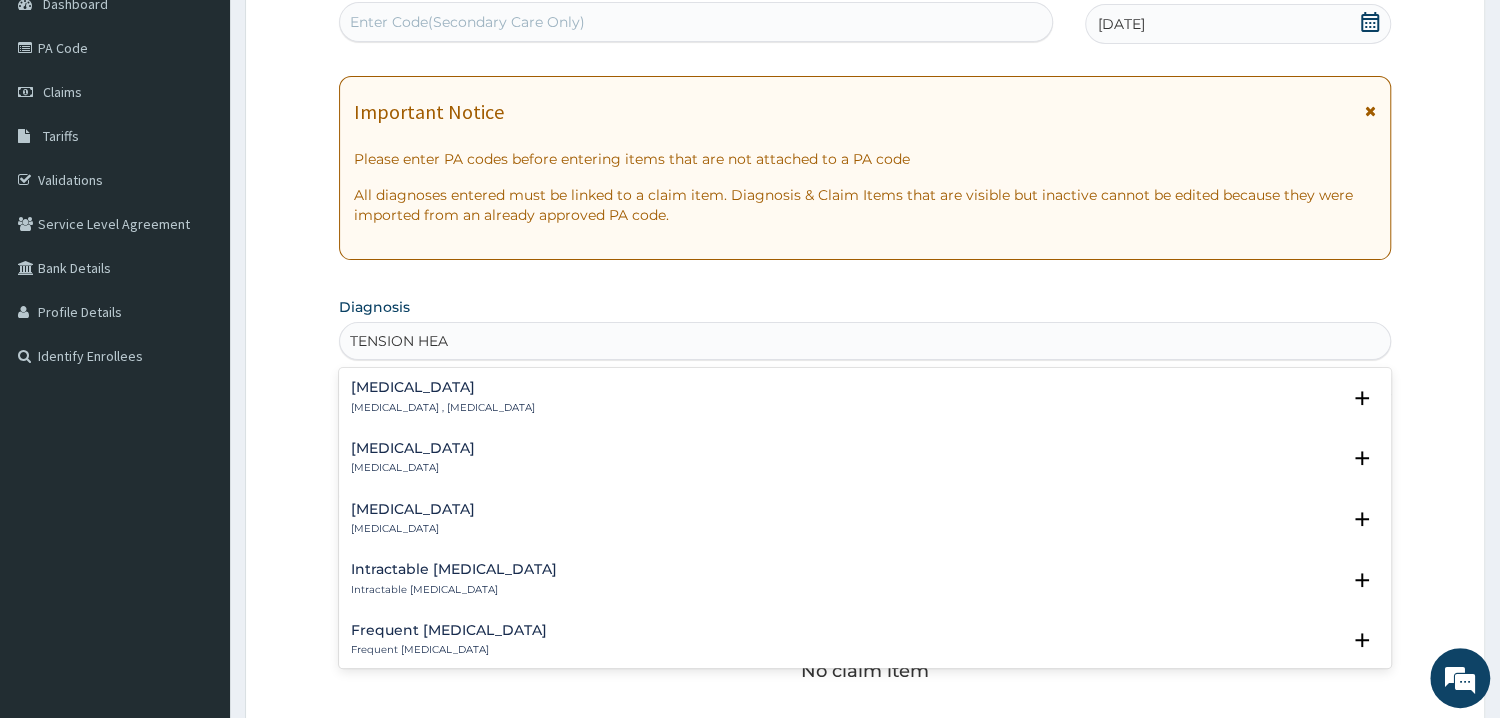 click on "Tension-type headache" at bounding box center (443, 387) 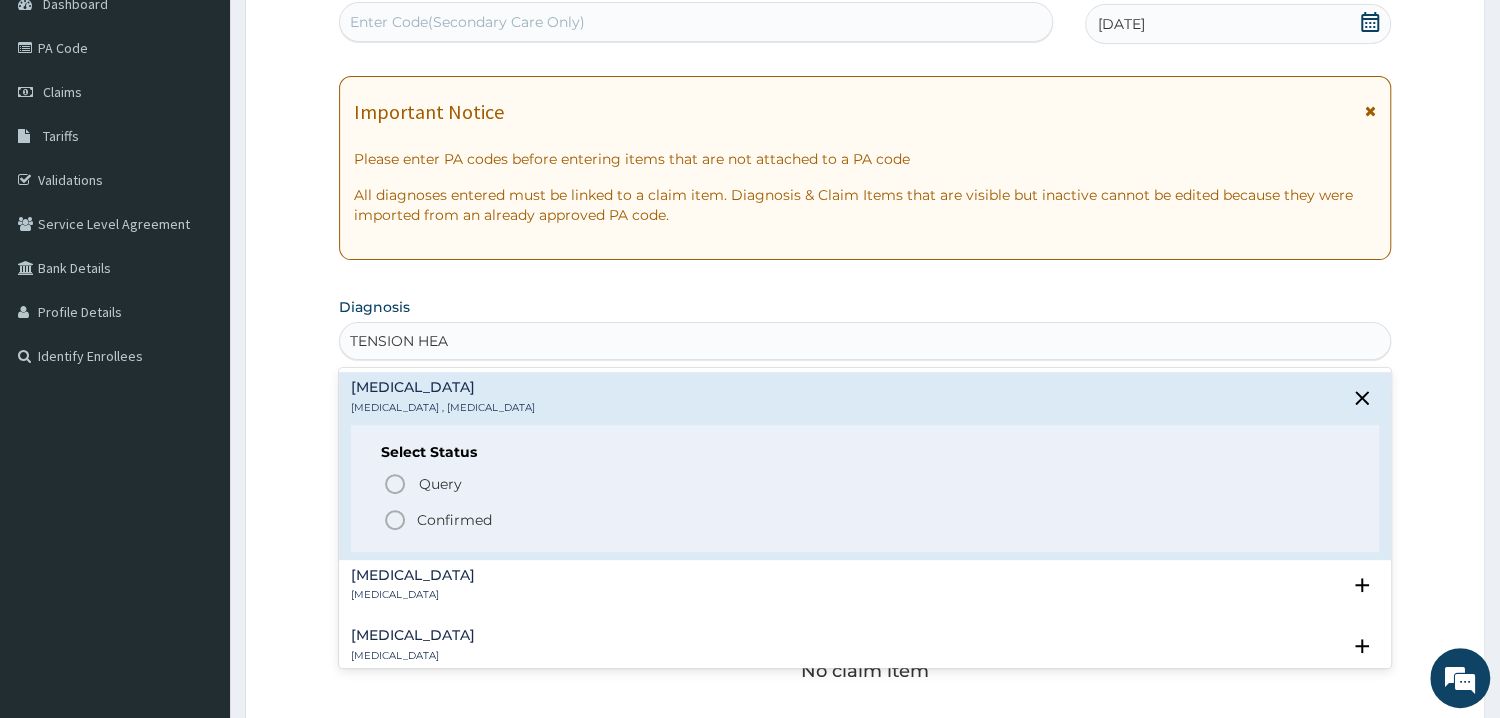 click 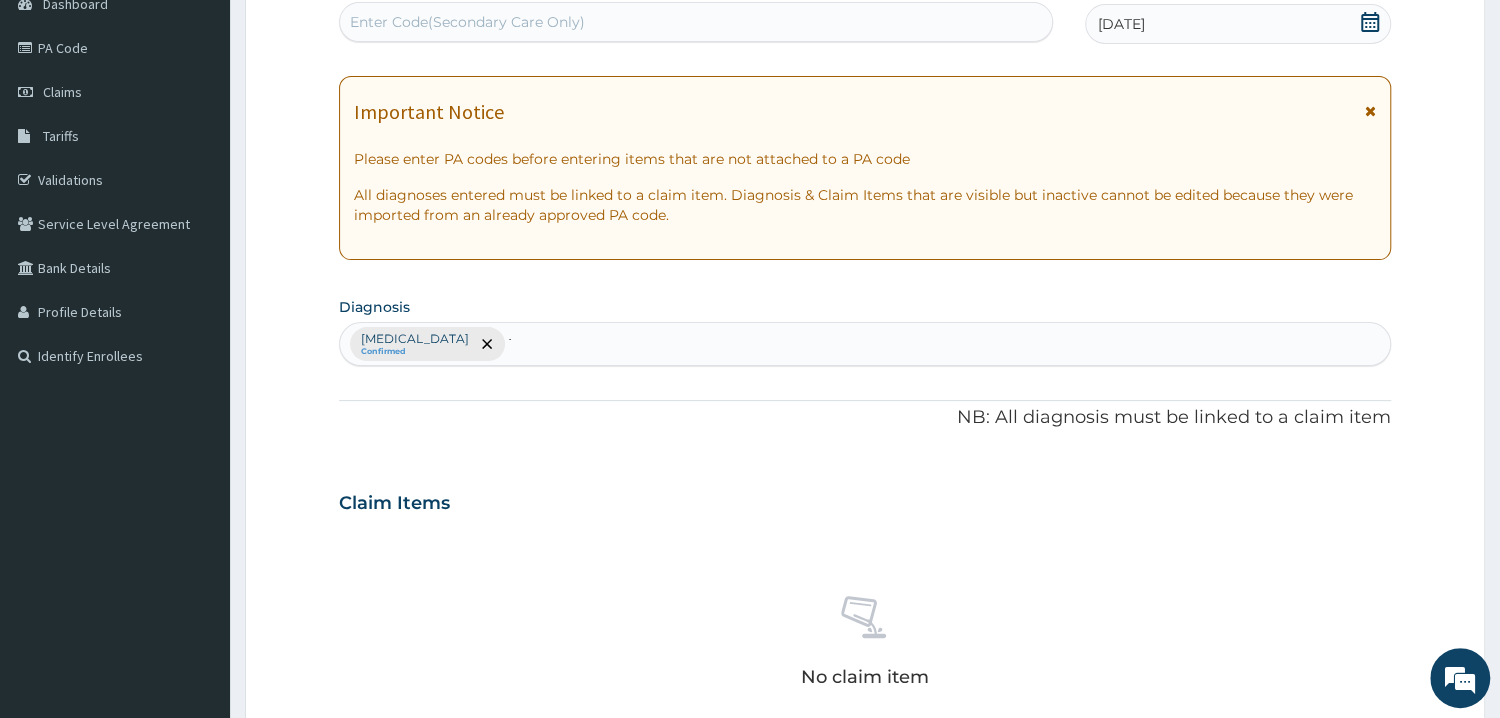 type 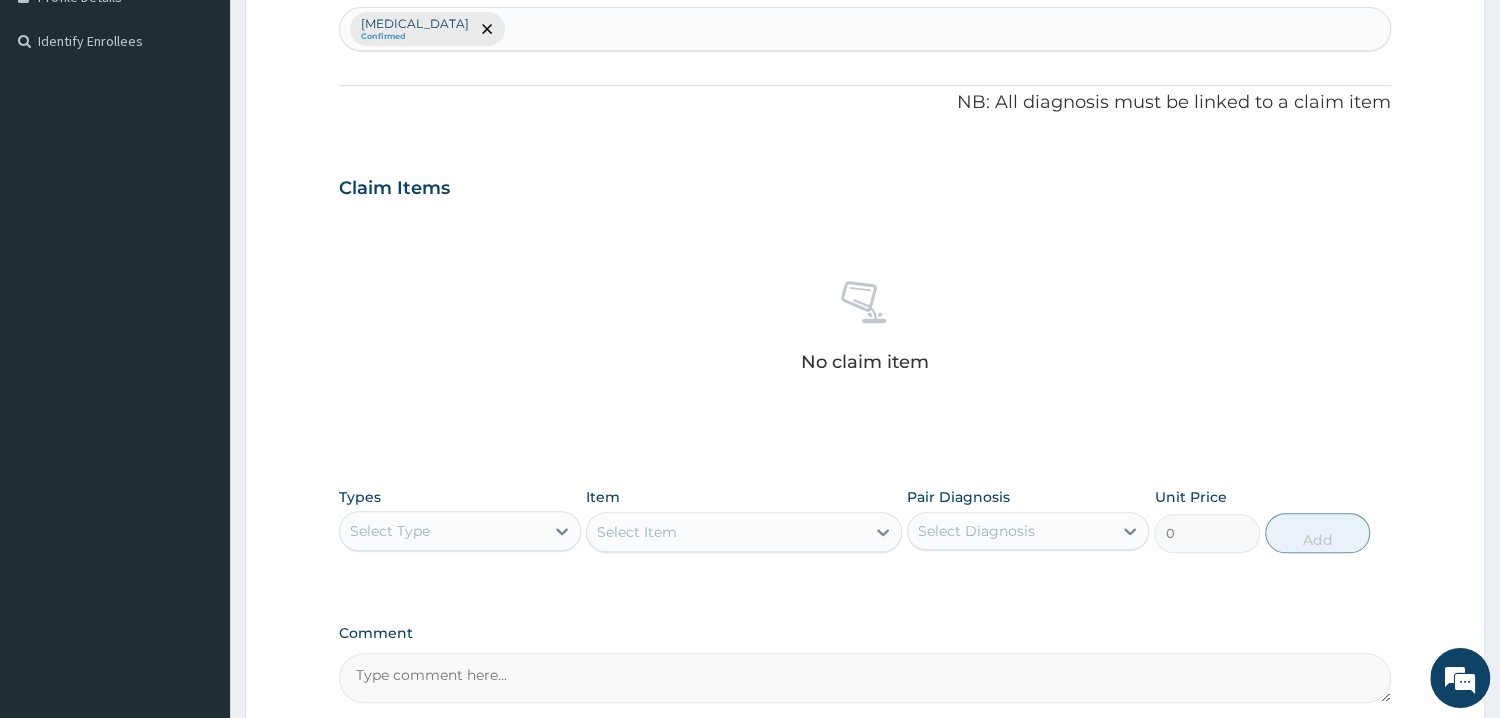 scroll, scrollTop: 536, scrollLeft: 0, axis: vertical 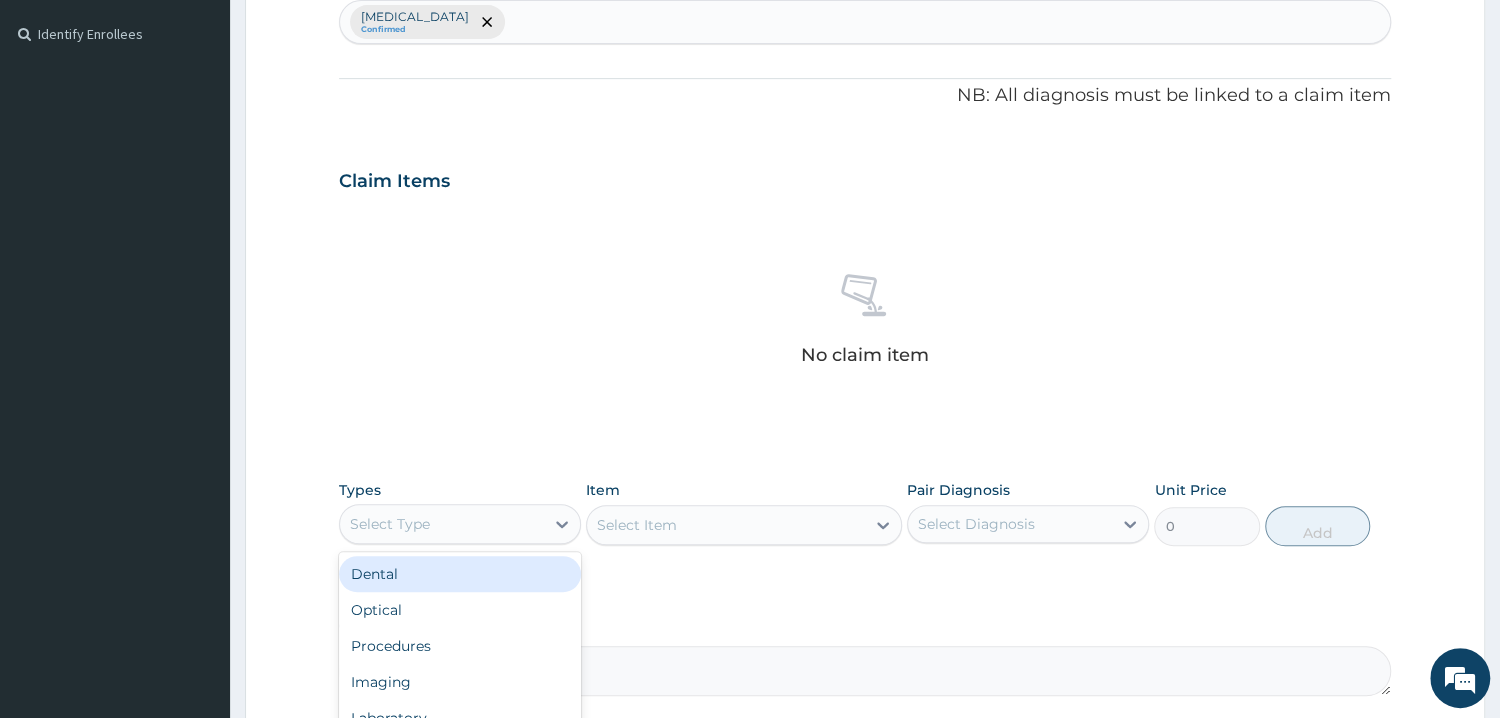 click on "Select Type" at bounding box center (442, 524) 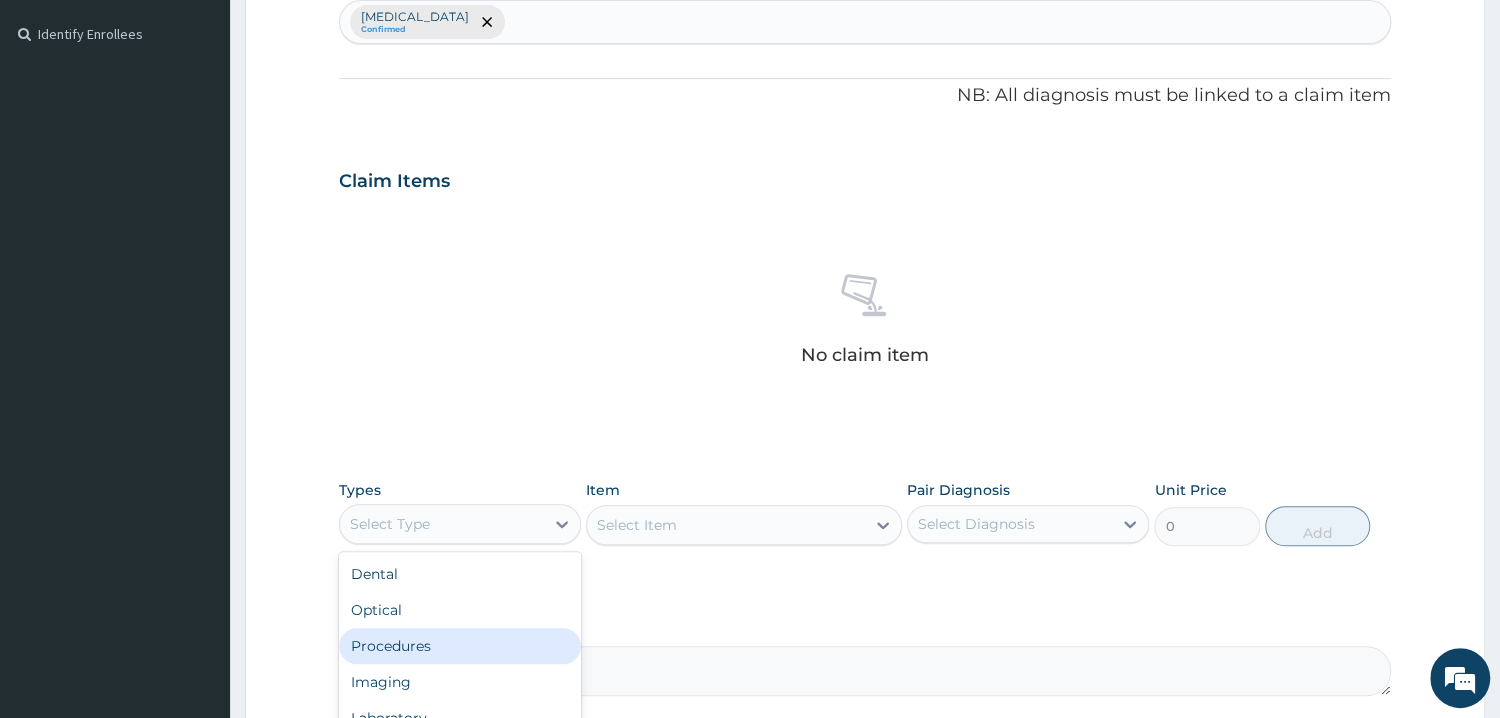 click on "Procedures" at bounding box center (460, 646) 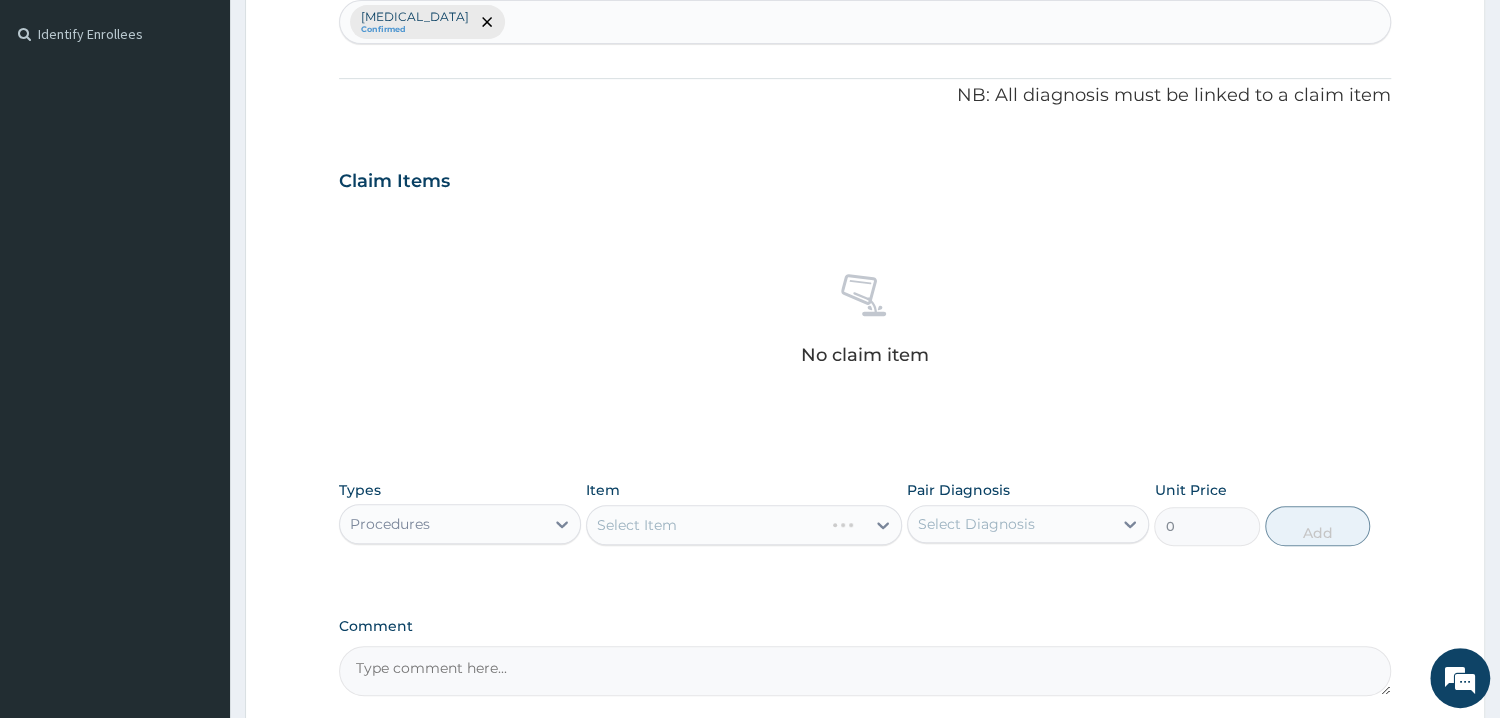 click on "Select Item" at bounding box center [744, 525] 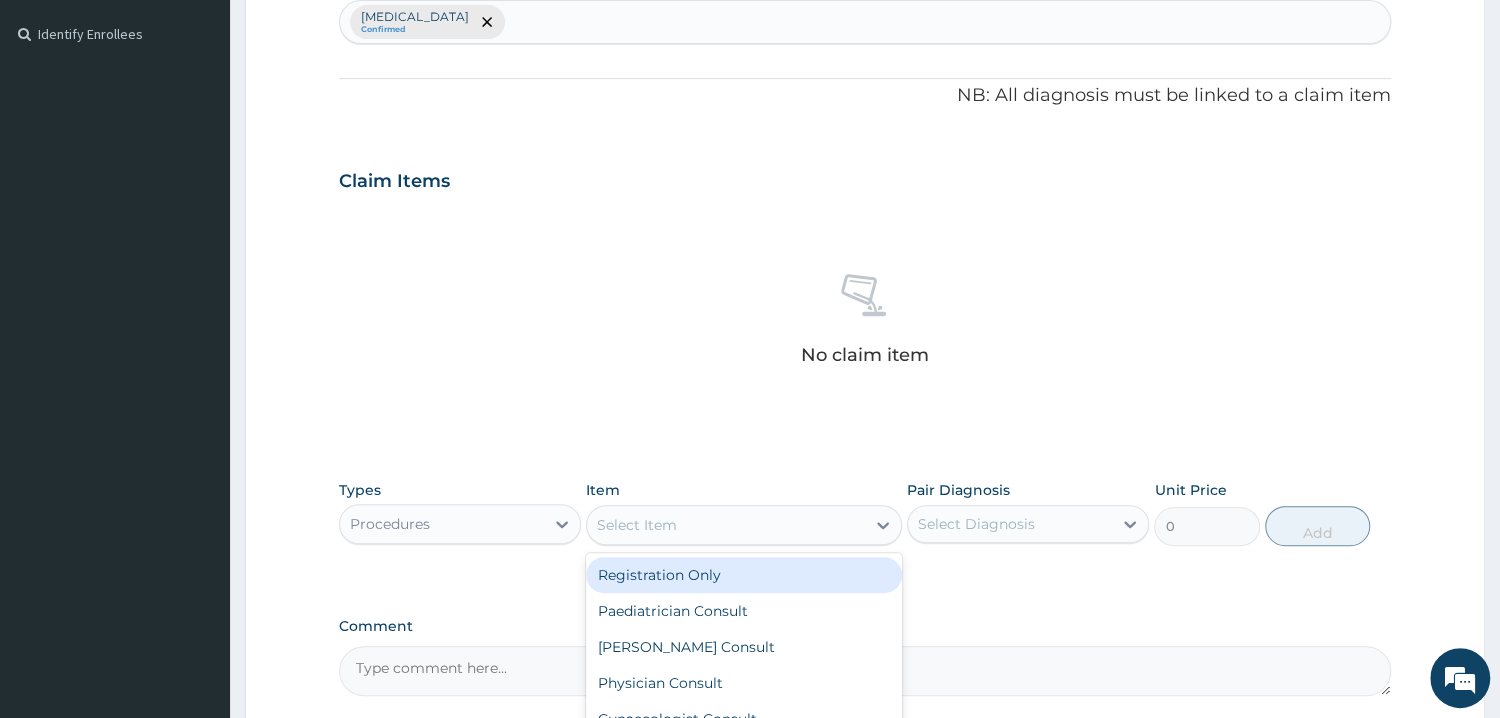 click on "Select Item" at bounding box center [726, 525] 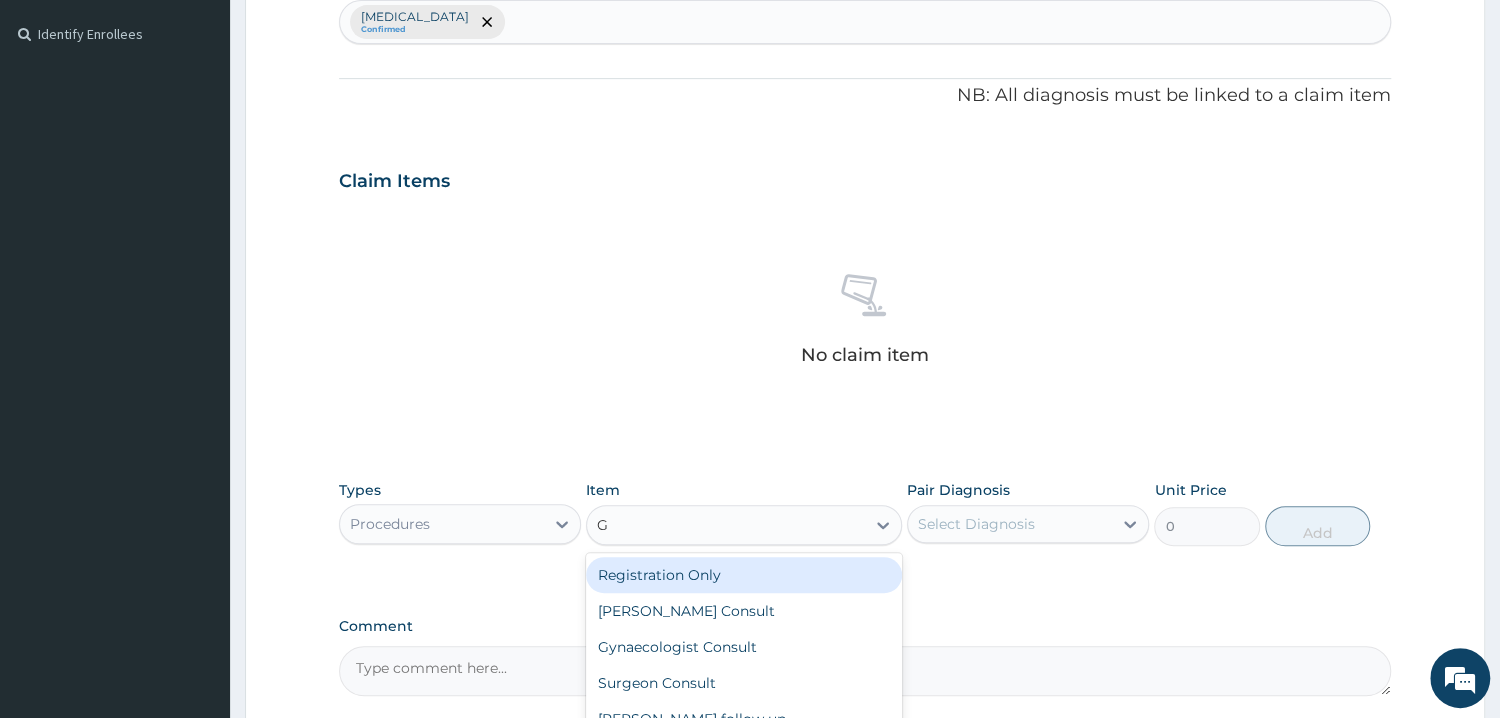 type on "GP" 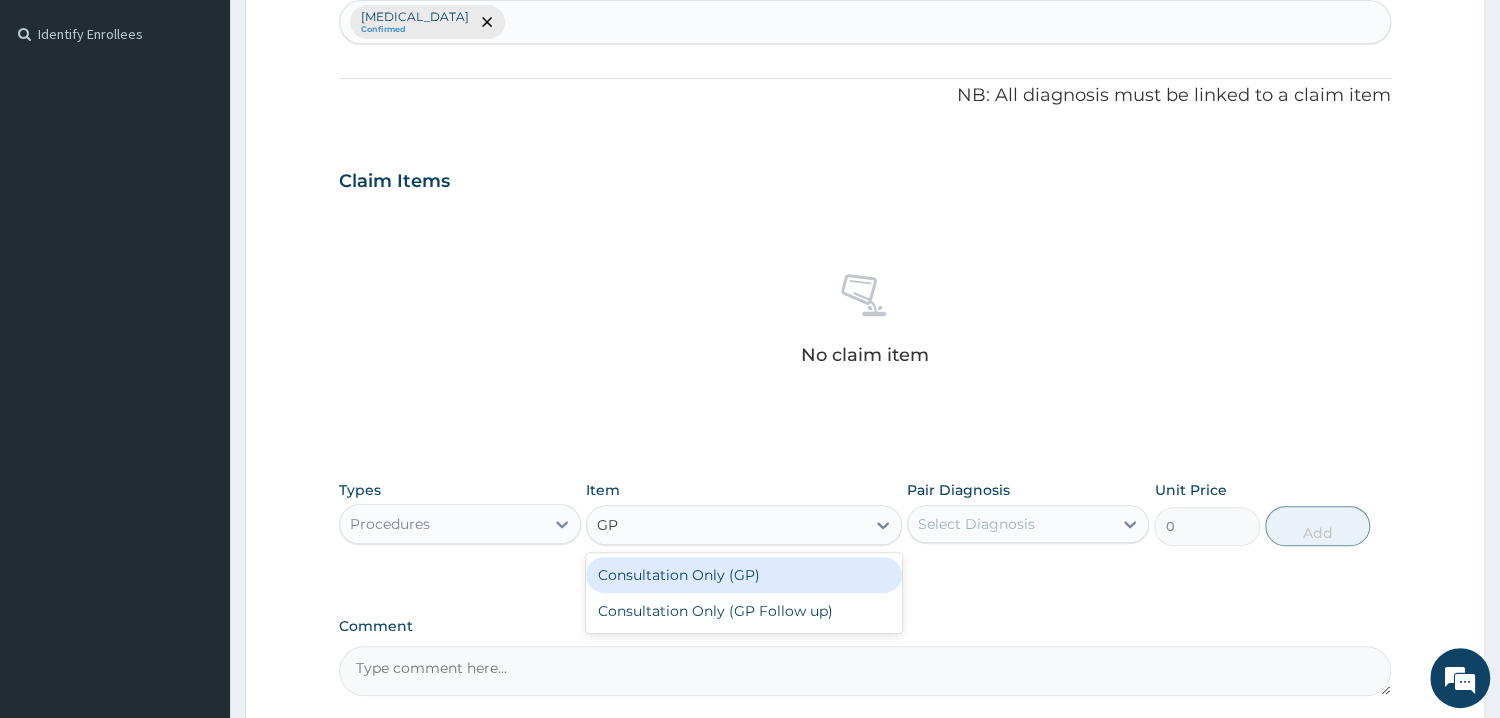 click on "Consultation Only (GP)" at bounding box center (744, 575) 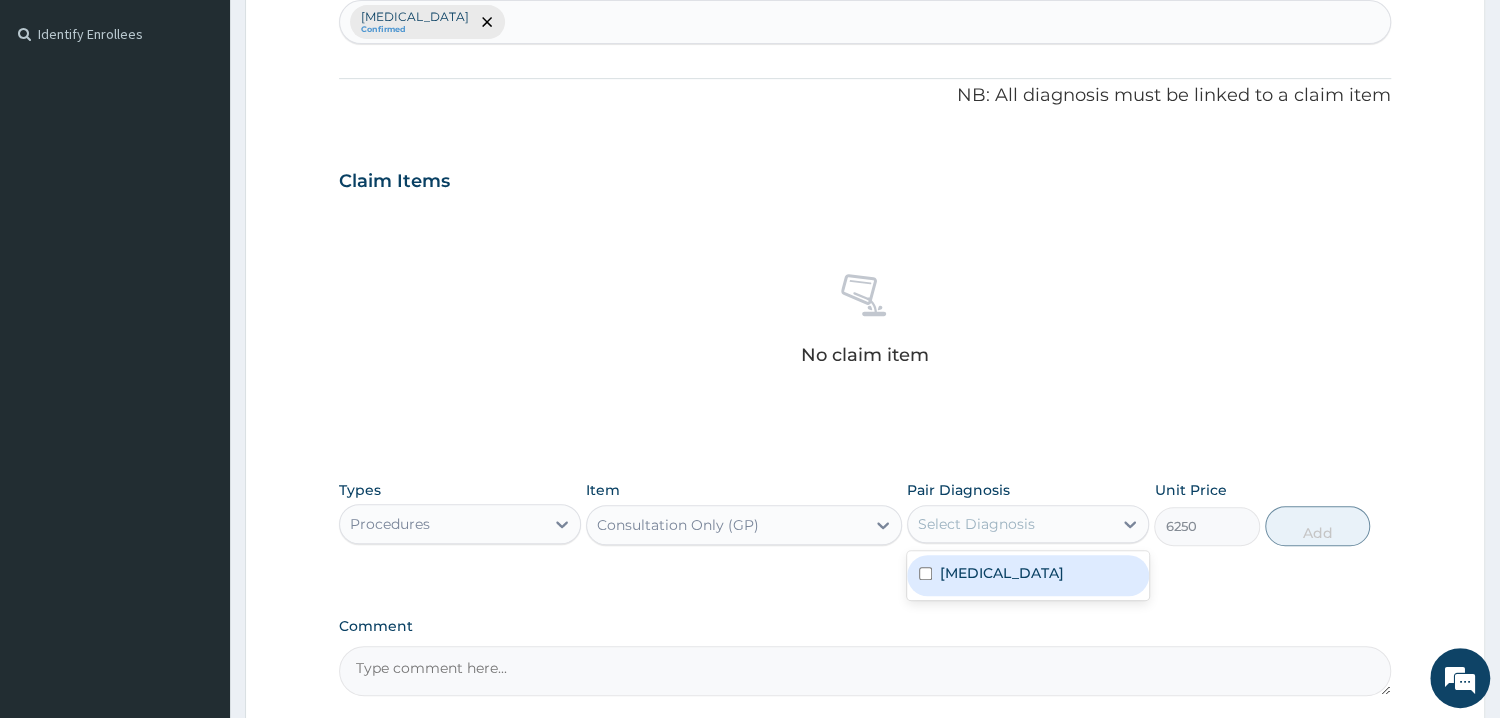 click on "Select Diagnosis" at bounding box center [1010, 524] 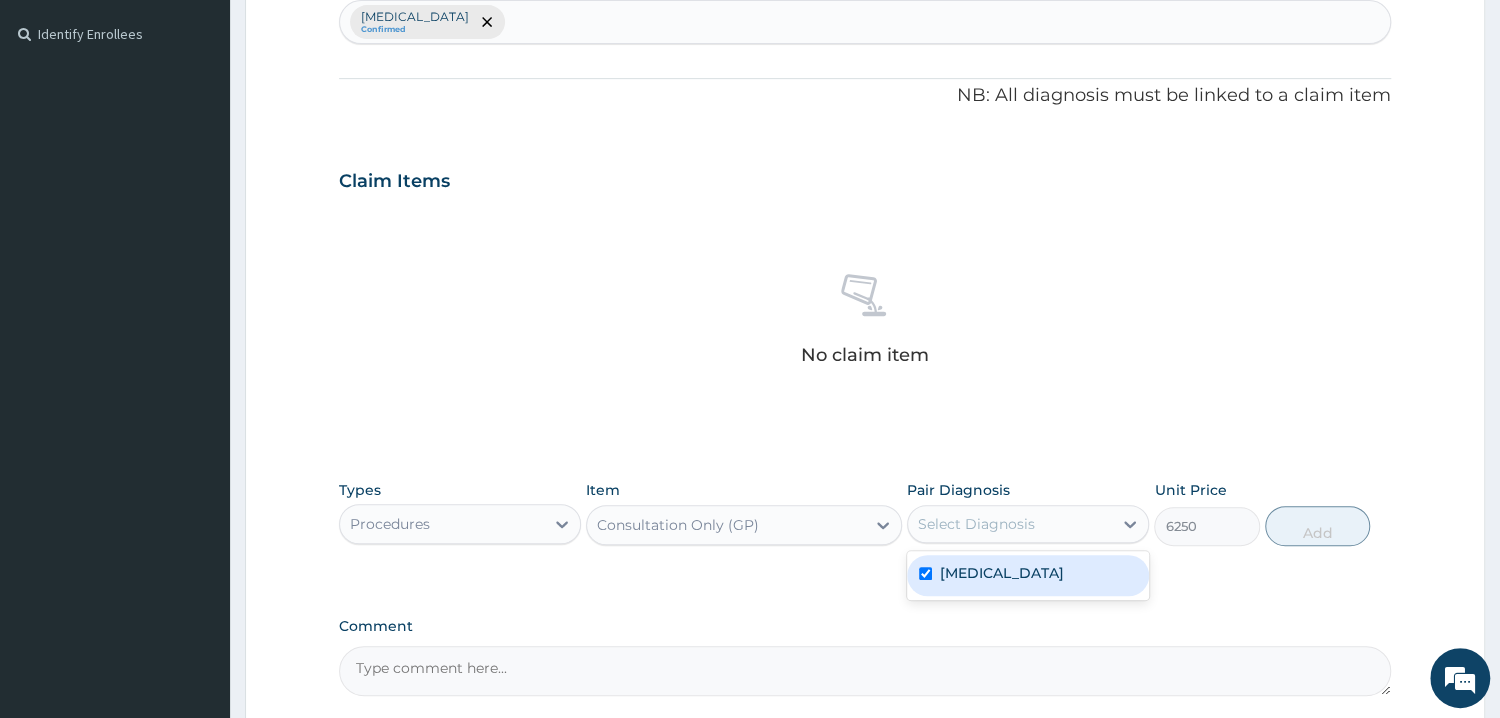 checkbox on "true" 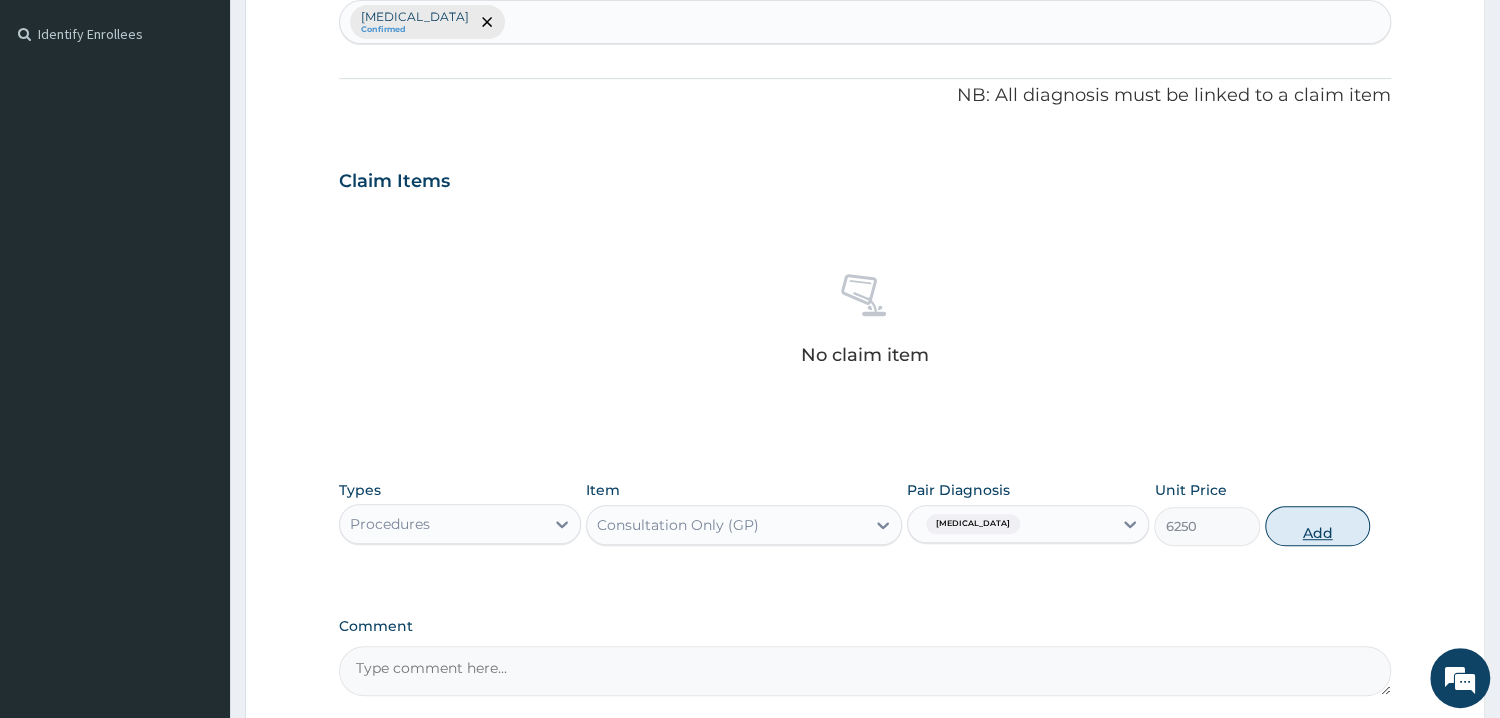 click on "Add" at bounding box center [1317, 526] 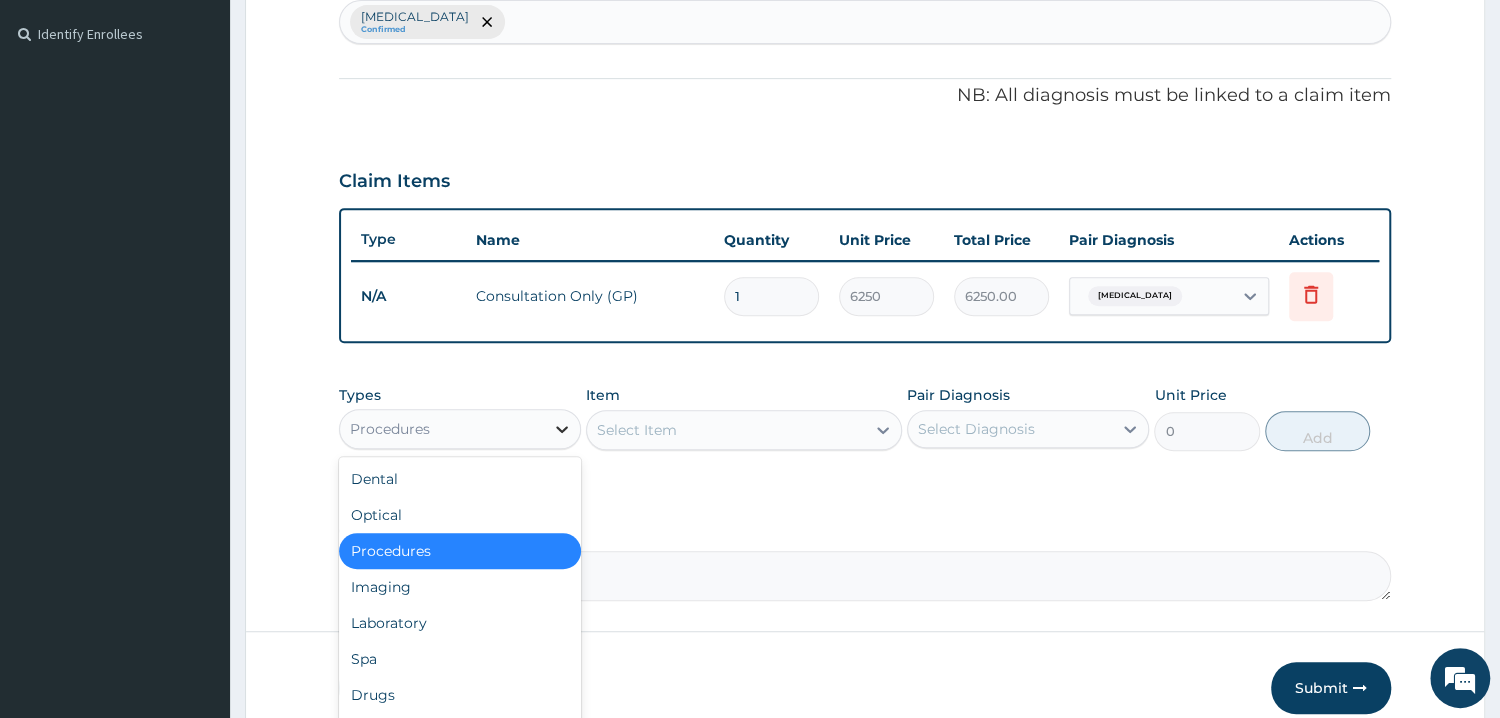 click 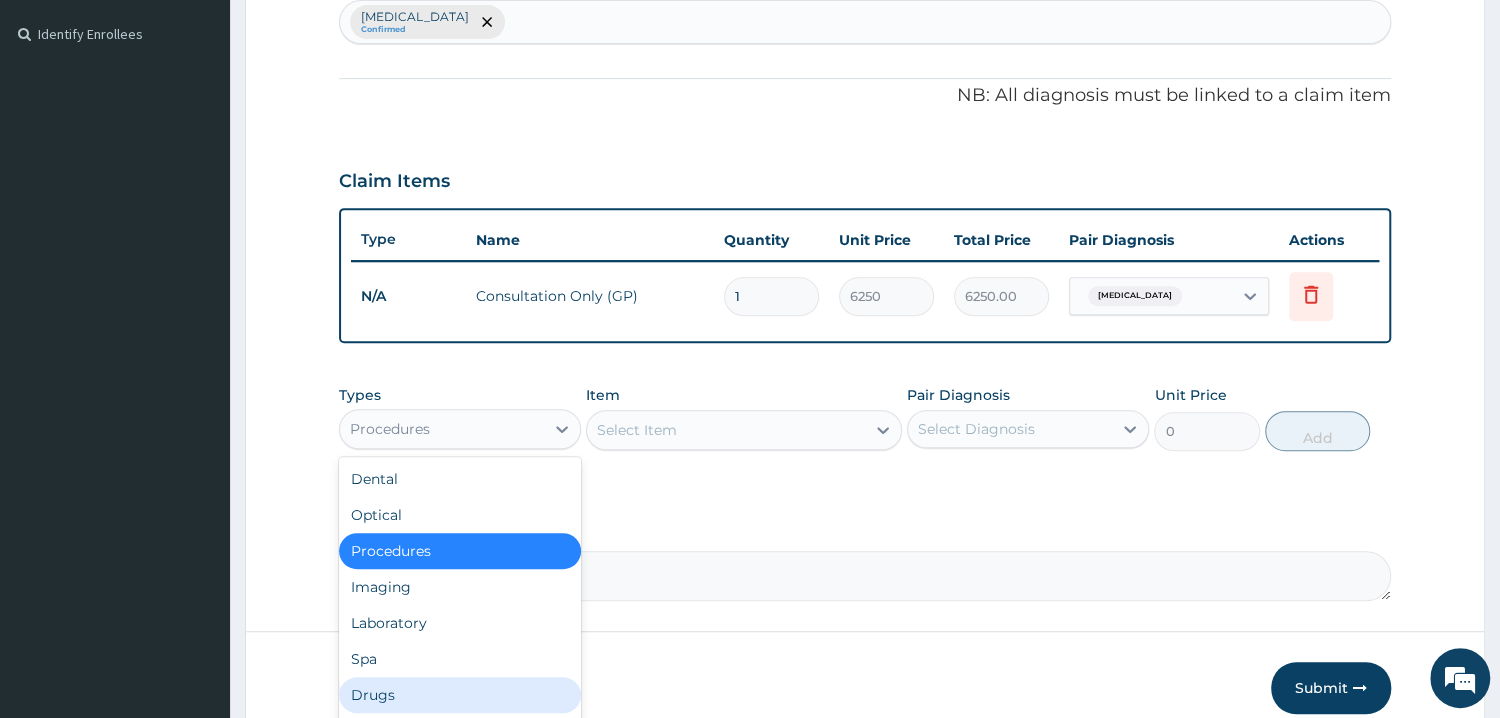 click on "Drugs" at bounding box center [460, 695] 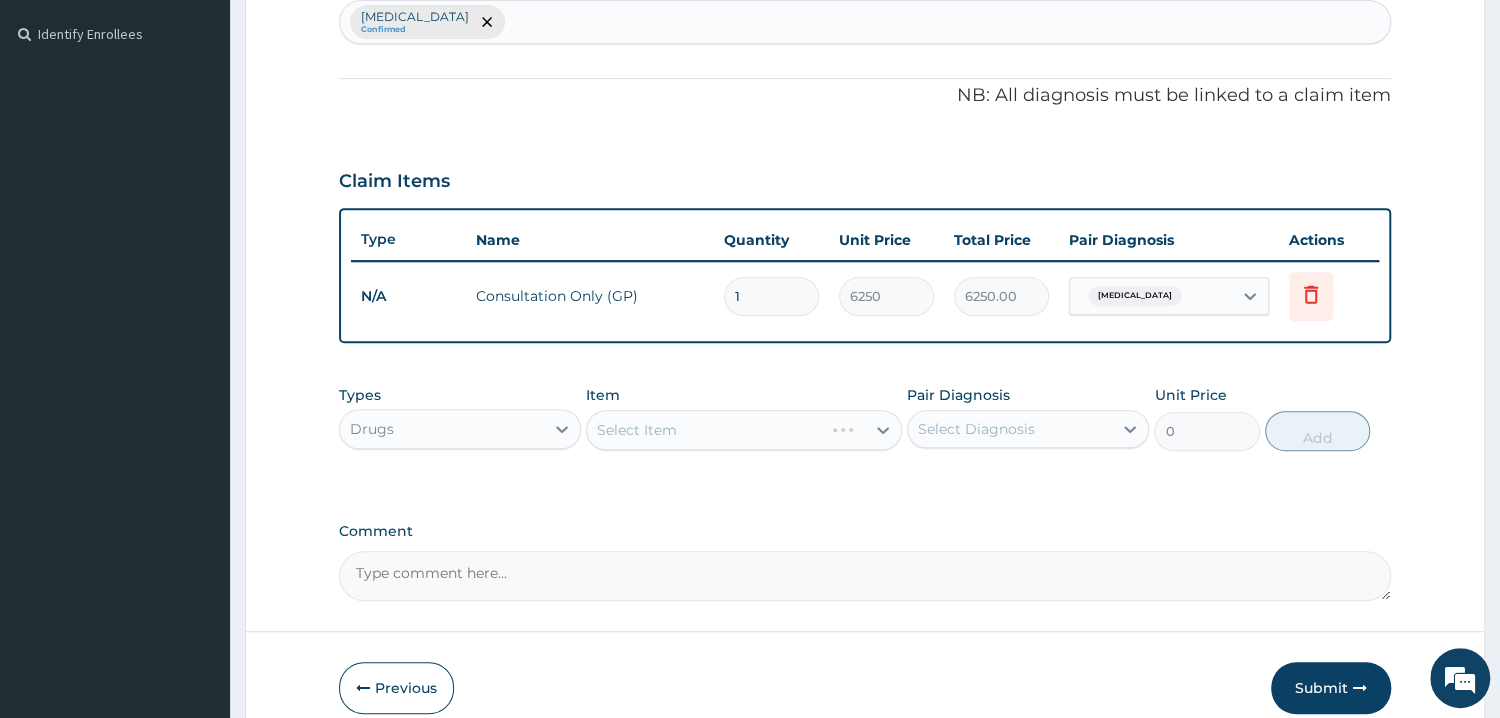 click on "Select Item" at bounding box center [744, 430] 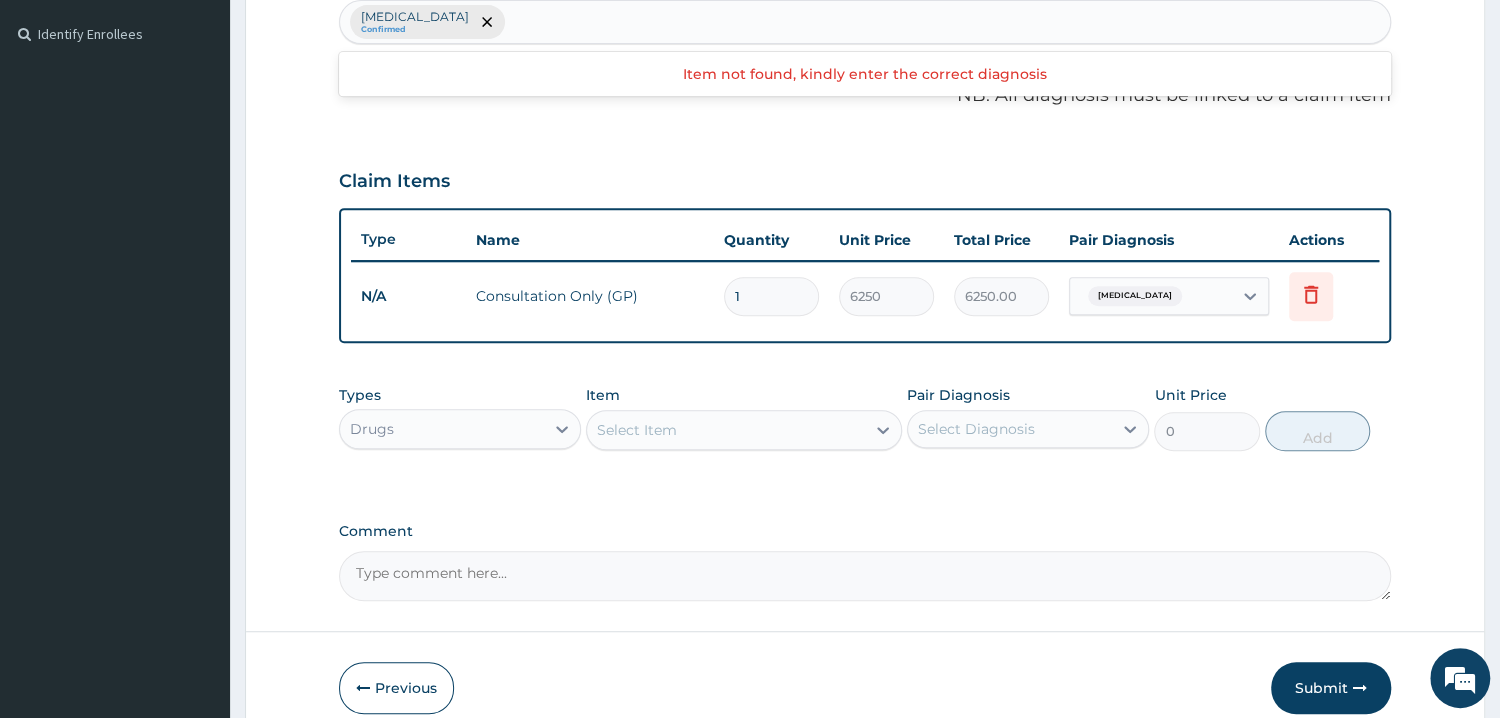 click on "Select Item" at bounding box center (726, 430) 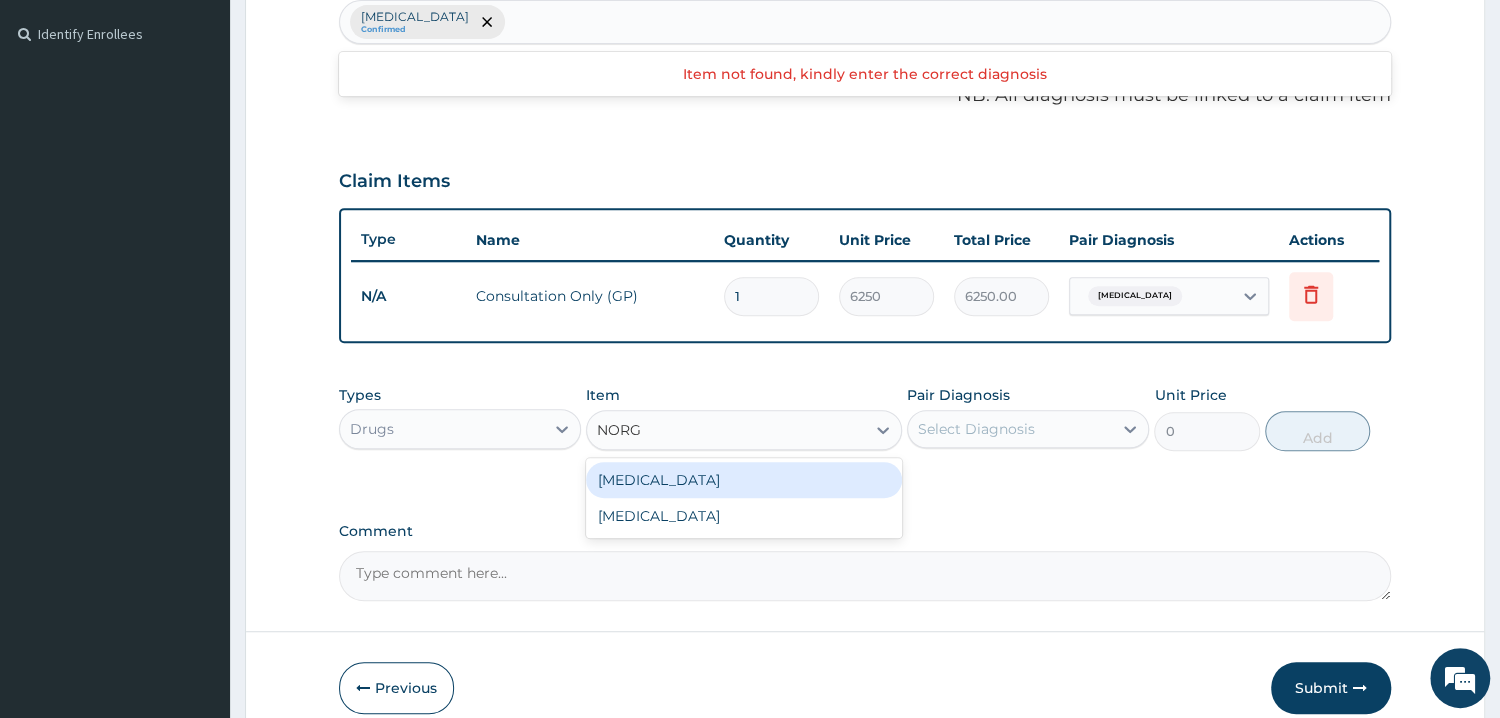 type on "NORGE" 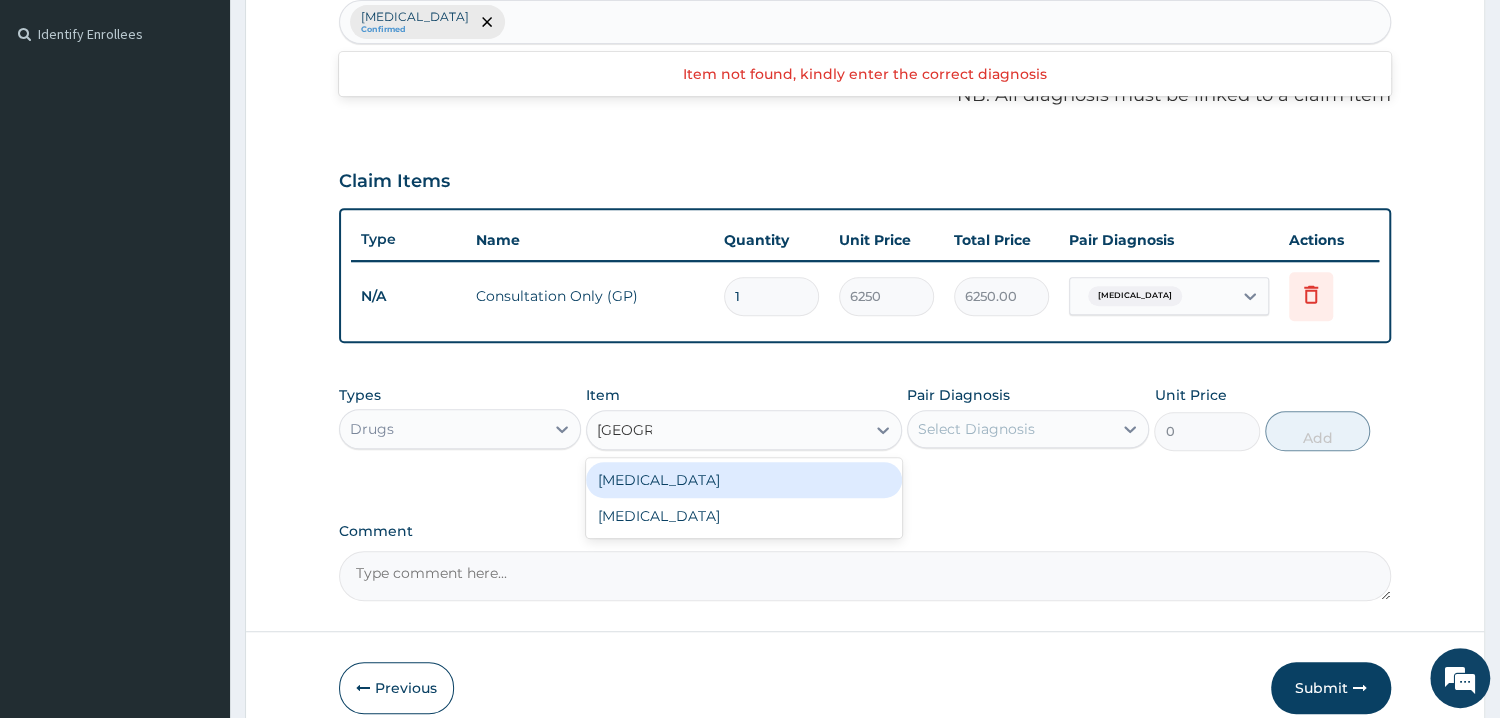 click on "[MEDICAL_DATA]" at bounding box center (744, 480) 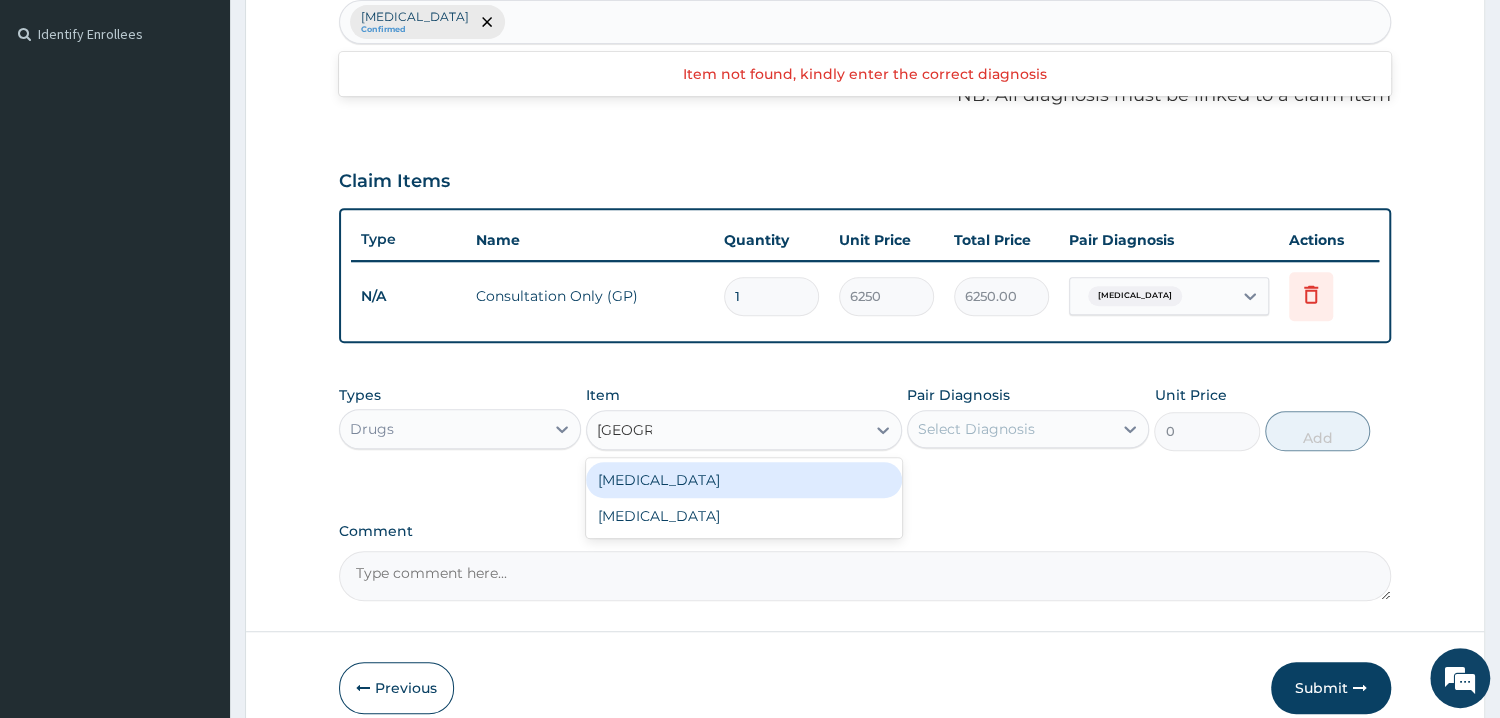 type 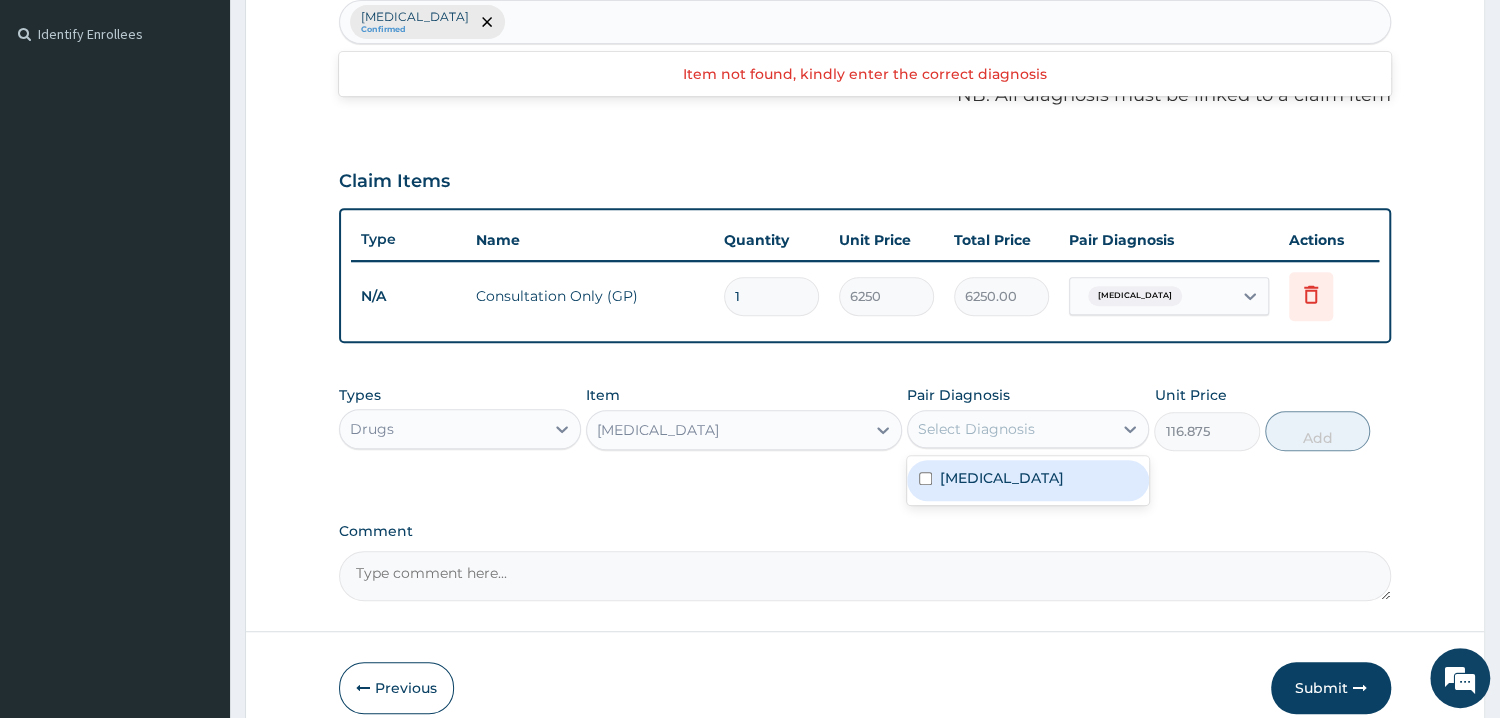 click on "Select Diagnosis" at bounding box center [976, 429] 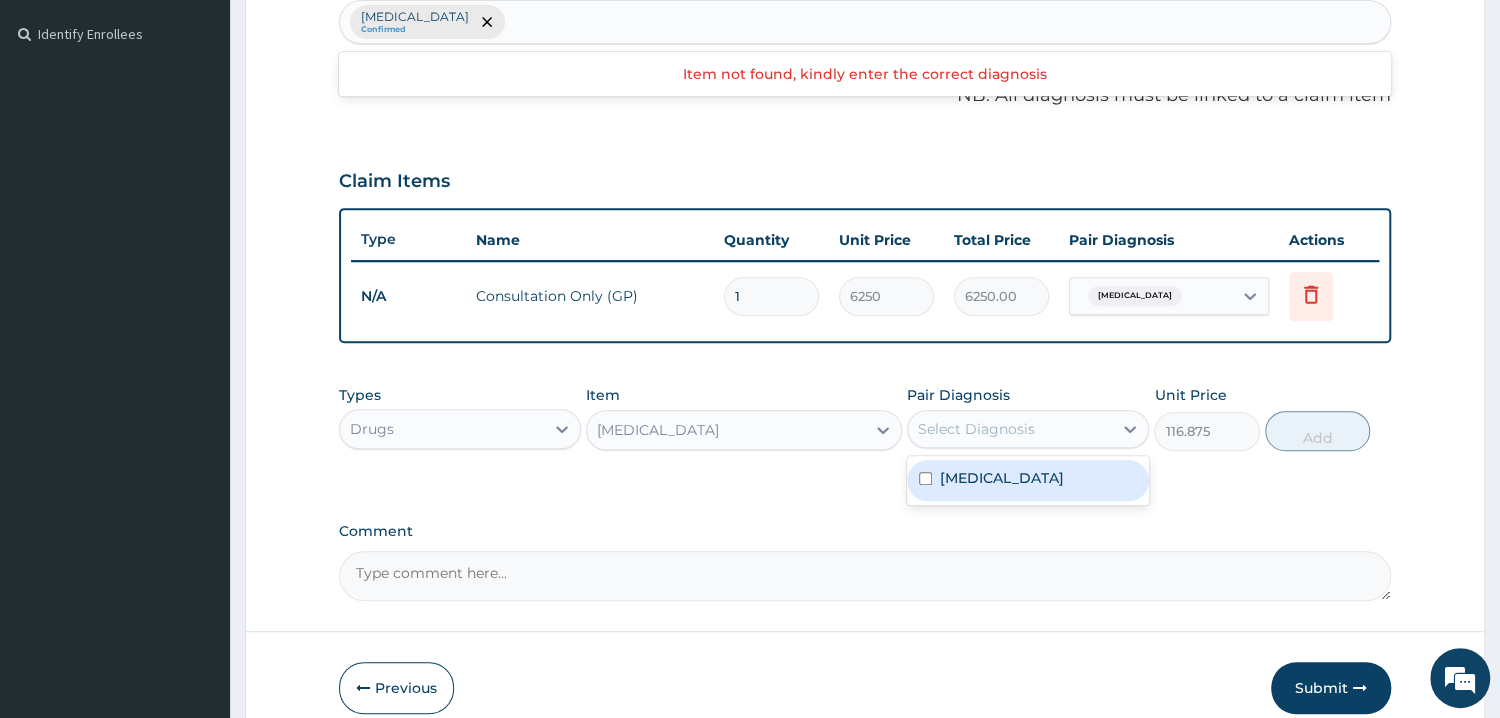 click on "Tension-type headache" at bounding box center [1002, 478] 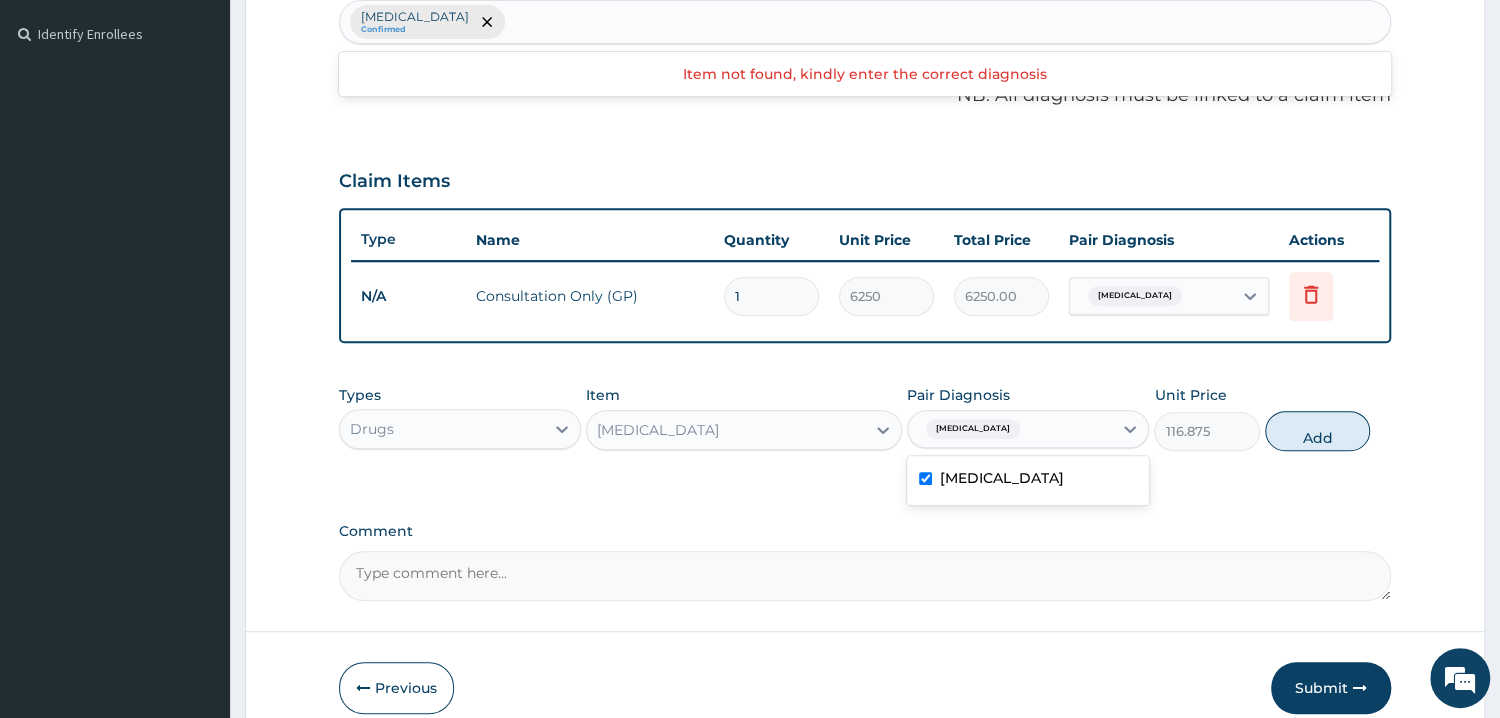 checkbox on "true" 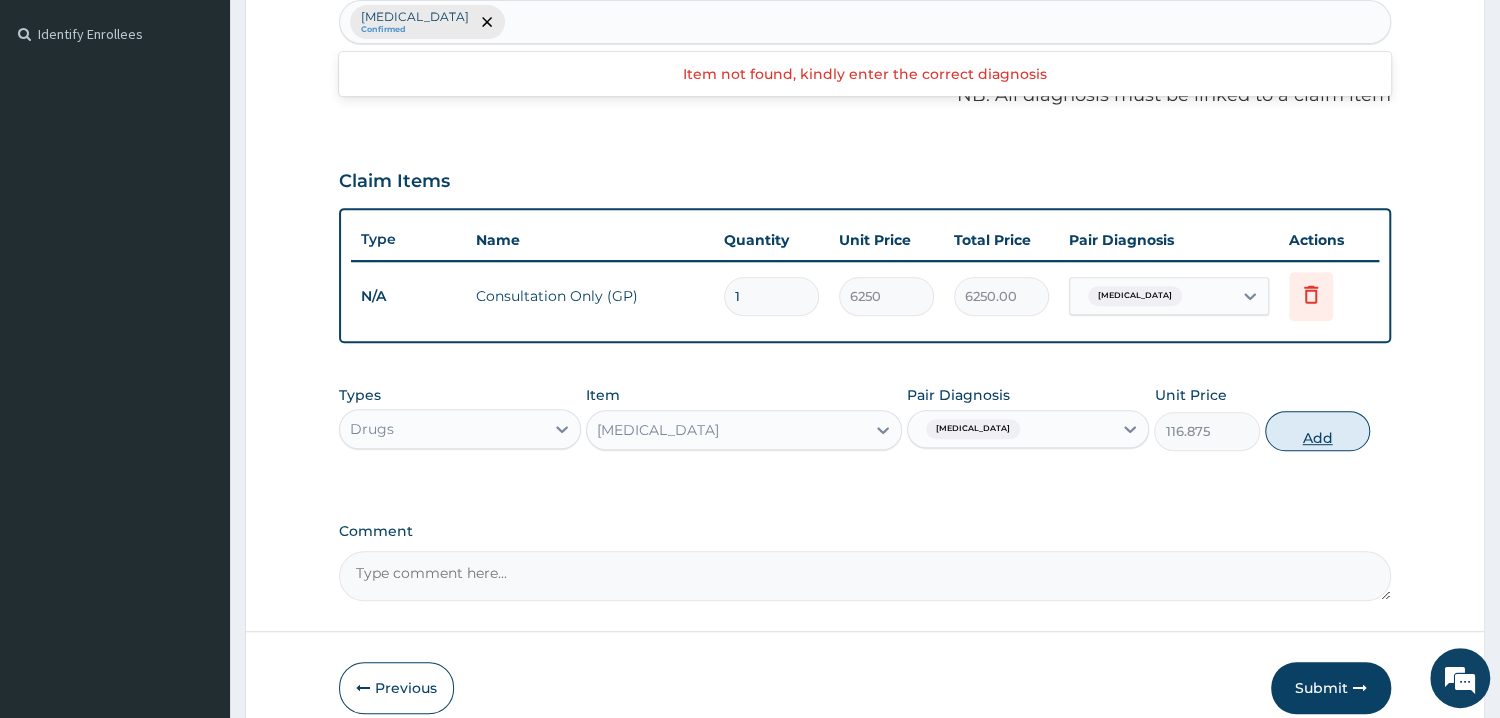 click on "Add" at bounding box center [1317, 431] 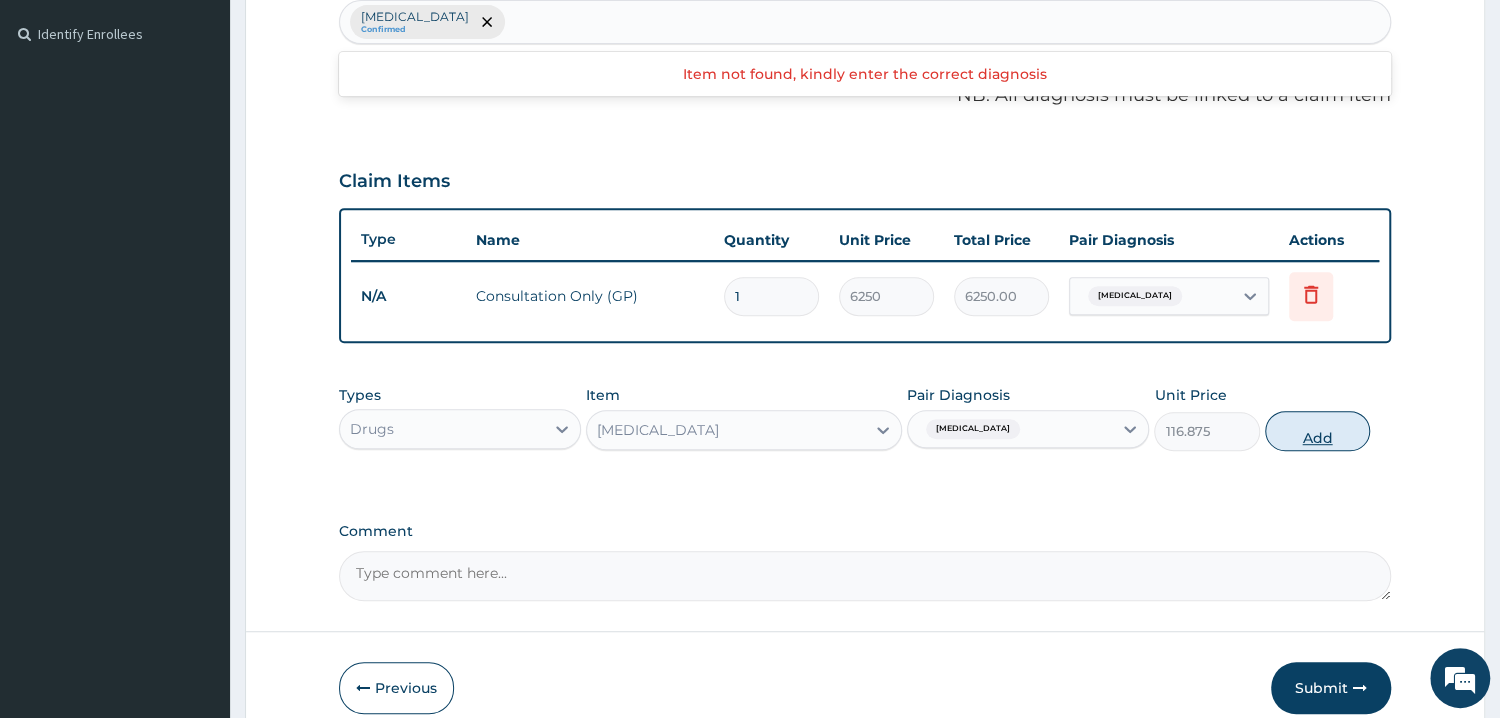 type on "0" 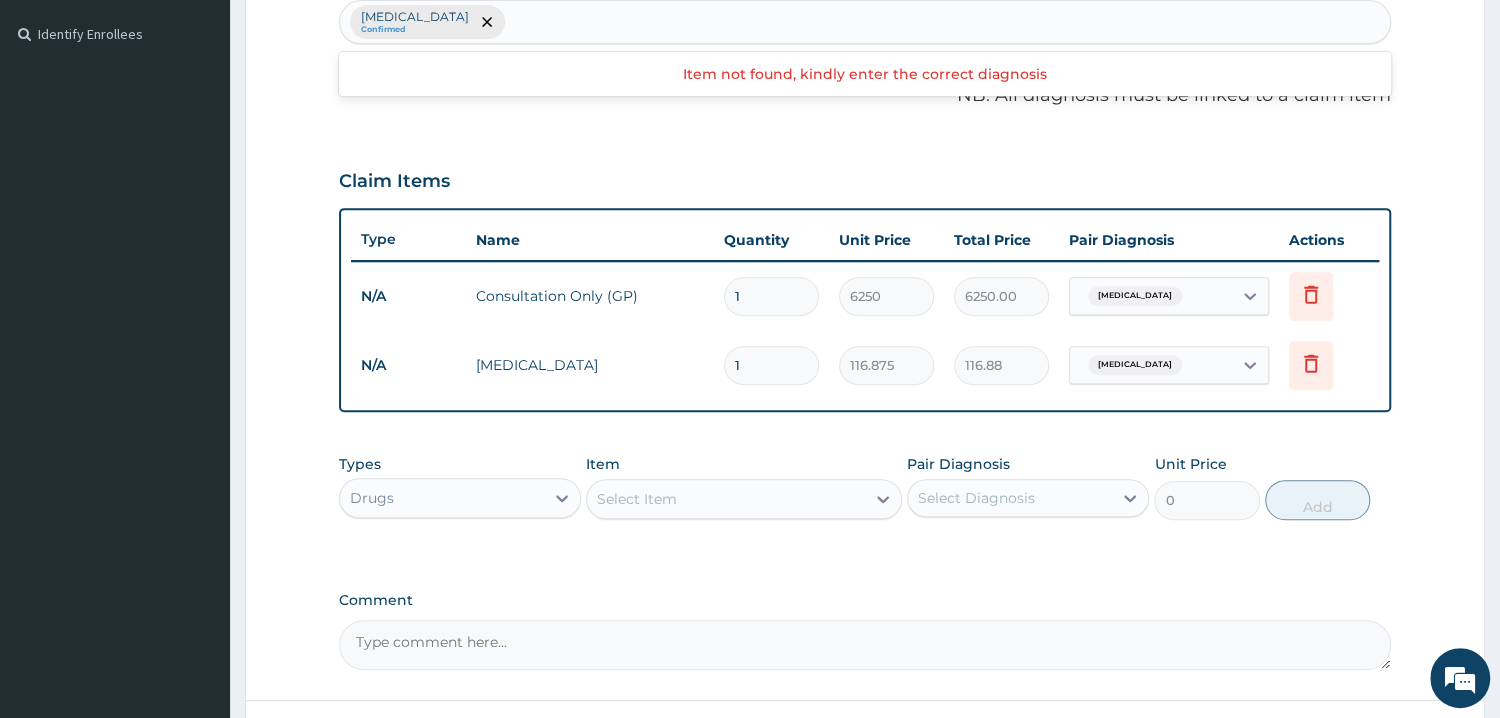 type 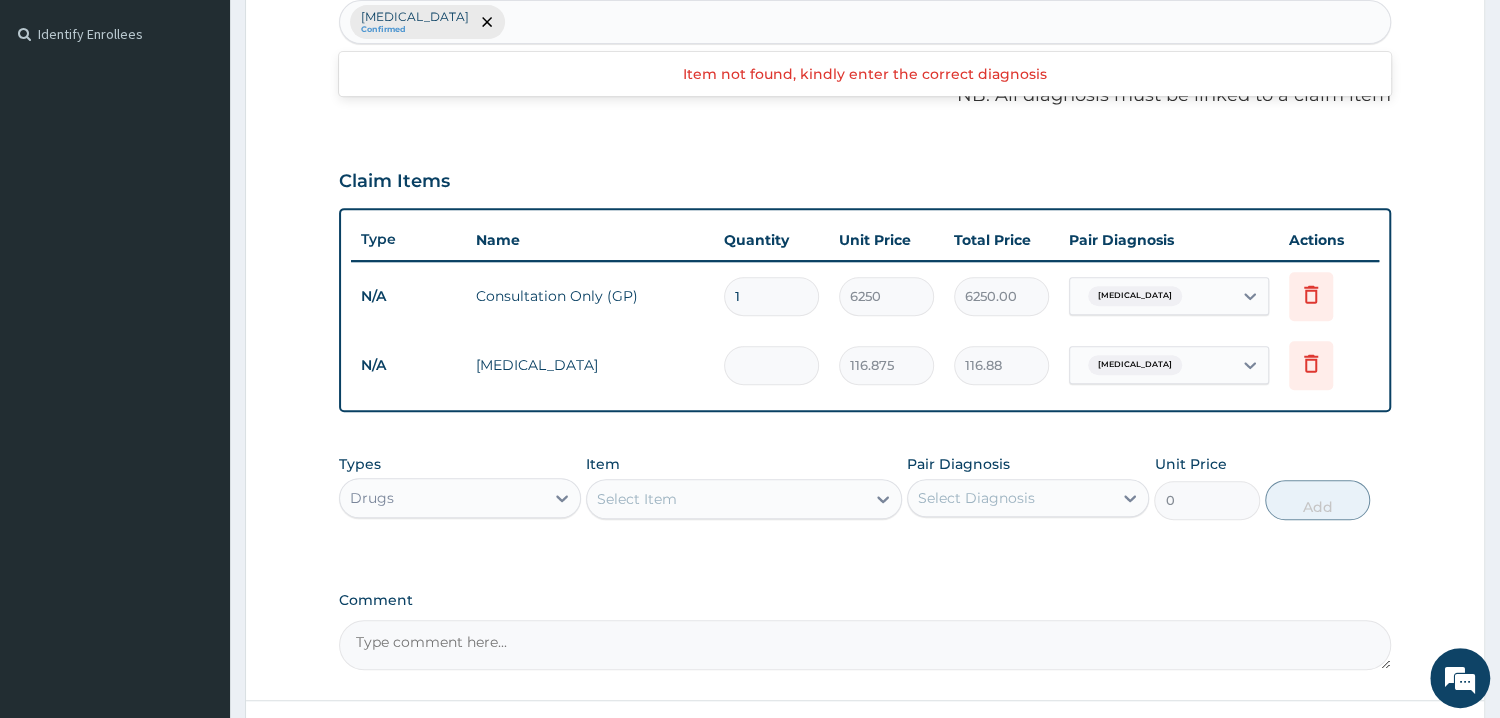 type on "0.00" 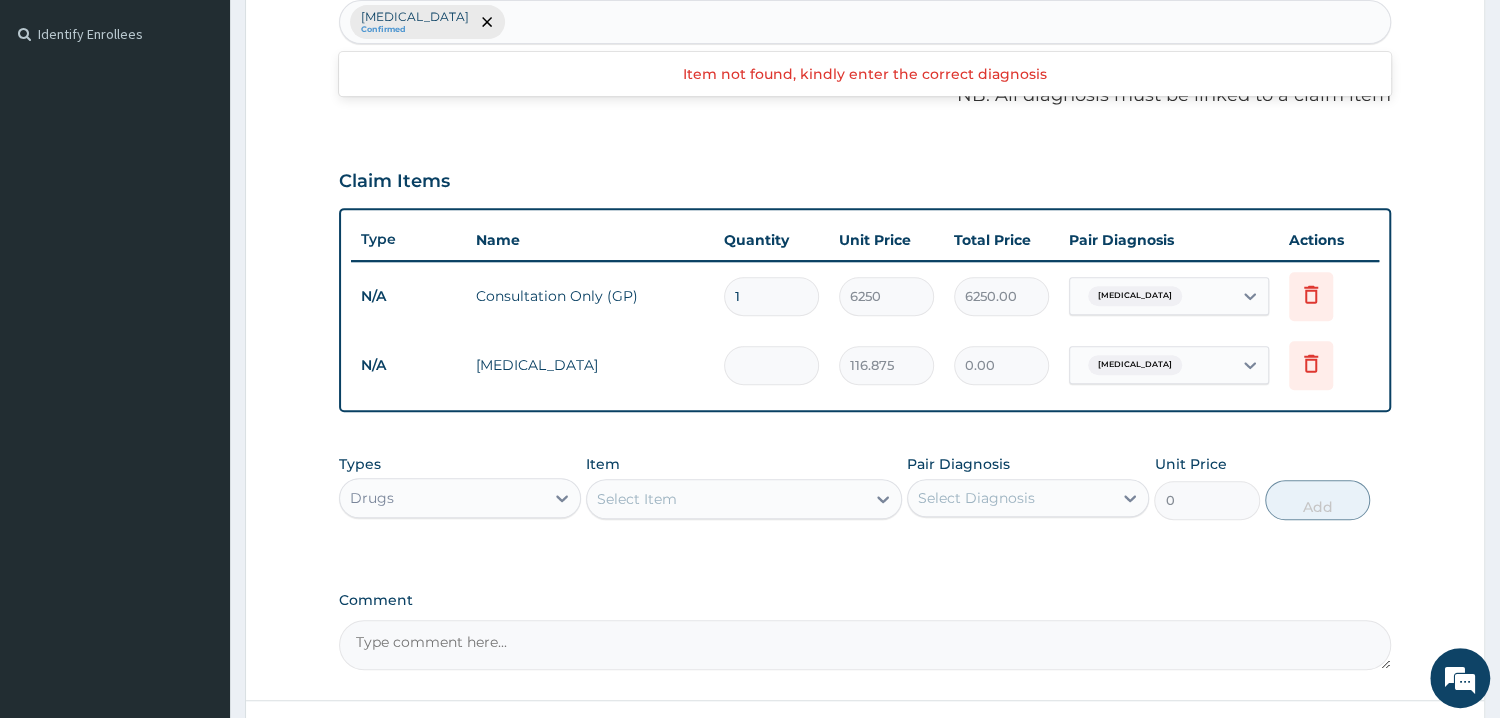 type on "2" 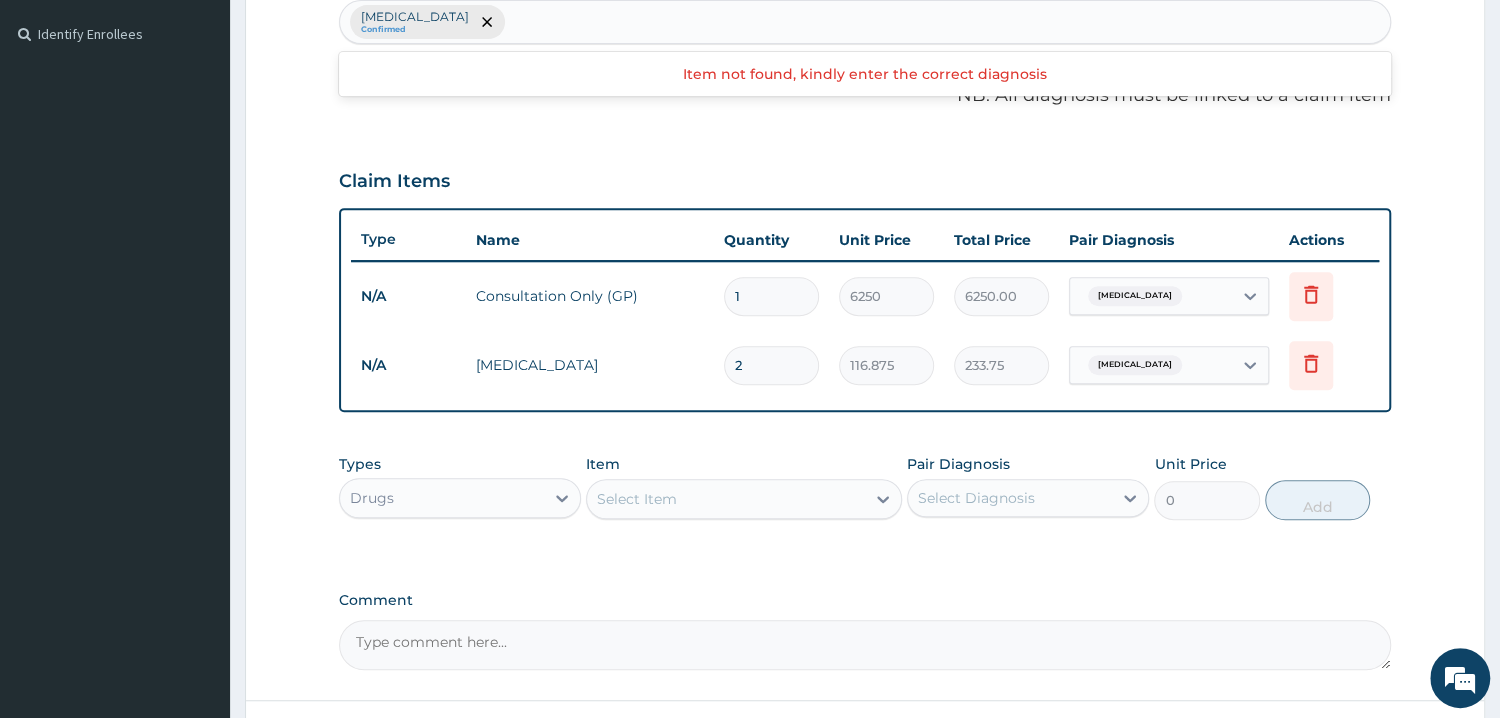 type on "20" 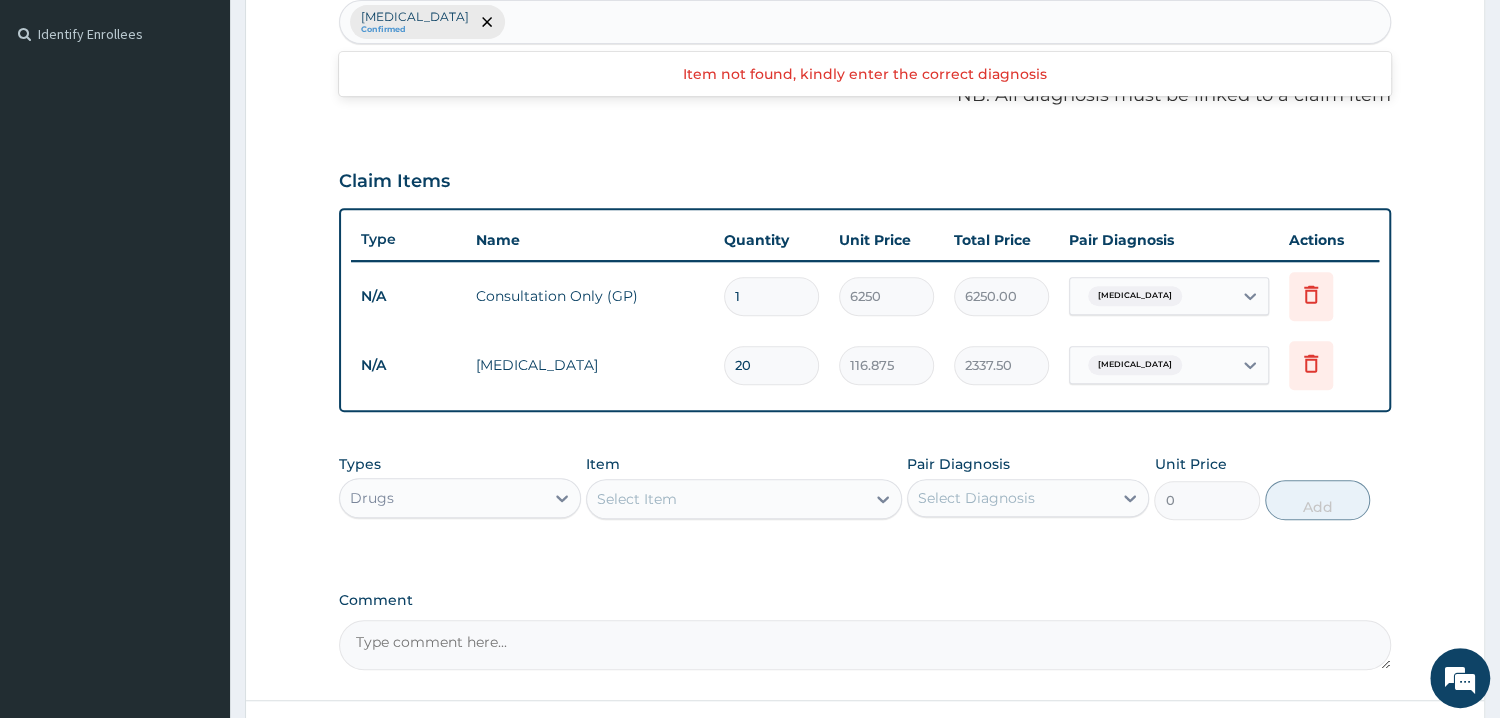 type on "20" 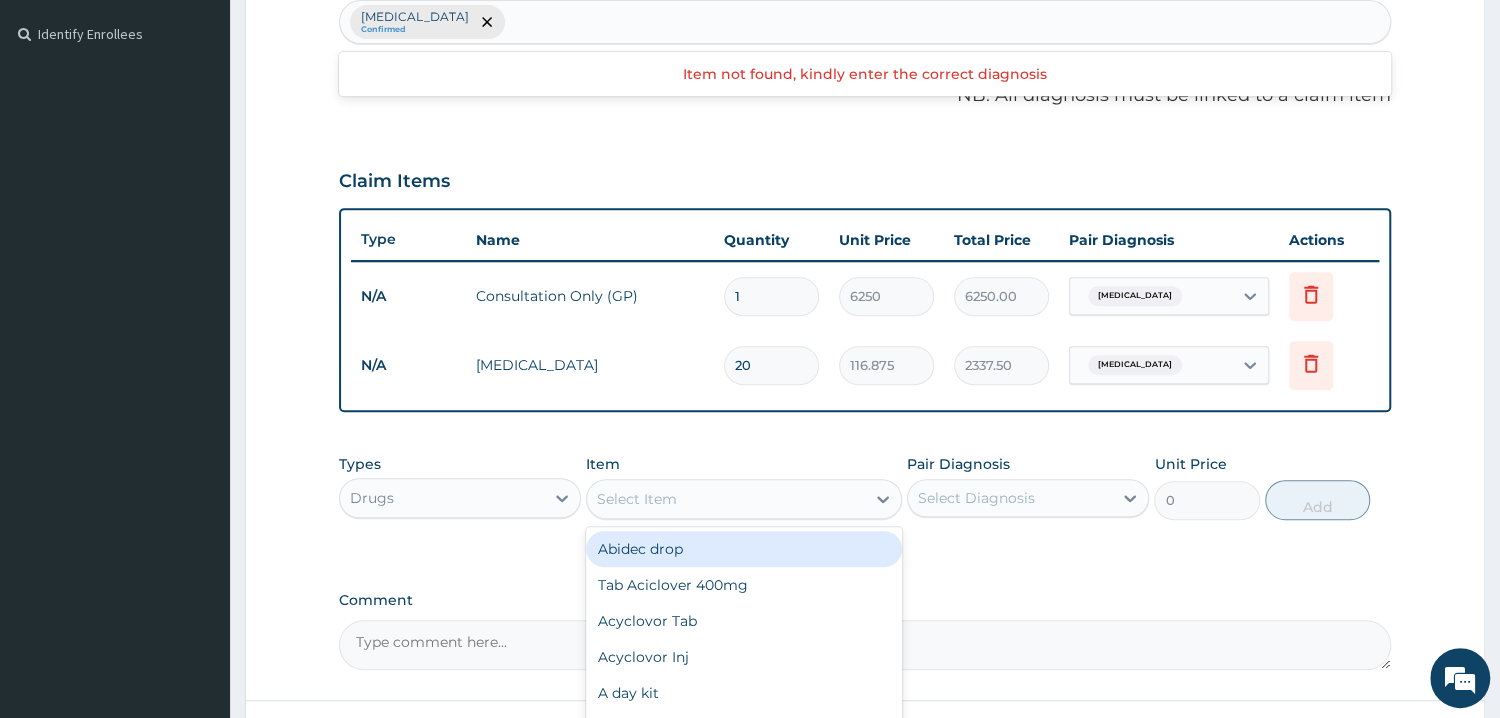 click on "Select Item" at bounding box center [637, 499] 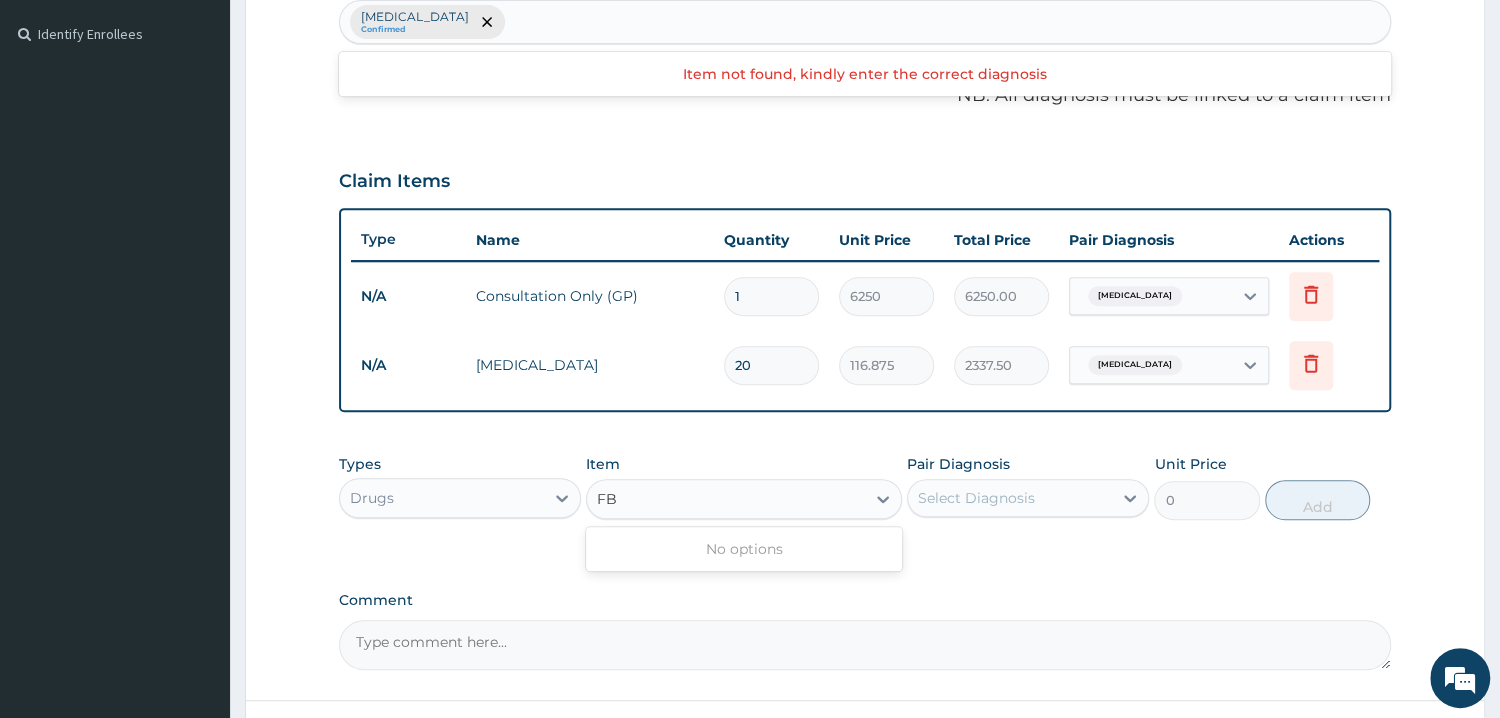 type on "F" 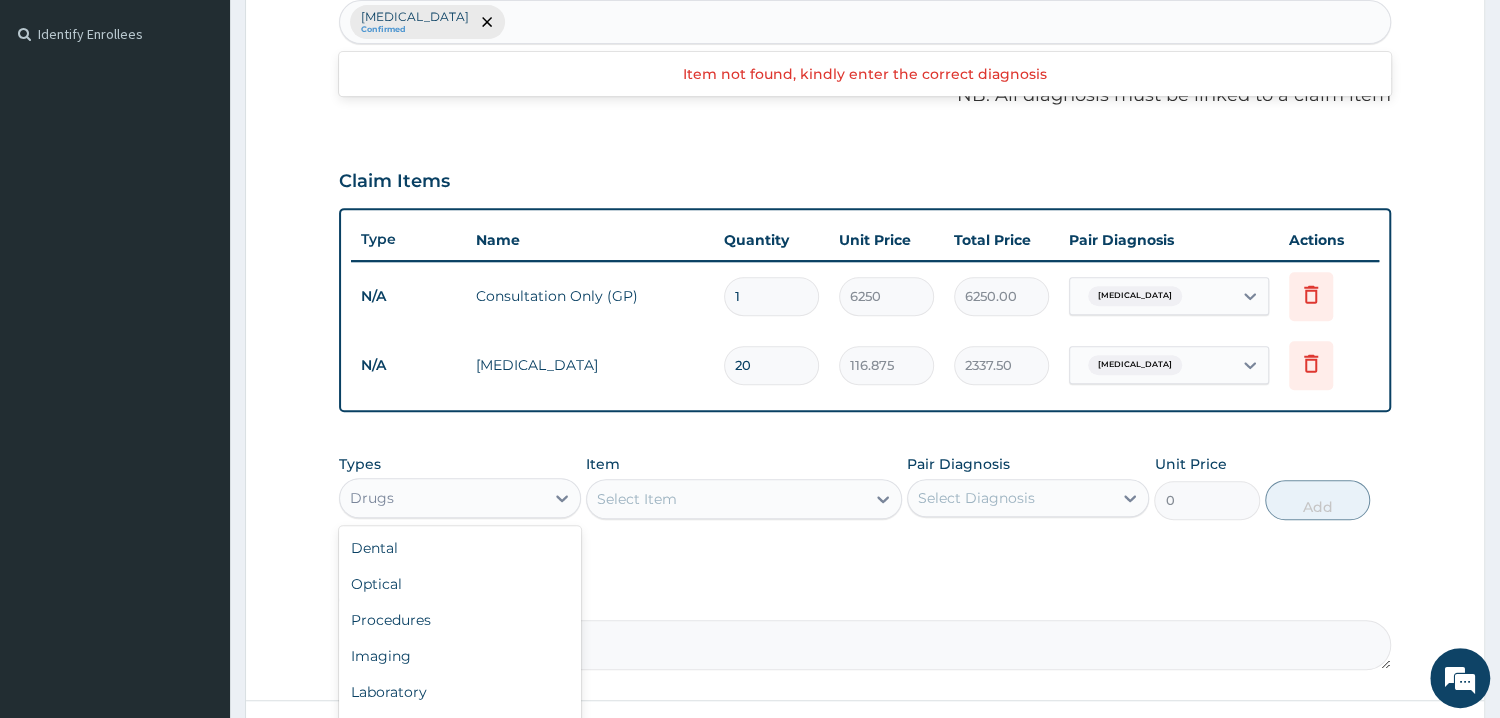 click on "Drugs" at bounding box center [442, 498] 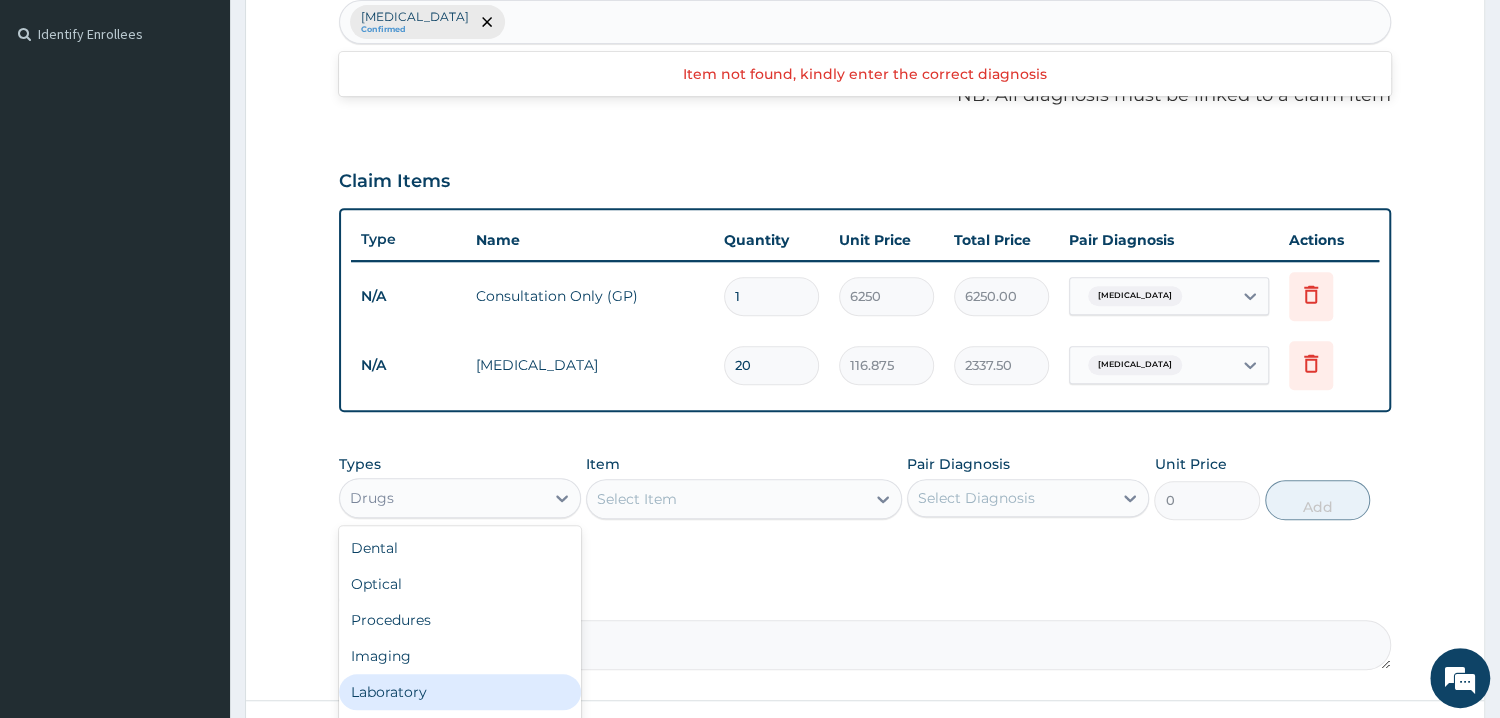 click on "Laboratory" at bounding box center [460, 692] 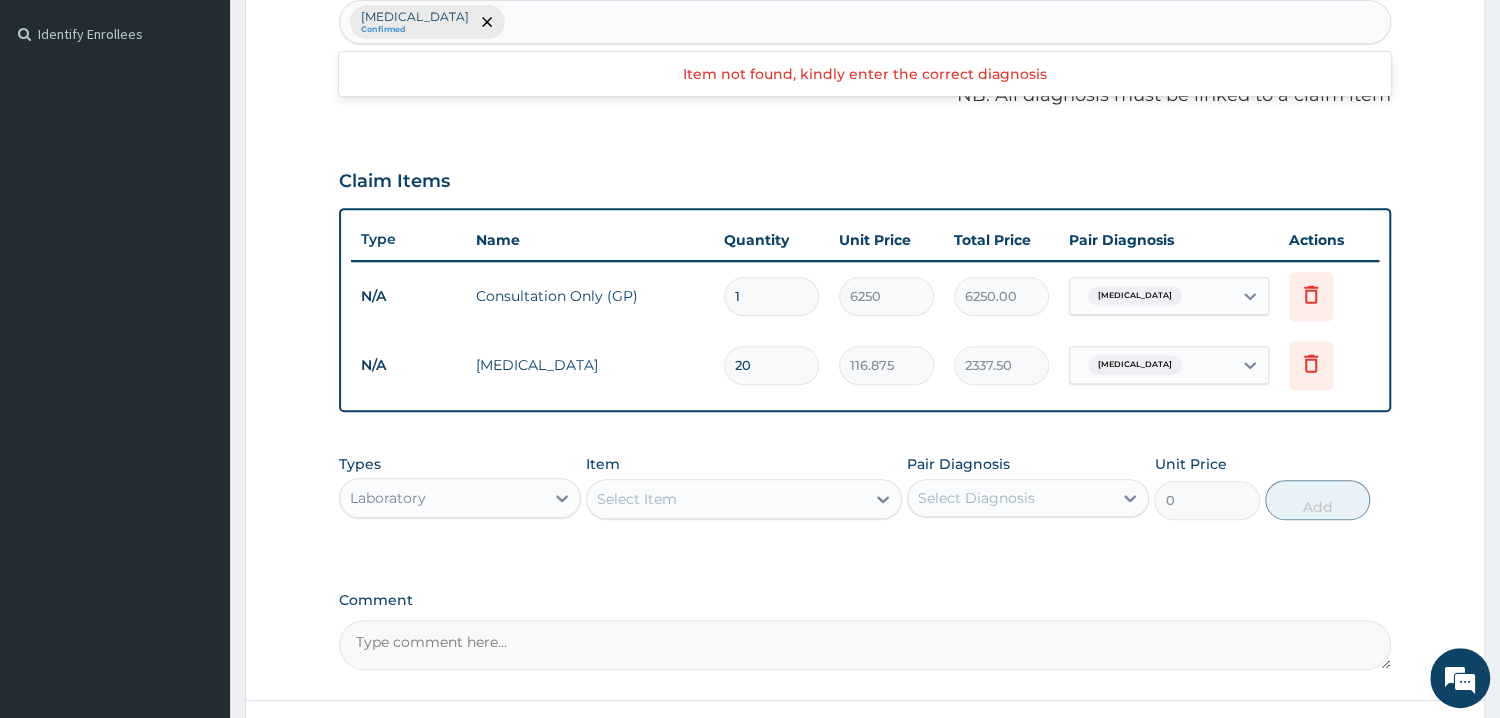 click on "Select Item" at bounding box center [744, 499] 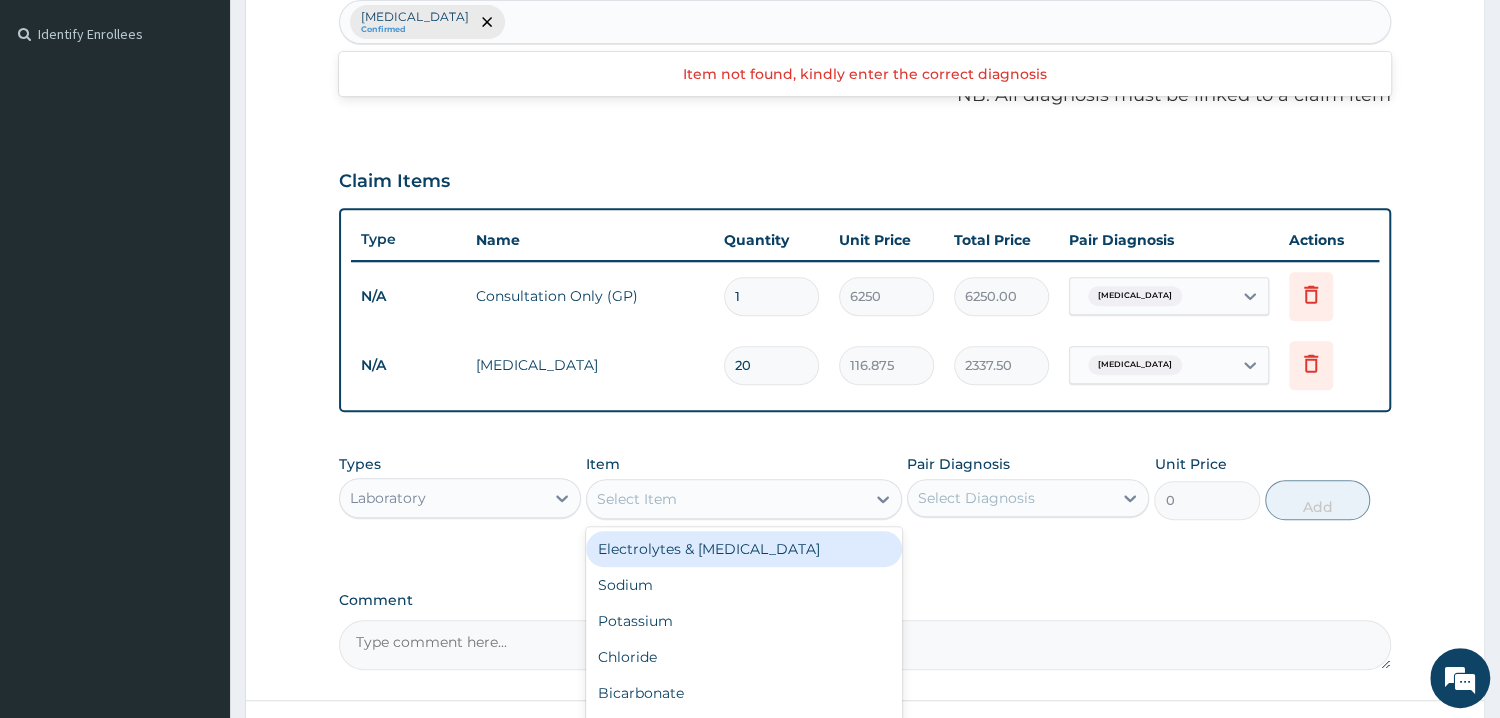 click on "Select Item" at bounding box center [726, 499] 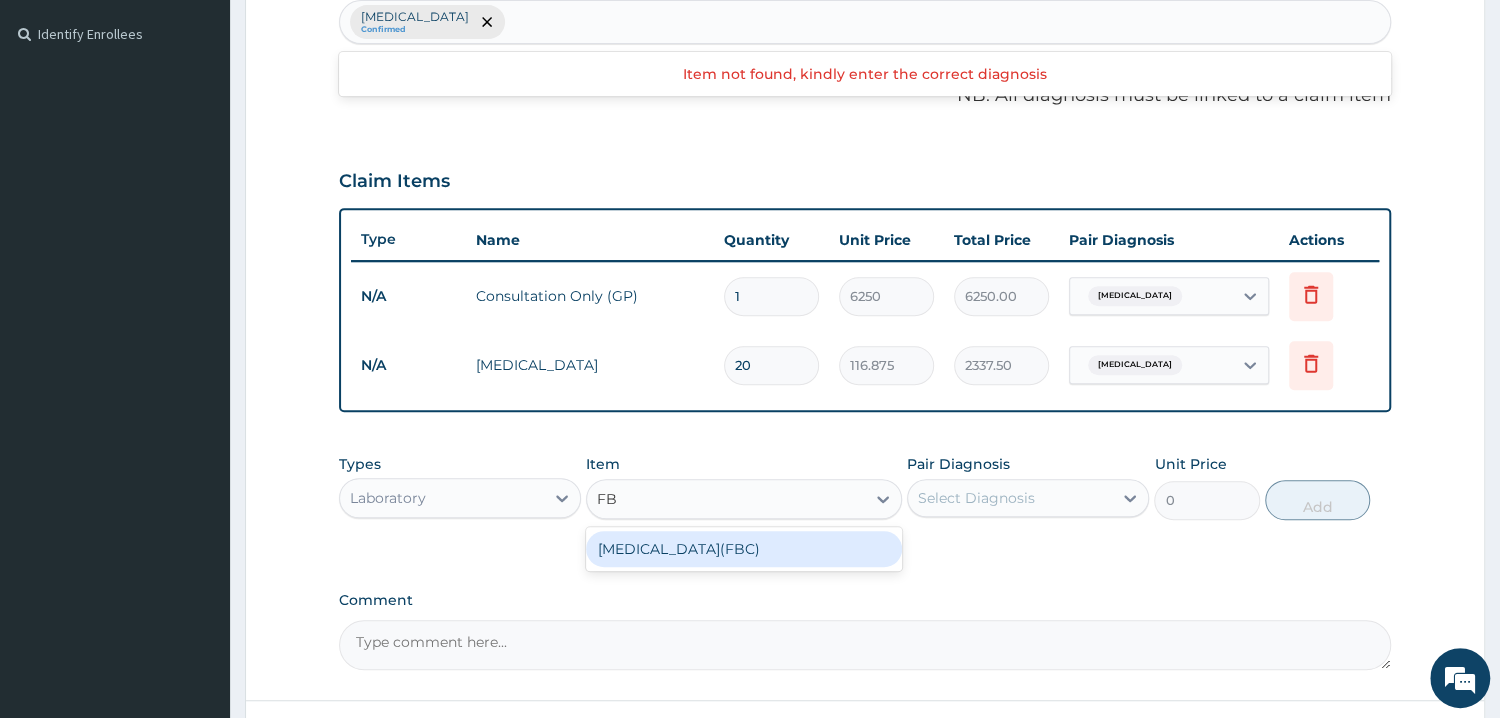 type on "FBC" 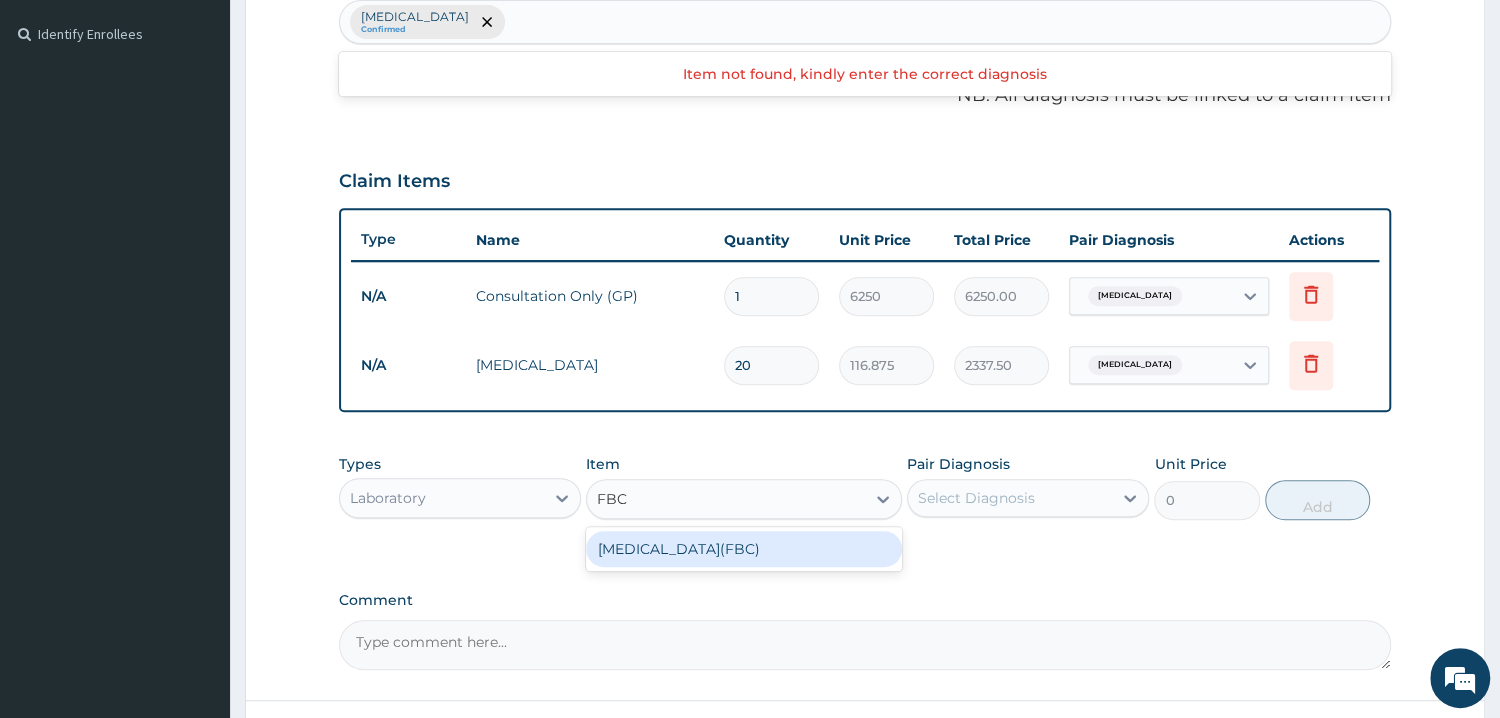 click on "[MEDICAL_DATA](FBC)" at bounding box center [744, 549] 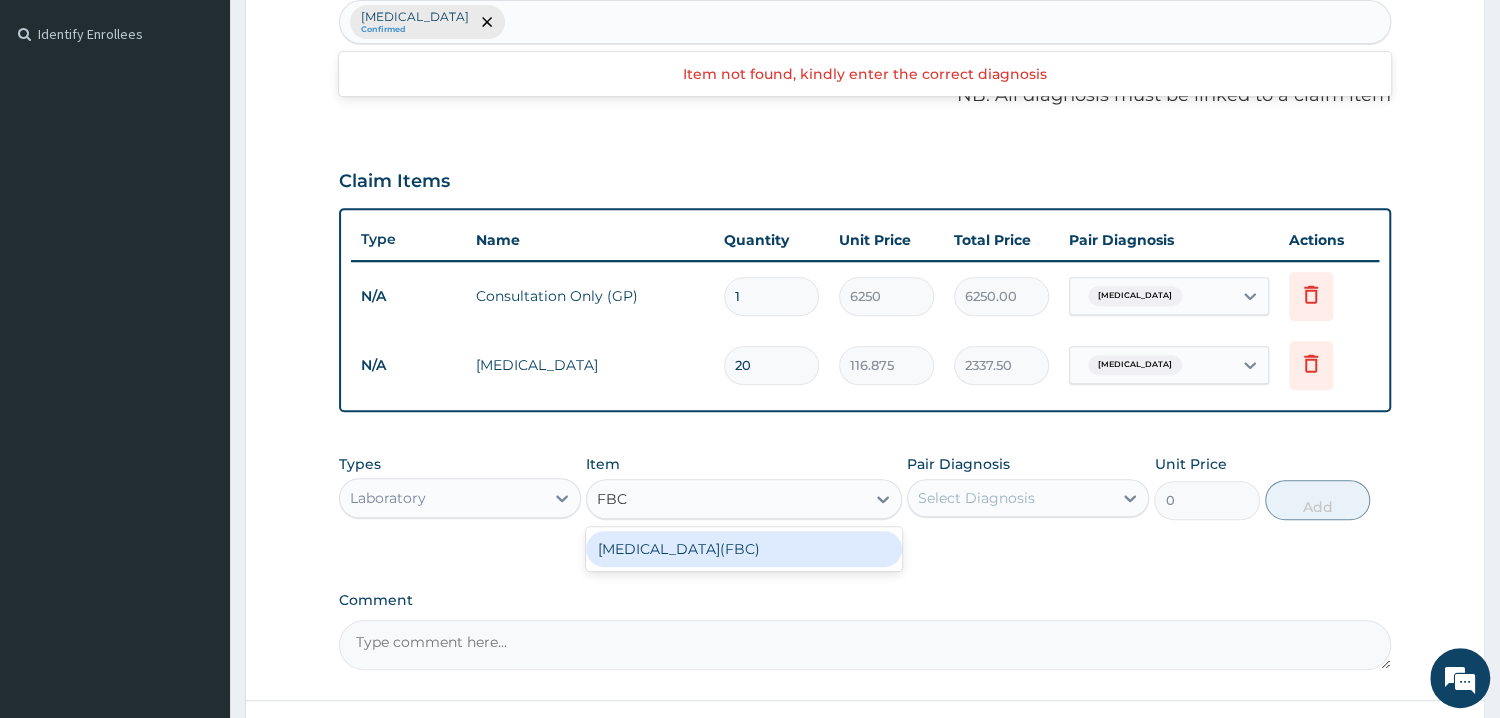 type 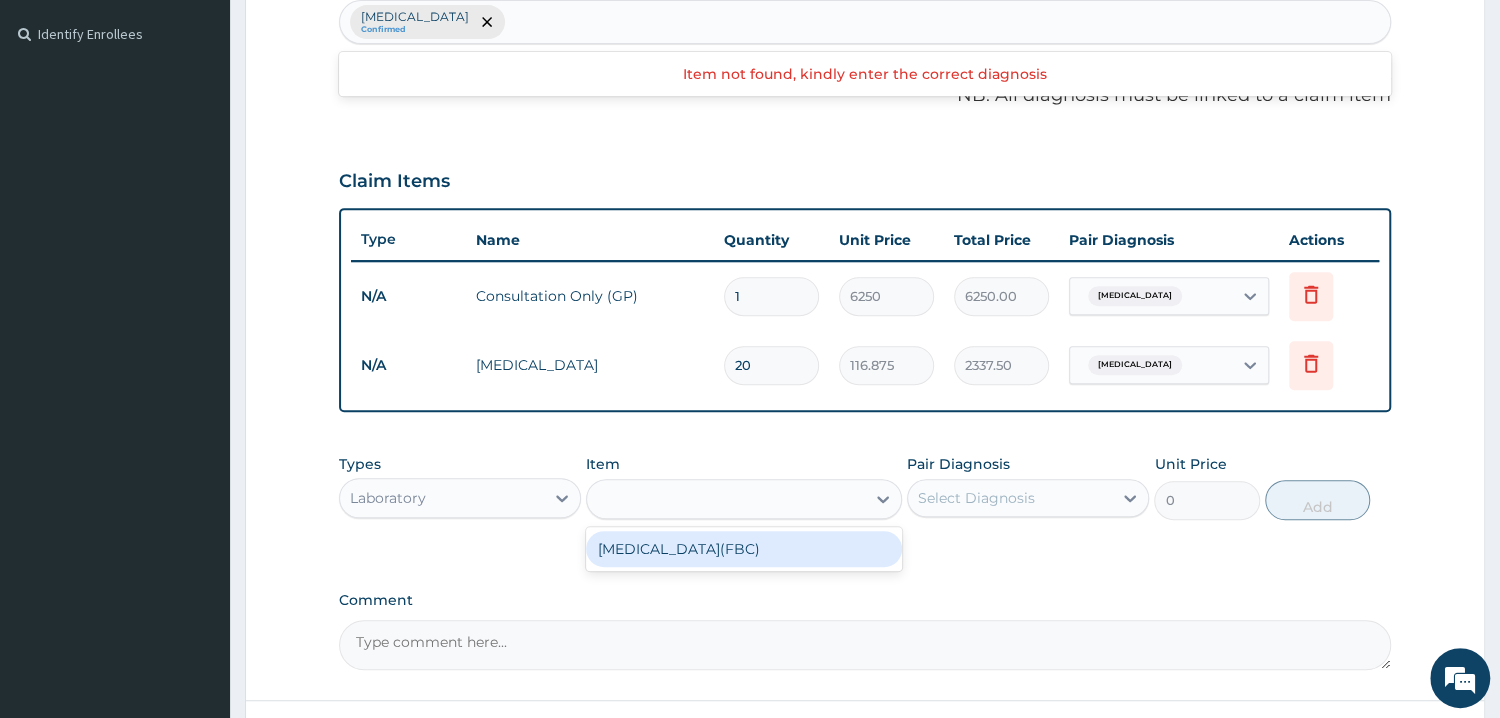type on "4675" 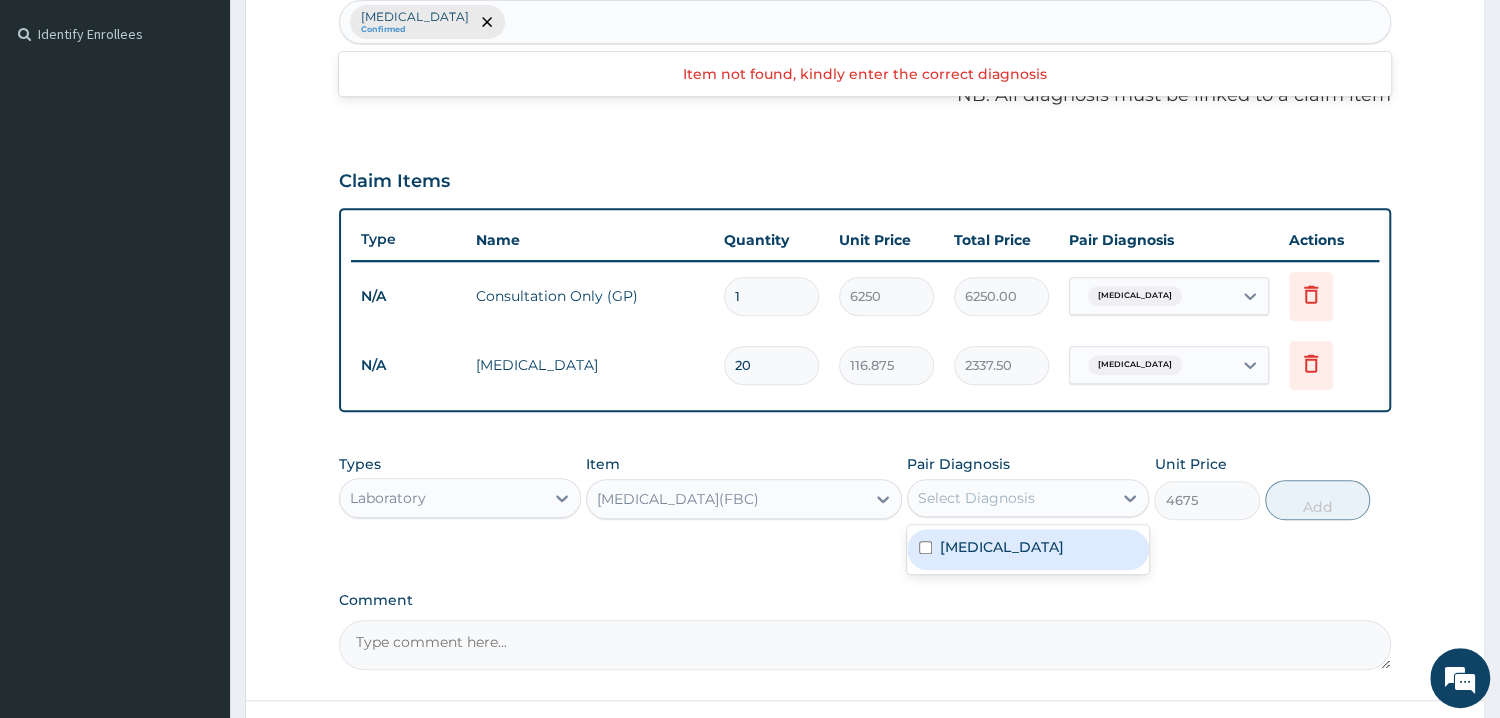 click on "Select Diagnosis" at bounding box center [1010, 498] 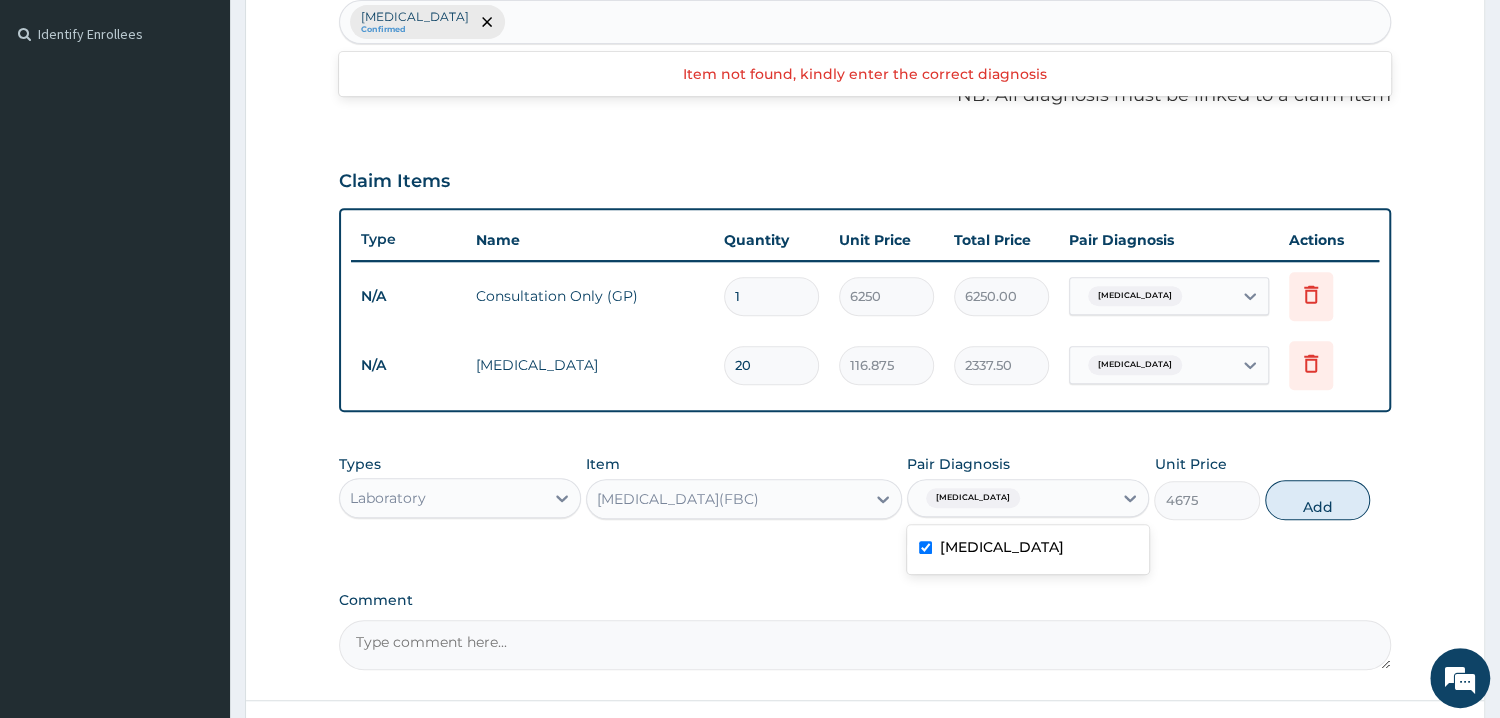 checkbox on "true" 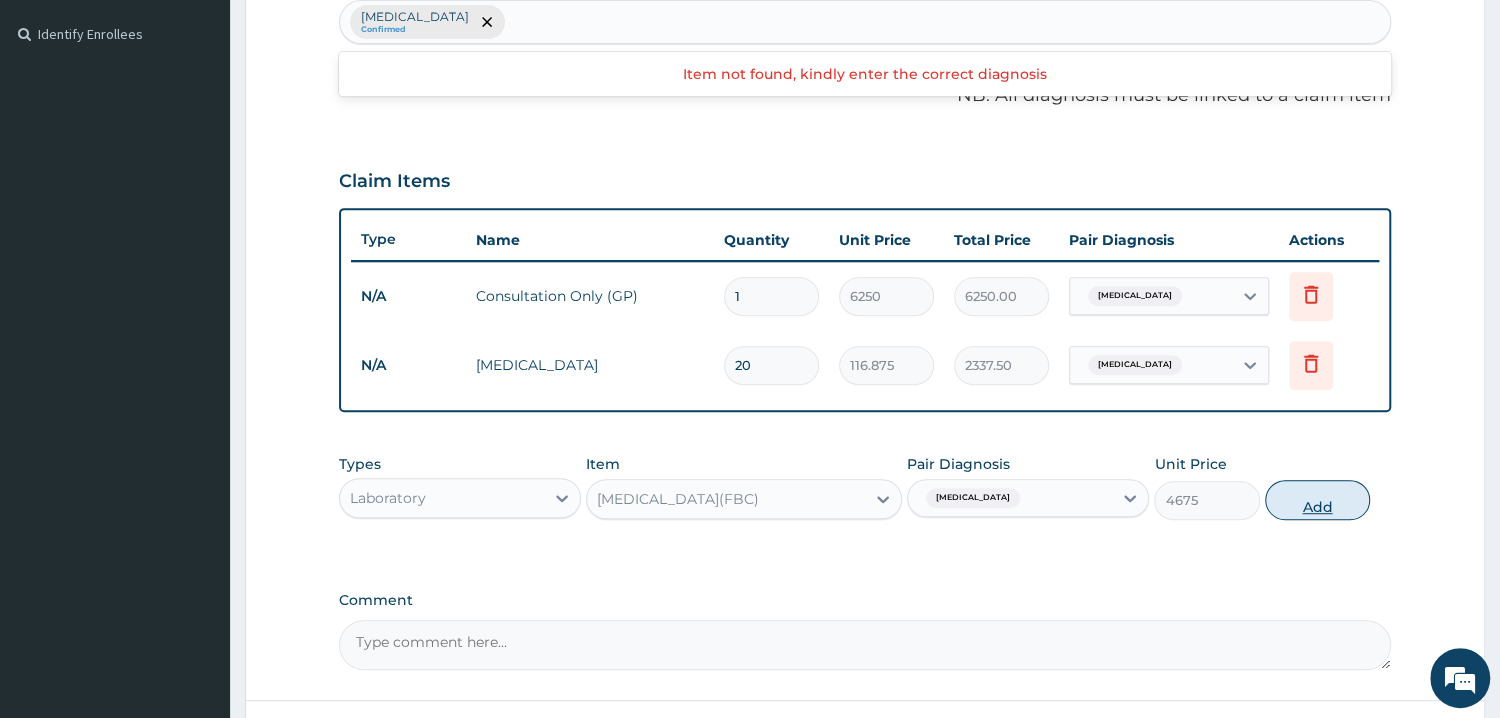 click on "Add" at bounding box center [1317, 500] 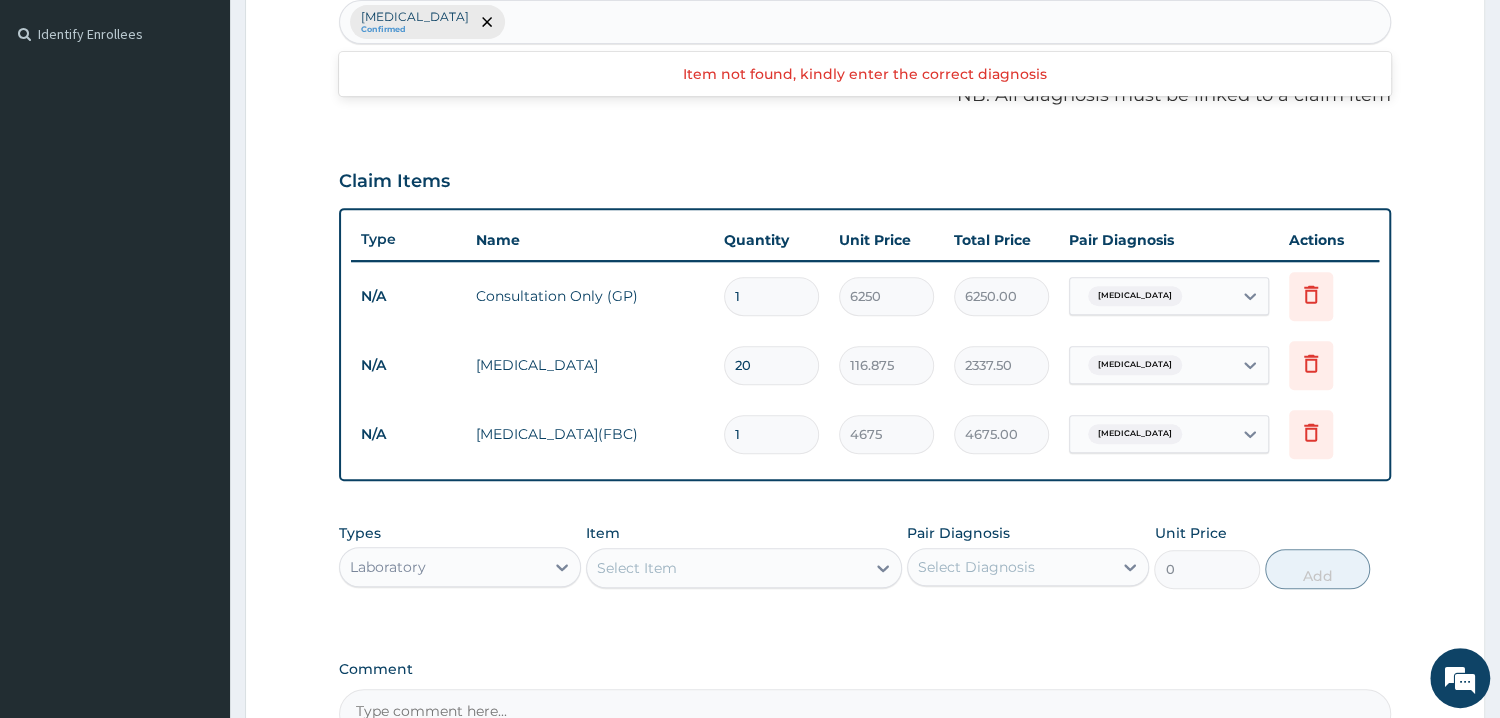 click on "Tension-type headache Confirmed" at bounding box center (865, 22) 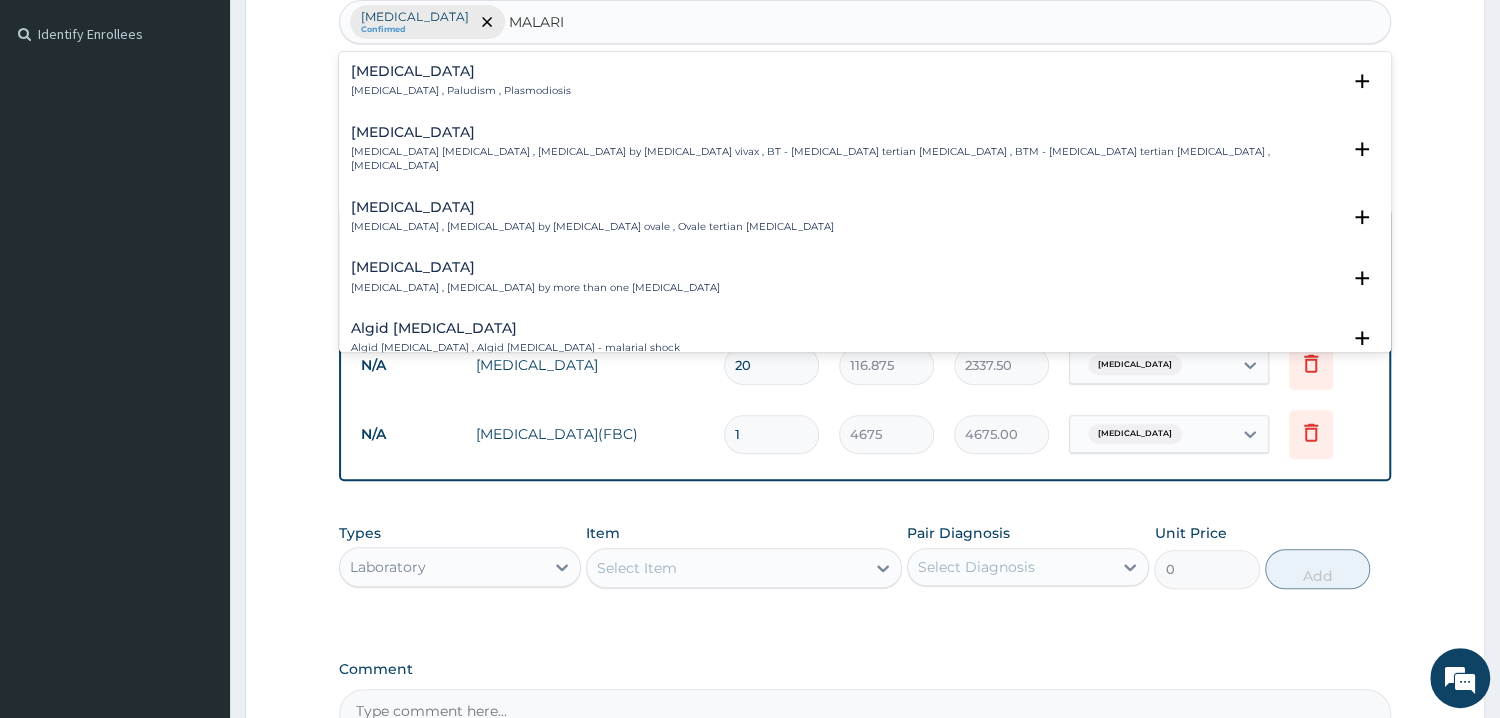 type on "[MEDICAL_DATA]" 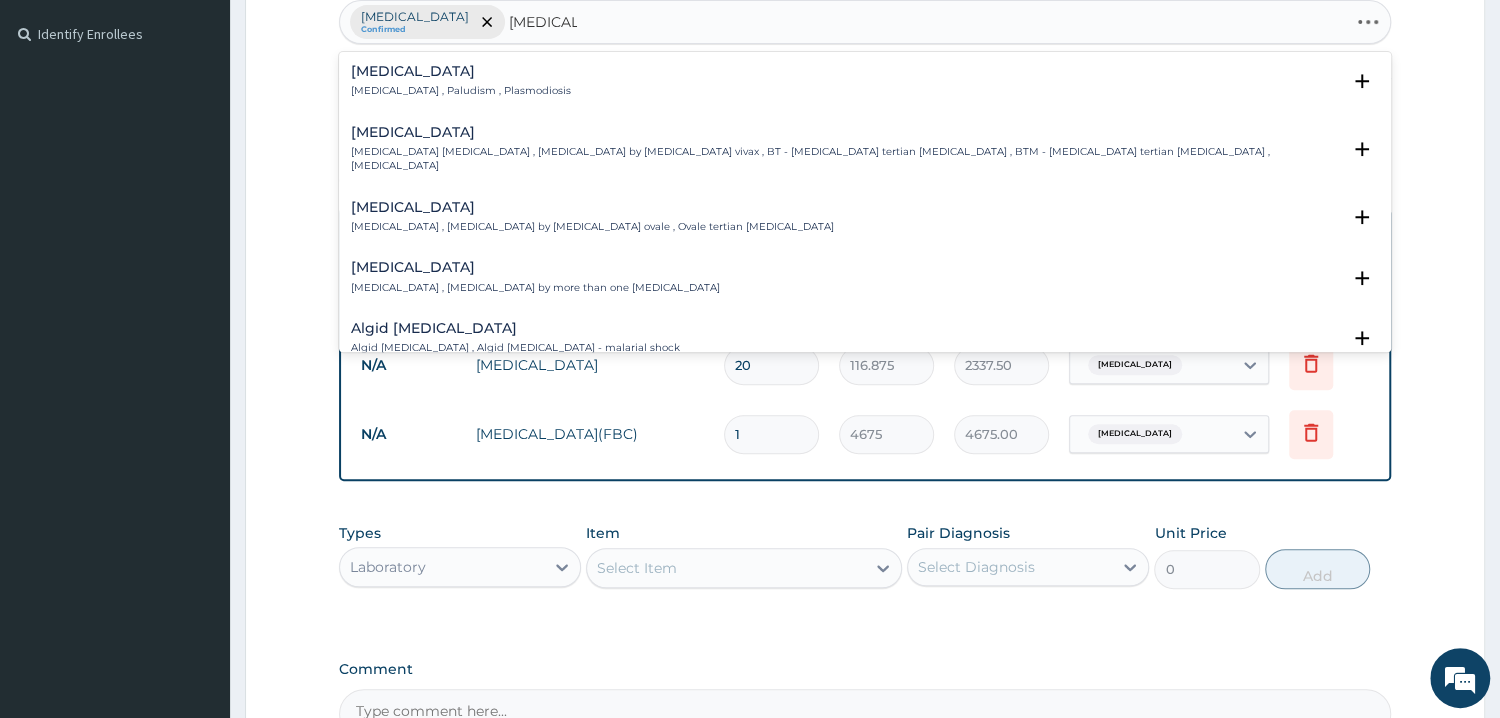click on "Malaria Malaria , Paludism , Plasmodiosis" at bounding box center (461, 81) 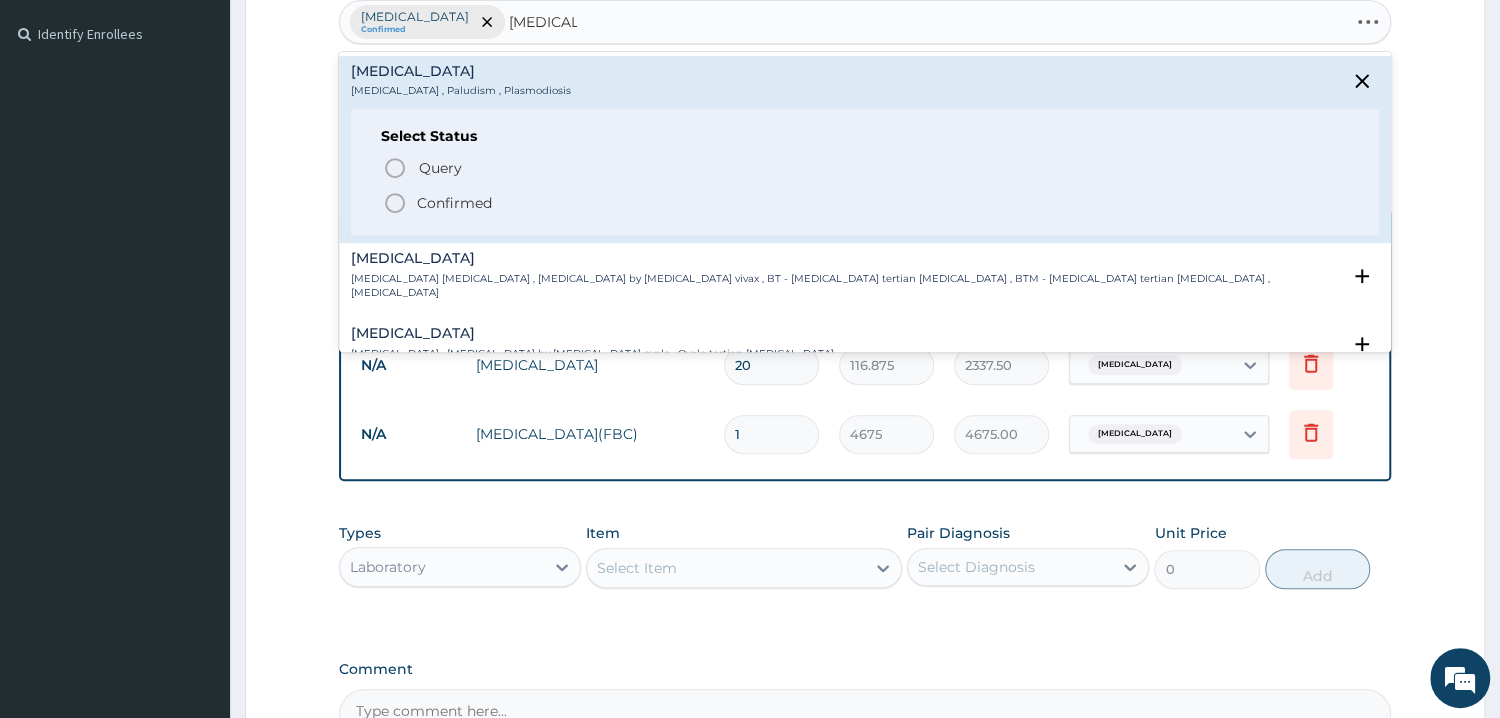 click 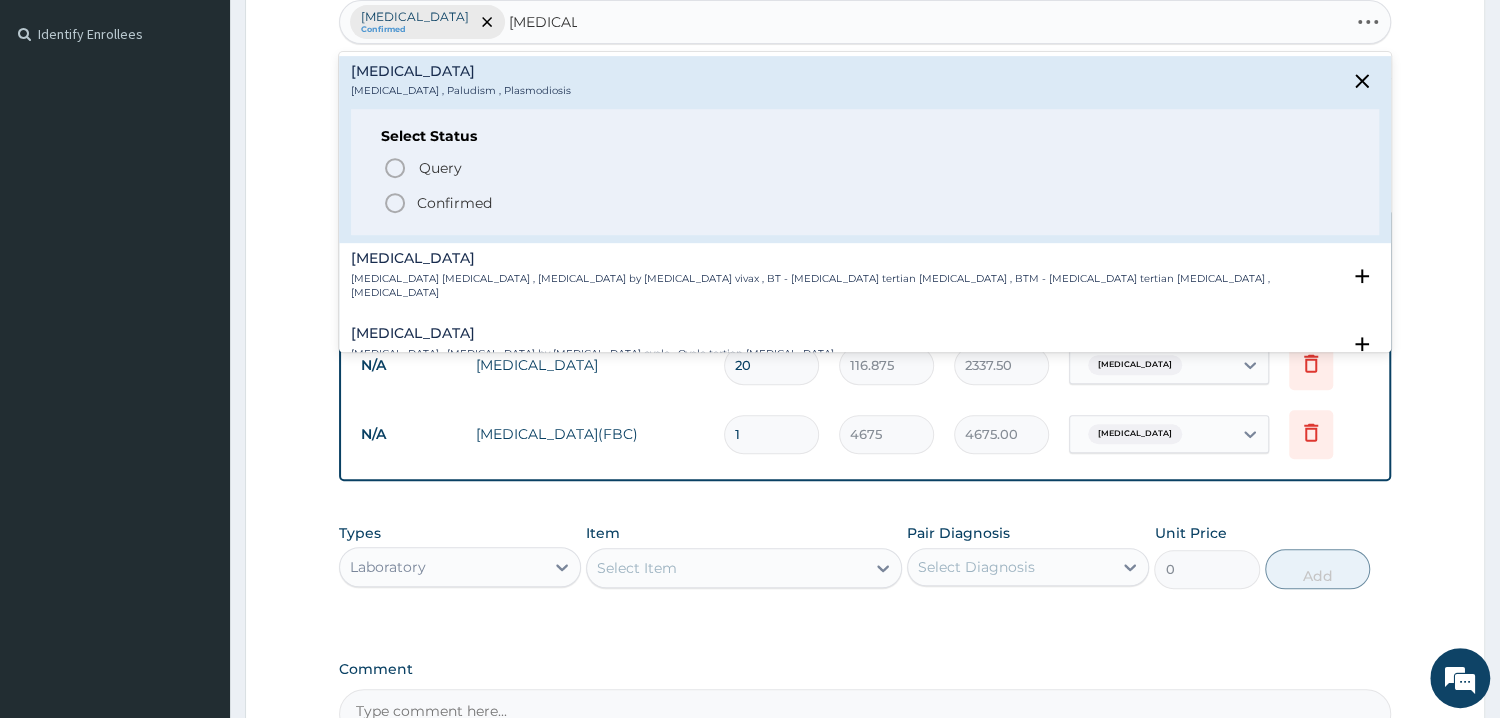 type 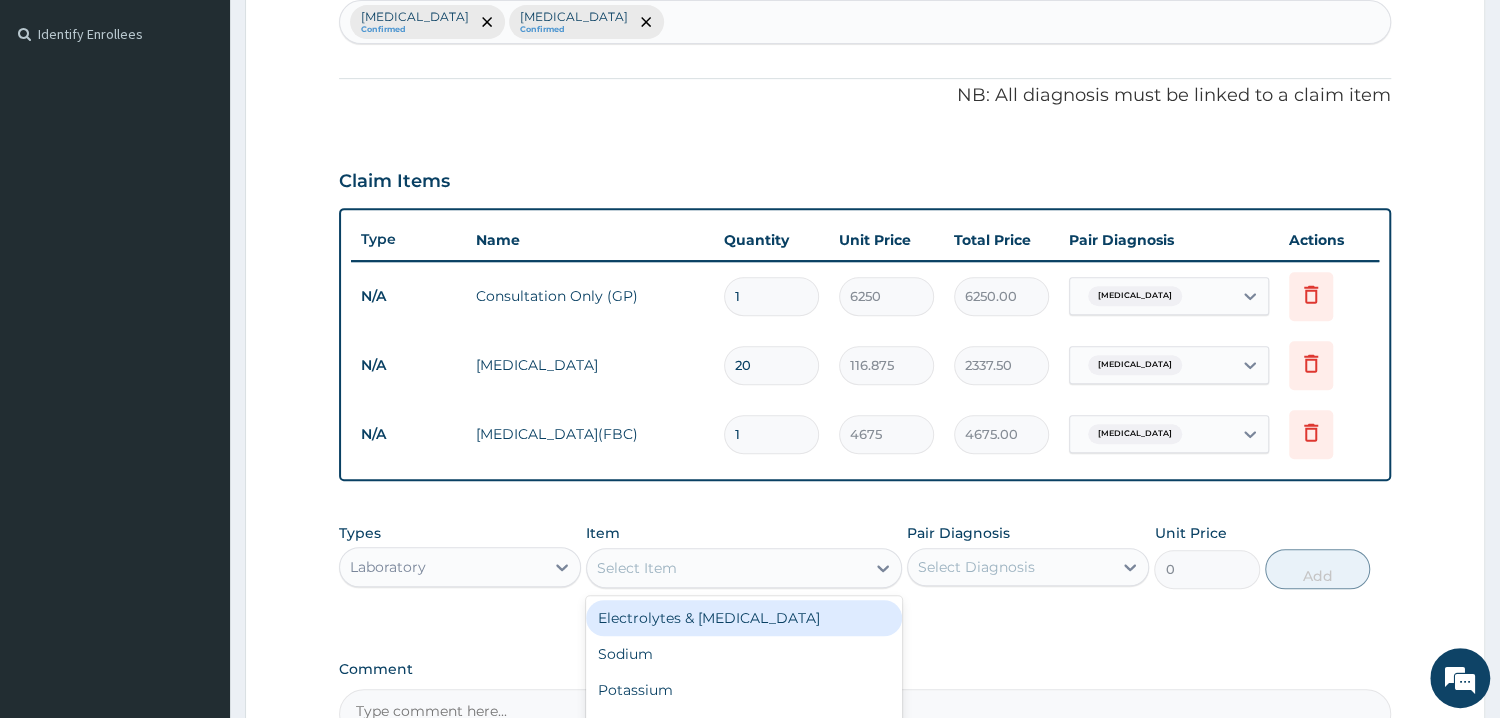 click on "Select Item" at bounding box center [726, 568] 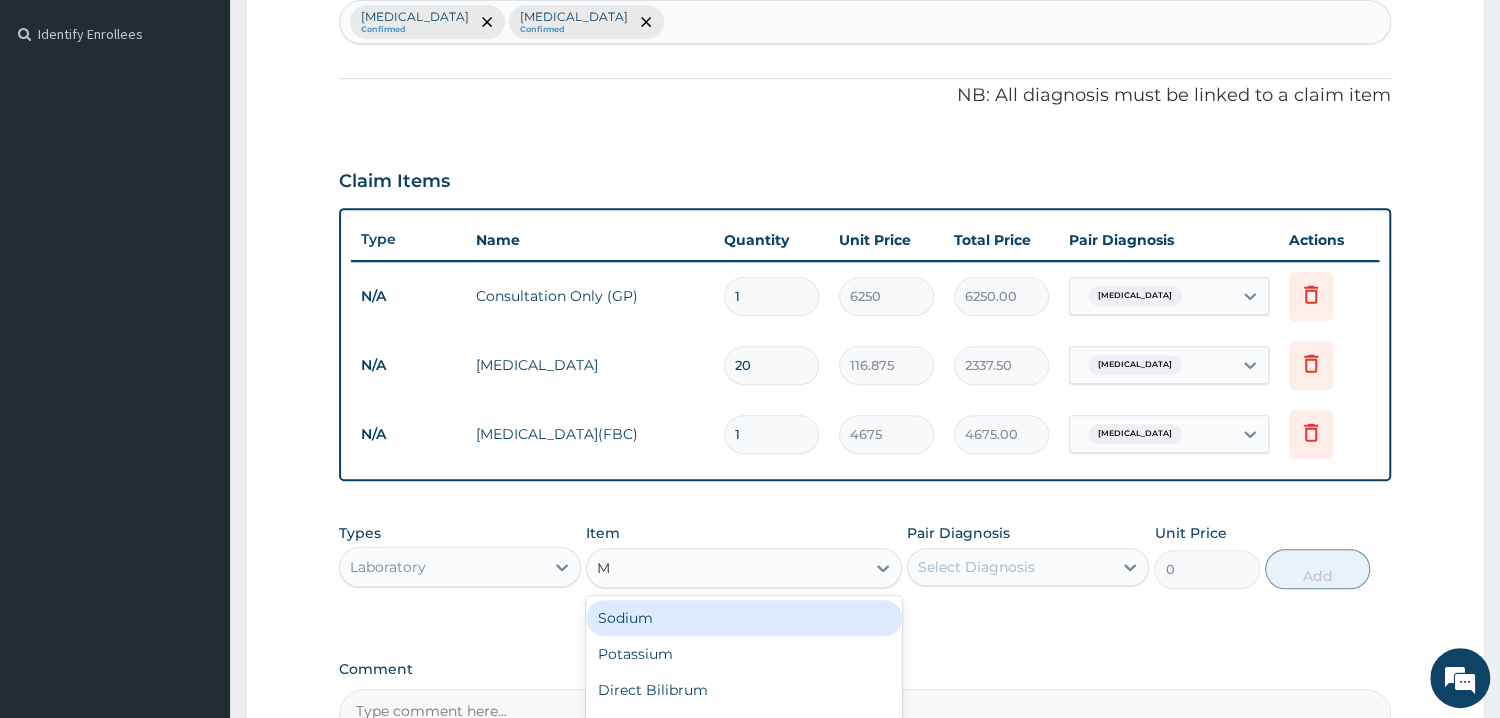 type on "MP" 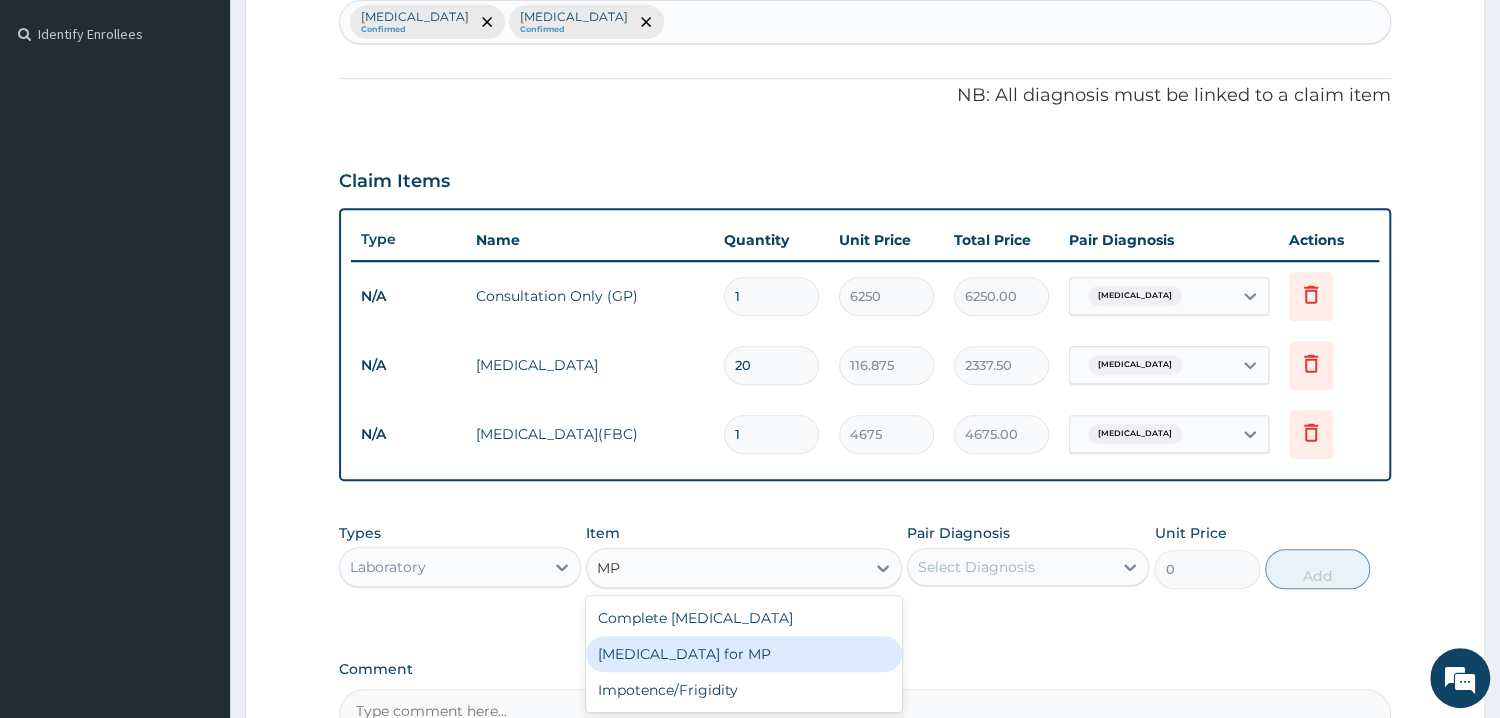 click on "[MEDICAL_DATA] for MP" at bounding box center (744, 654) 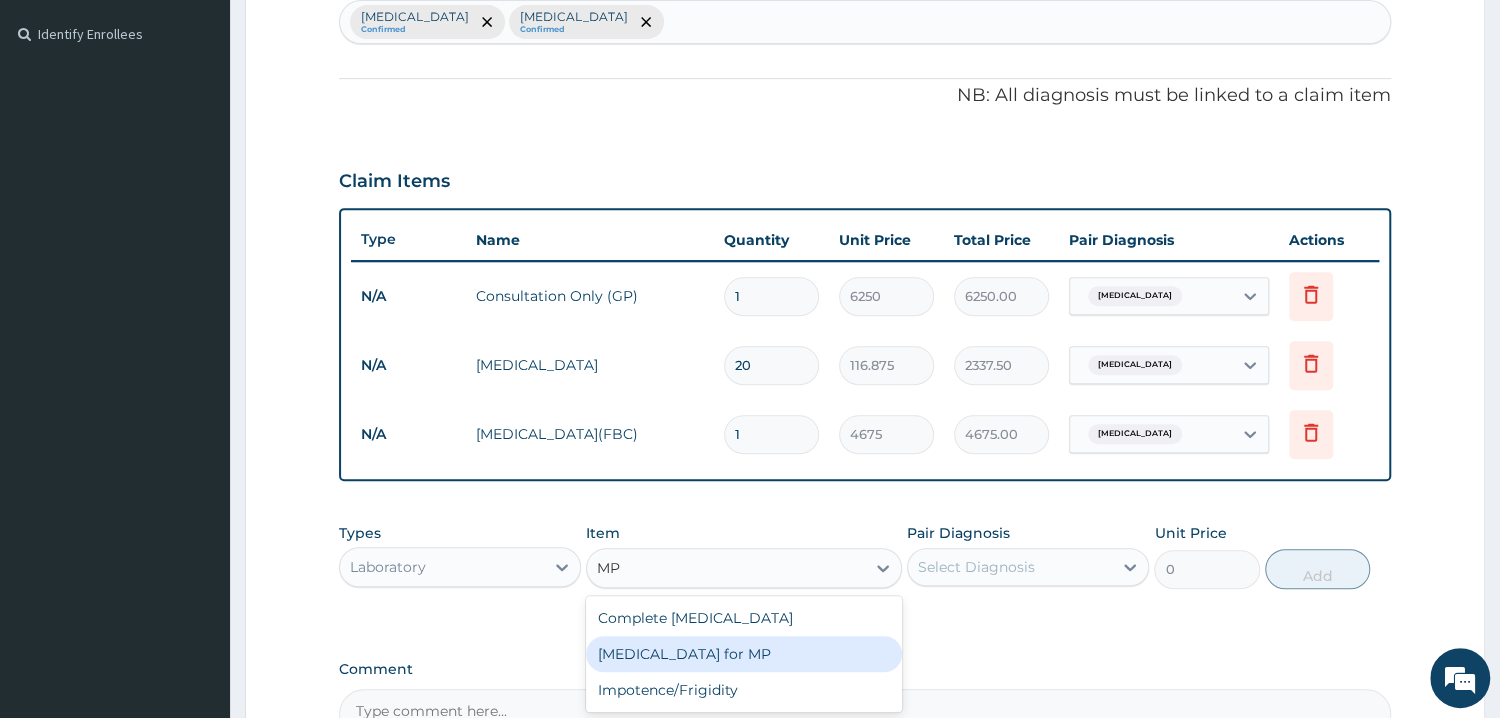 type 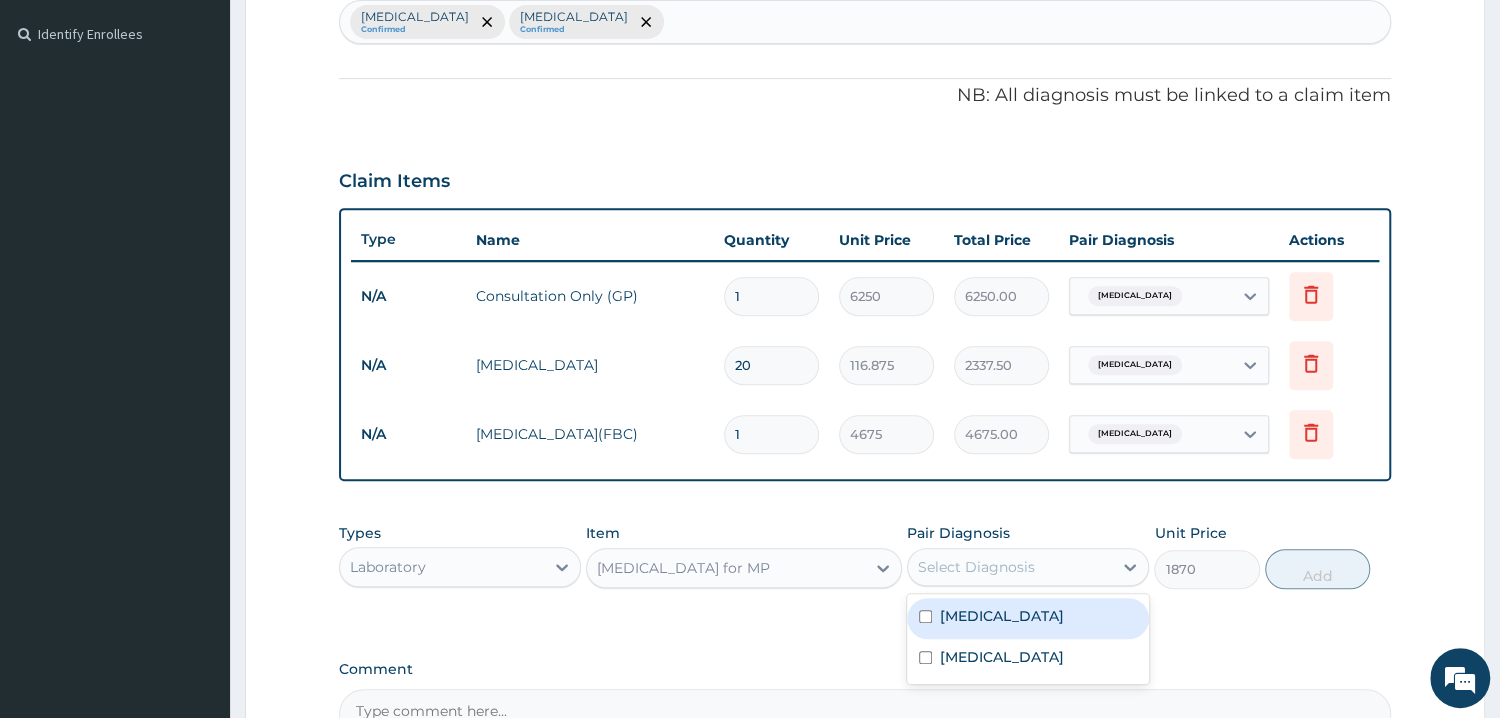 click on "Select Diagnosis" at bounding box center (976, 567) 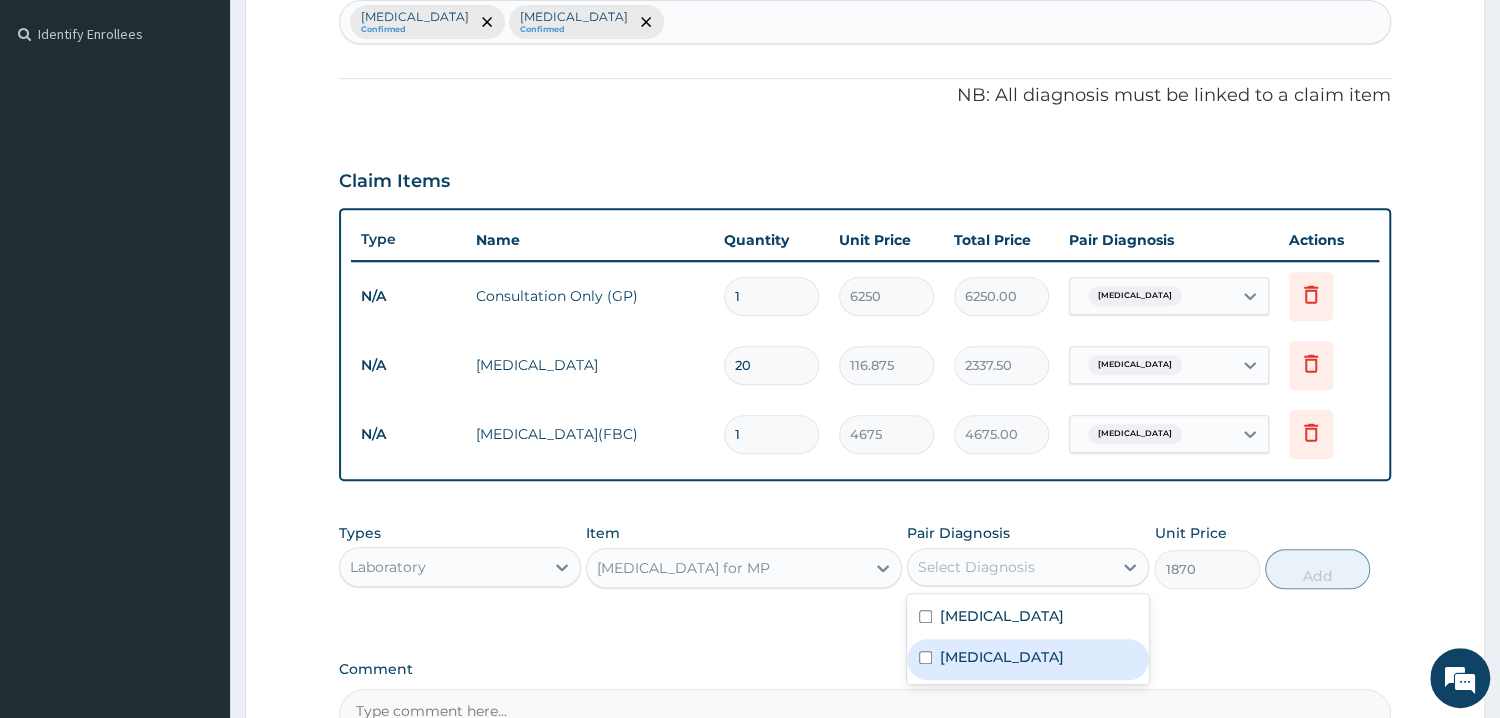 click on "[MEDICAL_DATA]" at bounding box center [1028, 659] 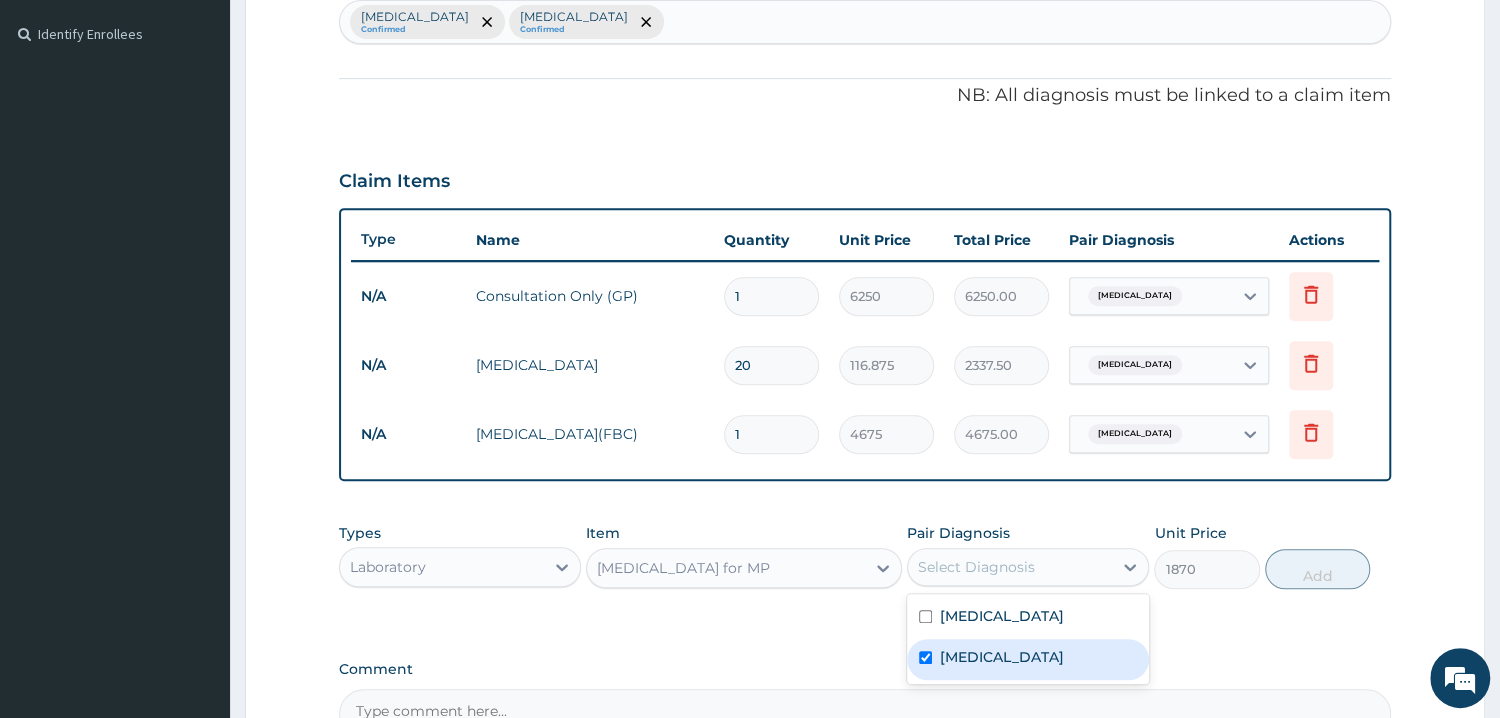 checkbox on "true" 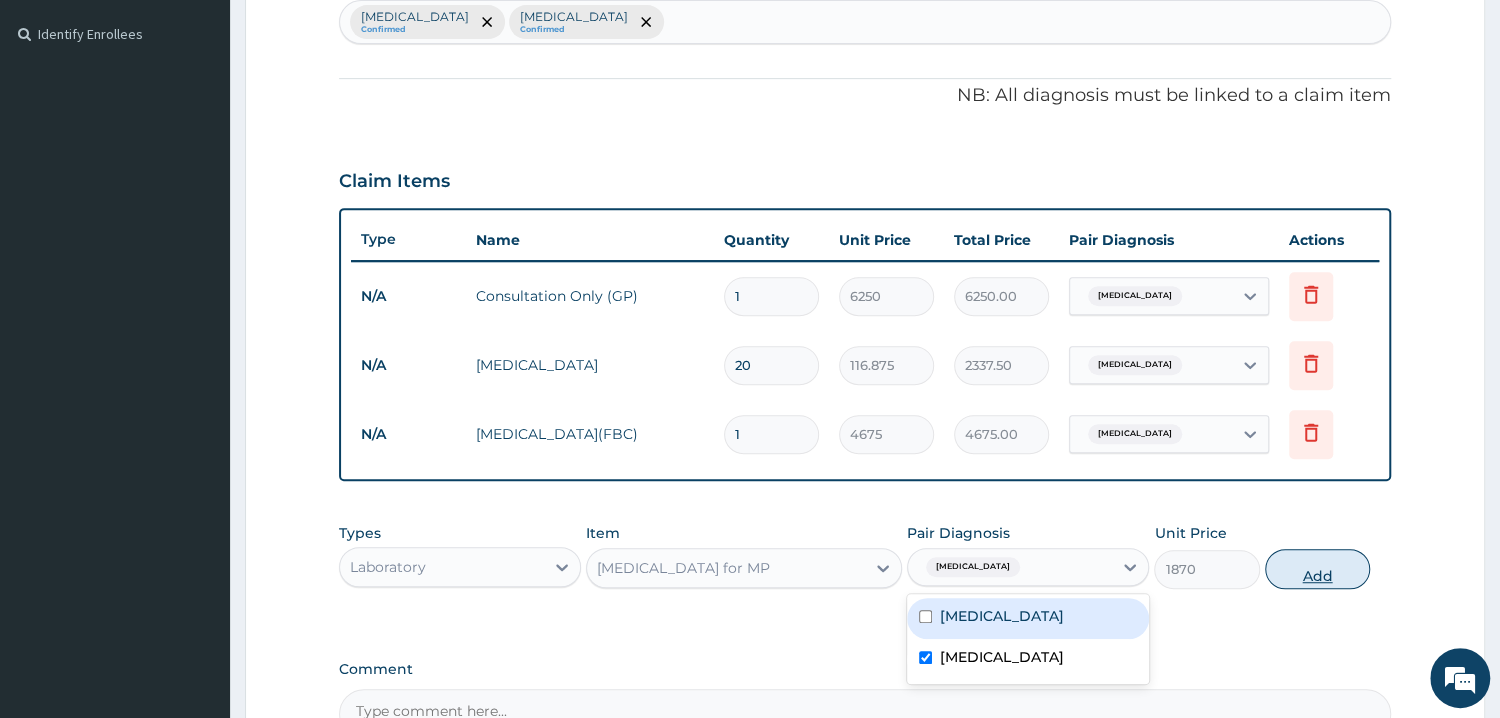 click on "Add" at bounding box center [1317, 569] 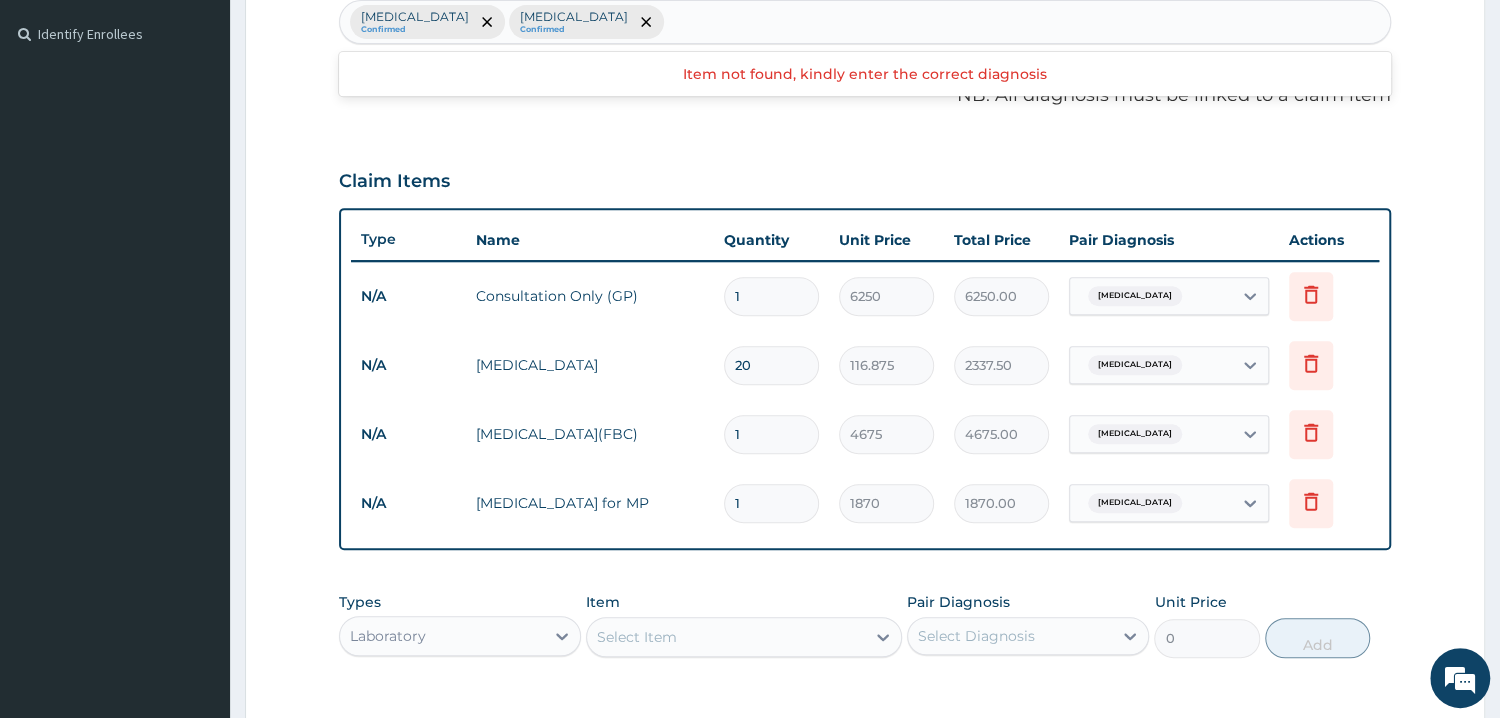 scroll, scrollTop: 834, scrollLeft: 0, axis: vertical 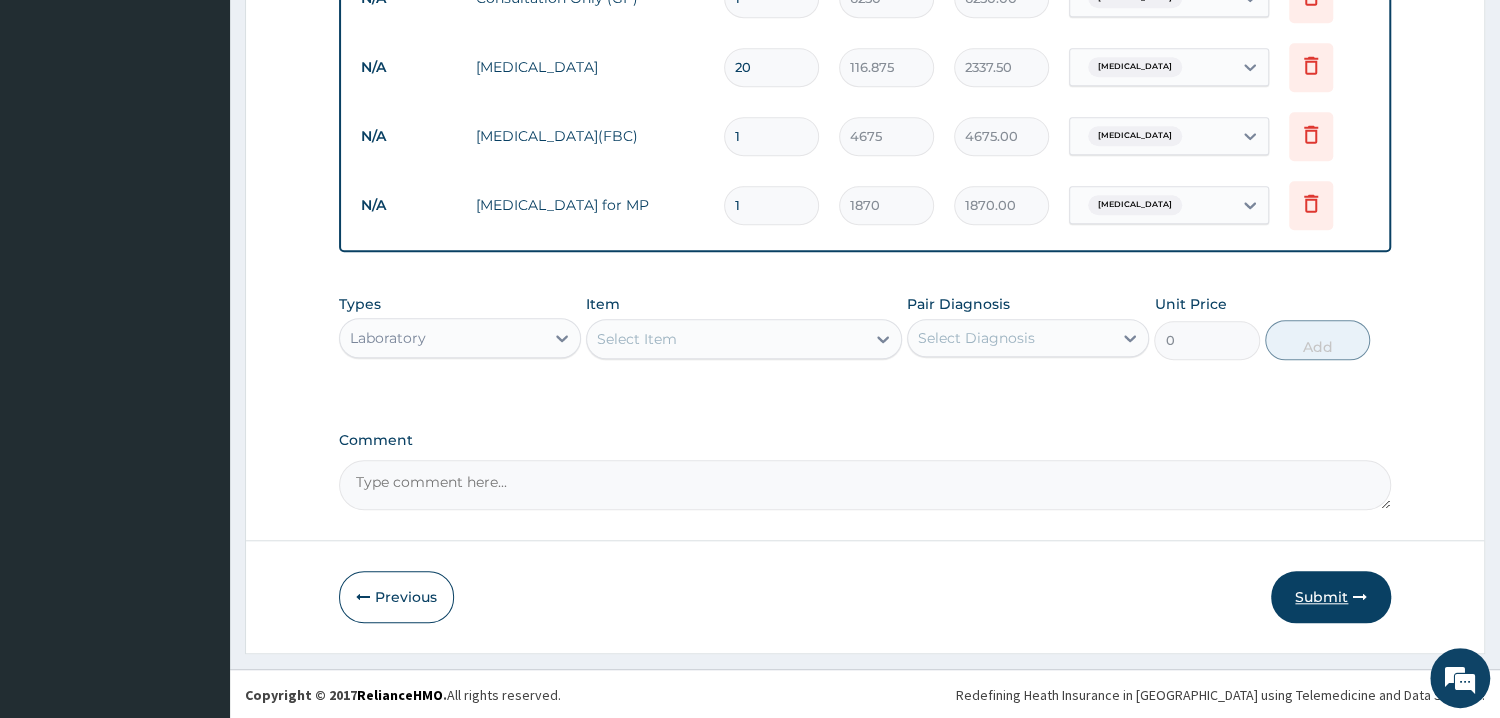 click on "Submit" at bounding box center (1331, 597) 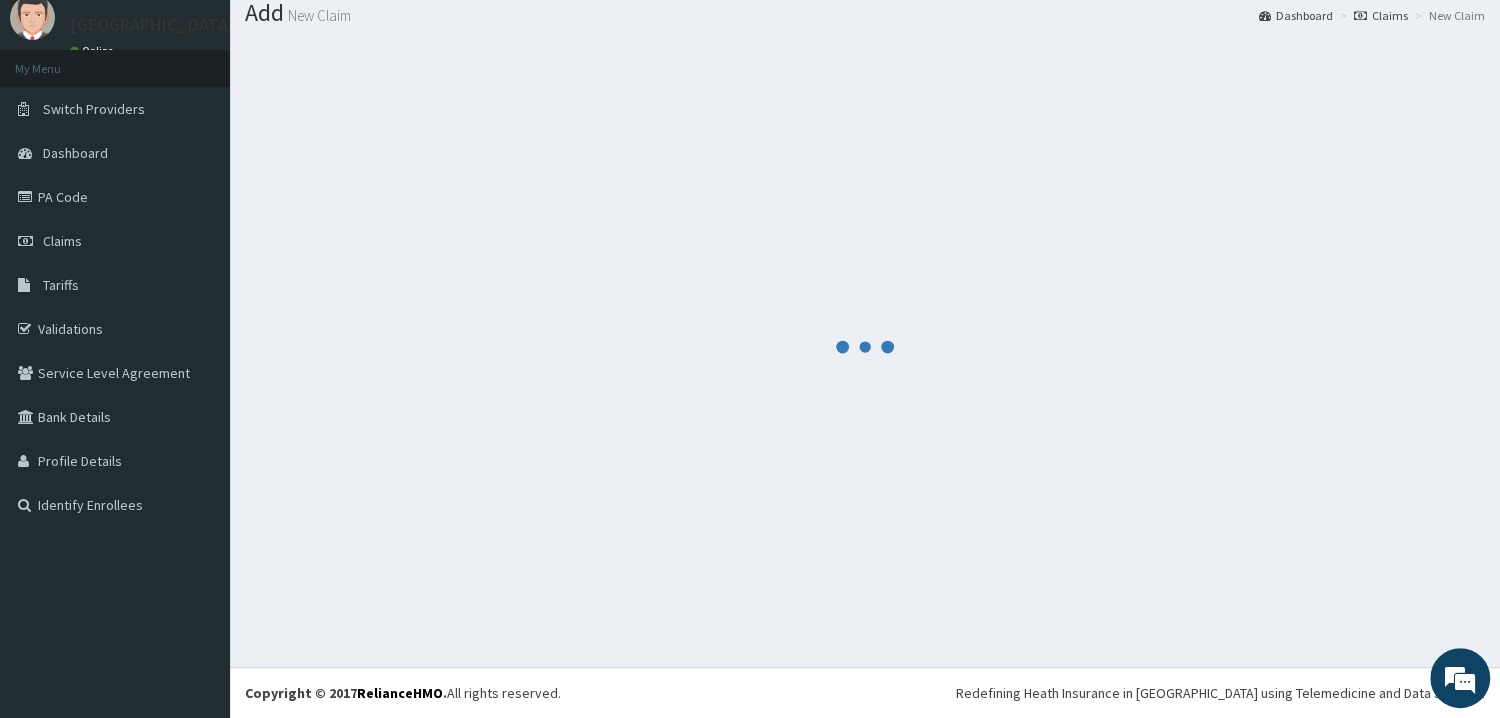 scroll, scrollTop: 64, scrollLeft: 0, axis: vertical 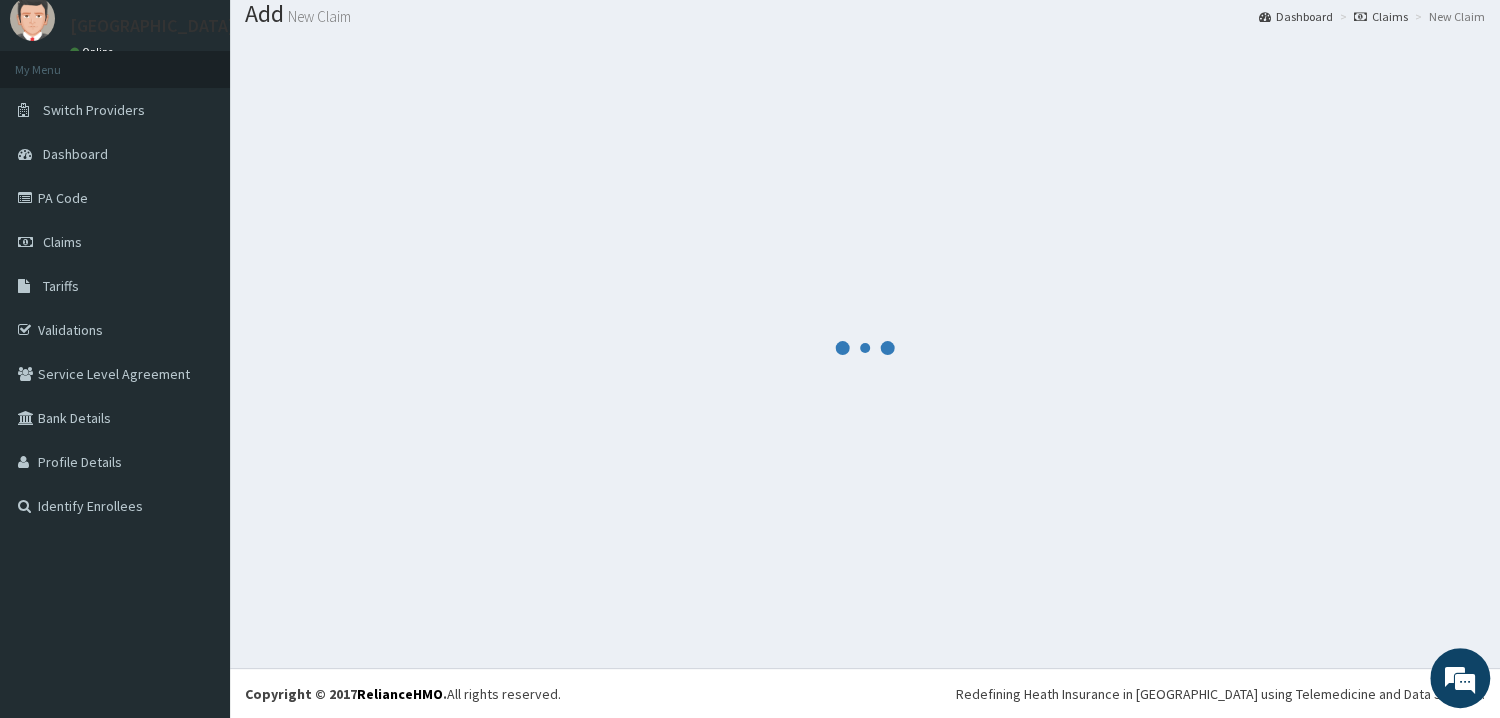 click at bounding box center (865, 347) 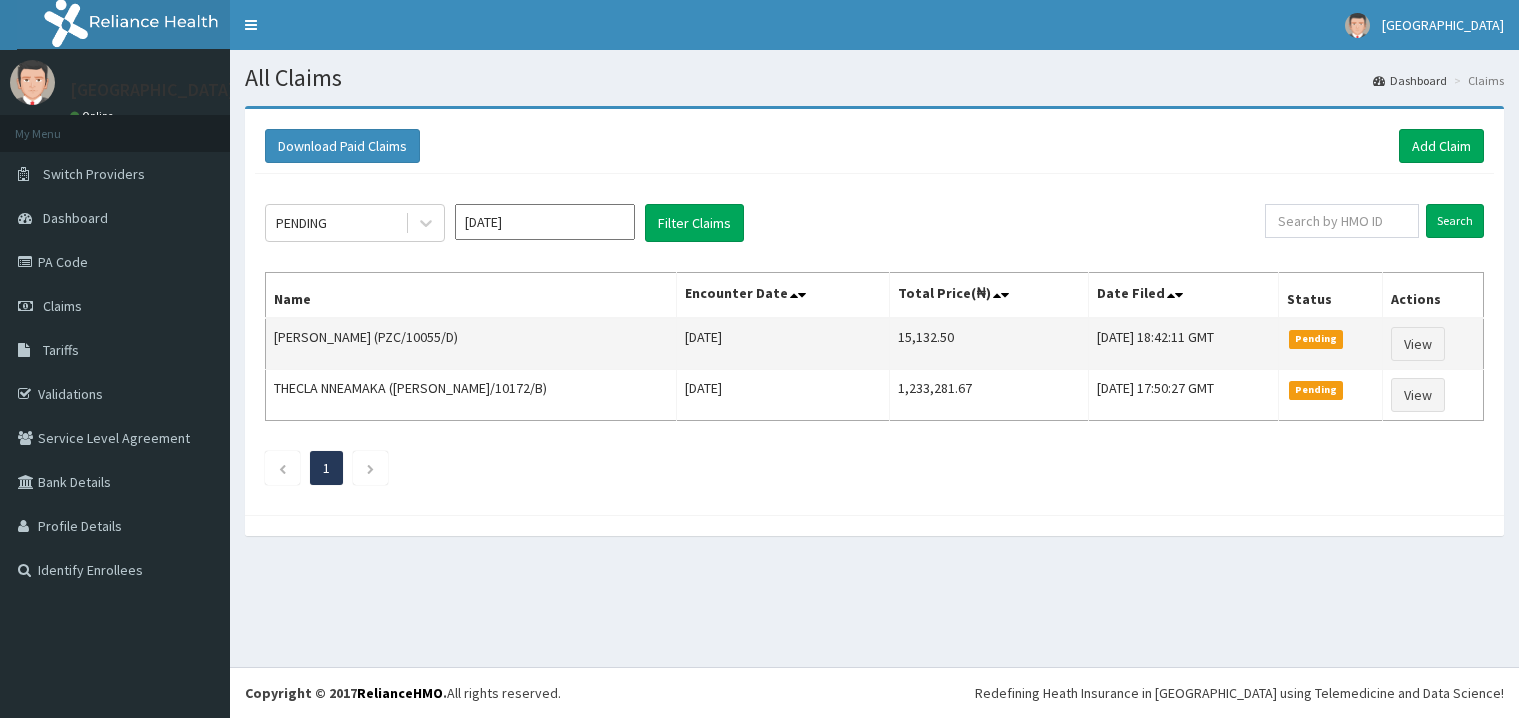 scroll, scrollTop: 0, scrollLeft: 0, axis: both 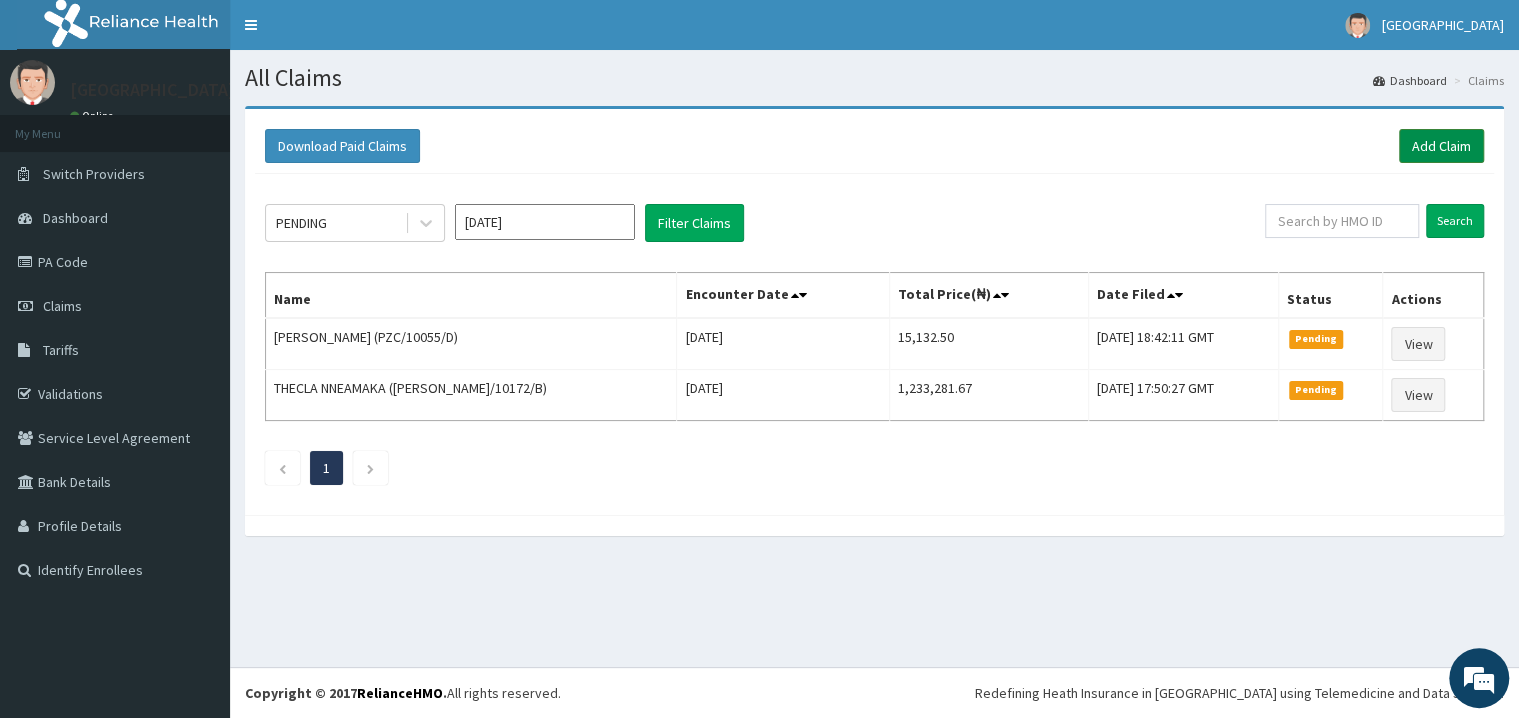 click on "Add Claim" at bounding box center [1441, 146] 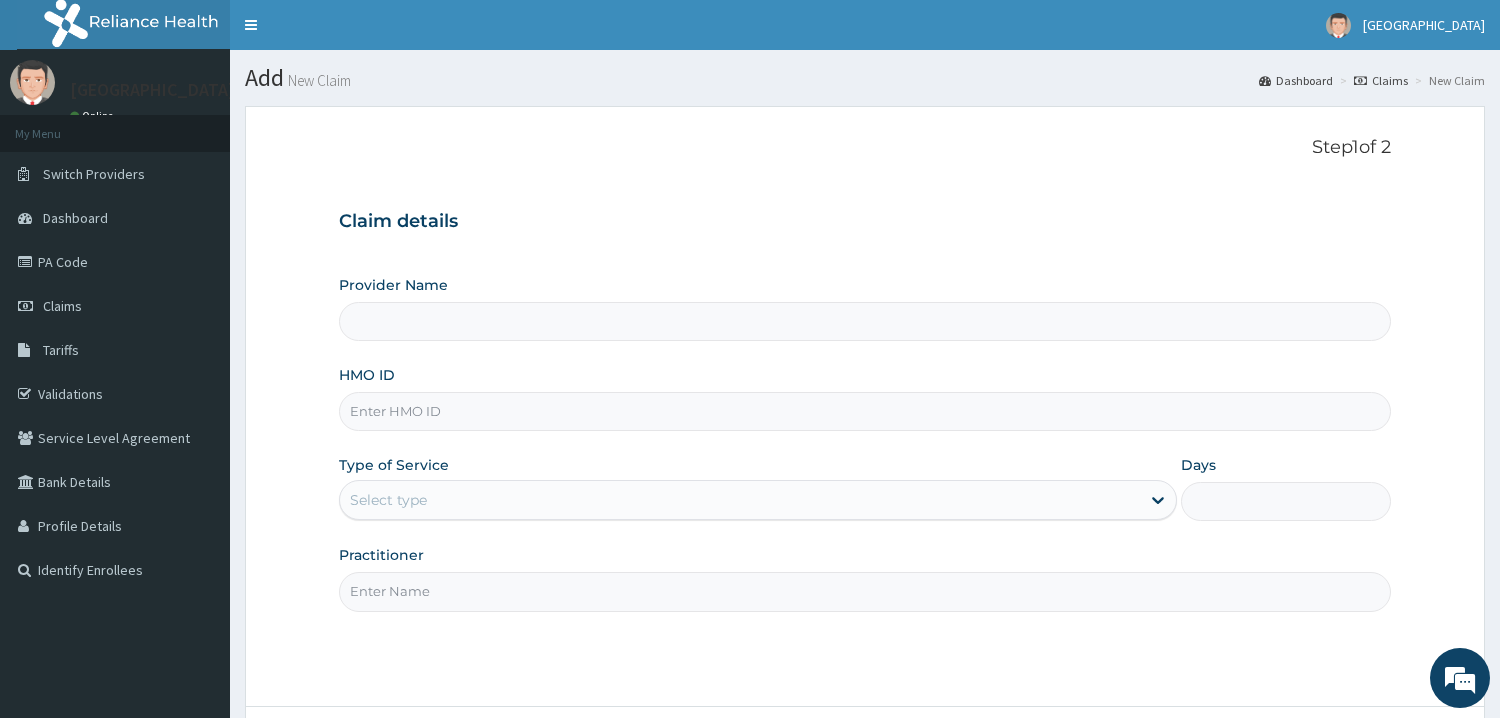 scroll, scrollTop: 0, scrollLeft: 0, axis: both 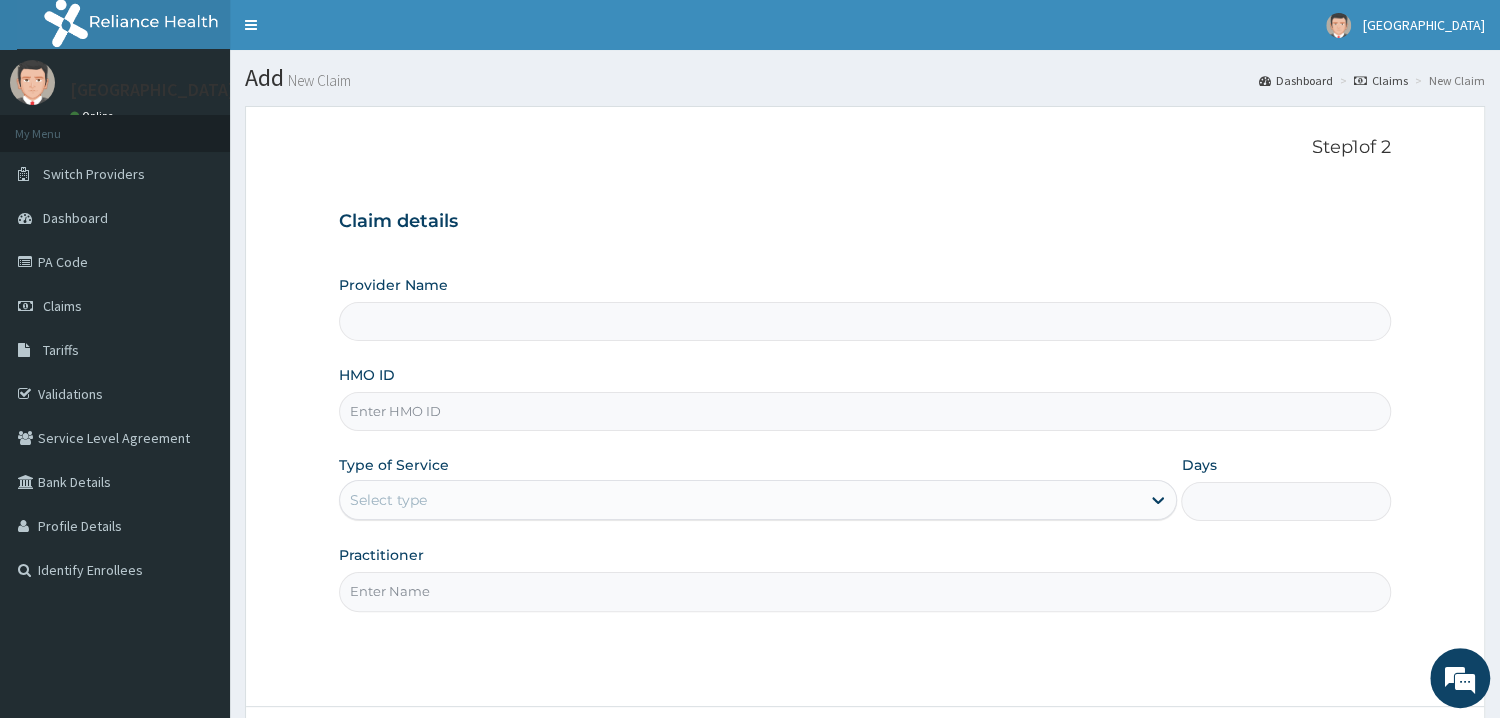 type on "Mother and Child Hospital - [GEOGRAPHIC_DATA]" 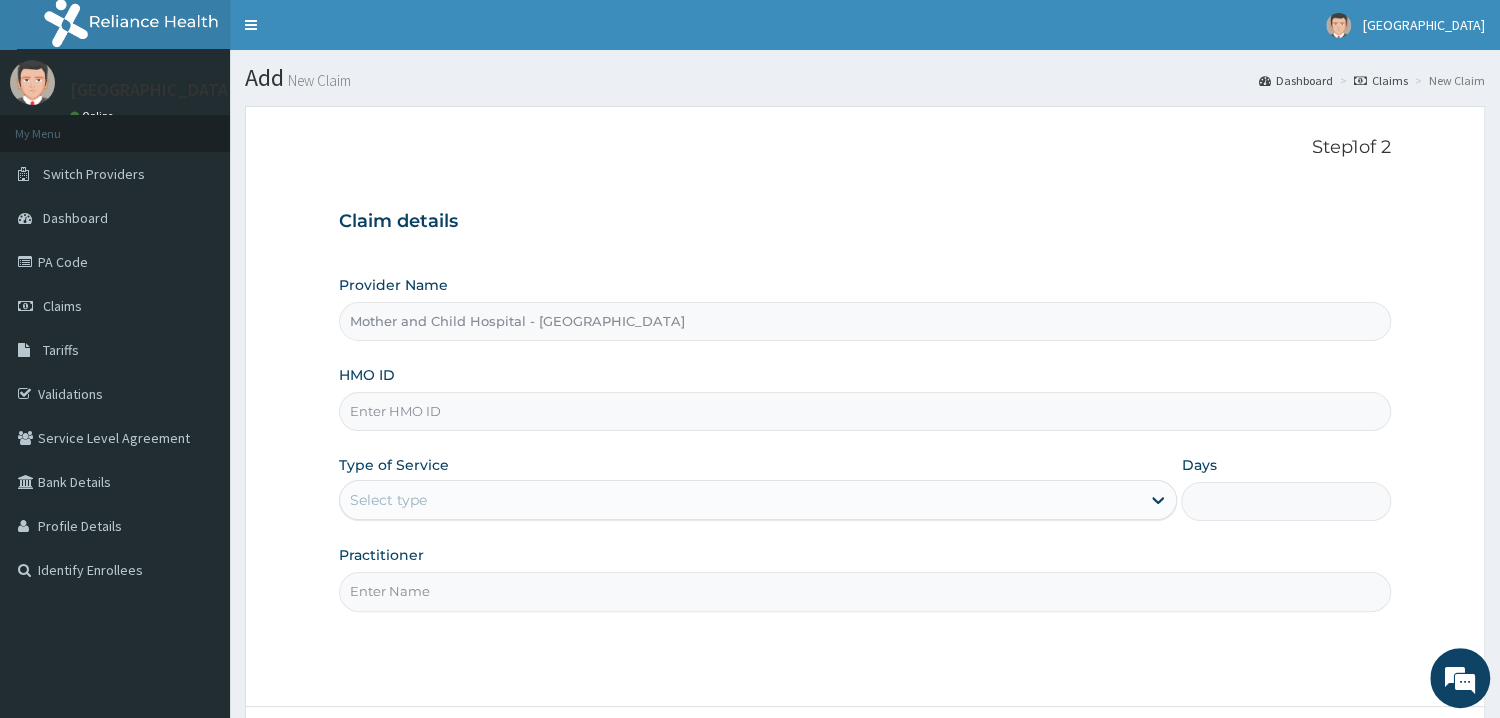 click on "HMO ID" at bounding box center [865, 411] 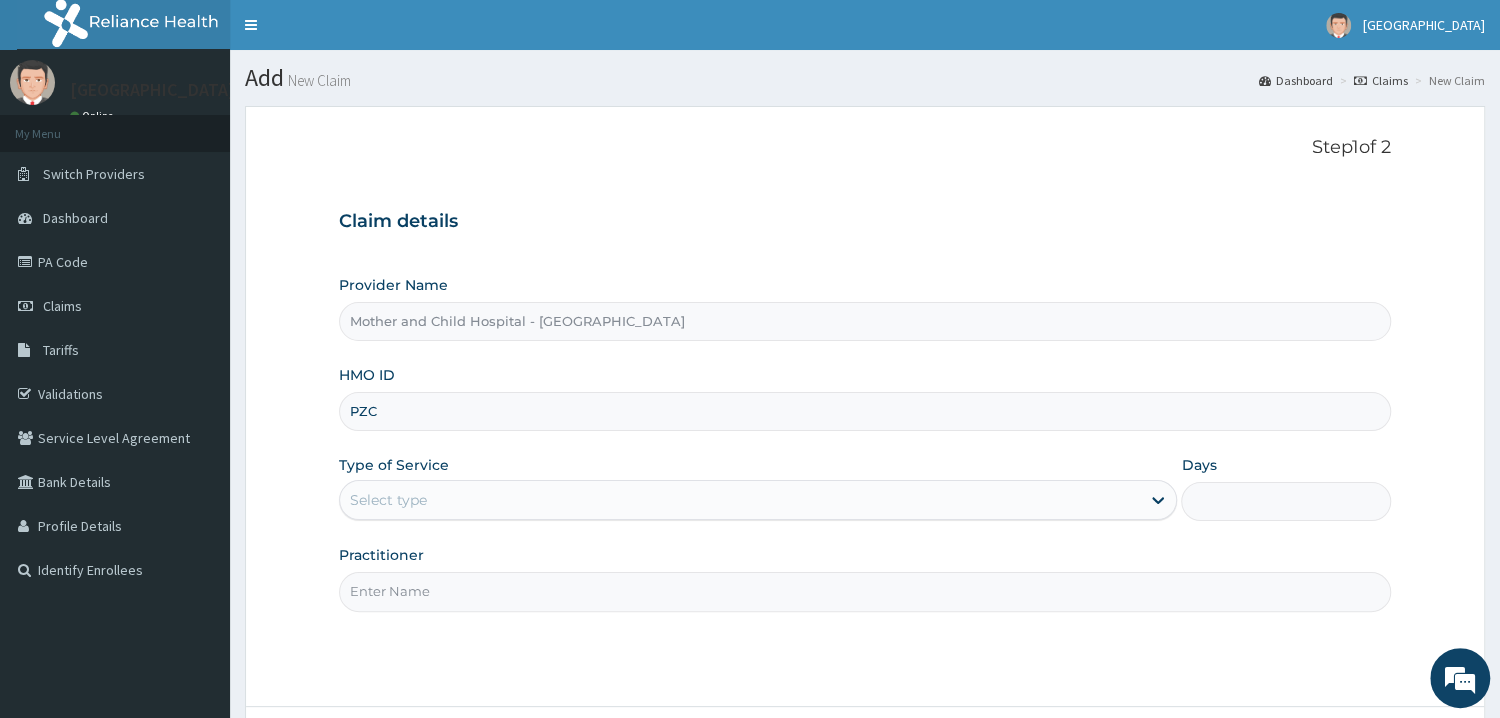 scroll, scrollTop: 0, scrollLeft: 0, axis: both 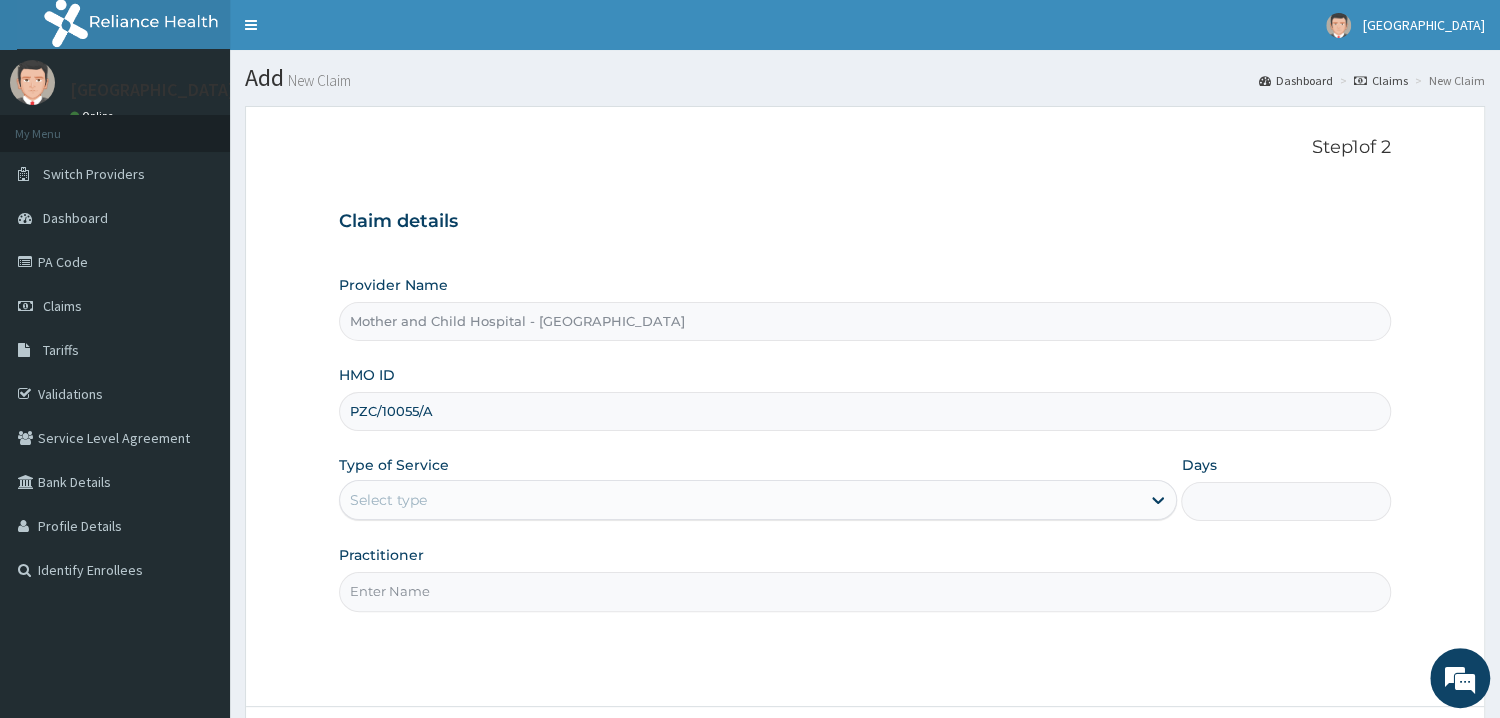 type on "PZC/10055/A" 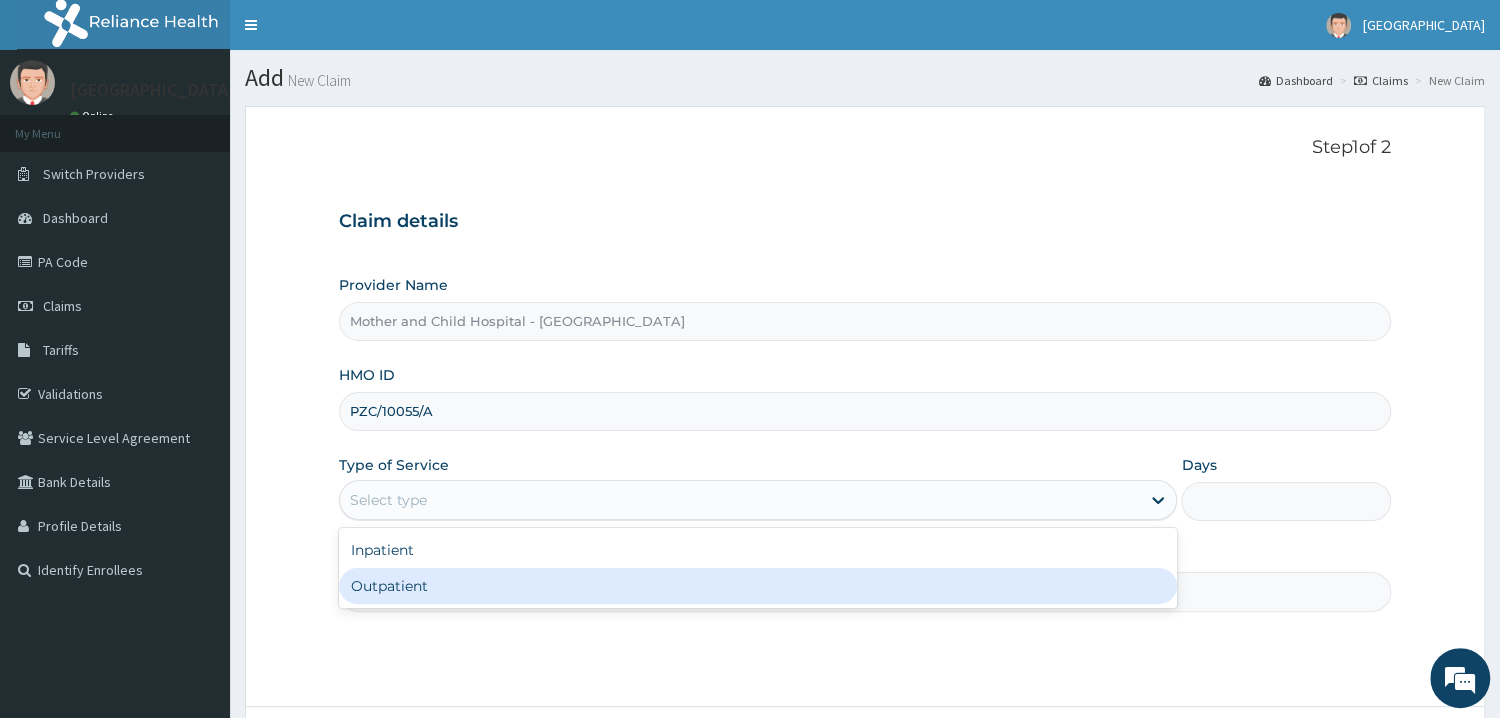 click on "Outpatient" at bounding box center (758, 586) 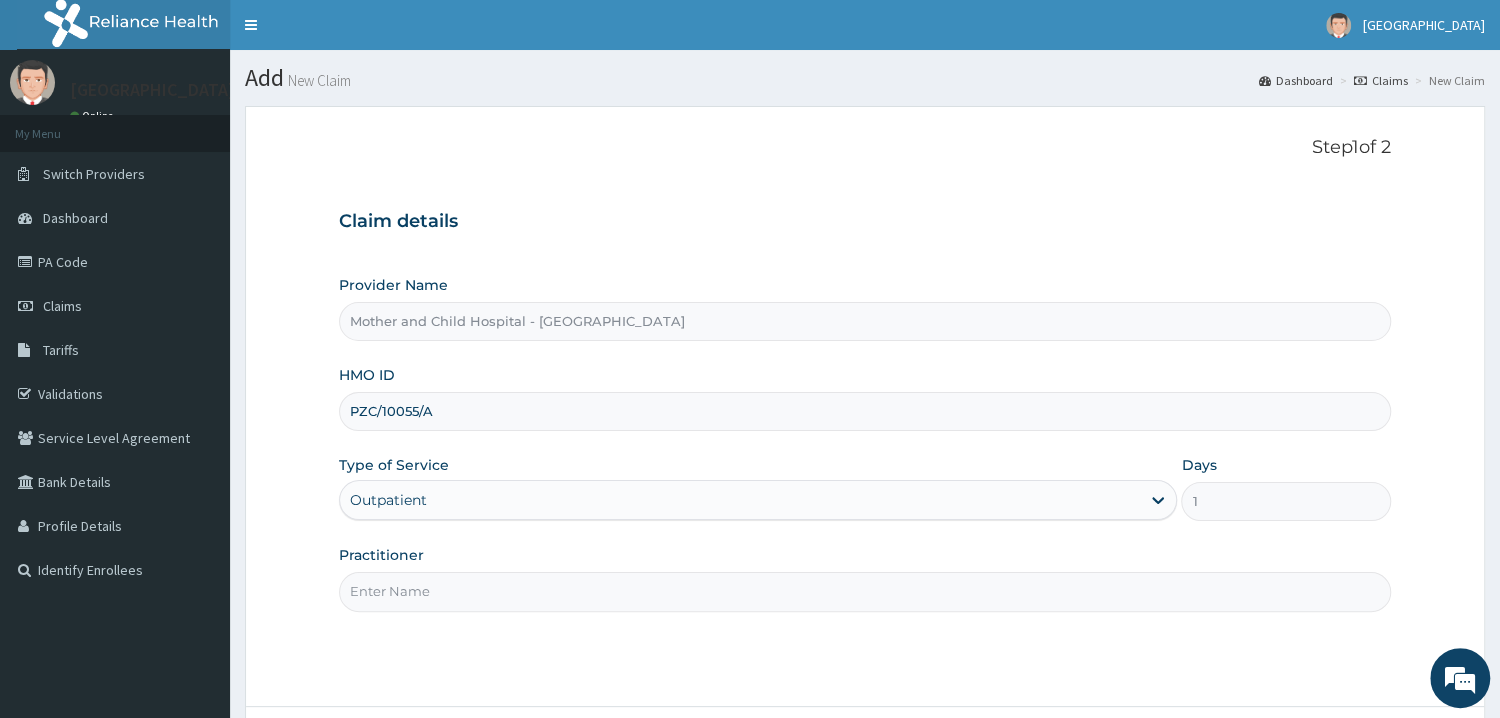 click on "Practitioner" at bounding box center (865, 591) 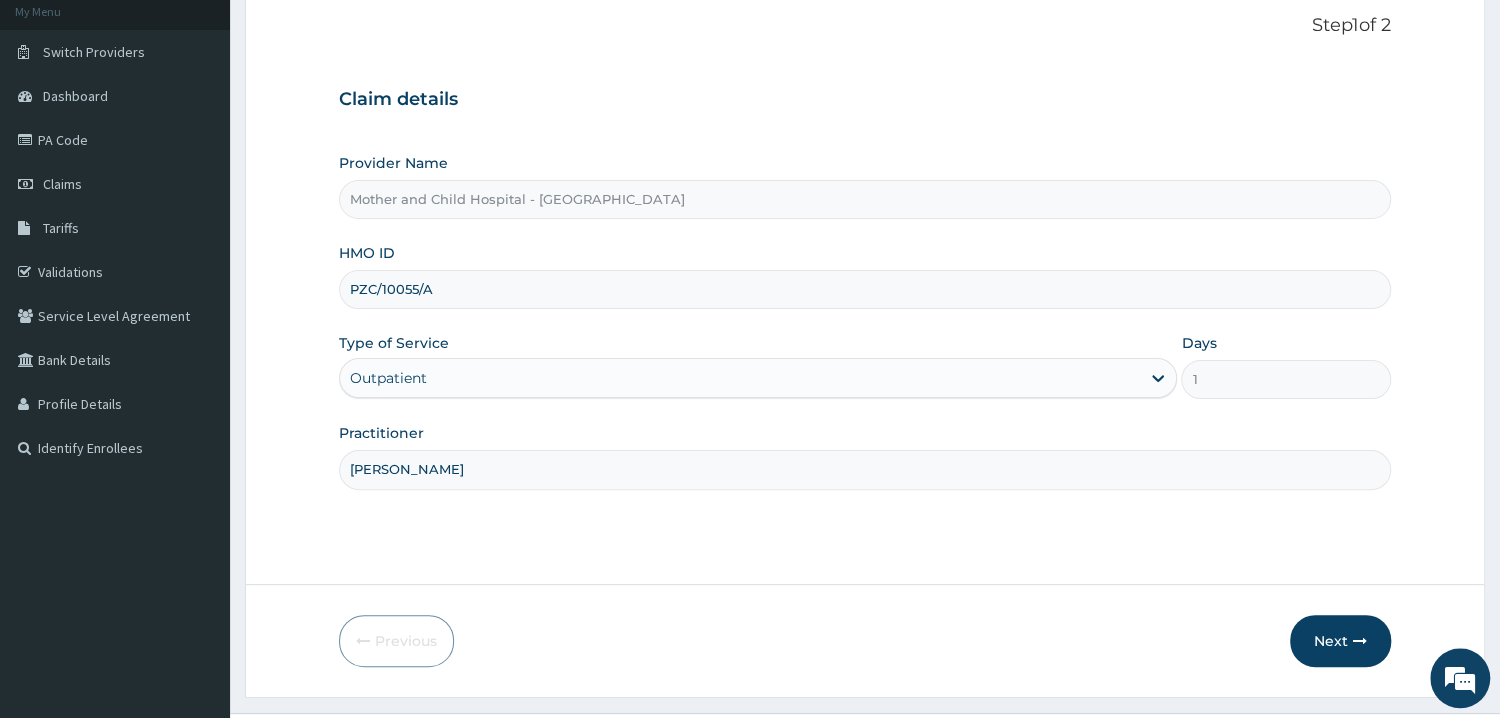 scroll, scrollTop: 168, scrollLeft: 0, axis: vertical 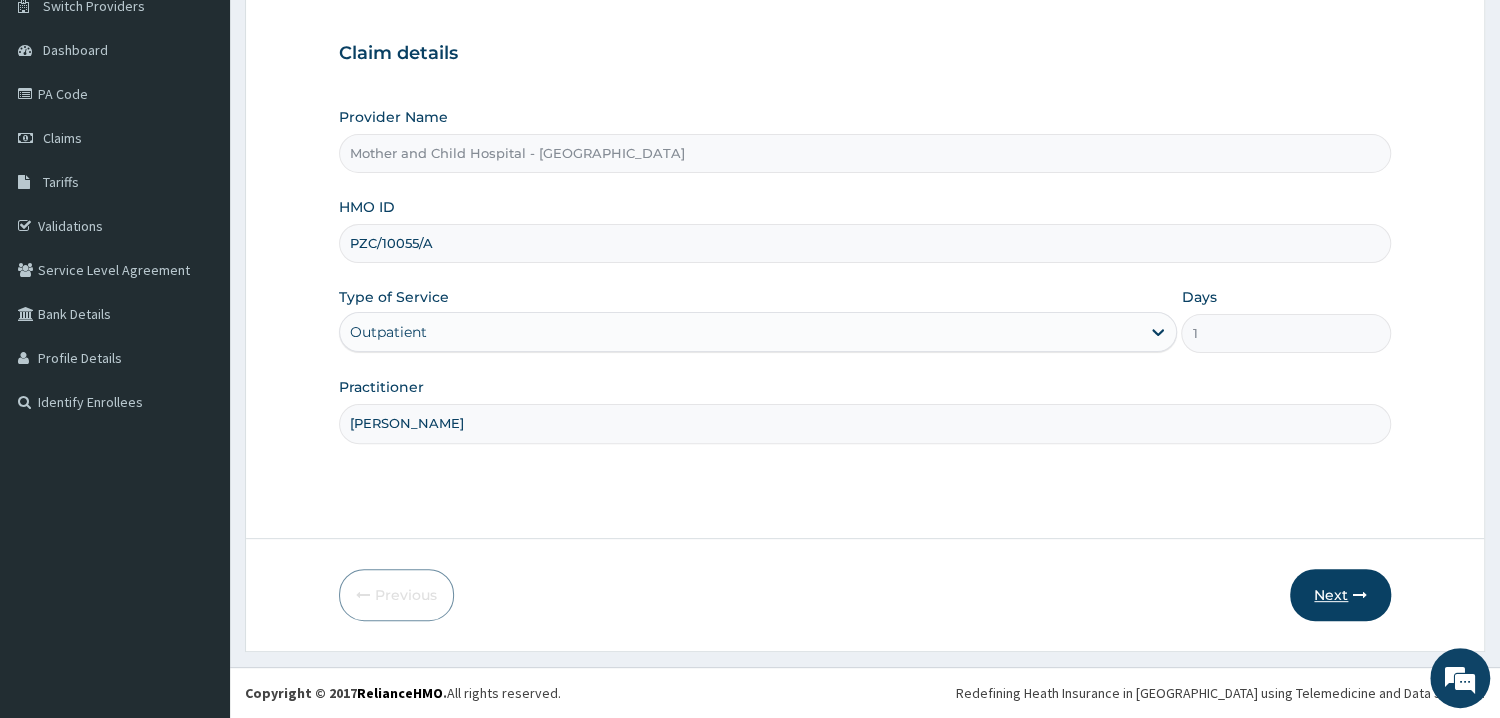 type on "[PERSON_NAME]" 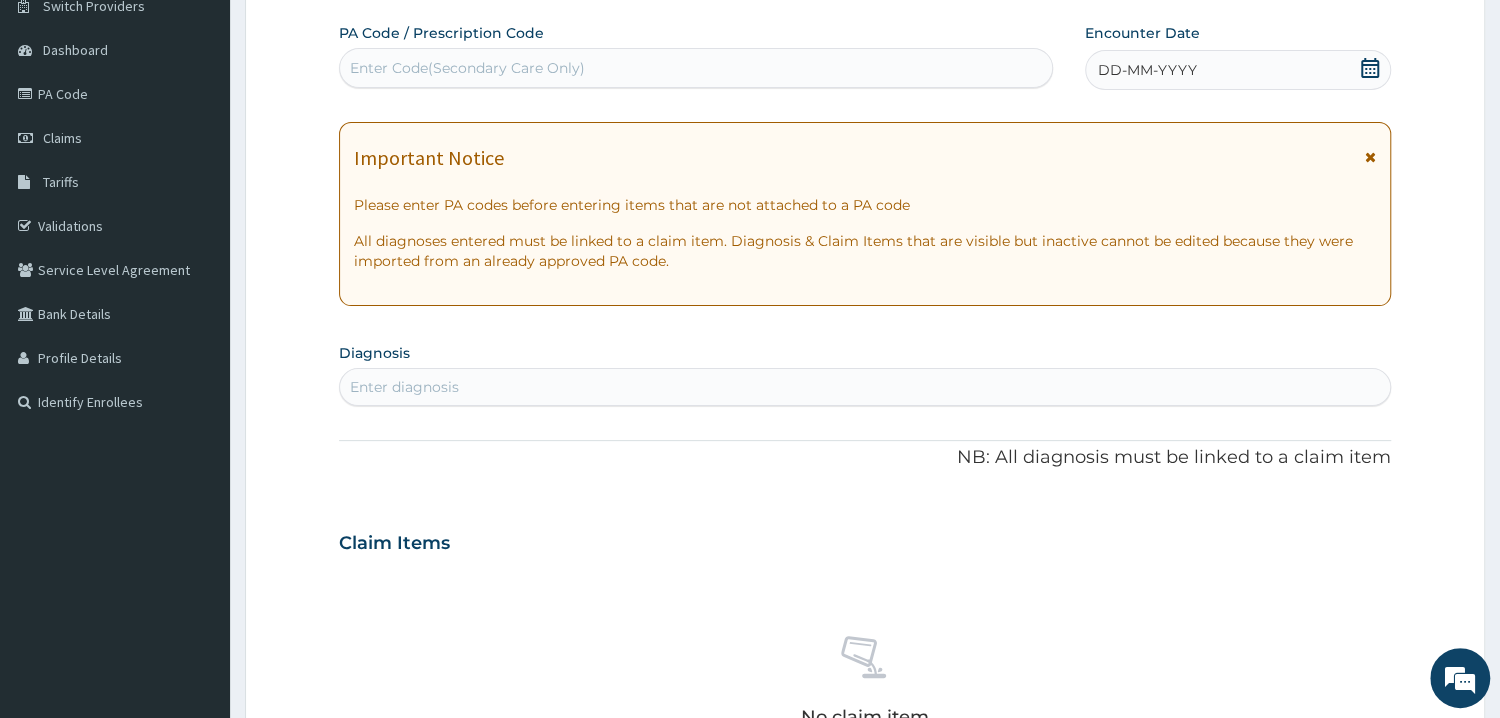 click 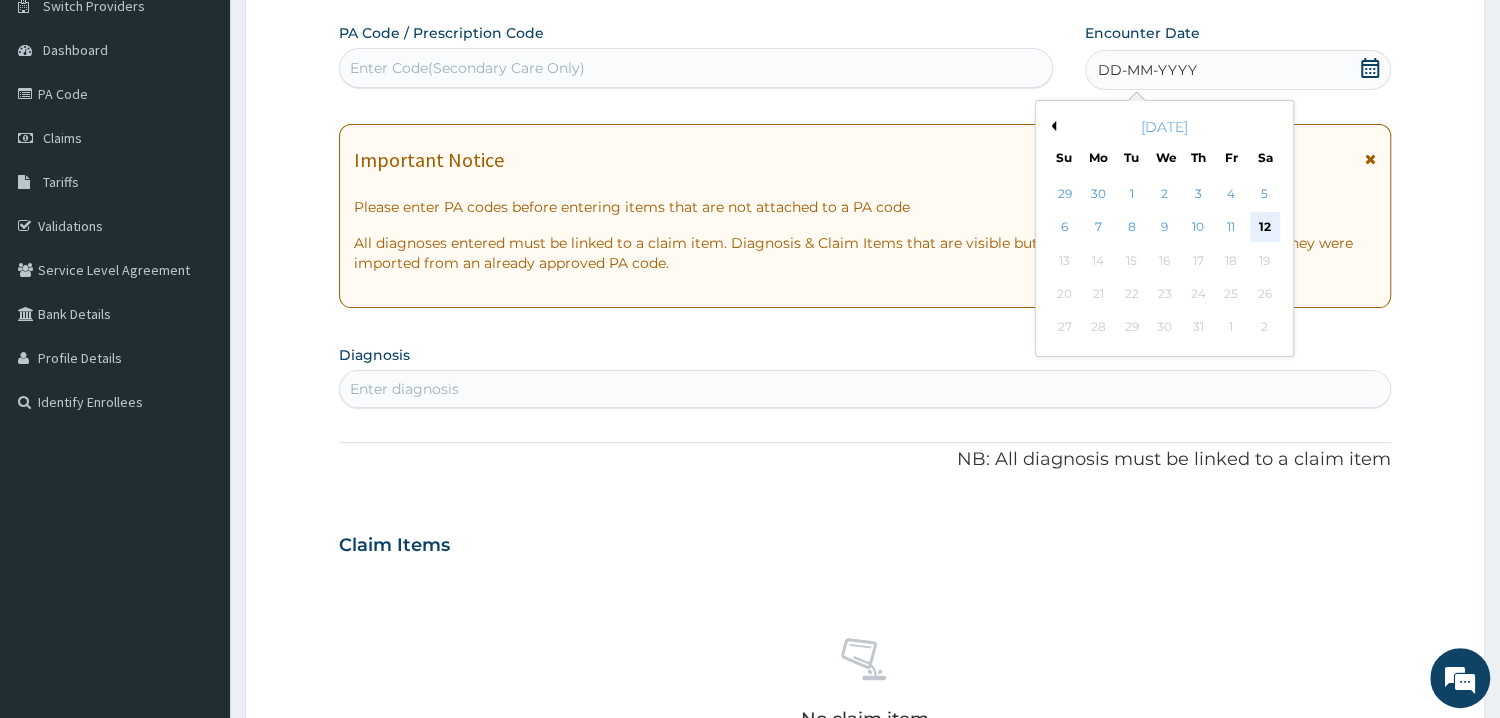 click on "12" at bounding box center [1265, 228] 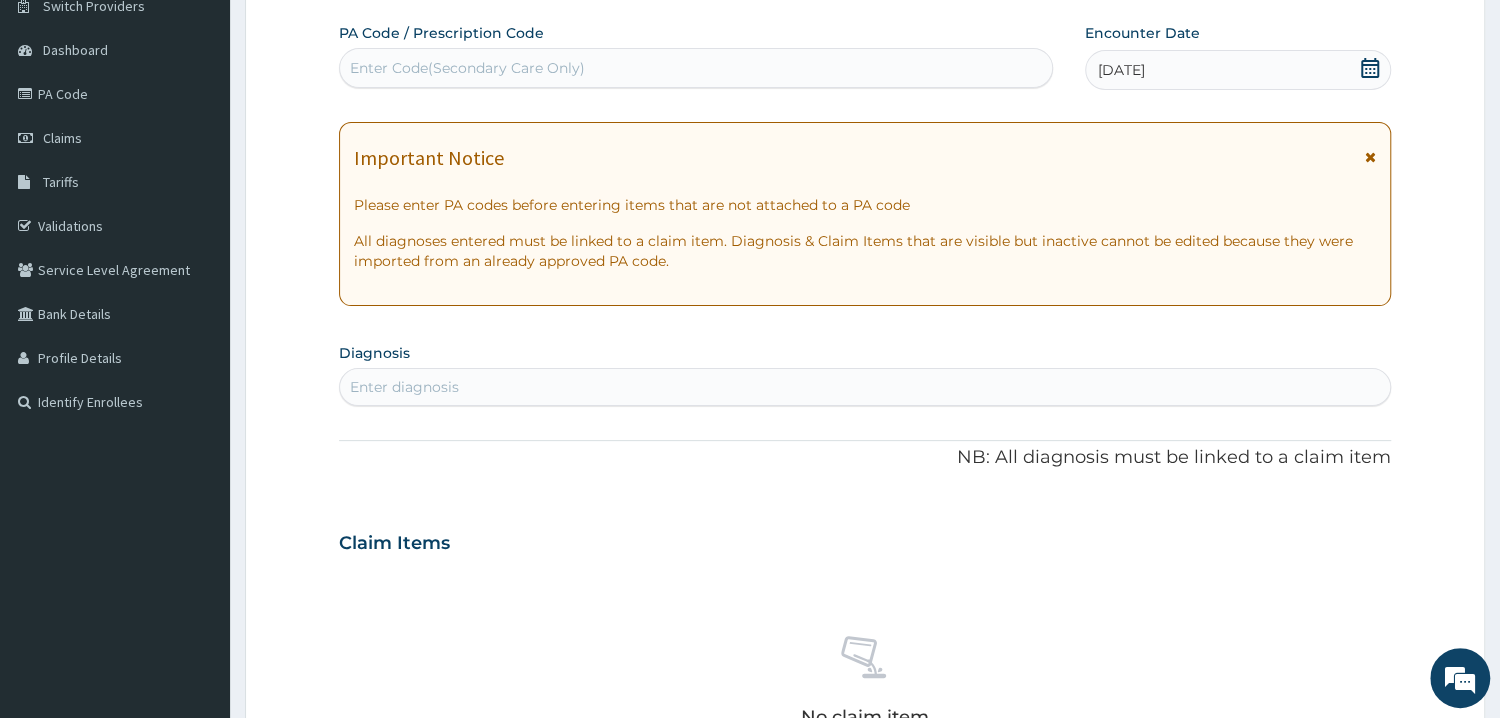 click on "Enter diagnosis" at bounding box center (865, 387) 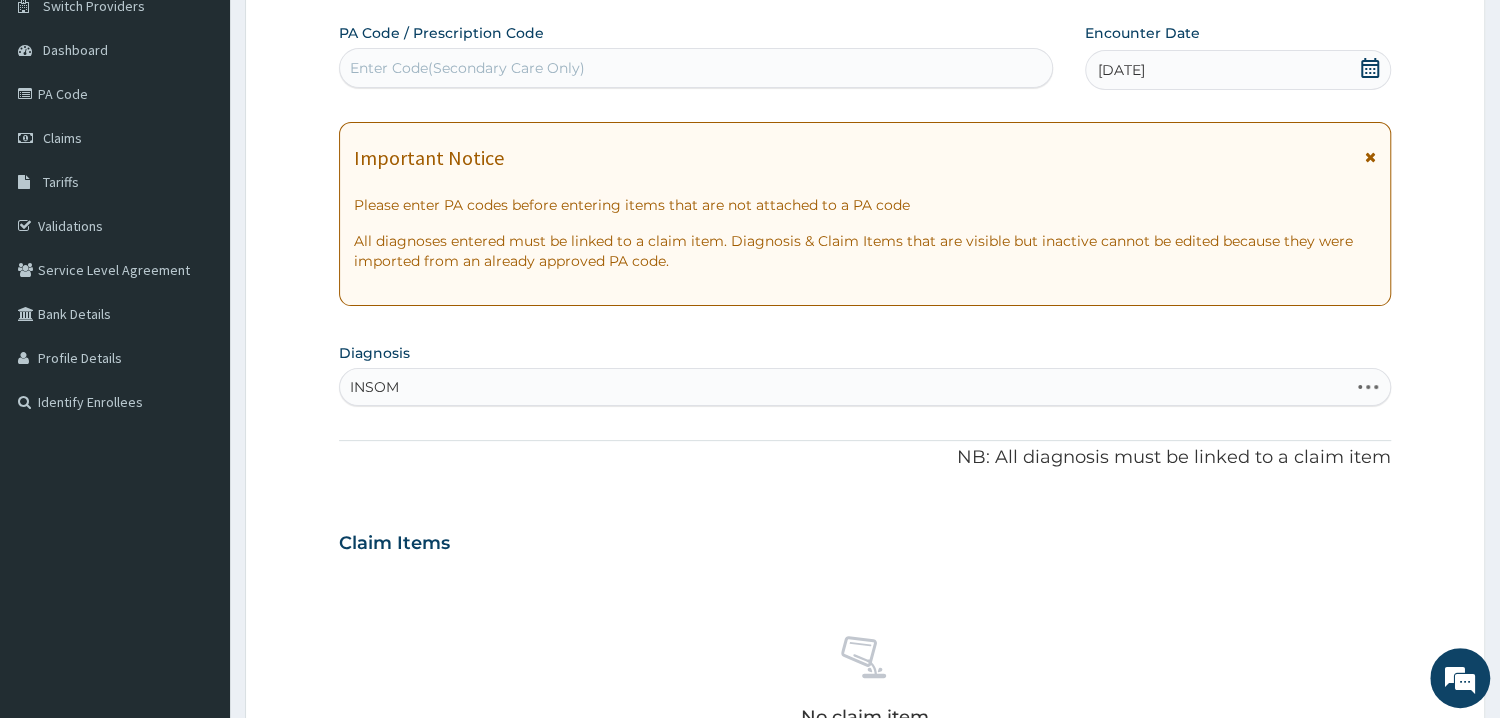 type on "INSOMN" 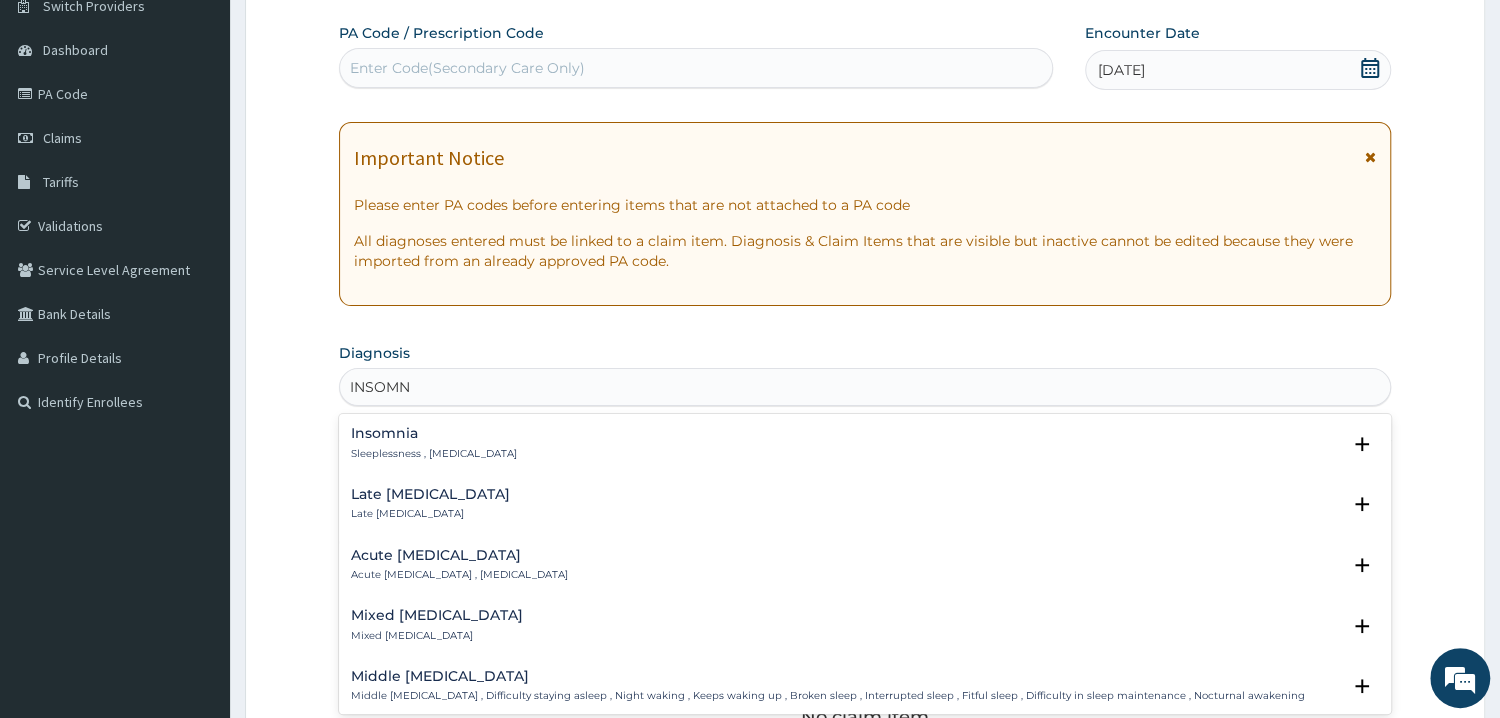 click on "Insomnia" at bounding box center (434, 433) 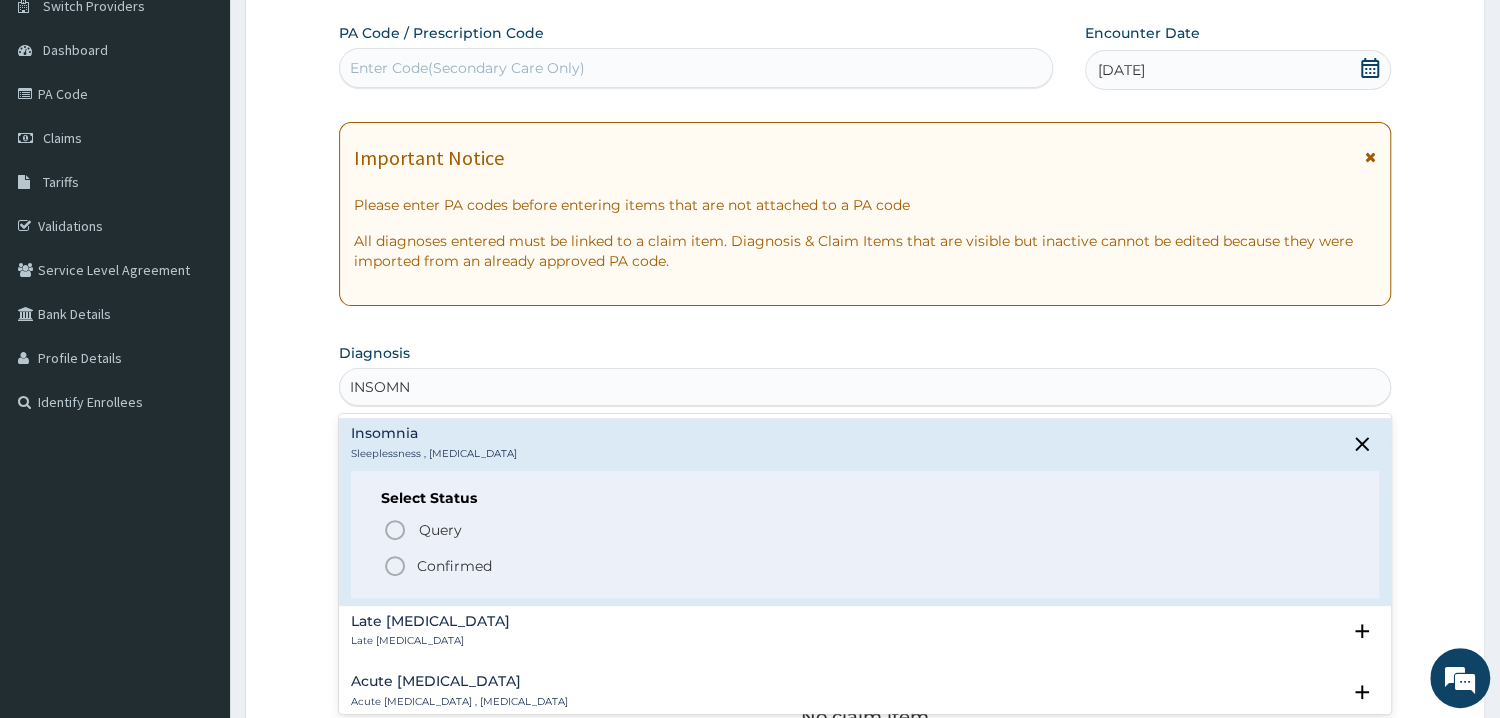 click 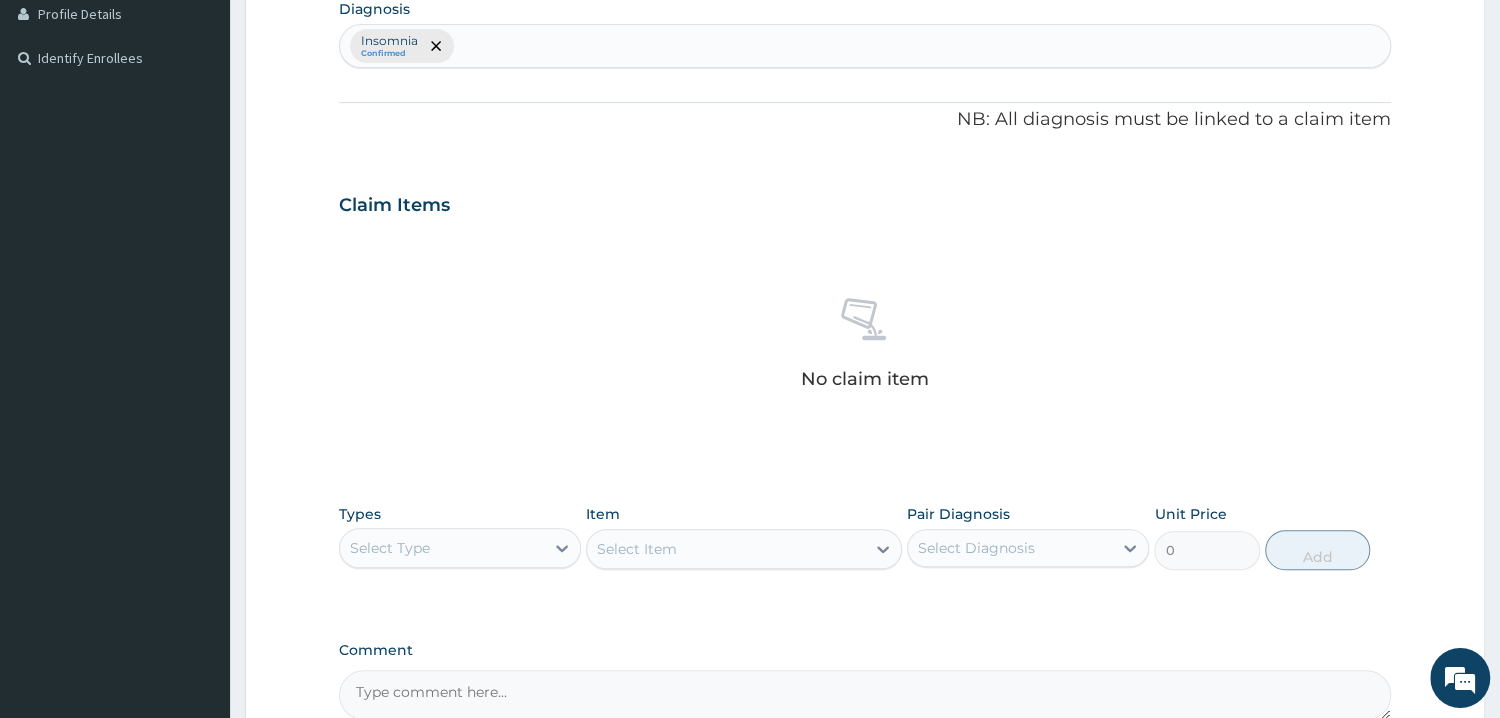 scroll, scrollTop: 597, scrollLeft: 0, axis: vertical 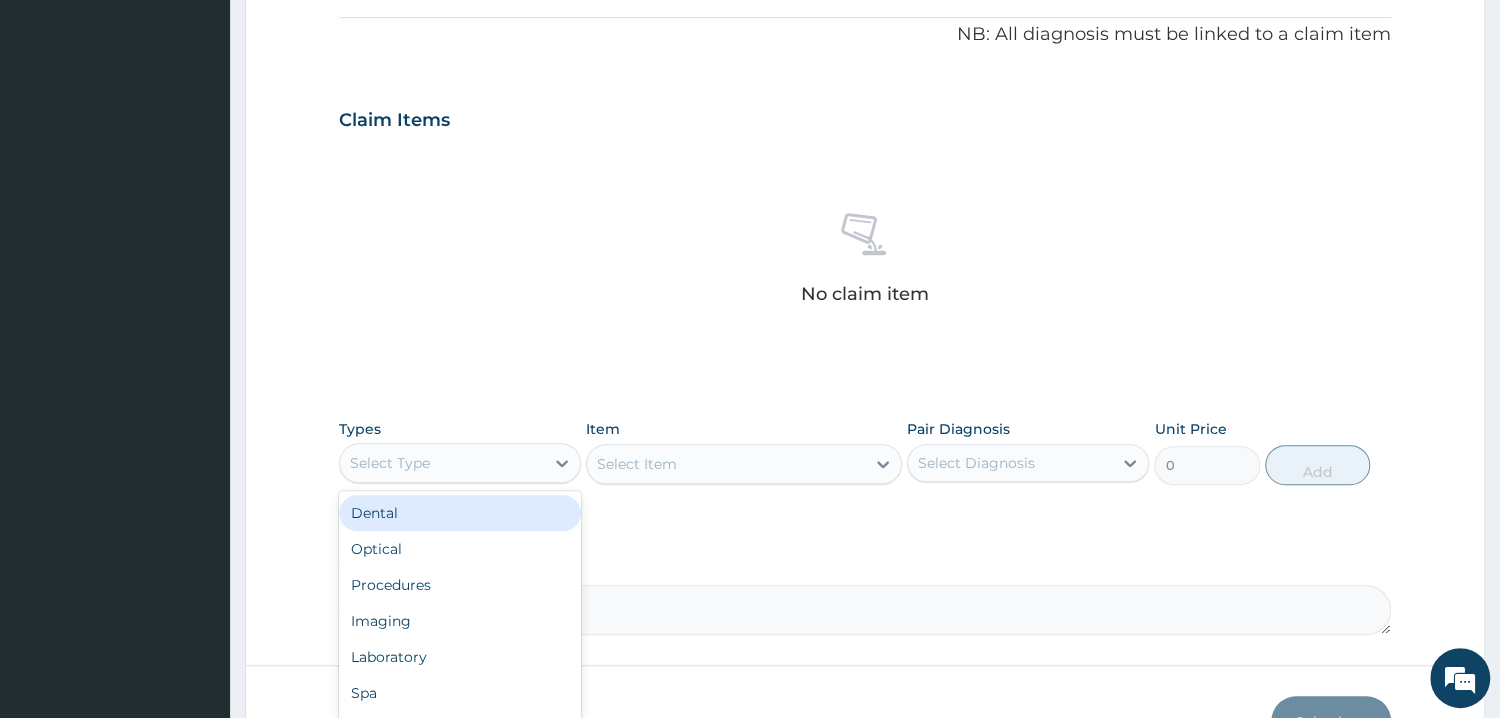 click on "Select Type" at bounding box center [442, 463] 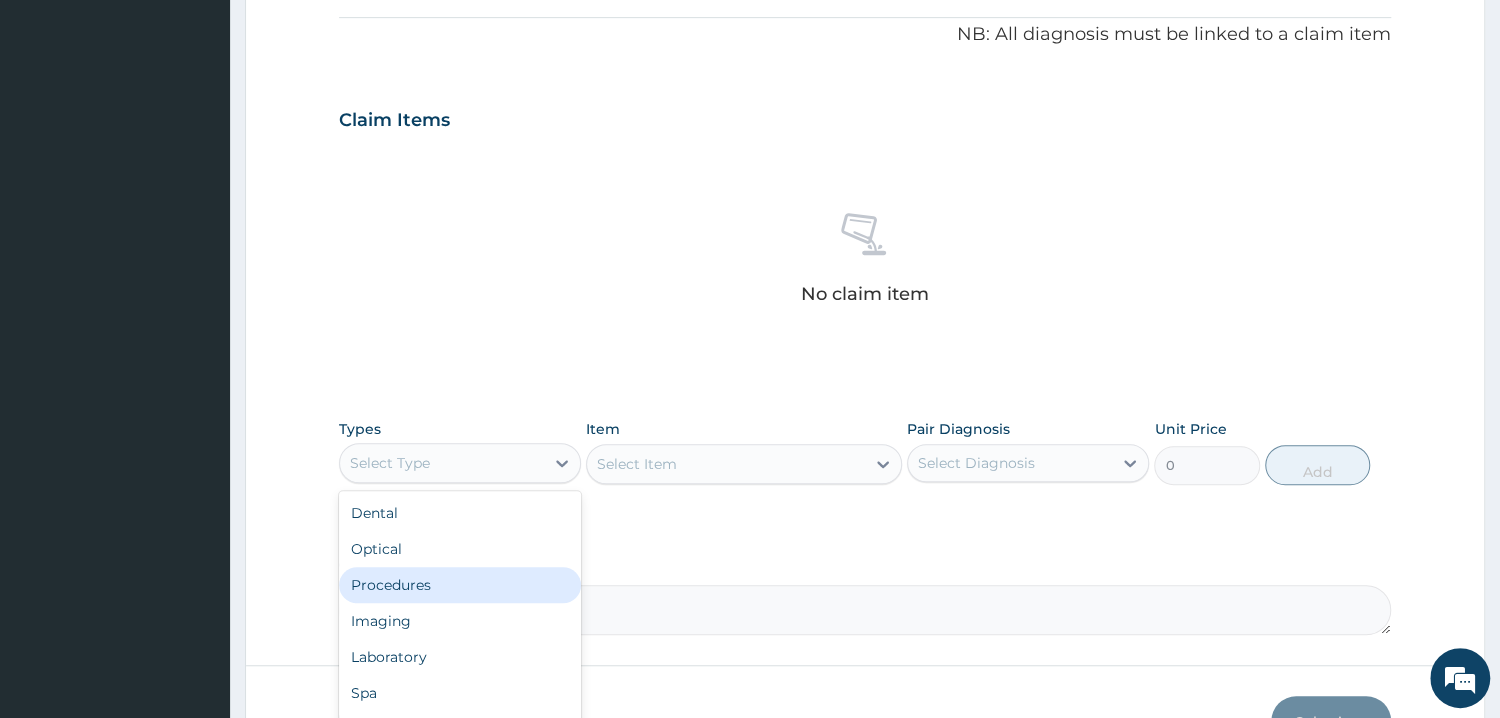 click on "Procedures" at bounding box center [460, 585] 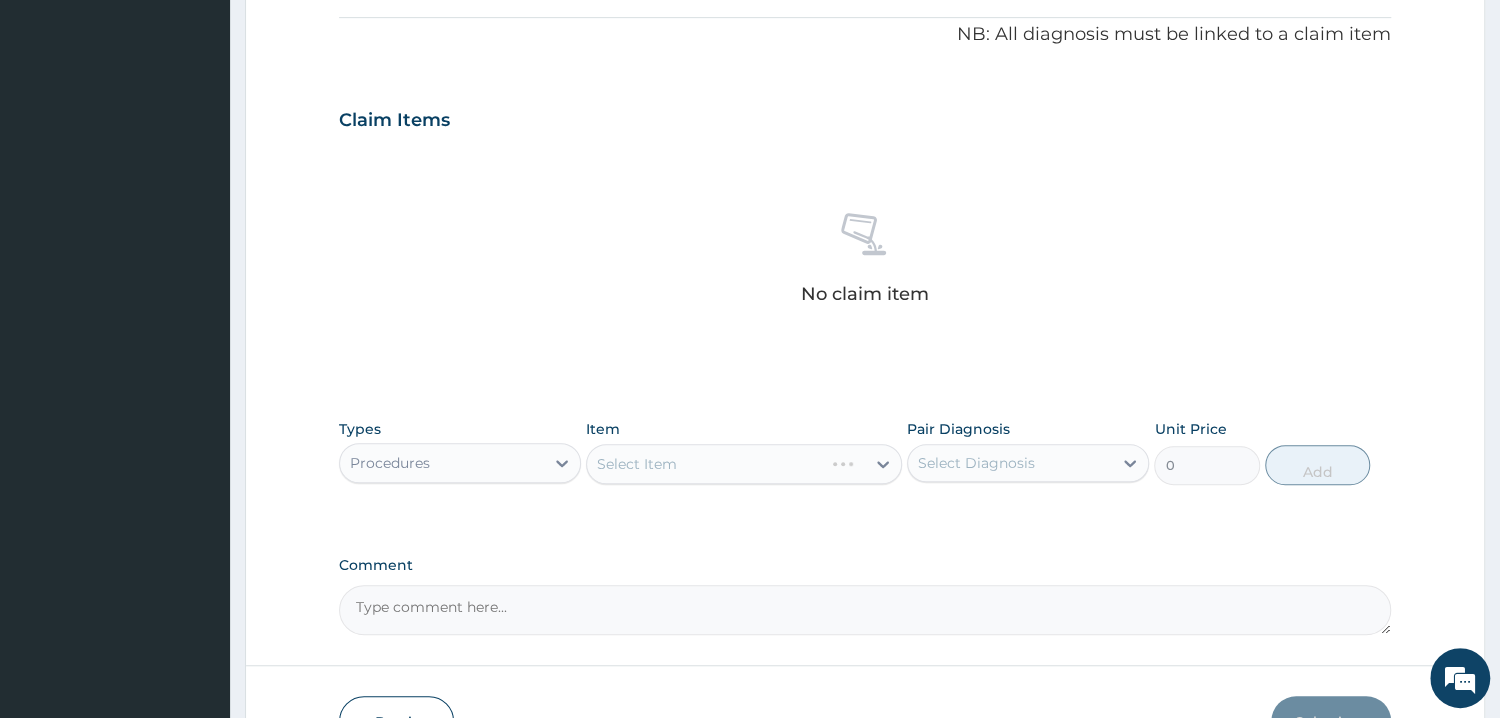 click on "Select Item" at bounding box center (744, 464) 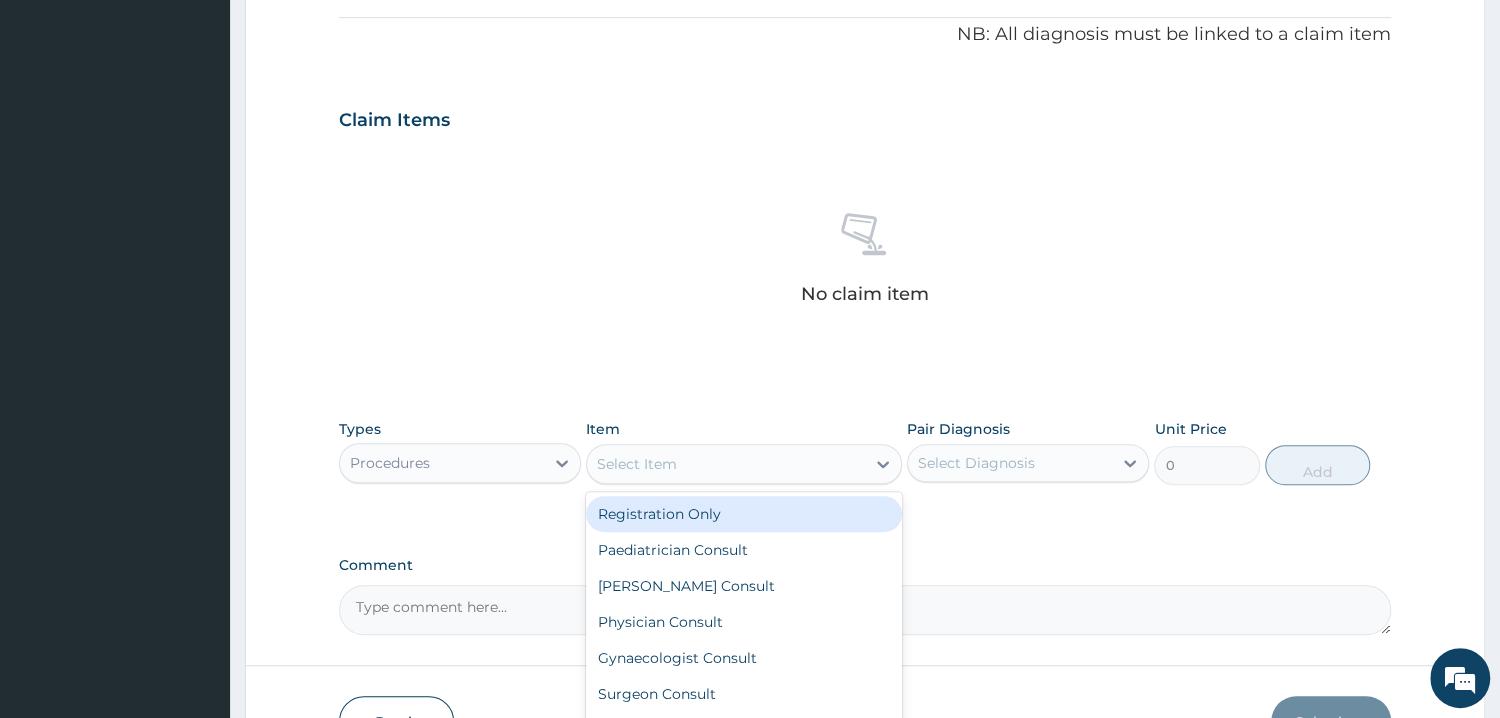 click on "Select Item" at bounding box center [726, 464] 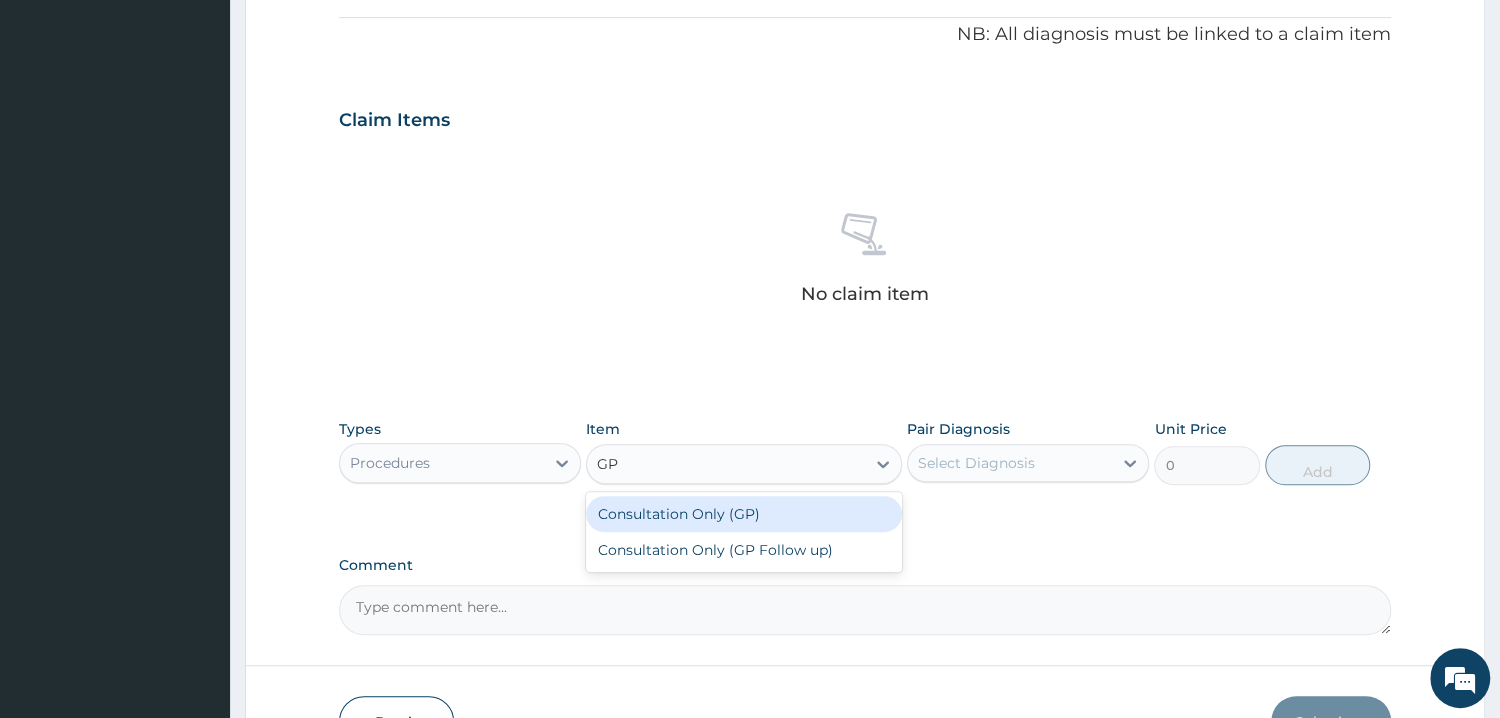 type on "GP" 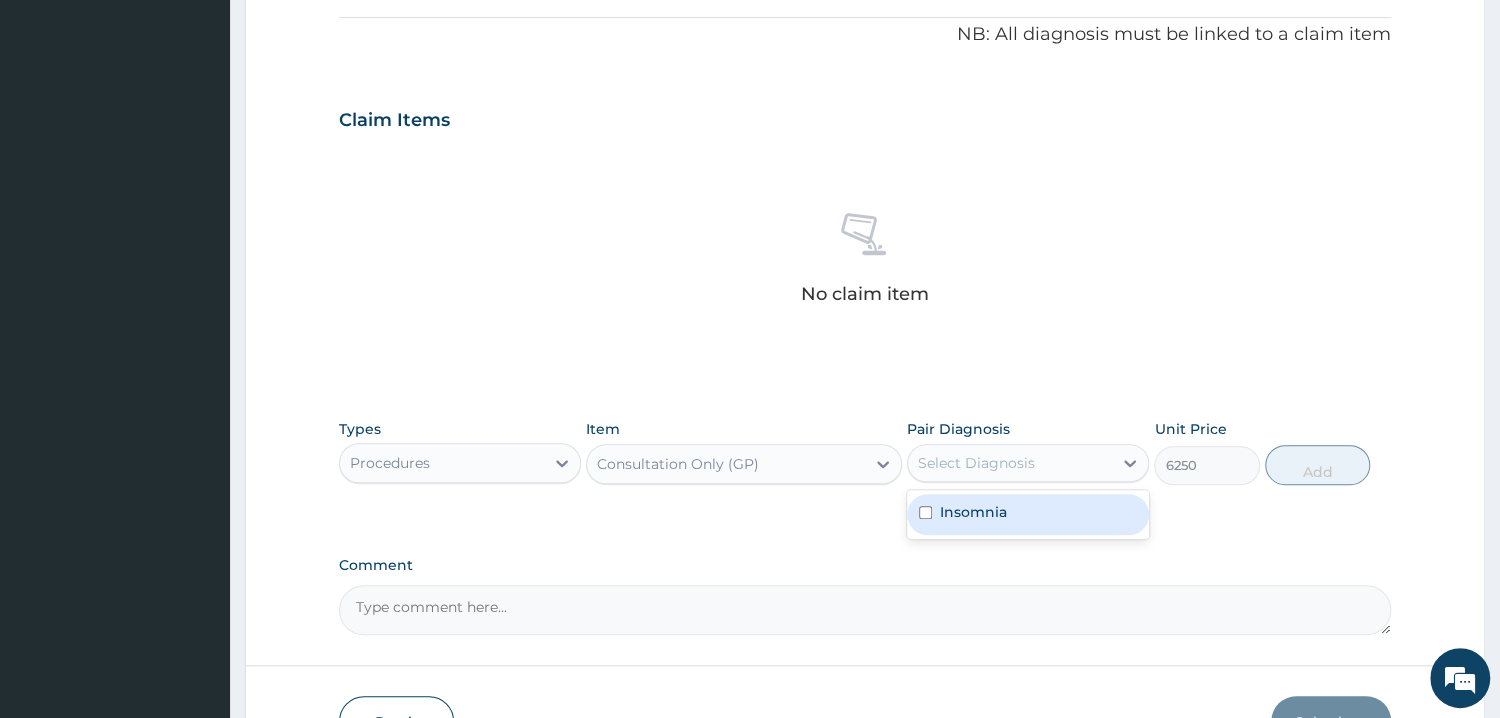 click on "Select Diagnosis" at bounding box center [1010, 463] 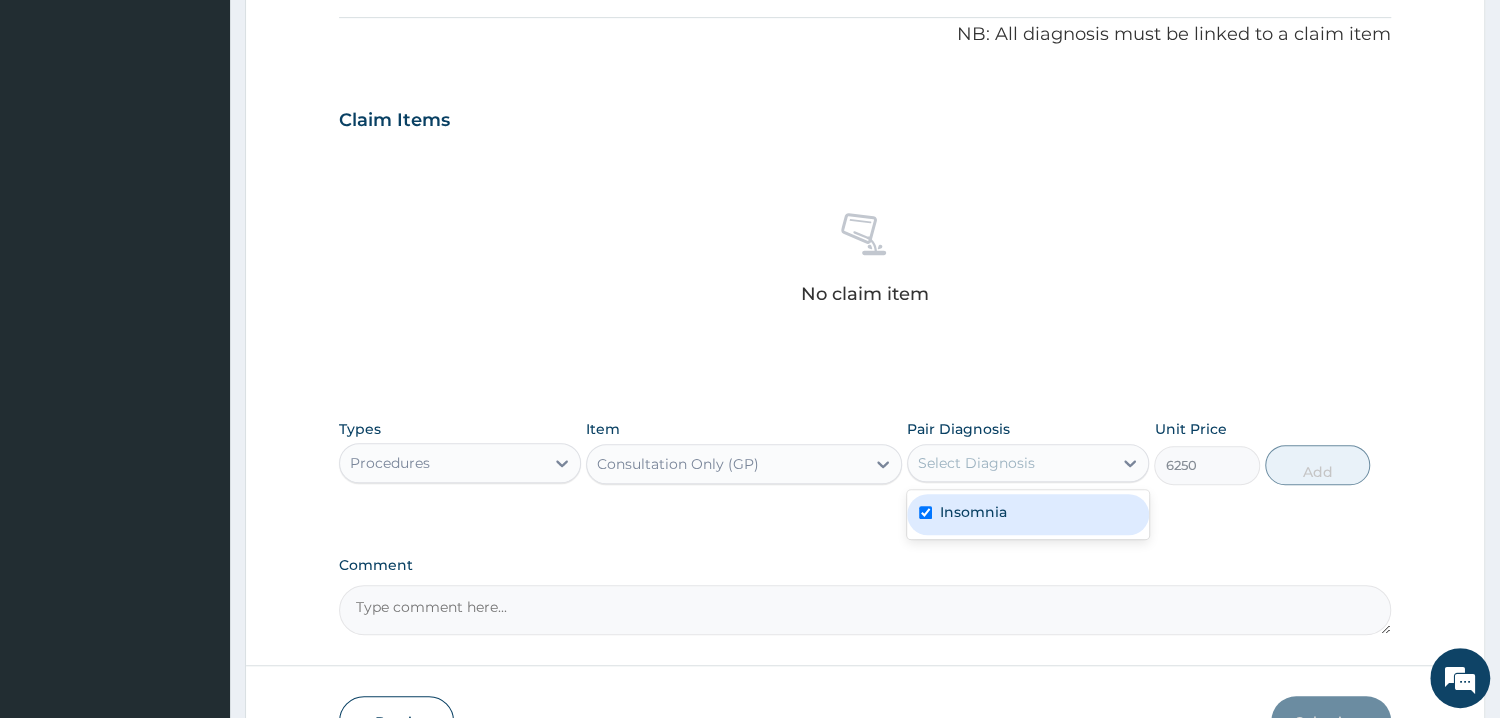 click on "Insomnia" at bounding box center (1028, 514) 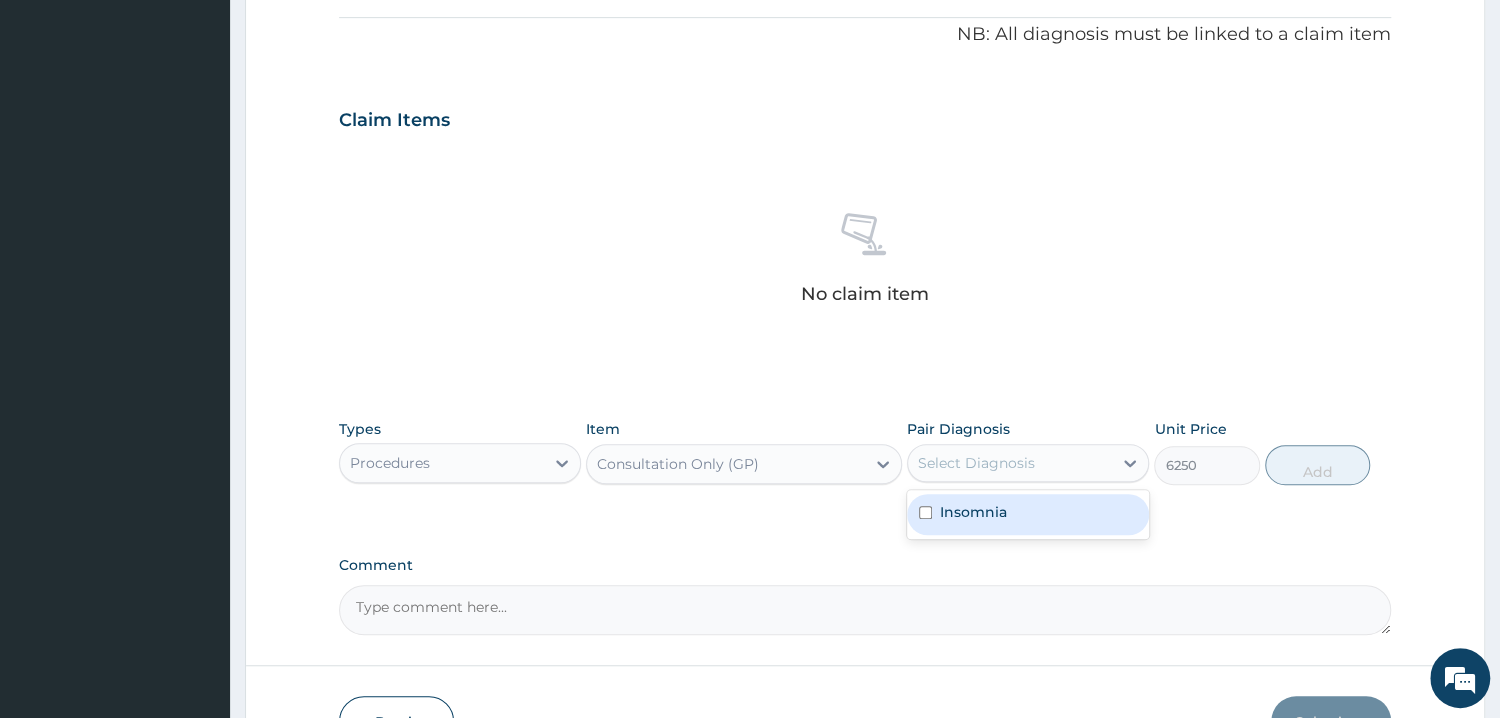 click on "Insomnia" at bounding box center [1028, 514] 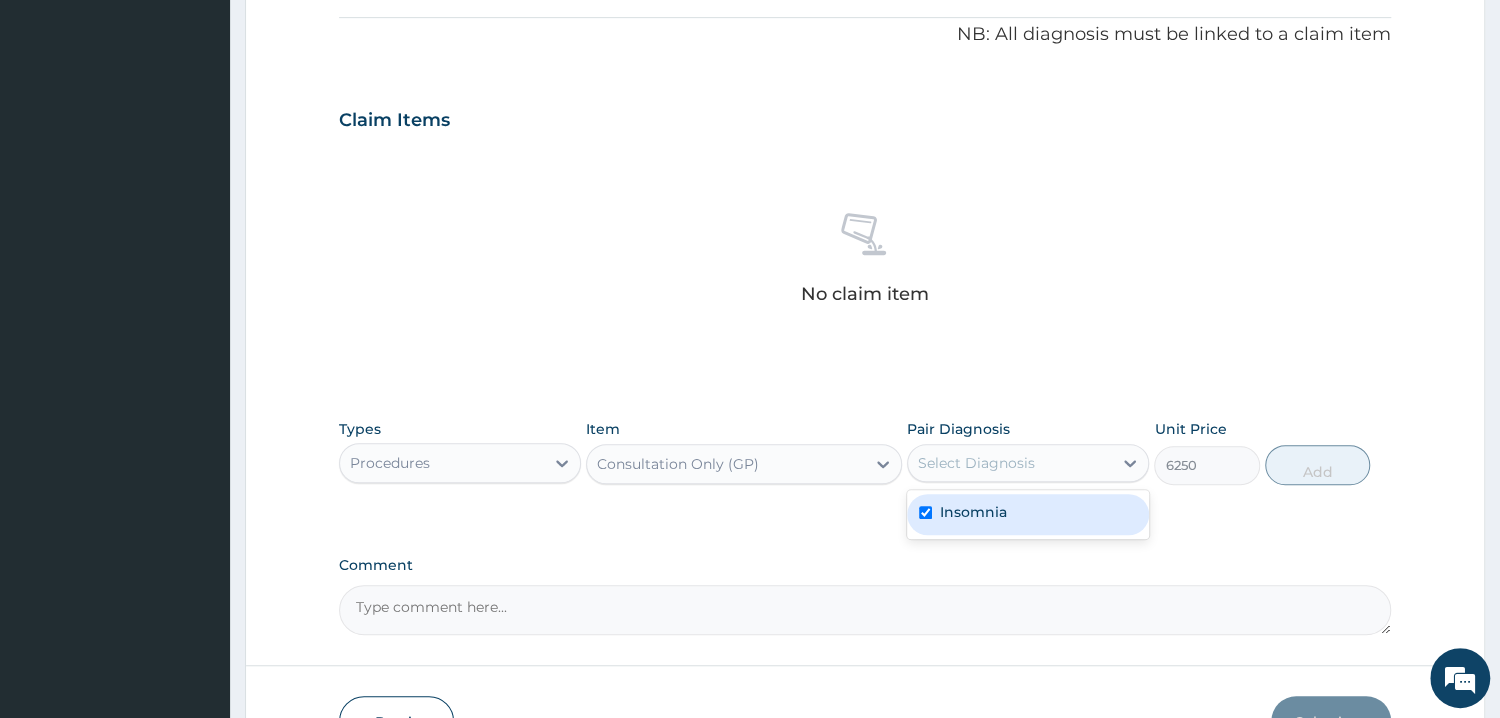 checkbox on "true" 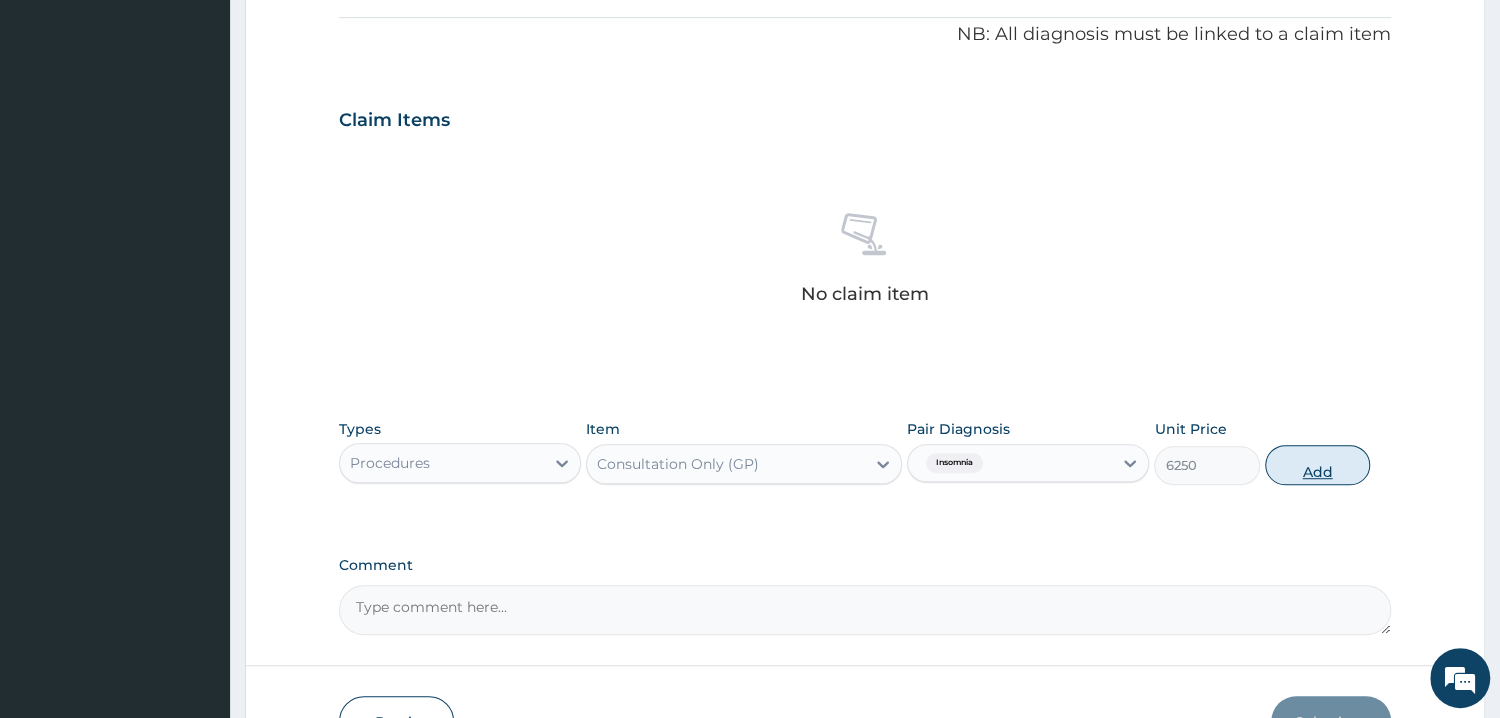 click on "Add" at bounding box center (1317, 465) 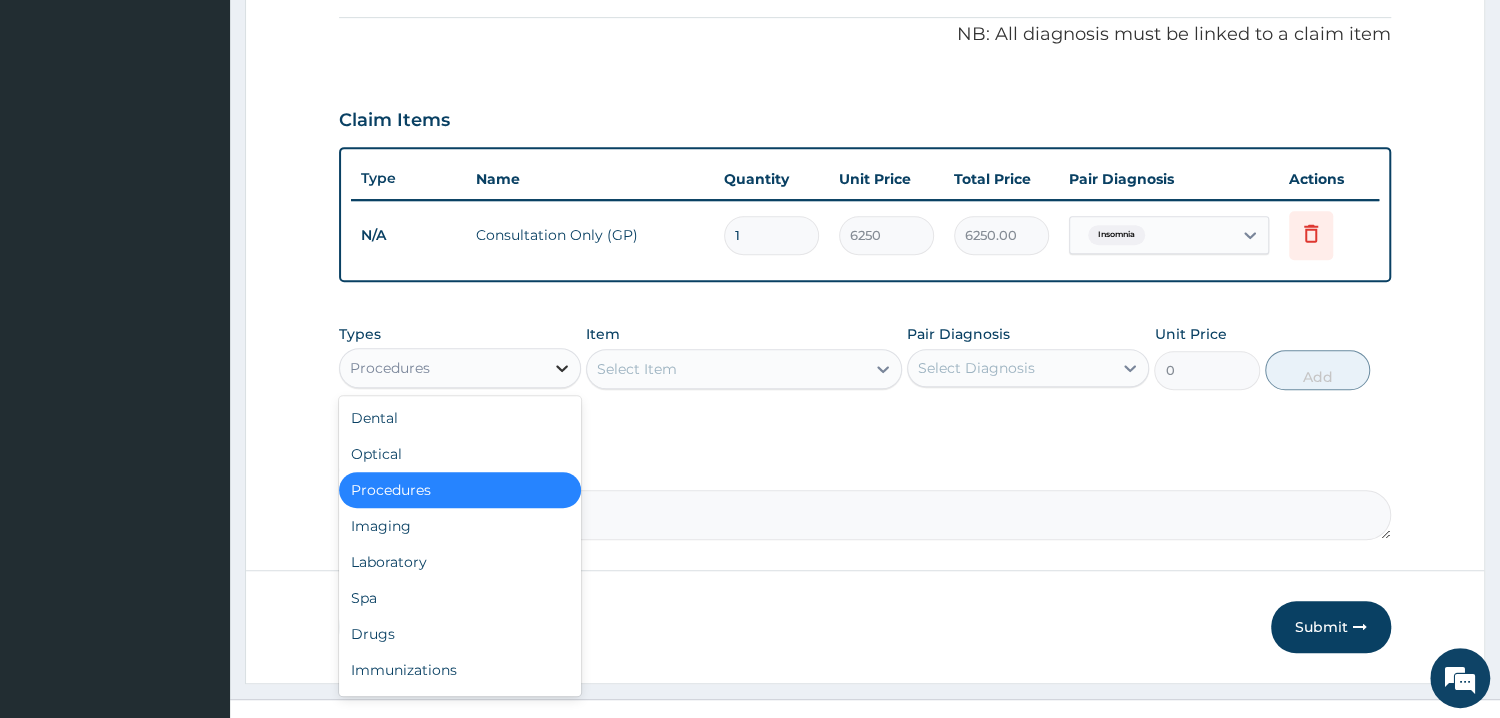 click 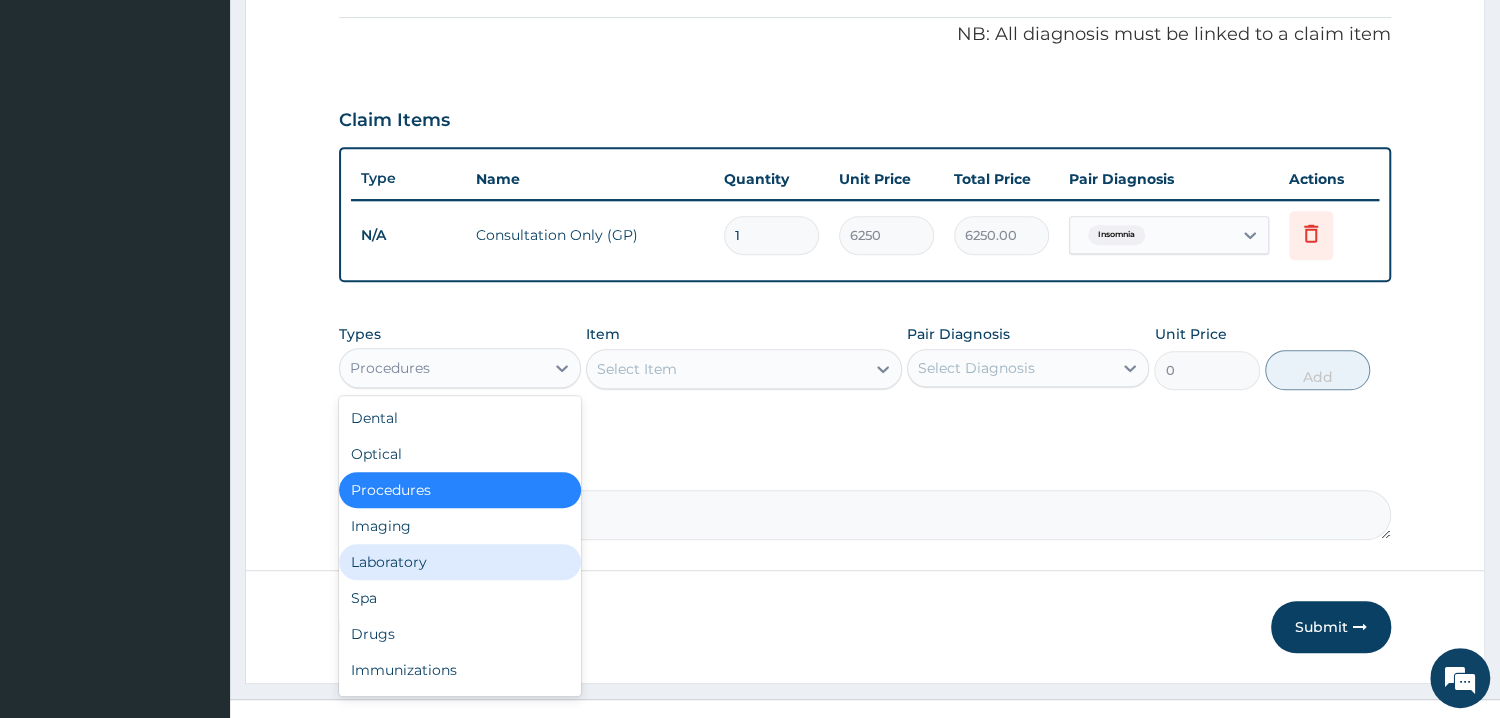 click on "Laboratory" at bounding box center [460, 562] 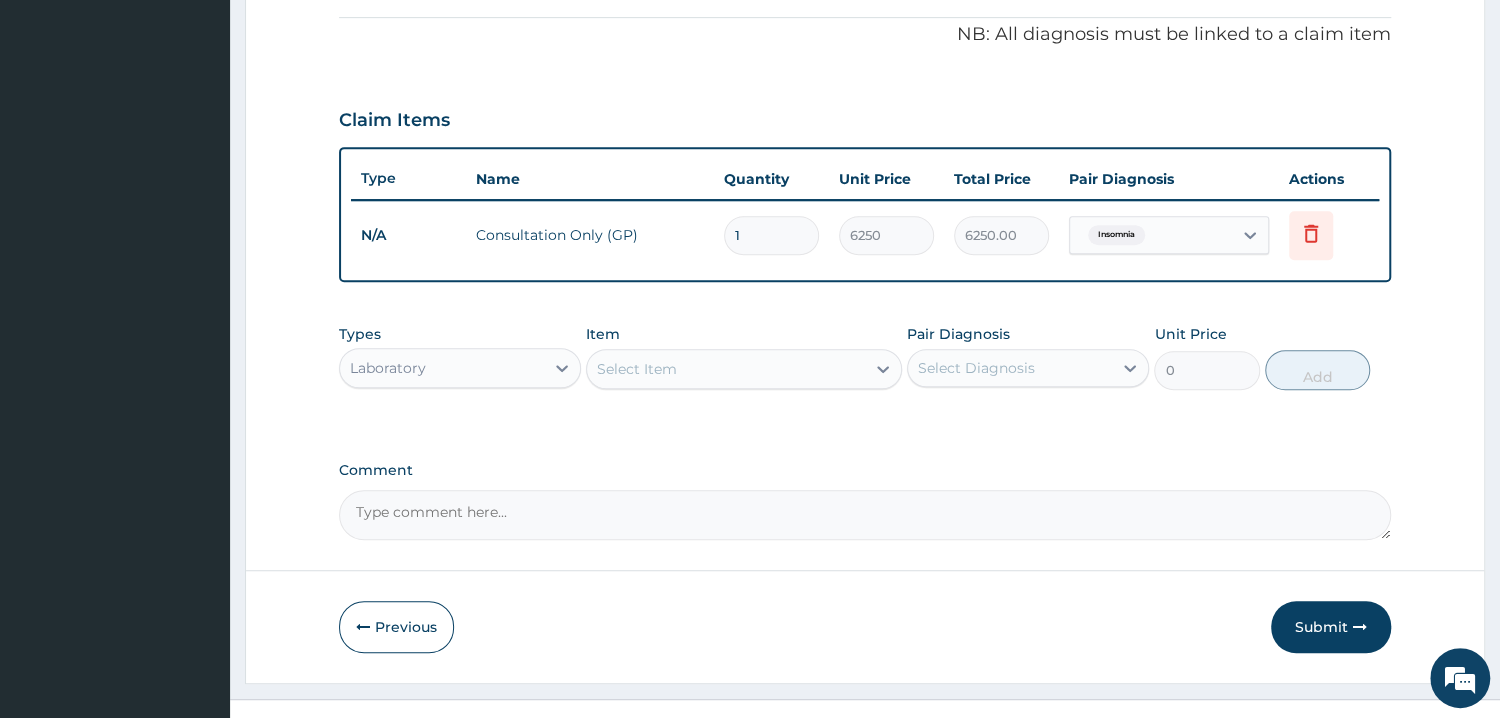 click on "Select Item" at bounding box center (744, 369) 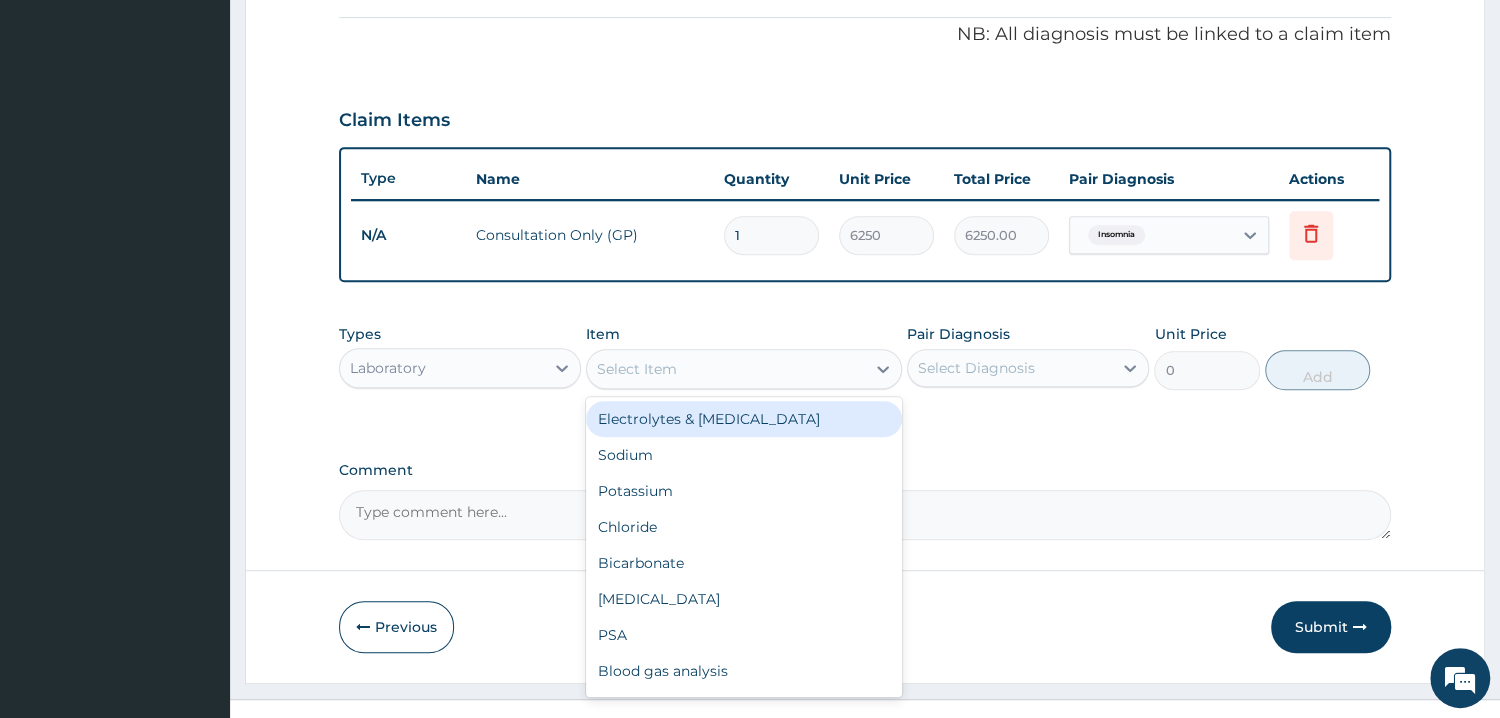 click on "Select Item" at bounding box center (726, 369) 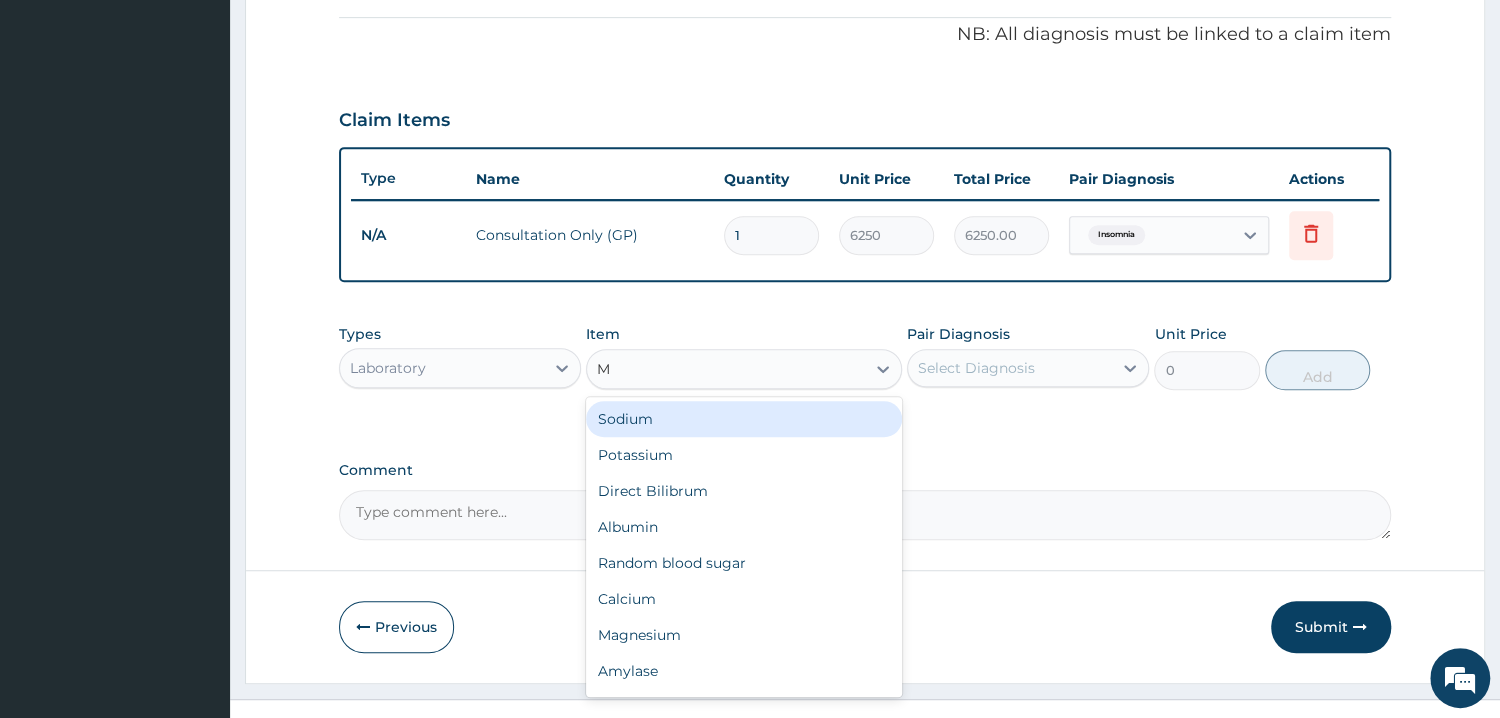 type on "MP" 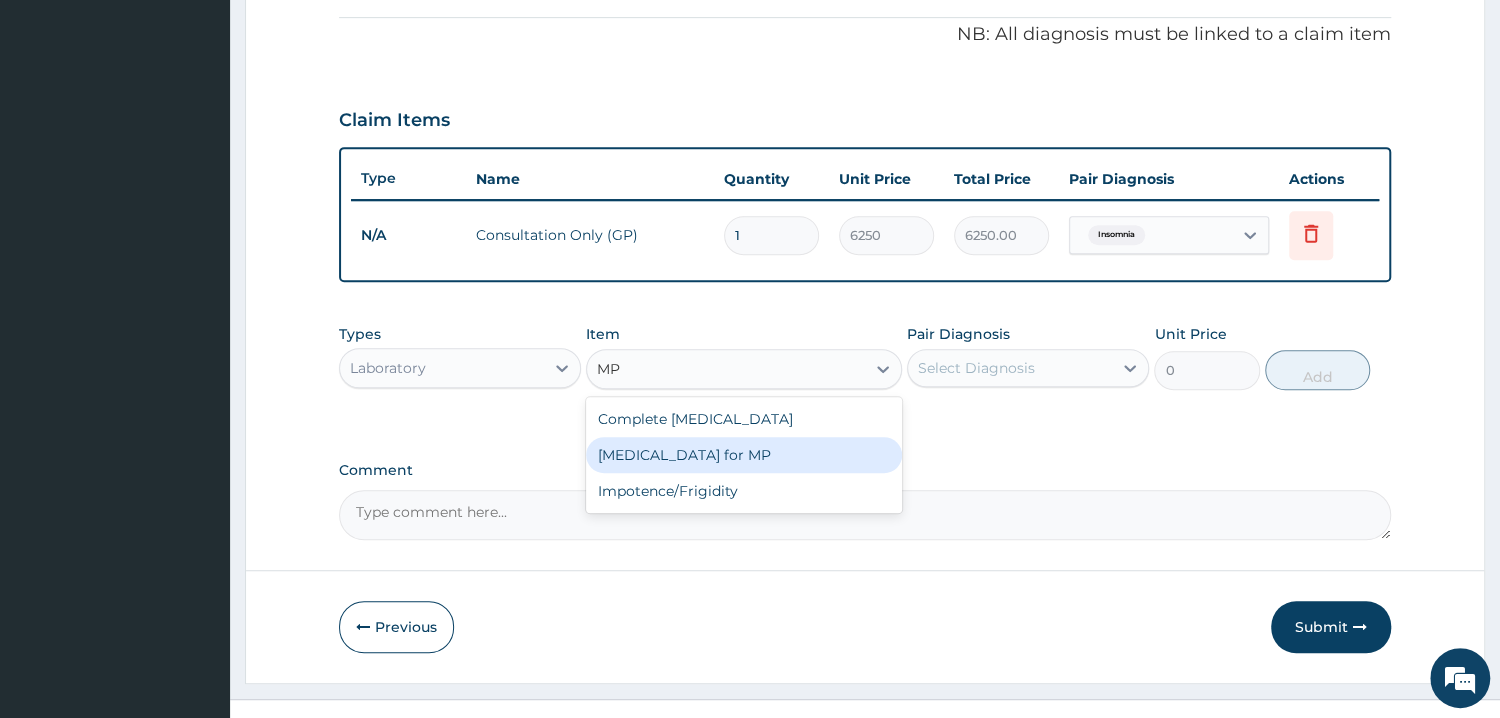 click on "[MEDICAL_DATA] for MP" at bounding box center [744, 455] 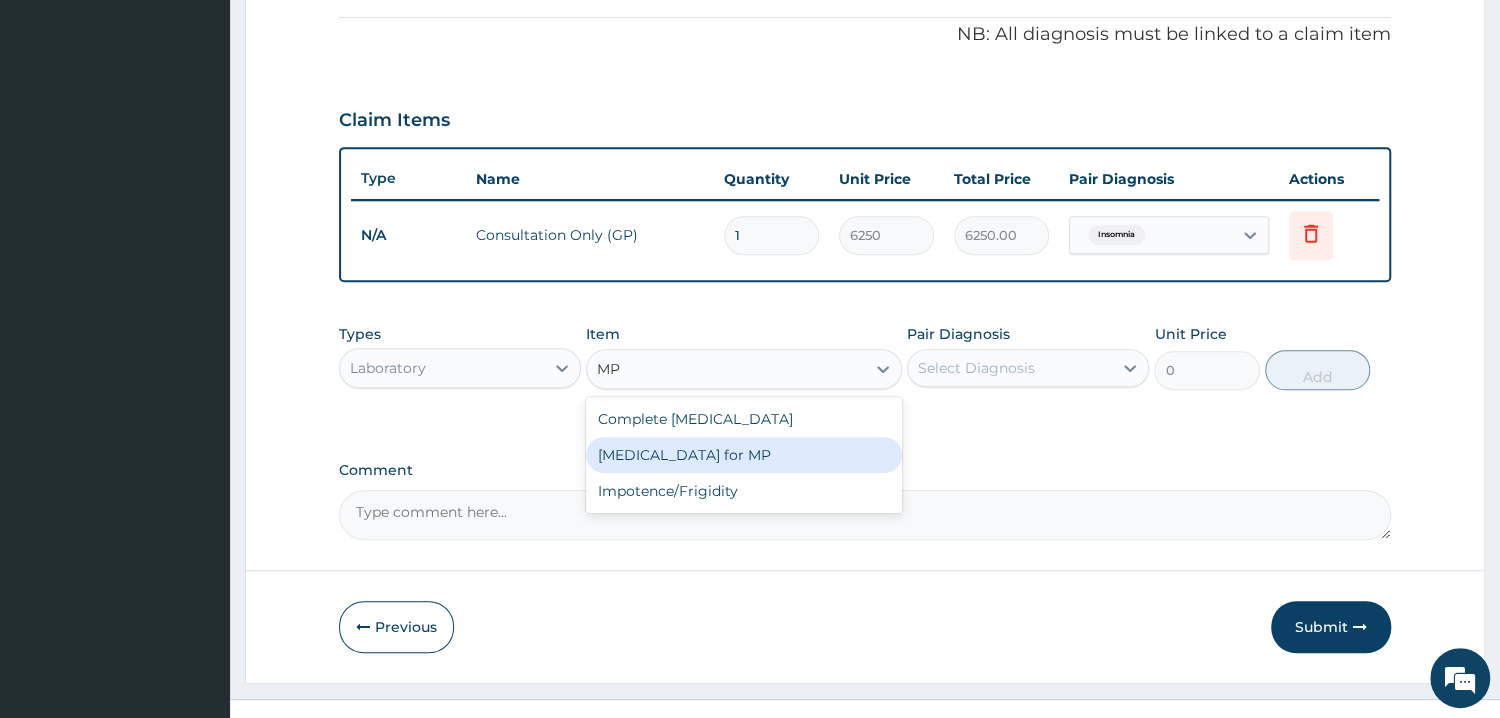 type 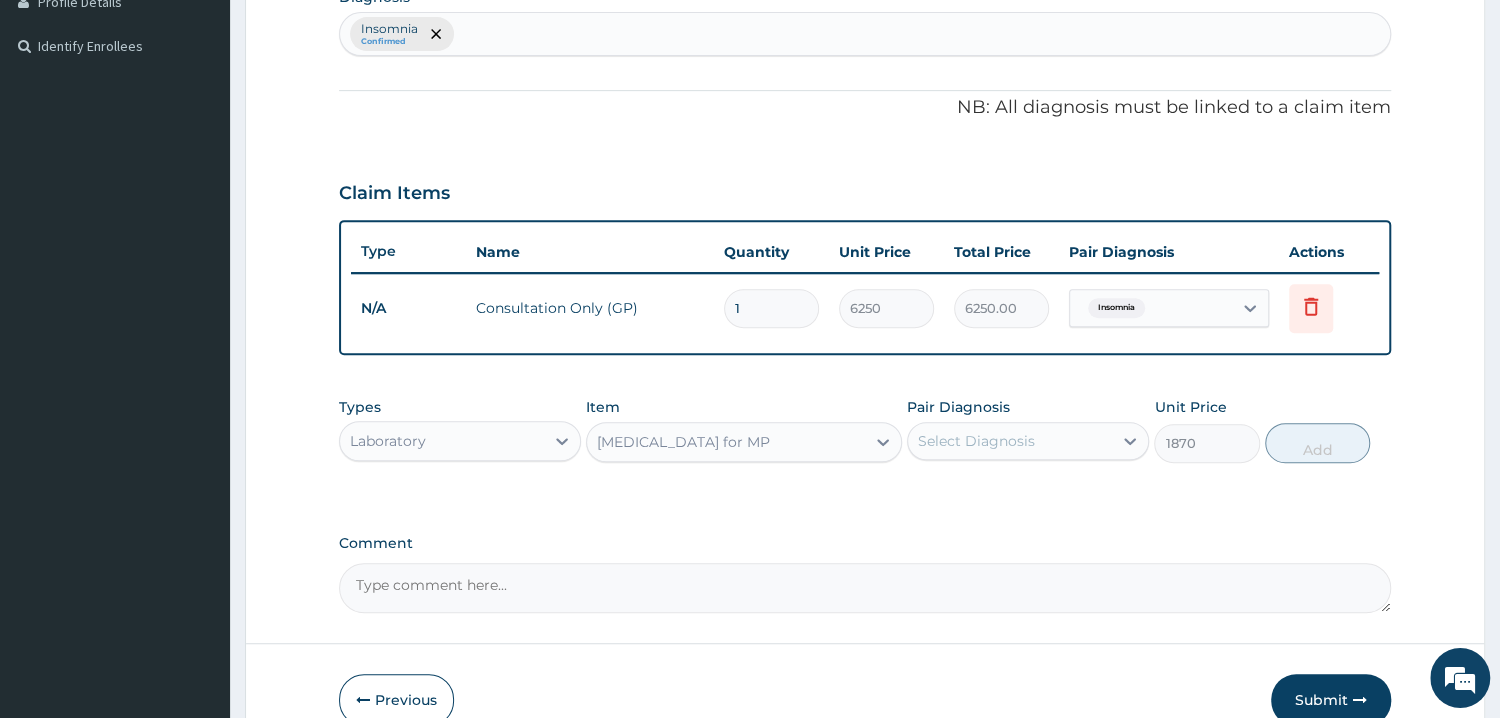 scroll, scrollTop: 490, scrollLeft: 0, axis: vertical 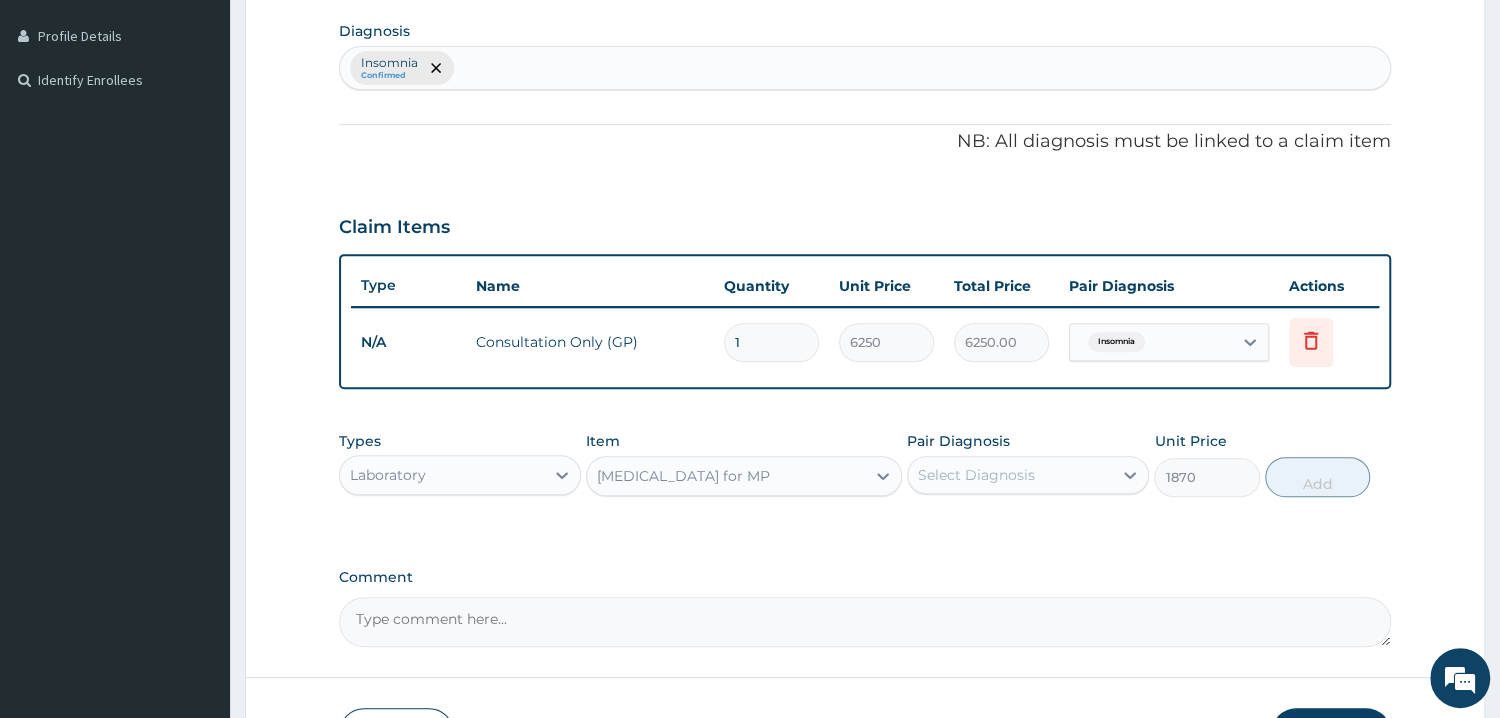 click on "[MEDICAL_DATA] Confirmed" at bounding box center [865, 68] 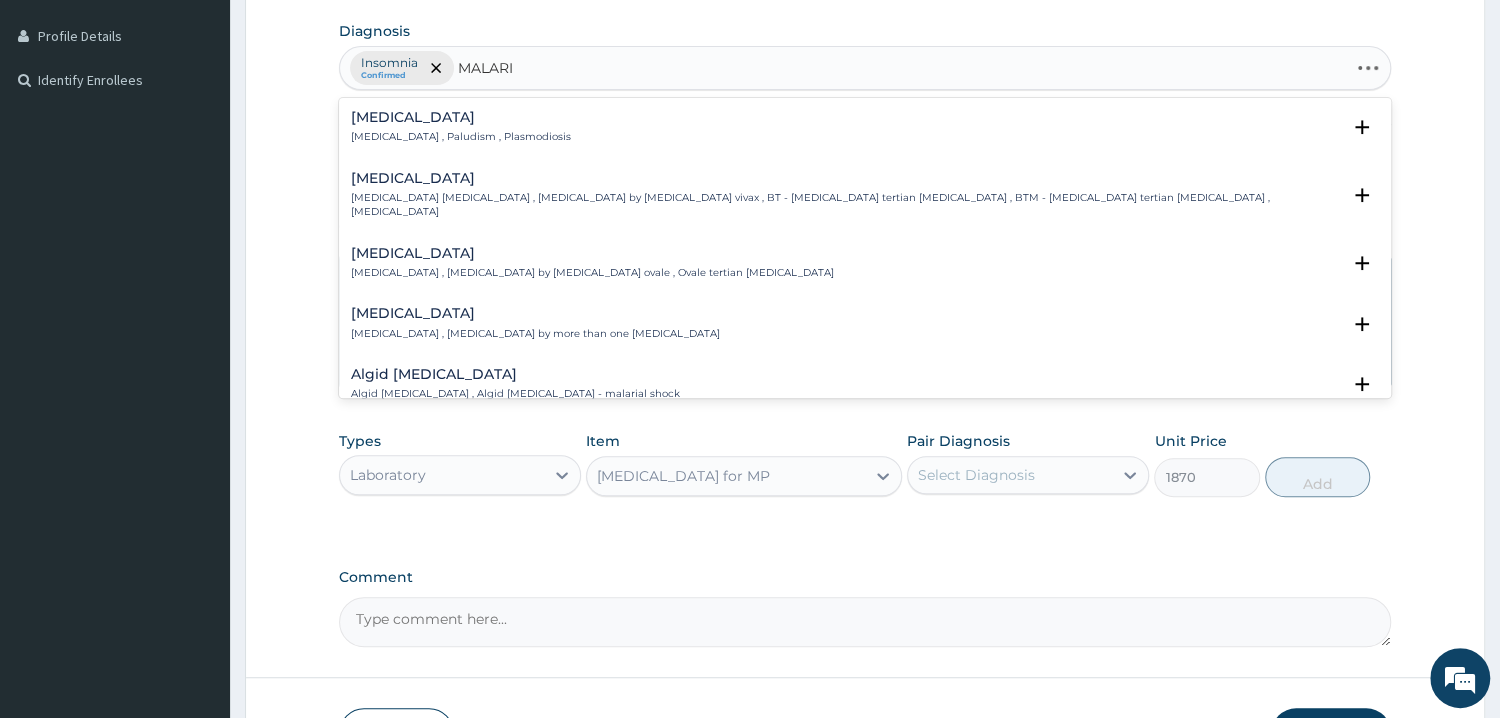 type on "[MEDICAL_DATA]" 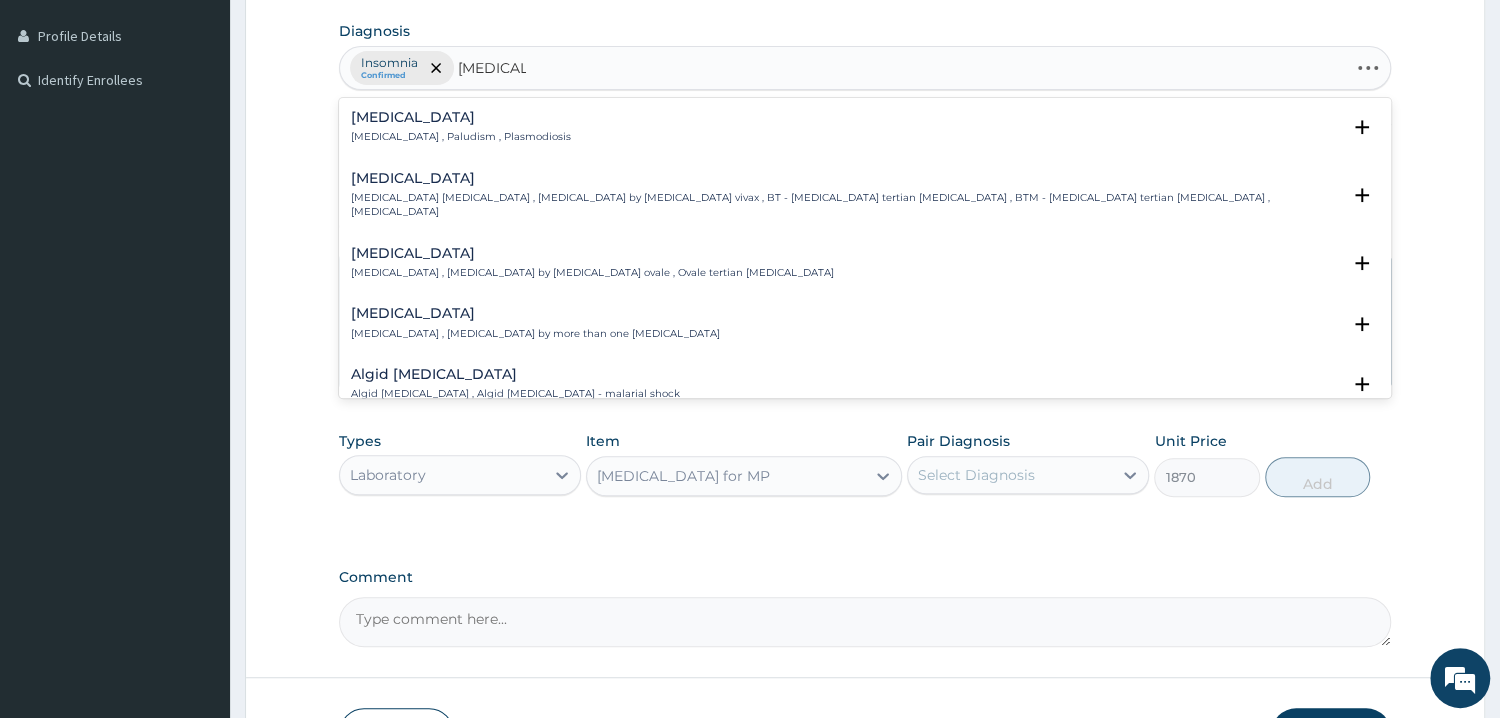 click on "[MEDICAL_DATA]" at bounding box center [461, 117] 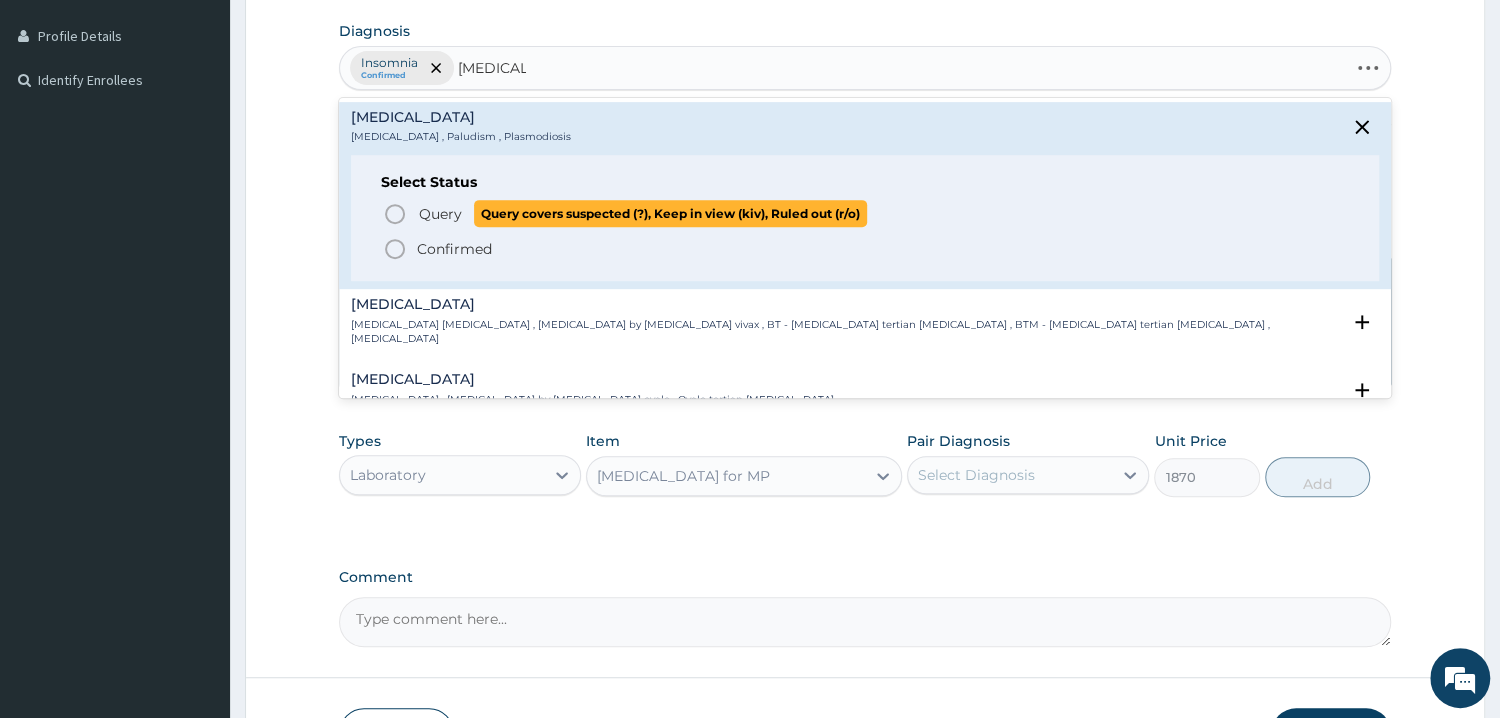 click 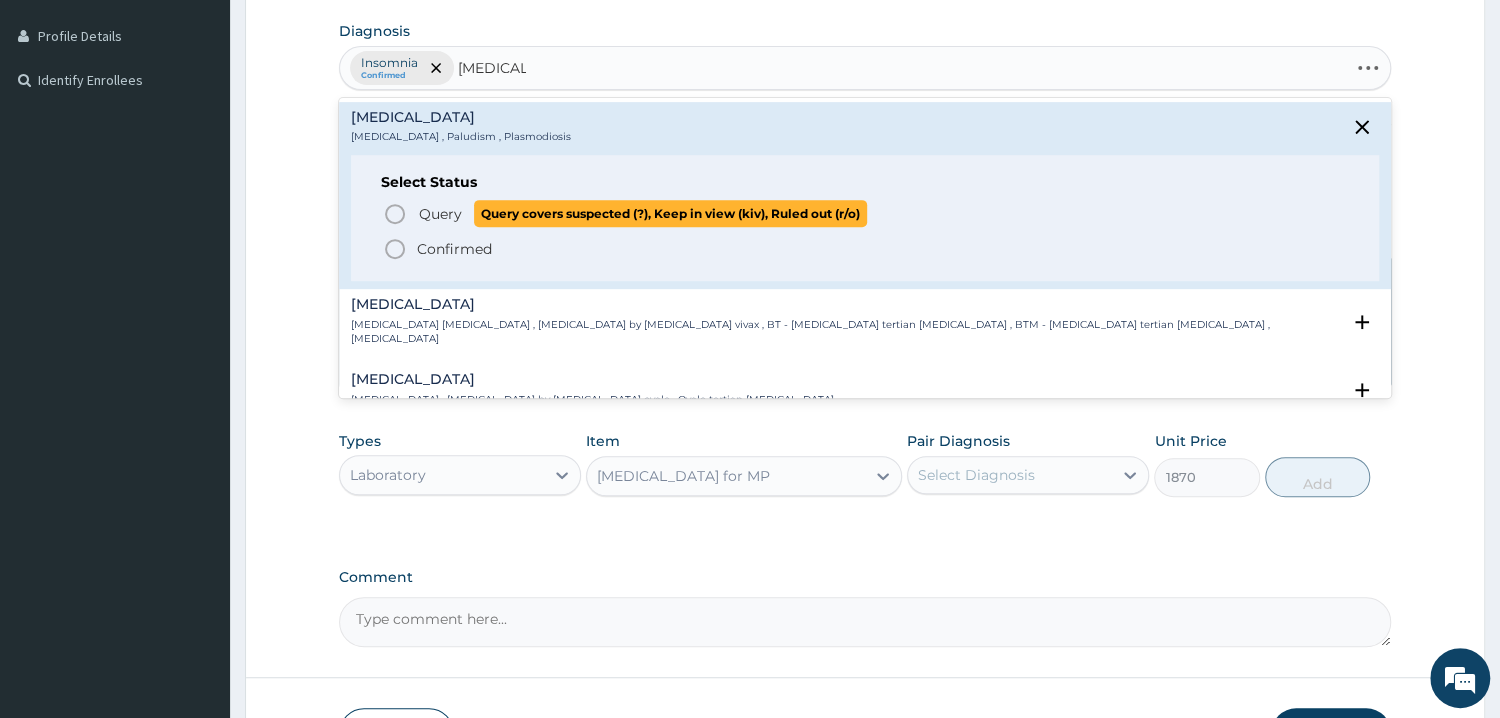 type 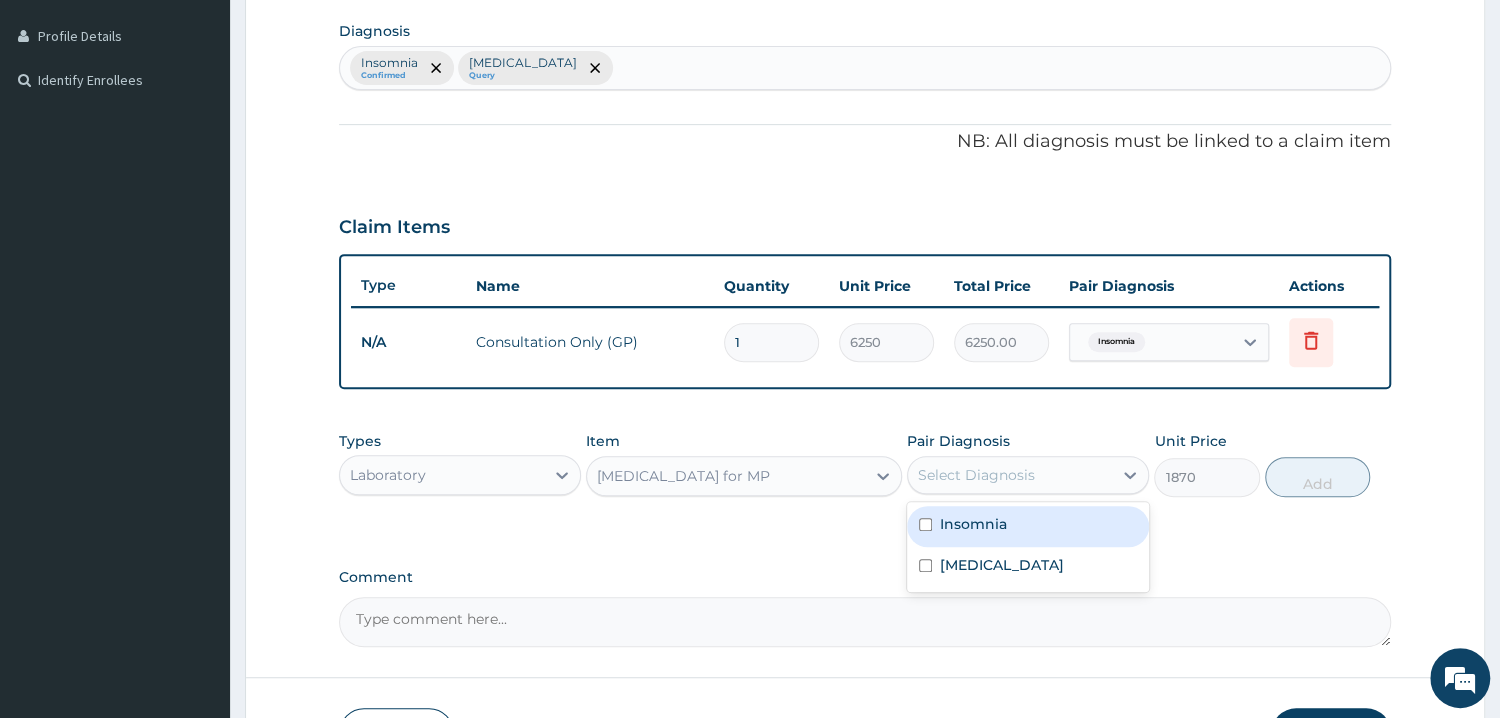 click on "Select Diagnosis" at bounding box center [976, 475] 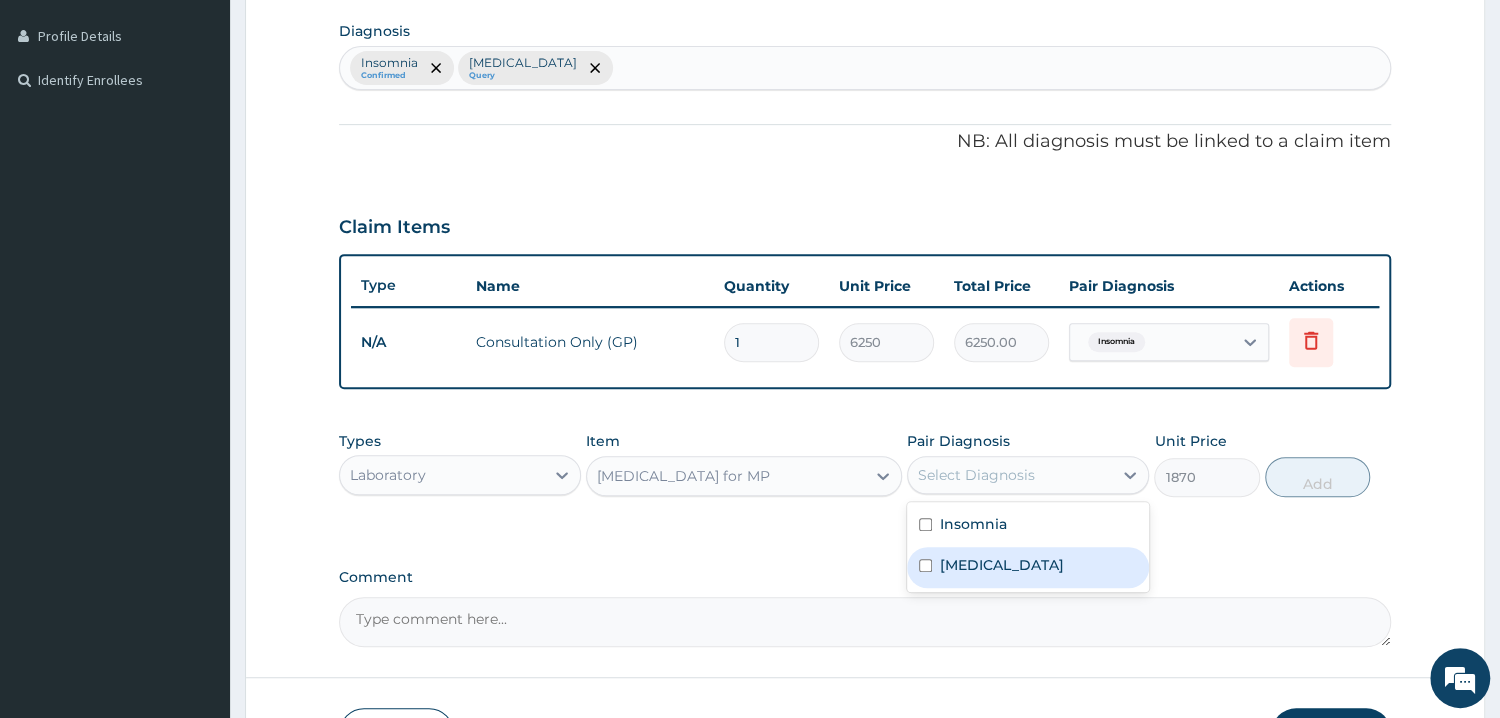 click on "[MEDICAL_DATA]" at bounding box center (1002, 565) 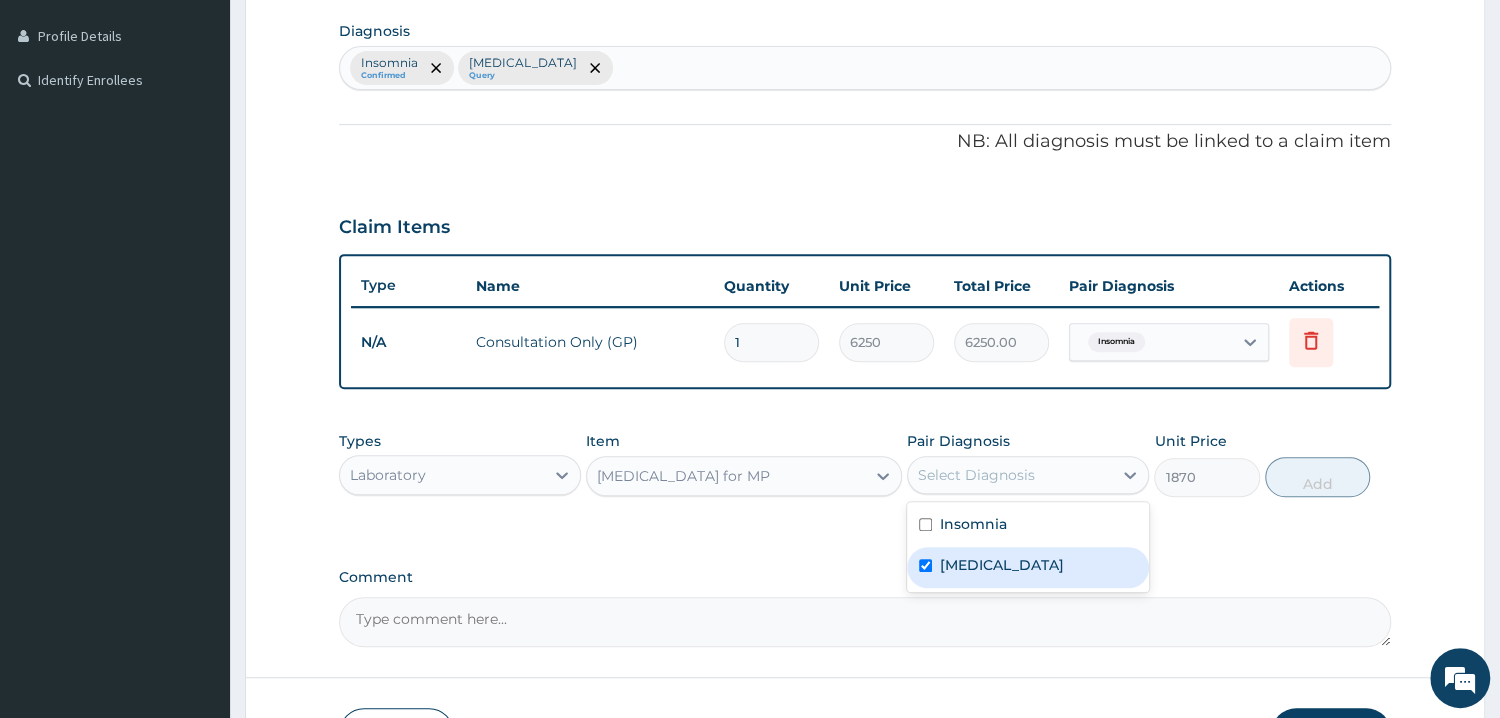 checkbox on "true" 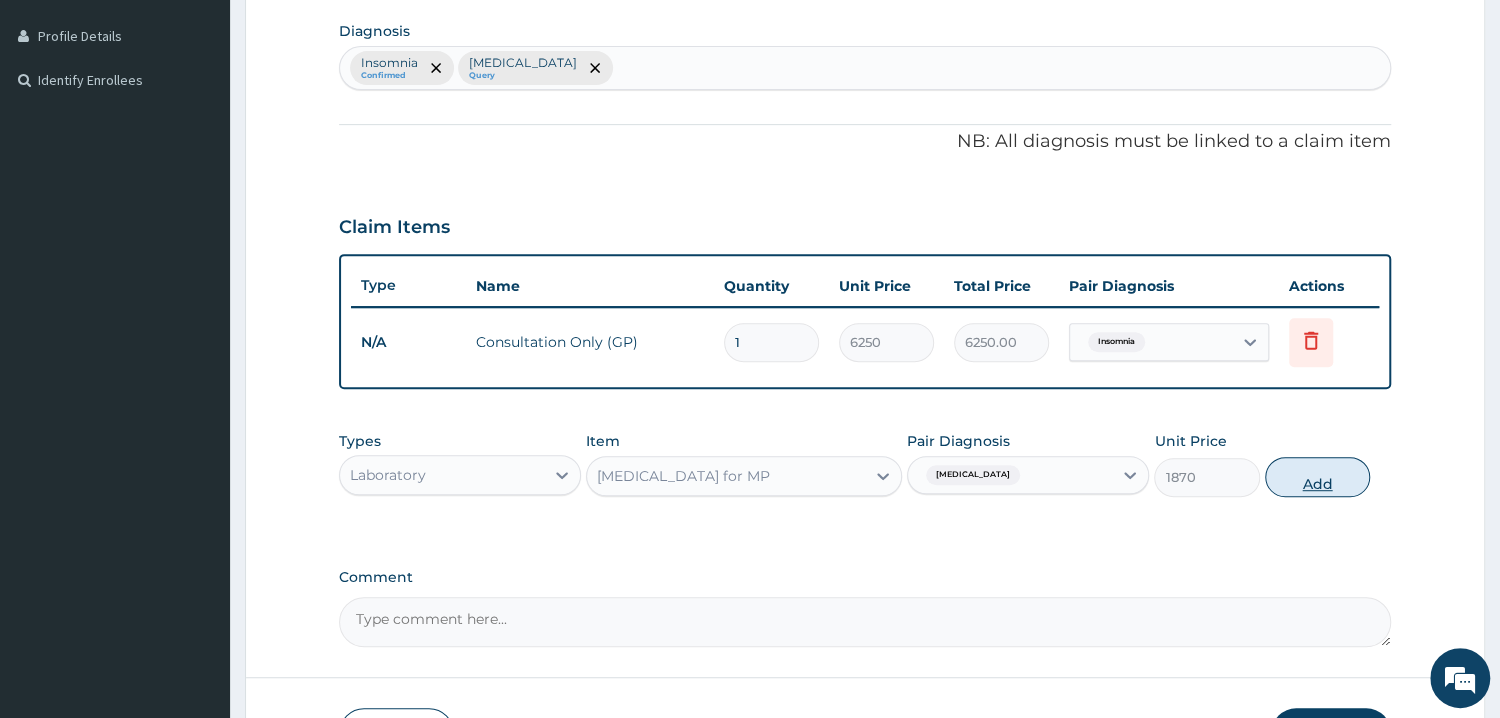 click on "Add" at bounding box center [1317, 477] 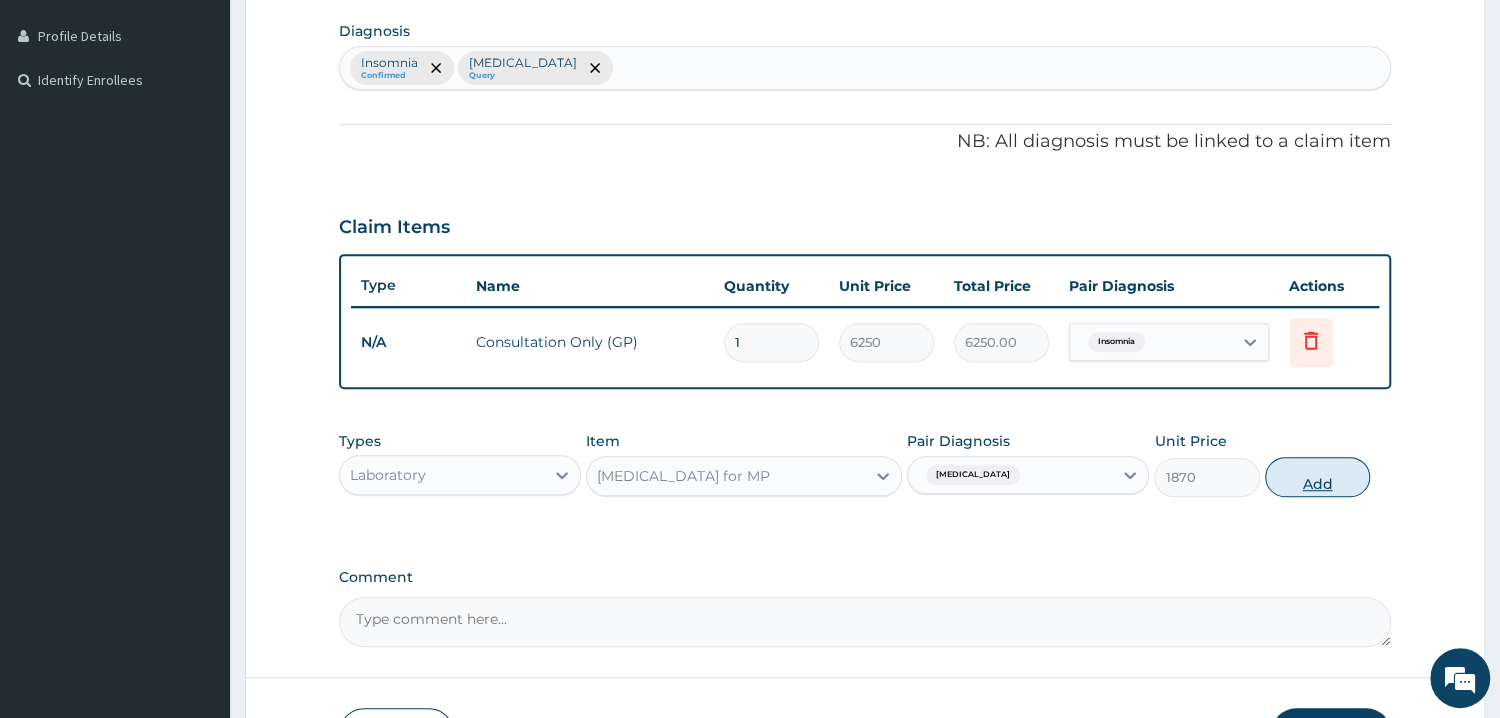 type on "0" 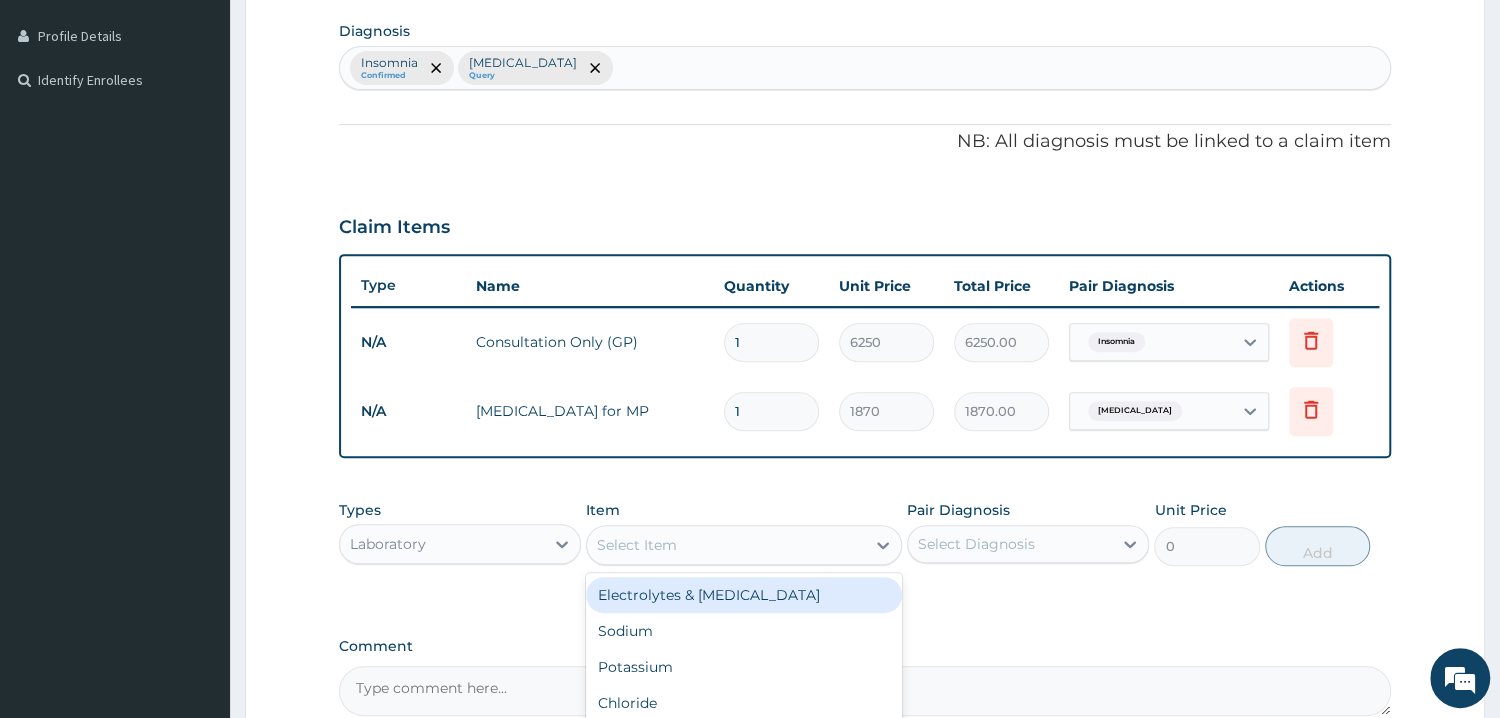click on "Select Item" at bounding box center [637, 545] 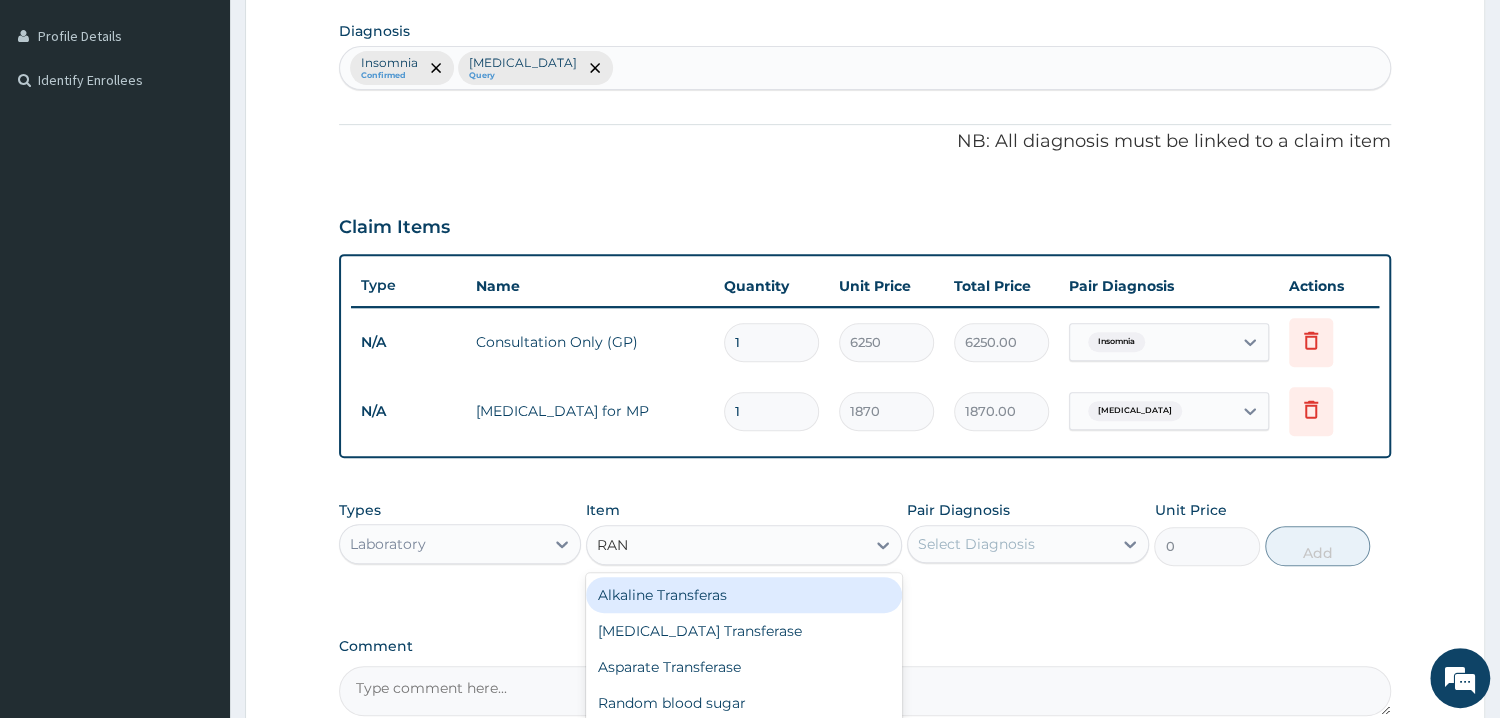 type on "RAND" 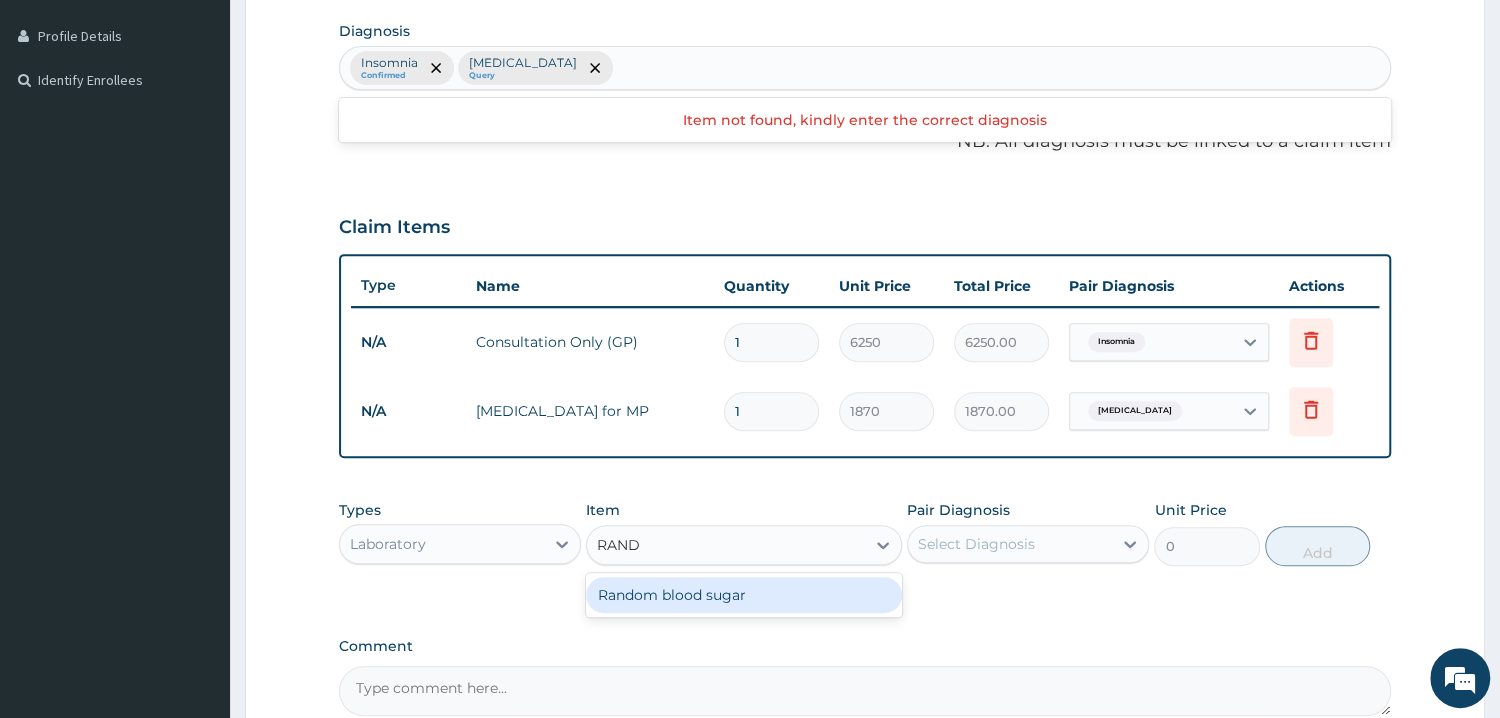 click on "Random blood sugar" at bounding box center [744, 595] 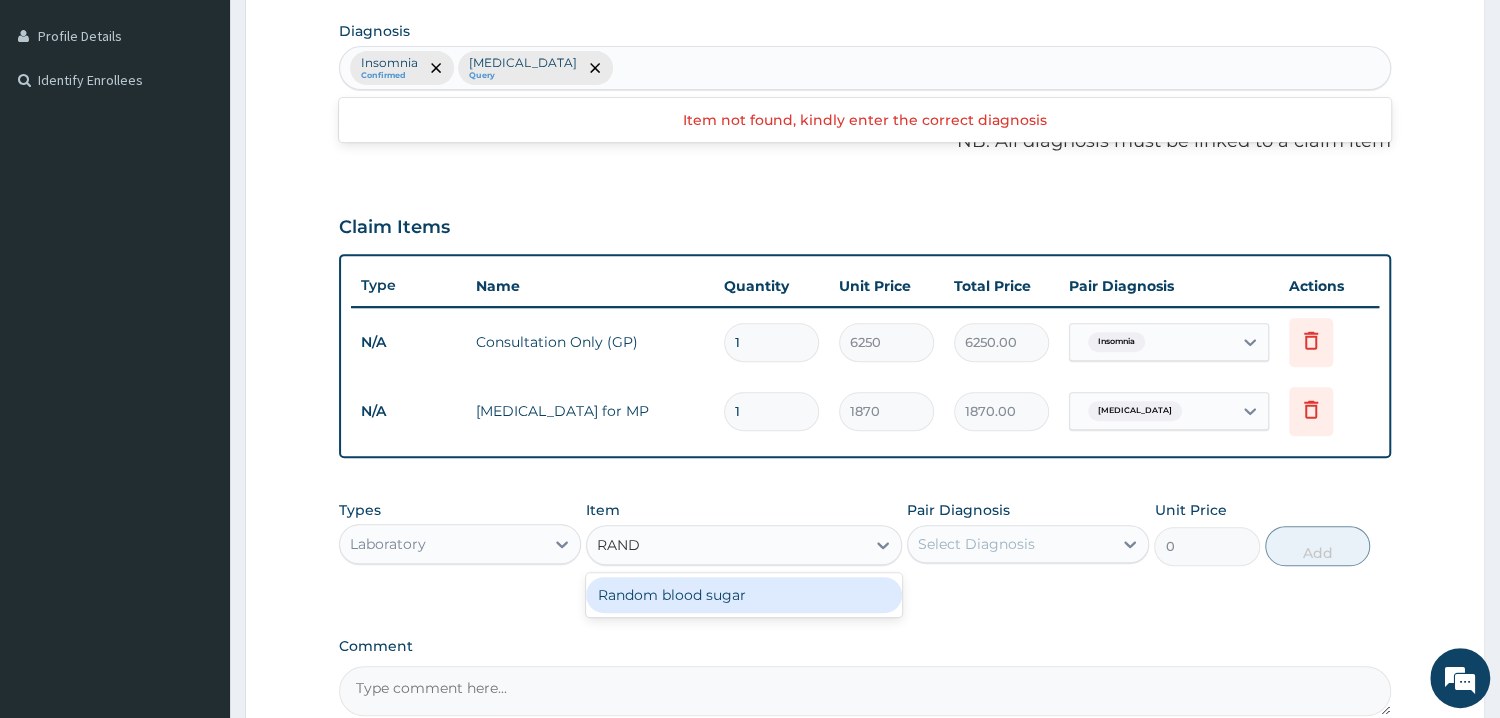 type 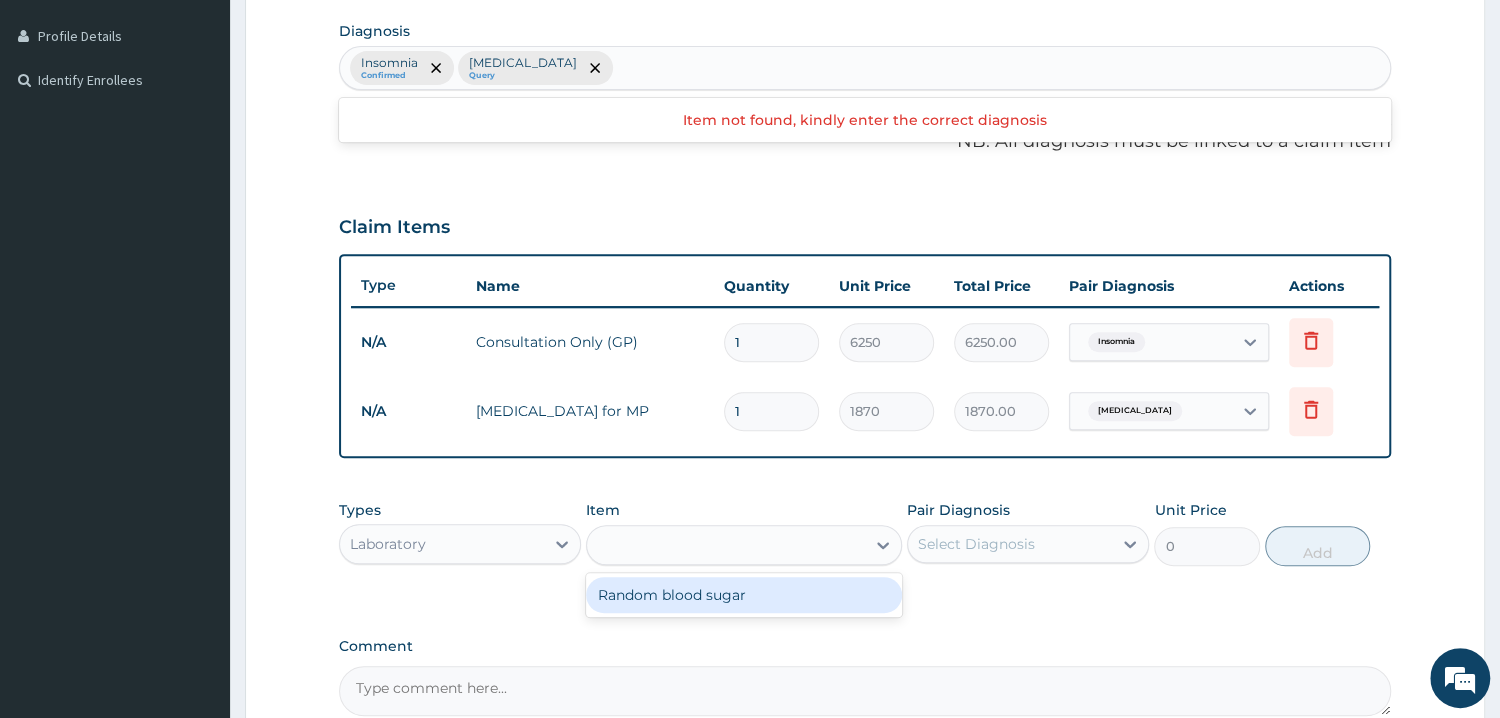type on "2337.5" 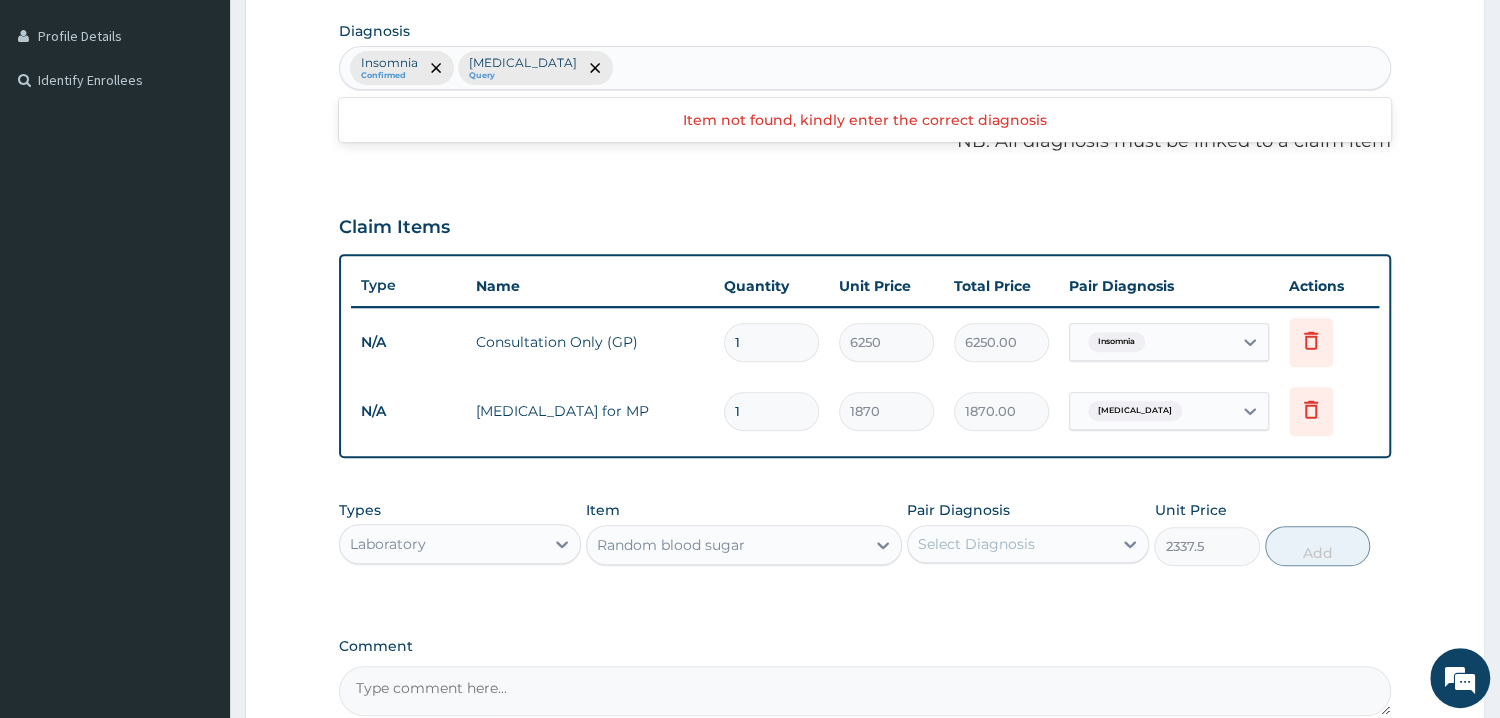 click on "Select Diagnosis" at bounding box center (1010, 544) 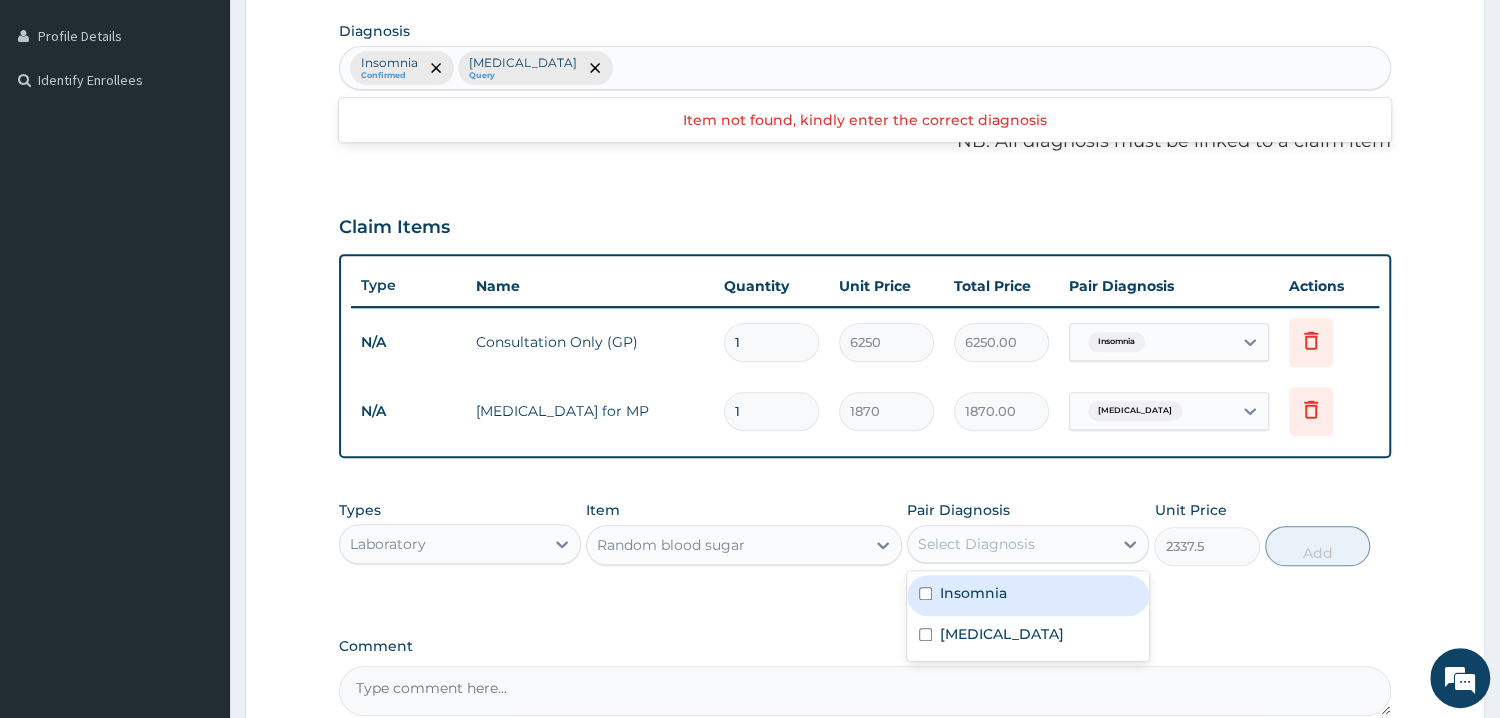click on "Insomnia" at bounding box center (1028, 595) 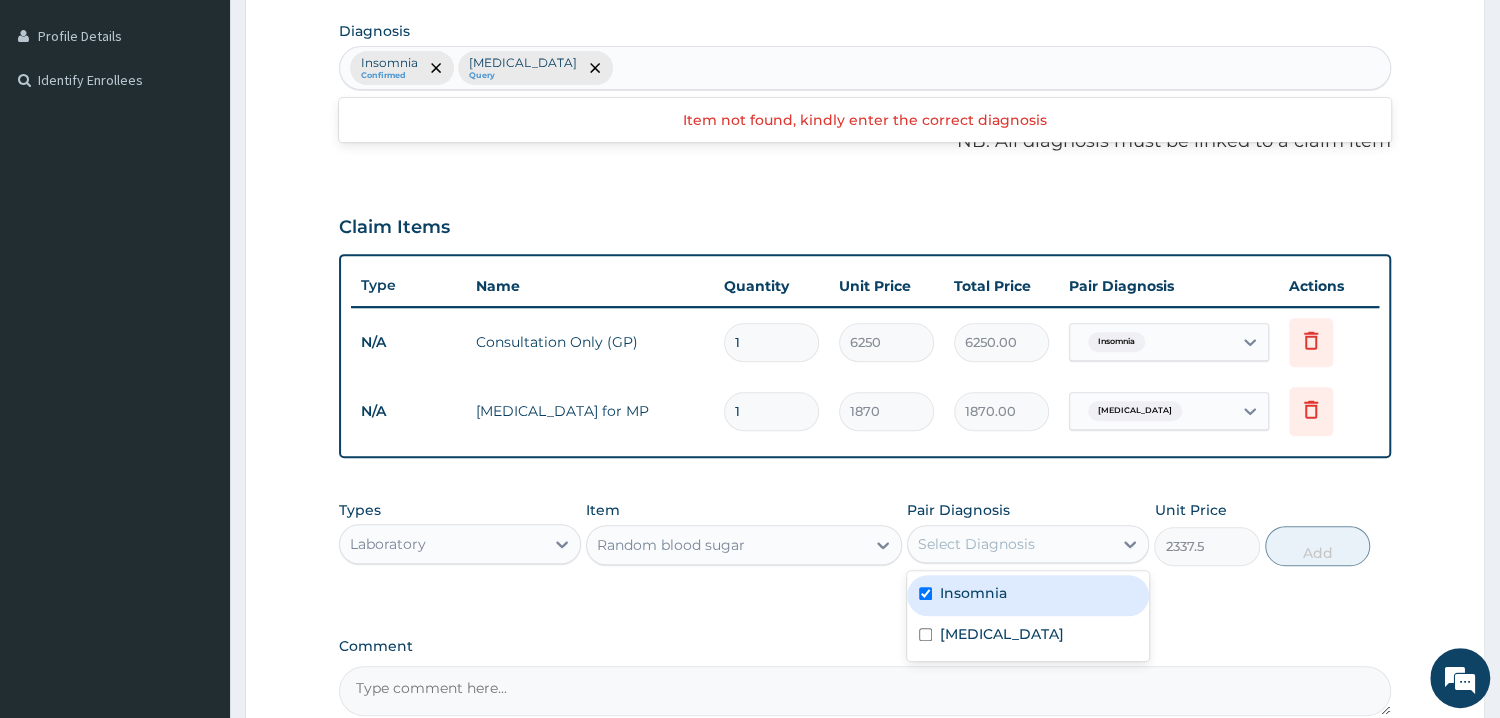 checkbox on "true" 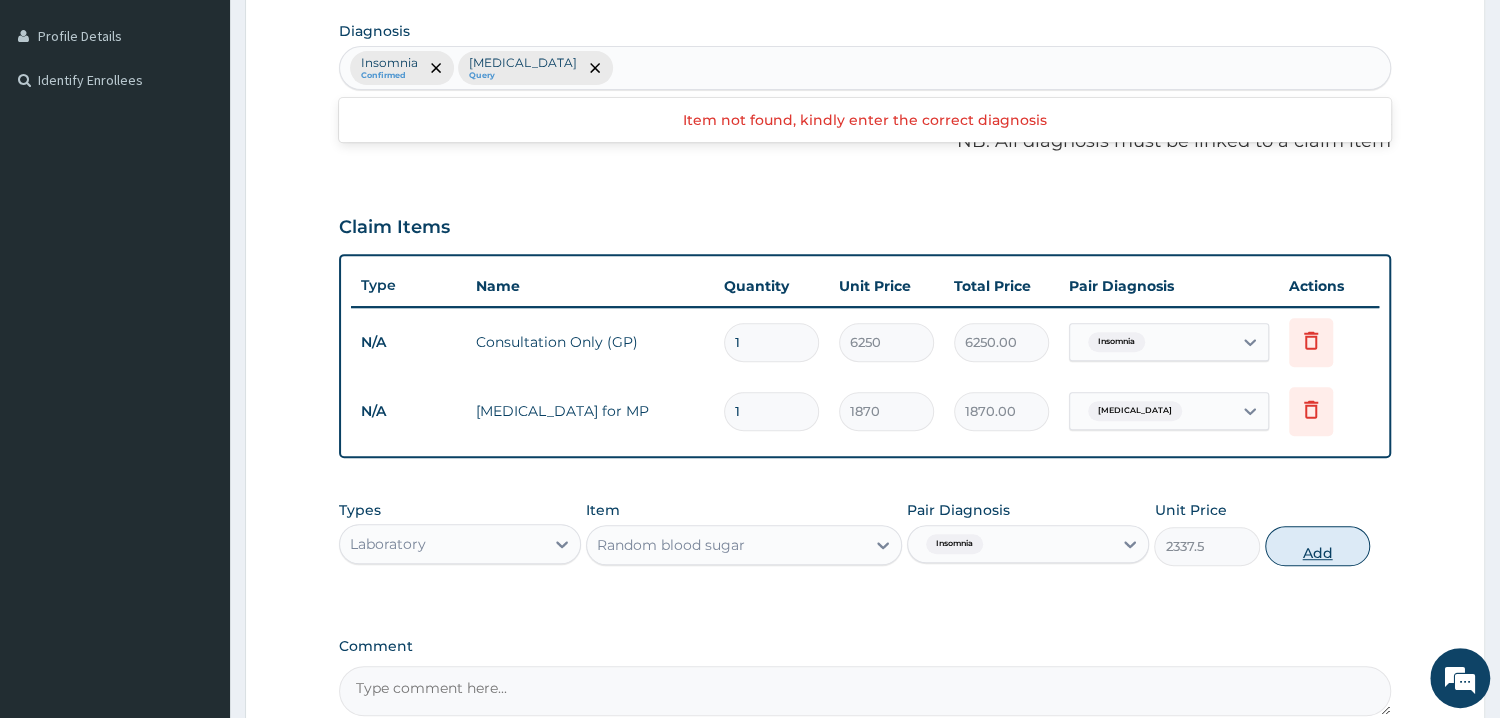 click on "Add" at bounding box center (1317, 546) 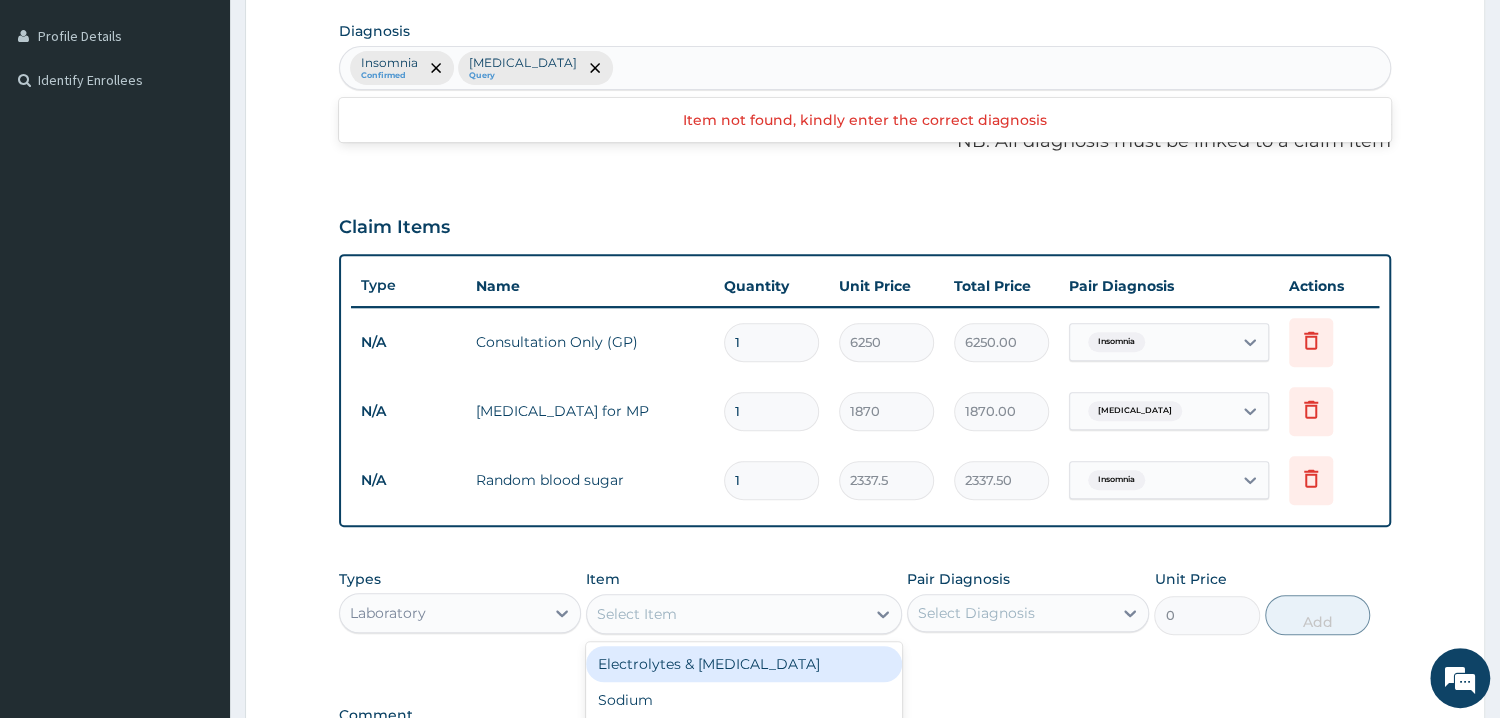 click on "Select Item" at bounding box center (726, 614) 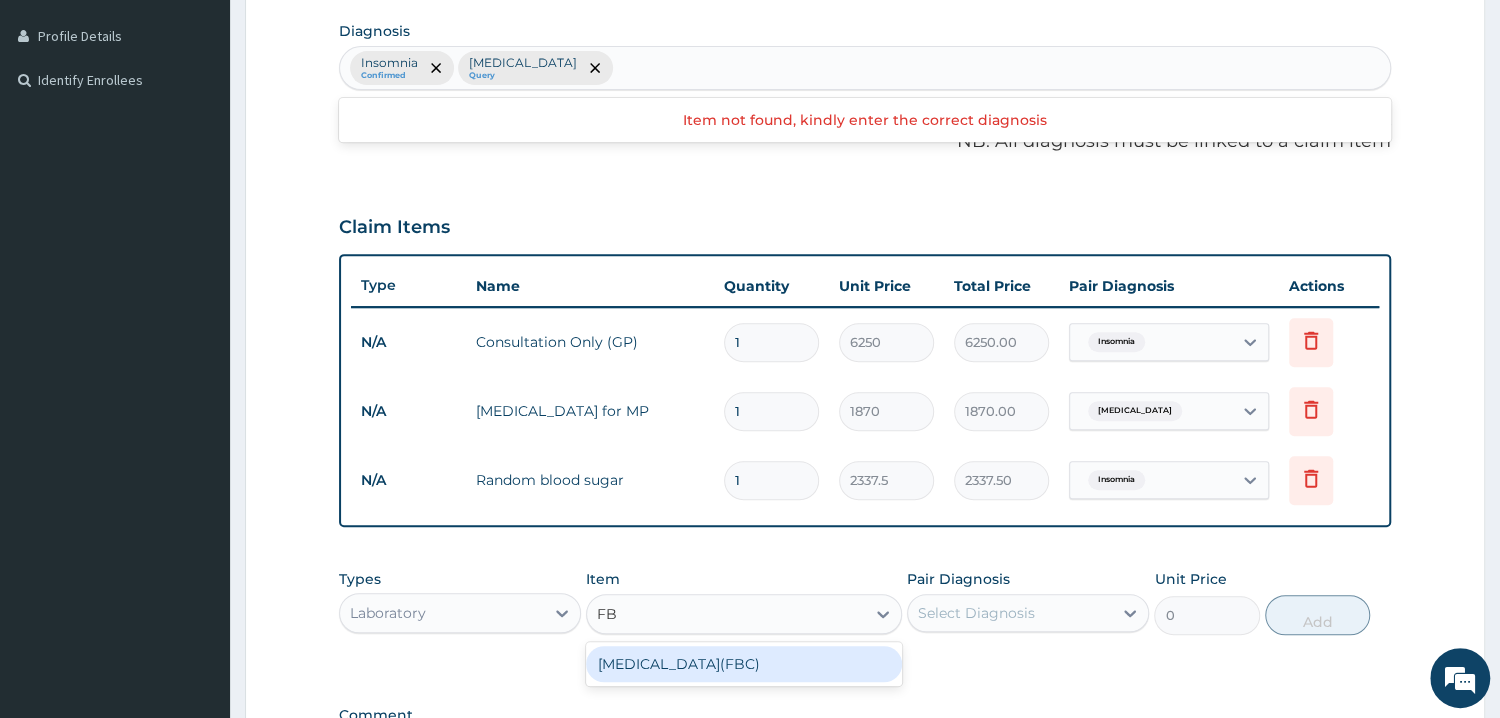 type on "FBC" 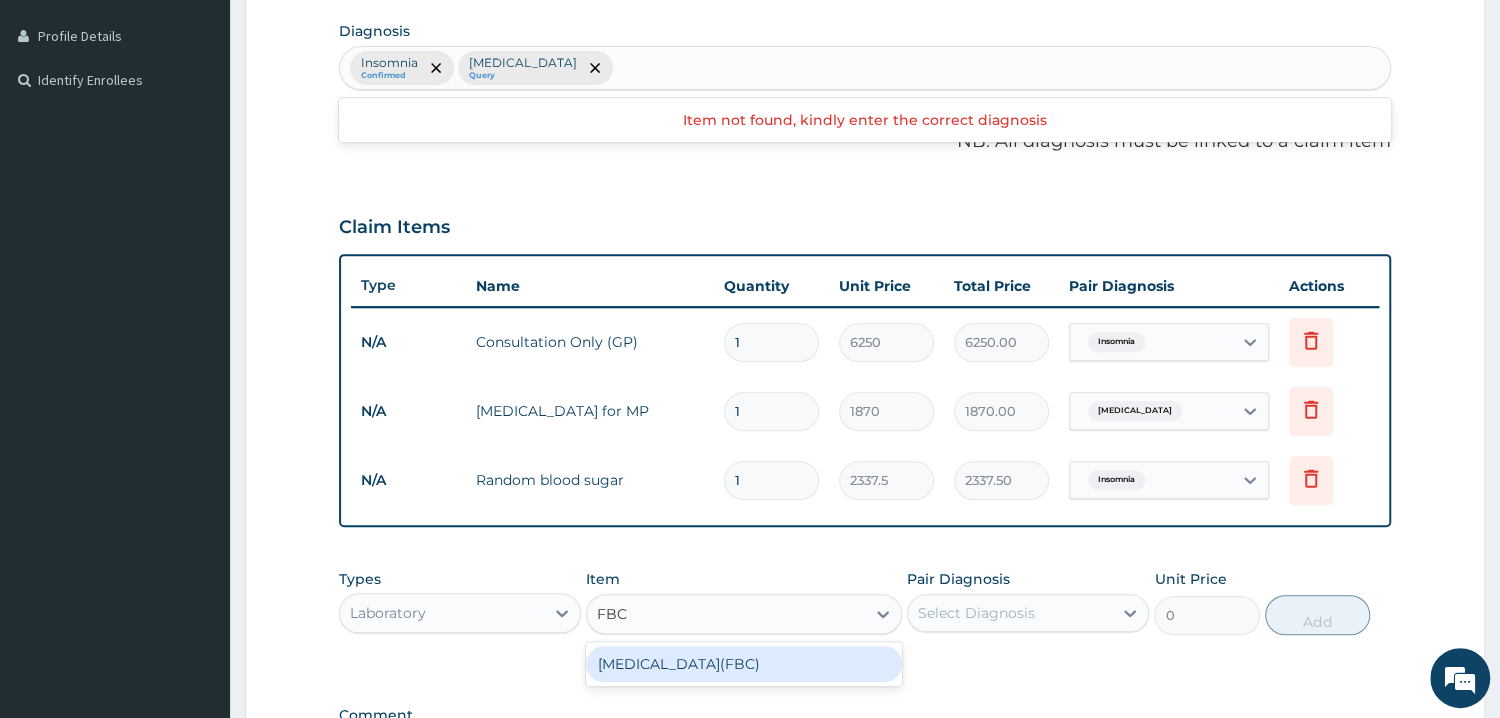 click on "[MEDICAL_DATA](FBC)" at bounding box center [744, 664] 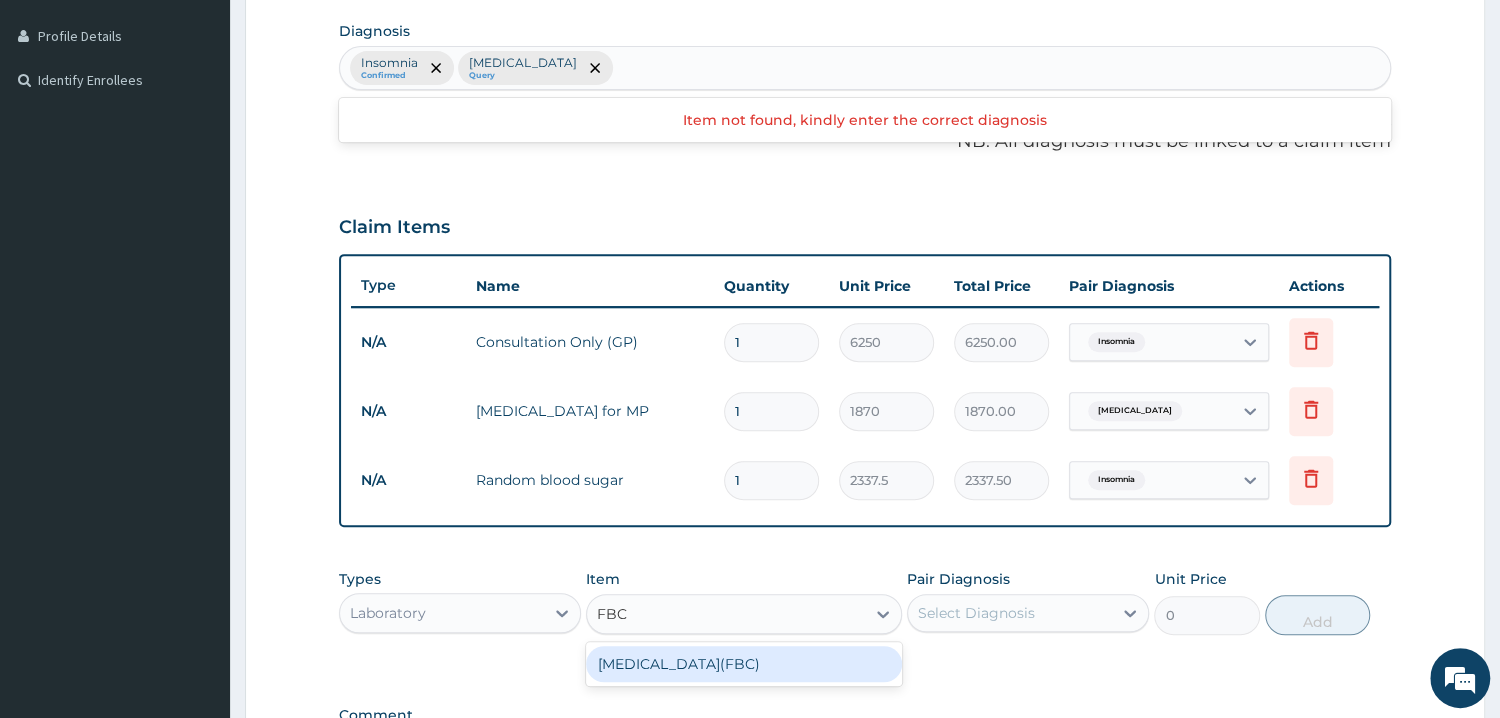 type 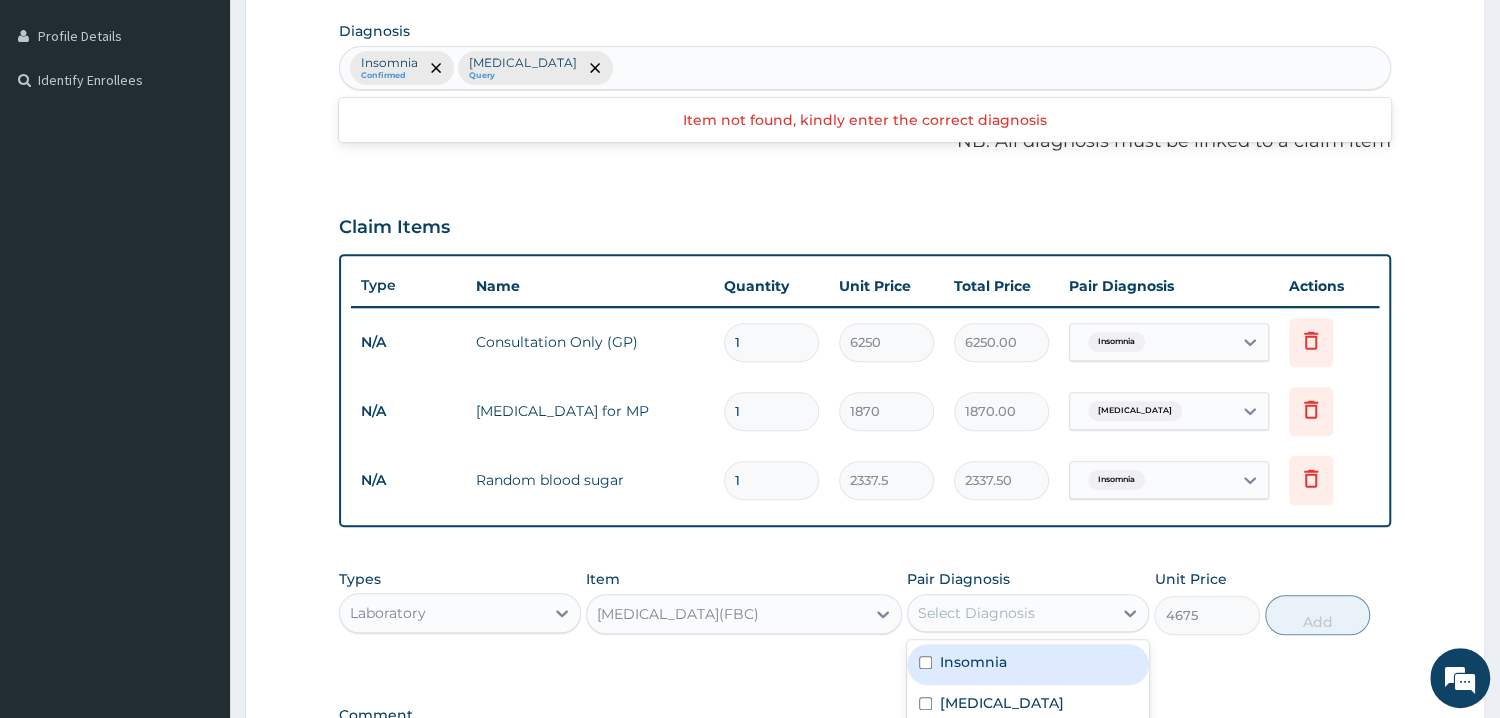 click on "Select Diagnosis" at bounding box center [1010, 613] 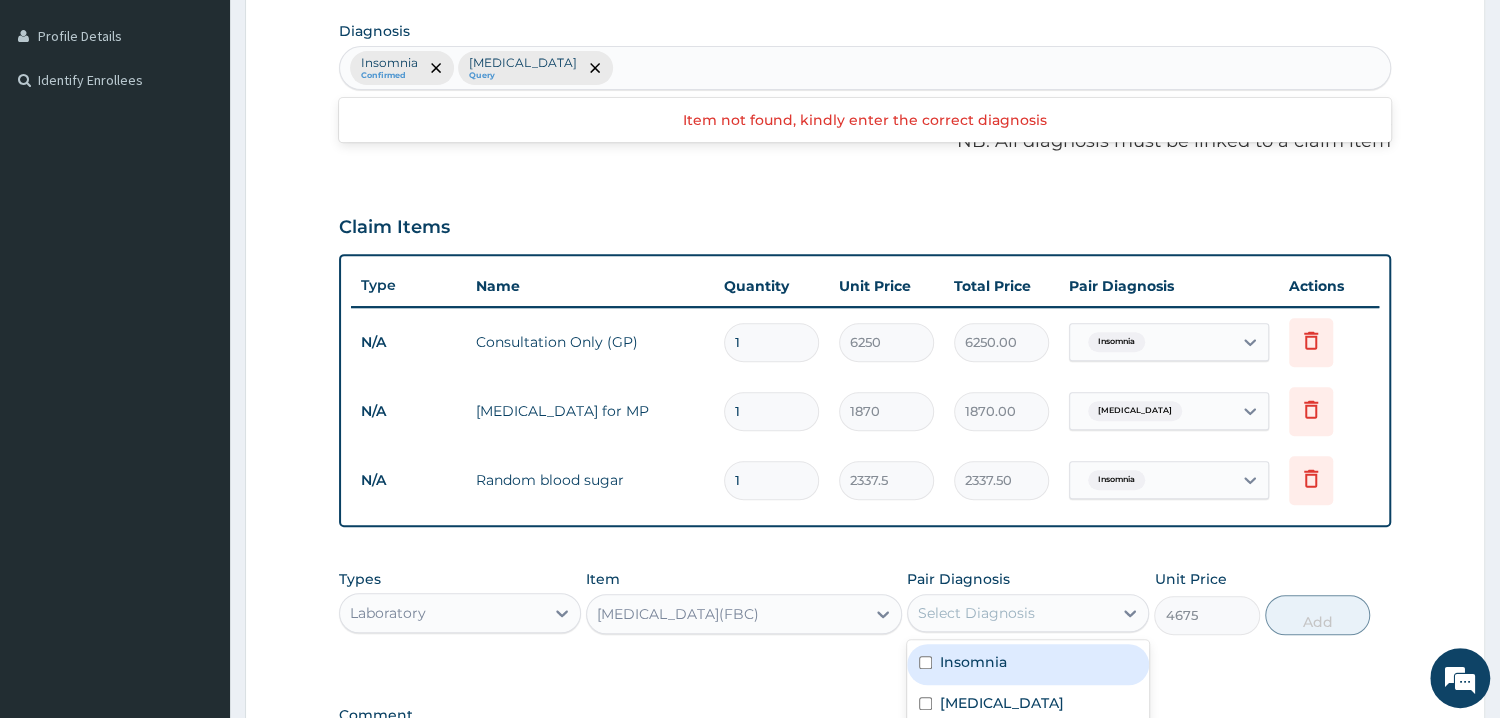 click on "Insomnia" at bounding box center [1028, 664] 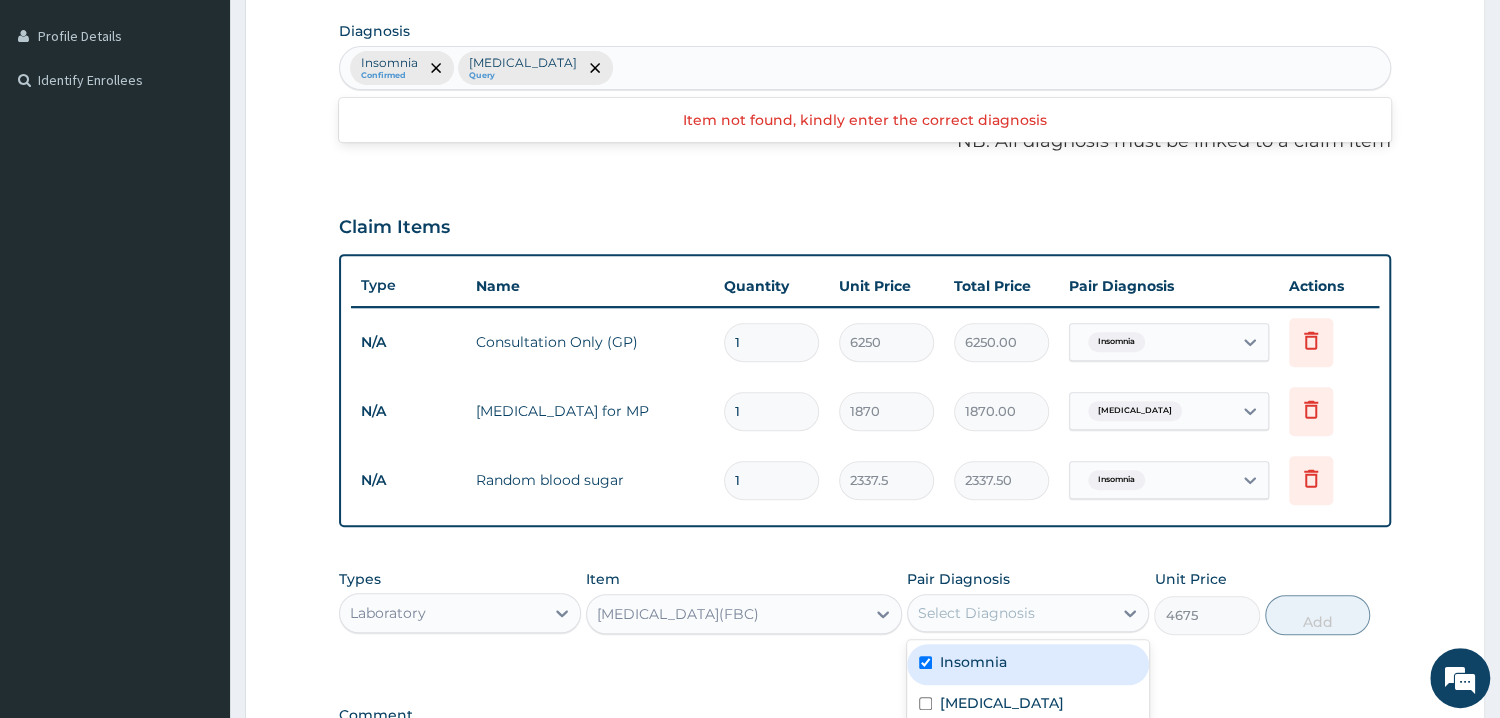 checkbox on "true" 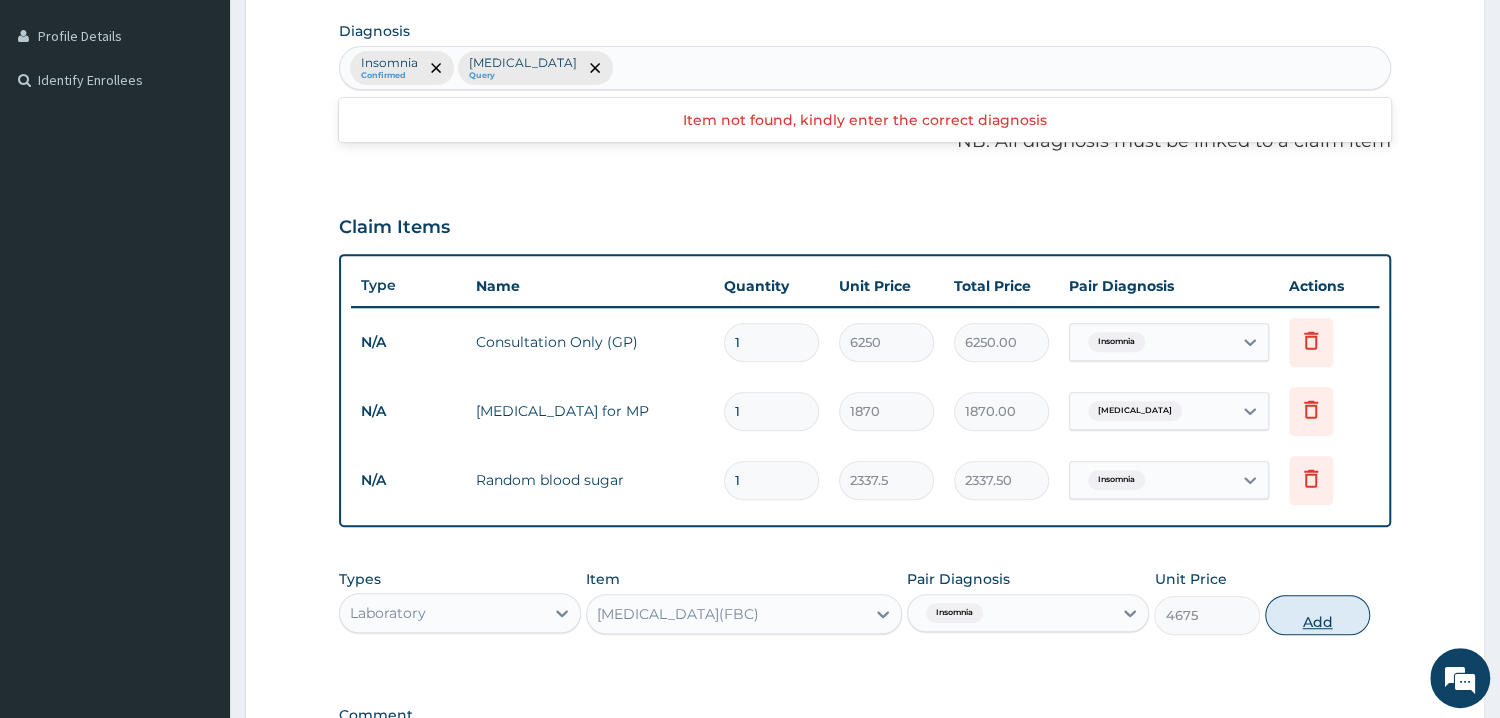 click on "Add" at bounding box center (1317, 615) 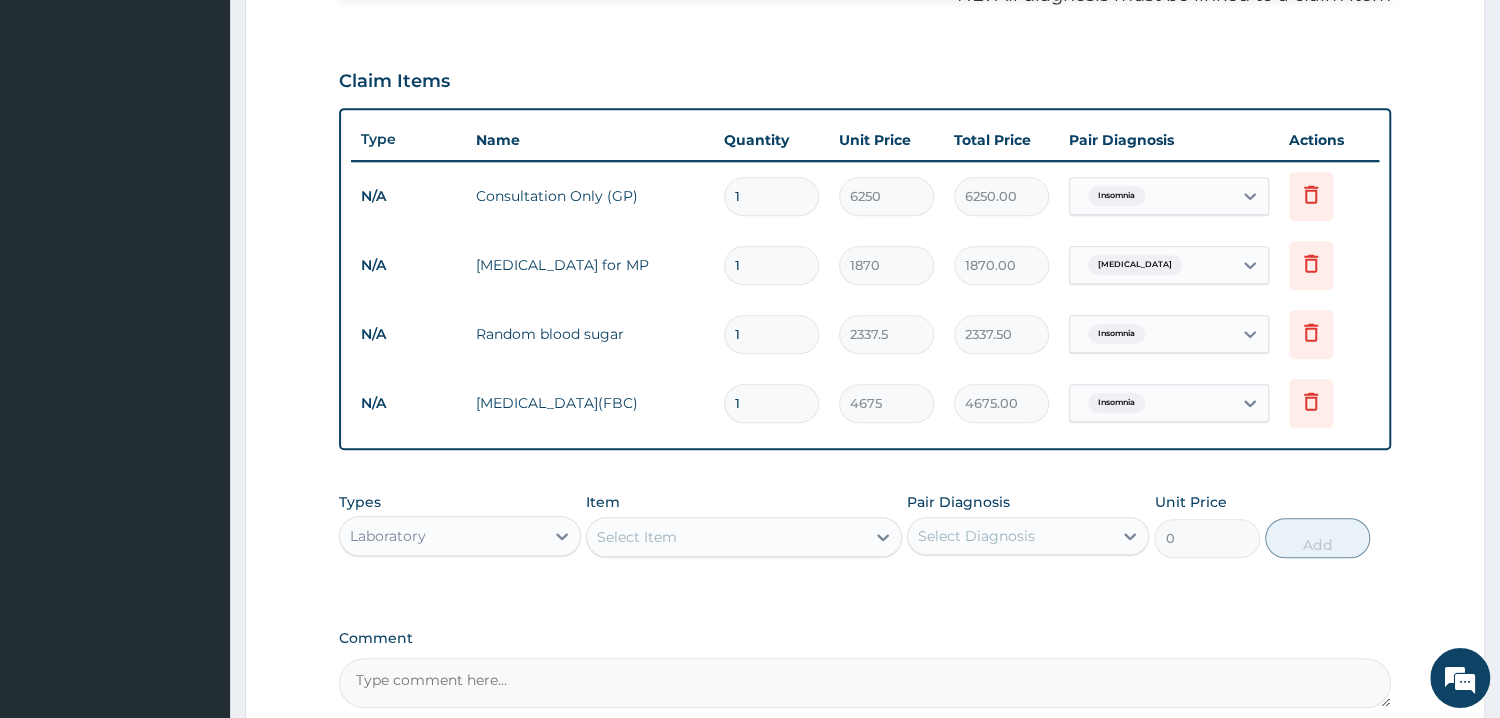 scroll, scrollTop: 704, scrollLeft: 0, axis: vertical 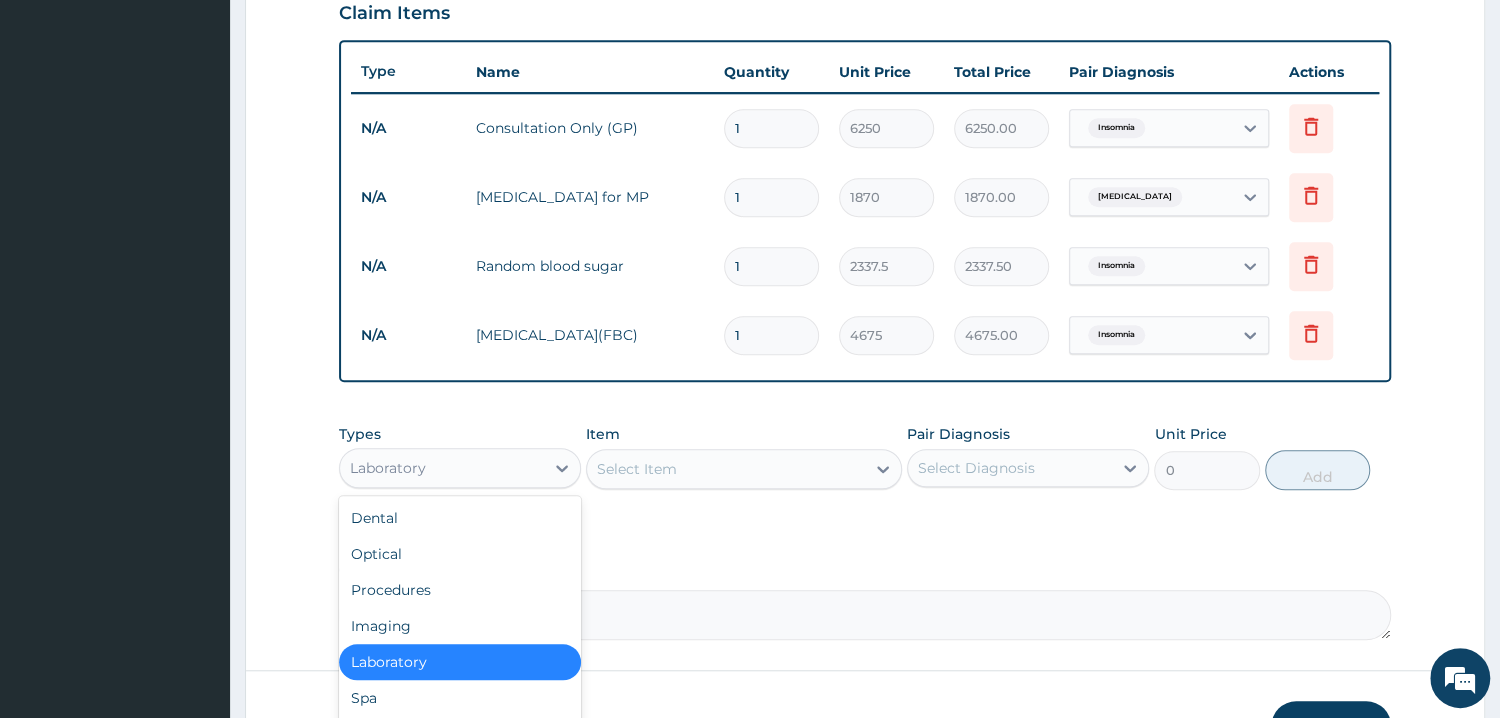 click on "Laboratory" at bounding box center (442, 468) 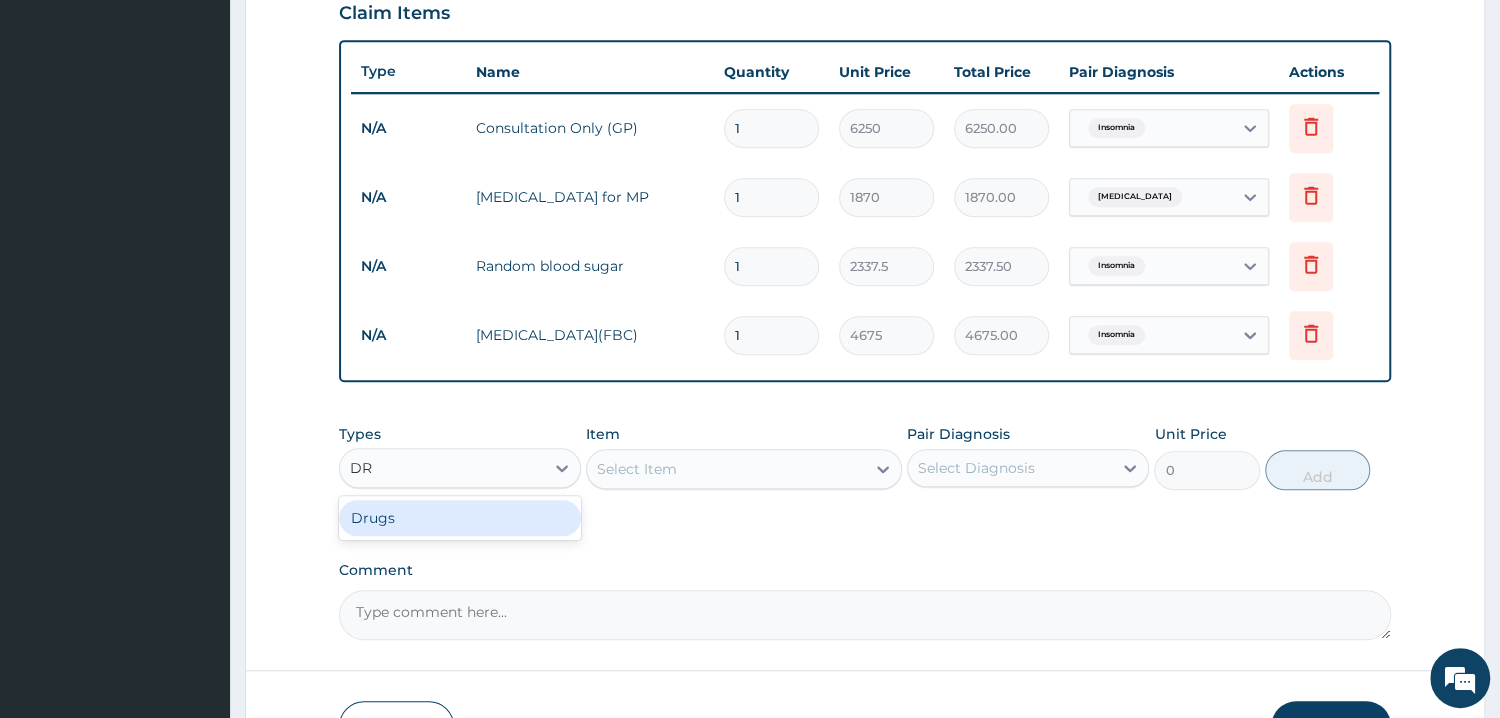 type on "DRU" 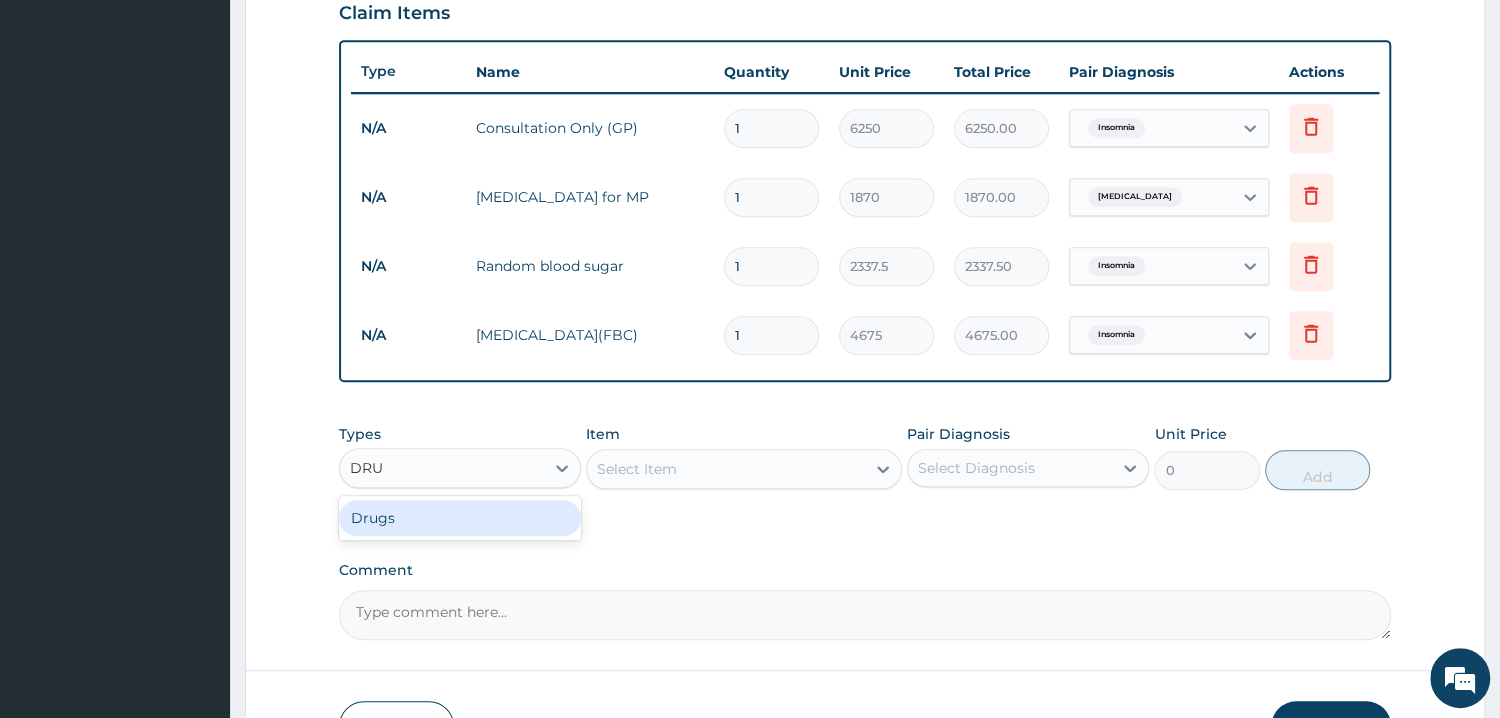 click on "Drugs" at bounding box center (460, 518) 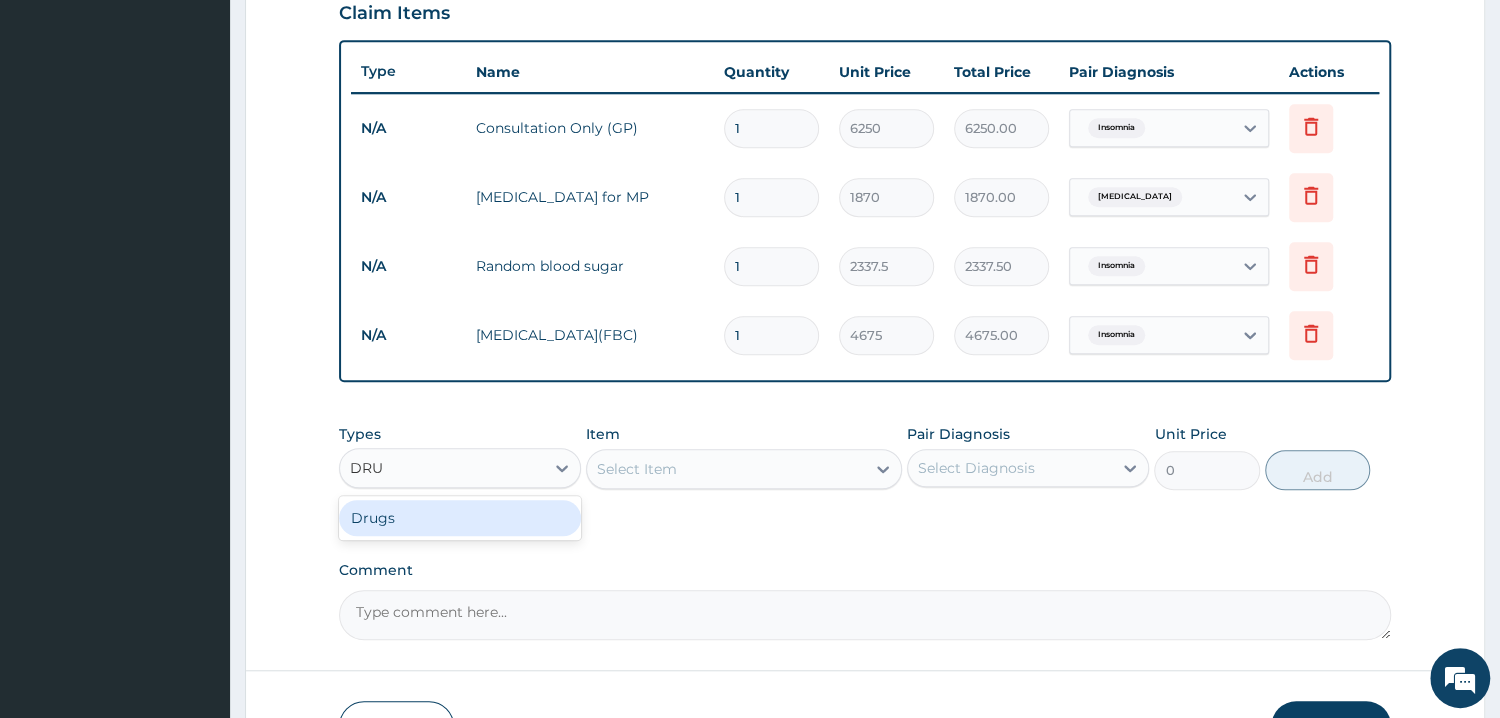 type 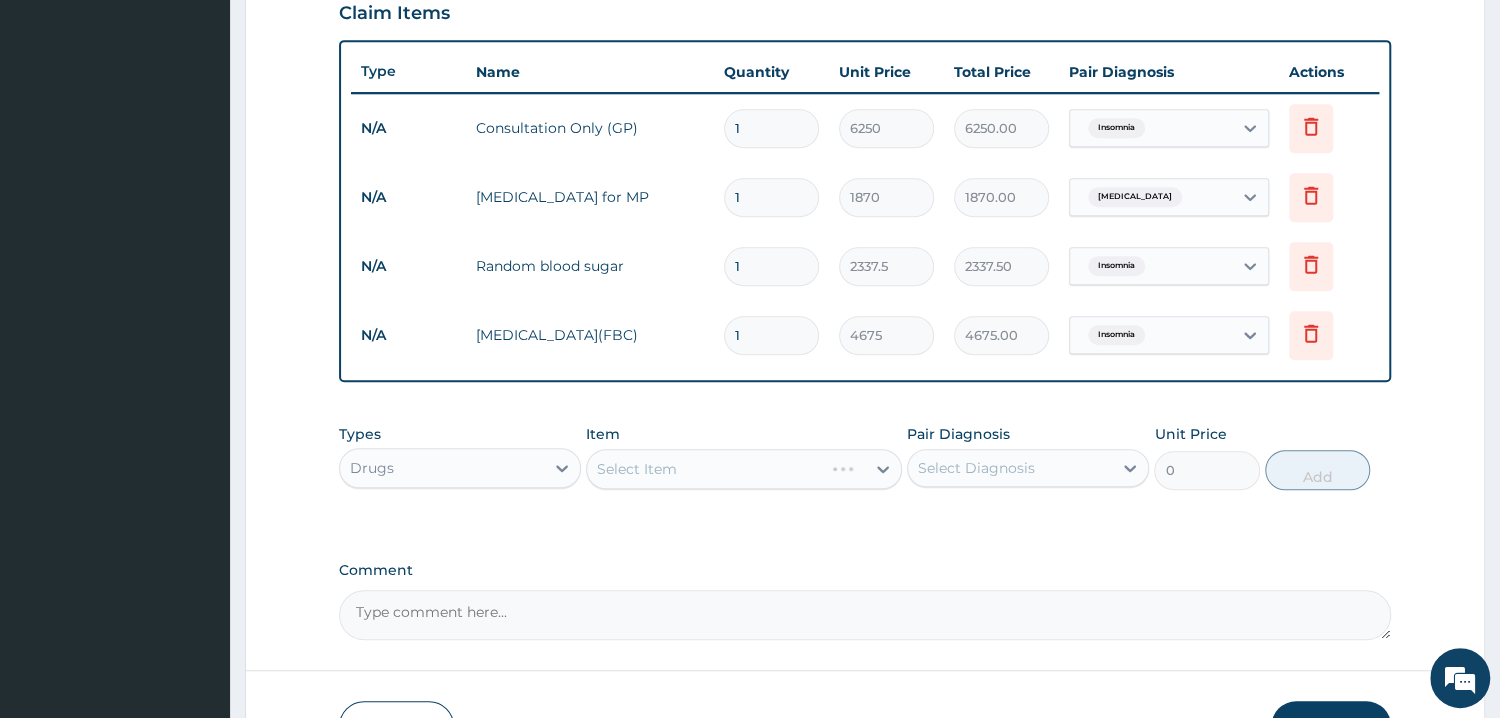 click on "Select Item" at bounding box center (744, 469) 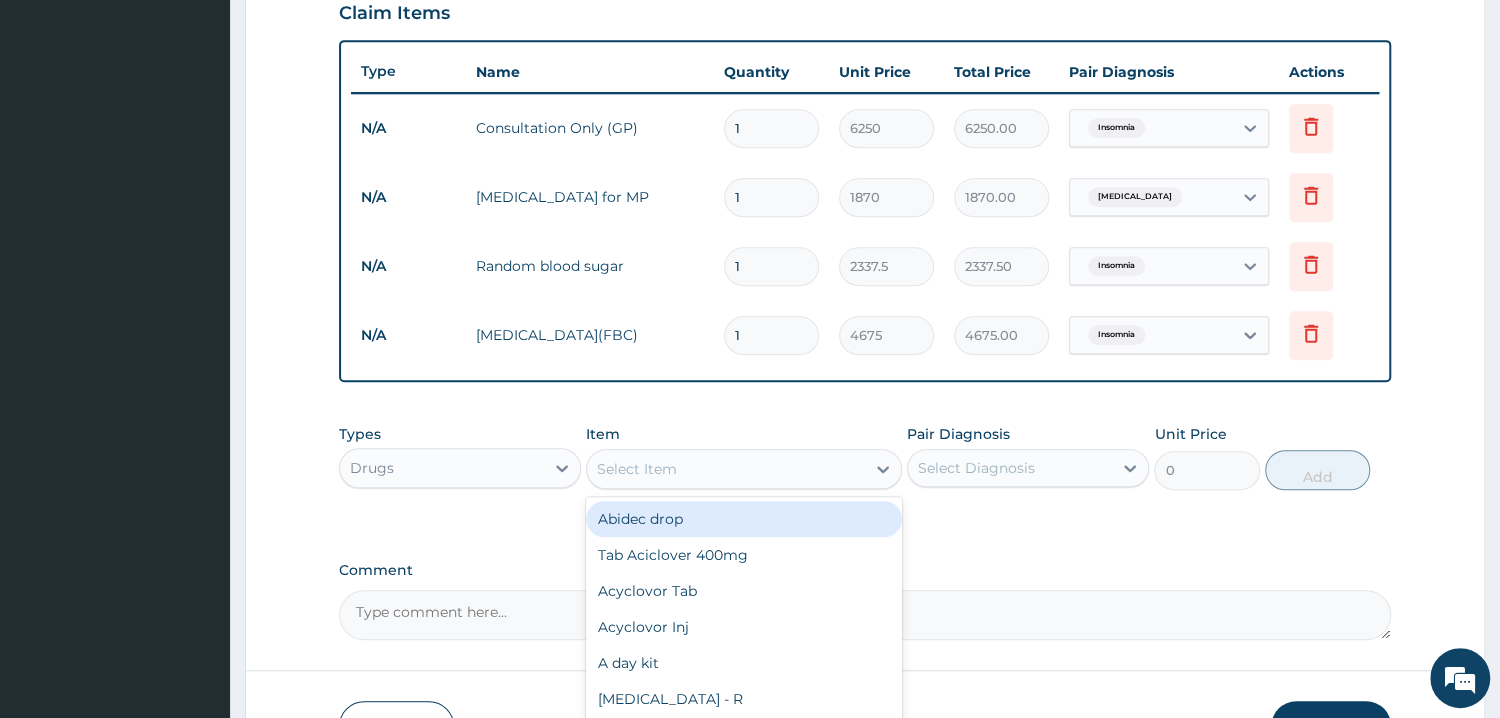 click on "Select Item" at bounding box center [726, 469] 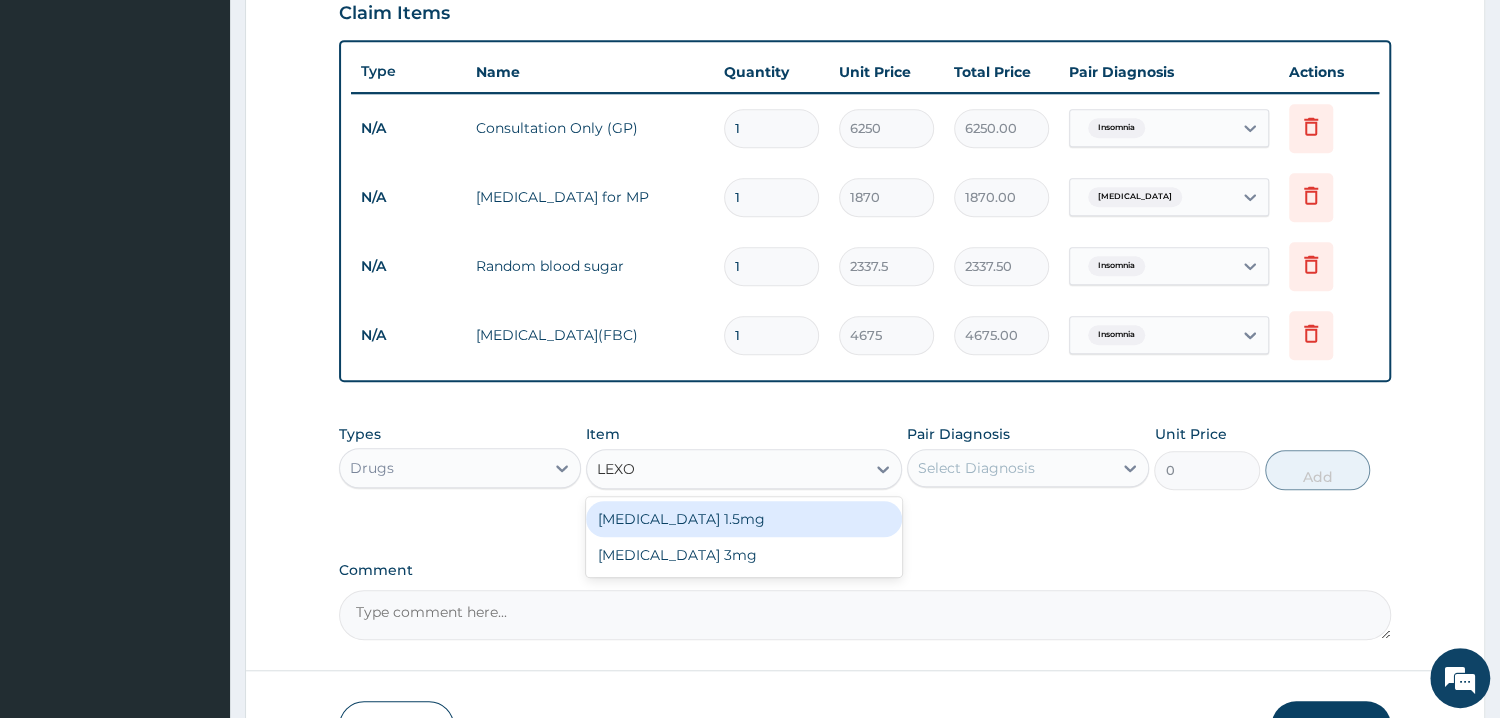 type on "LEXOT" 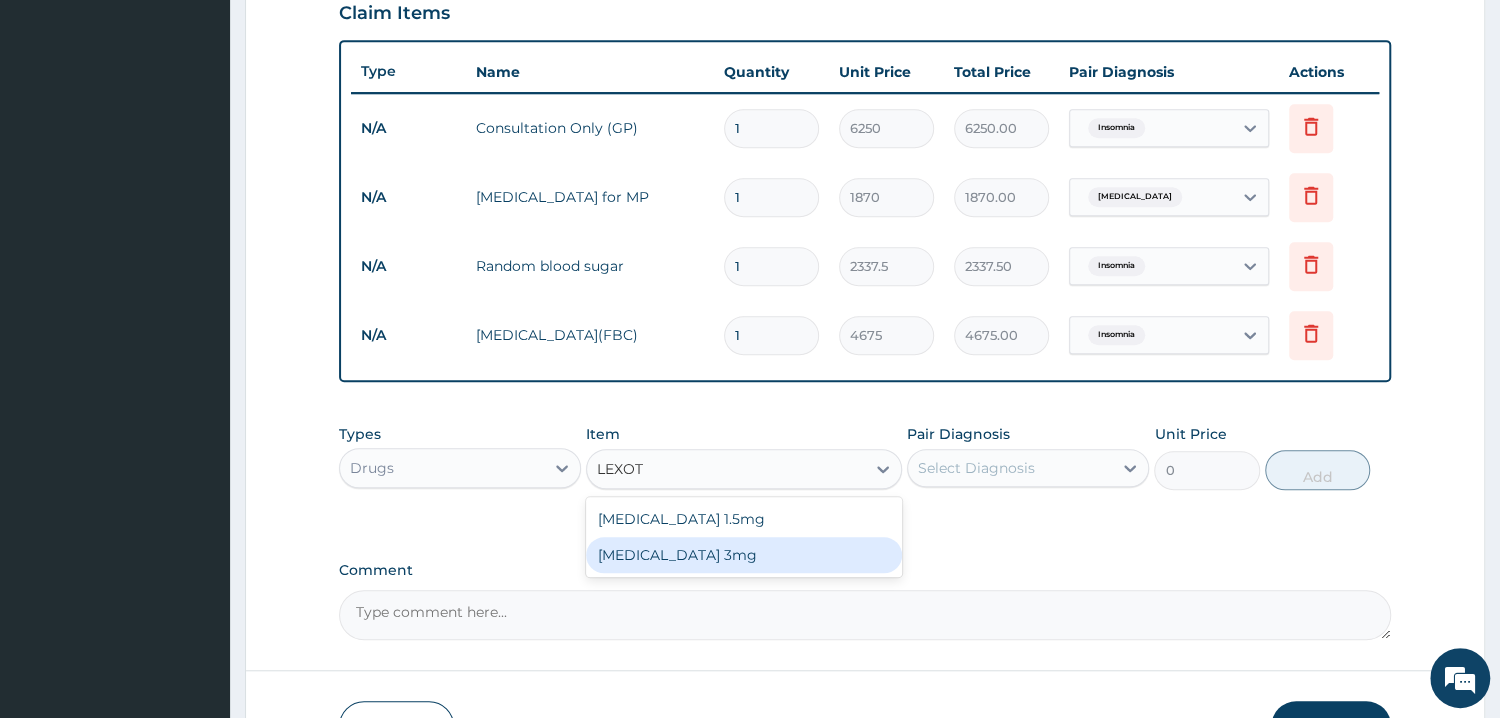 click on "[MEDICAL_DATA] 3mg" at bounding box center [744, 555] 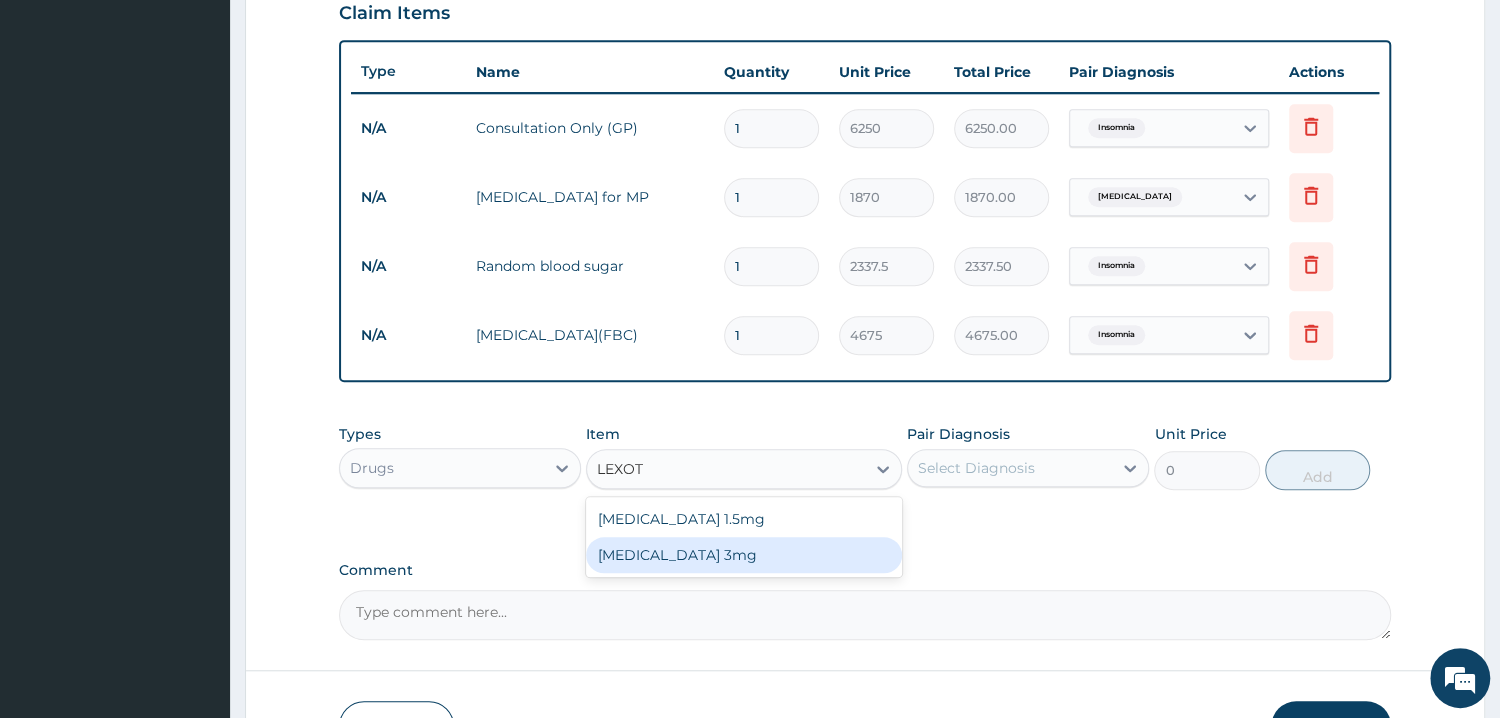 type 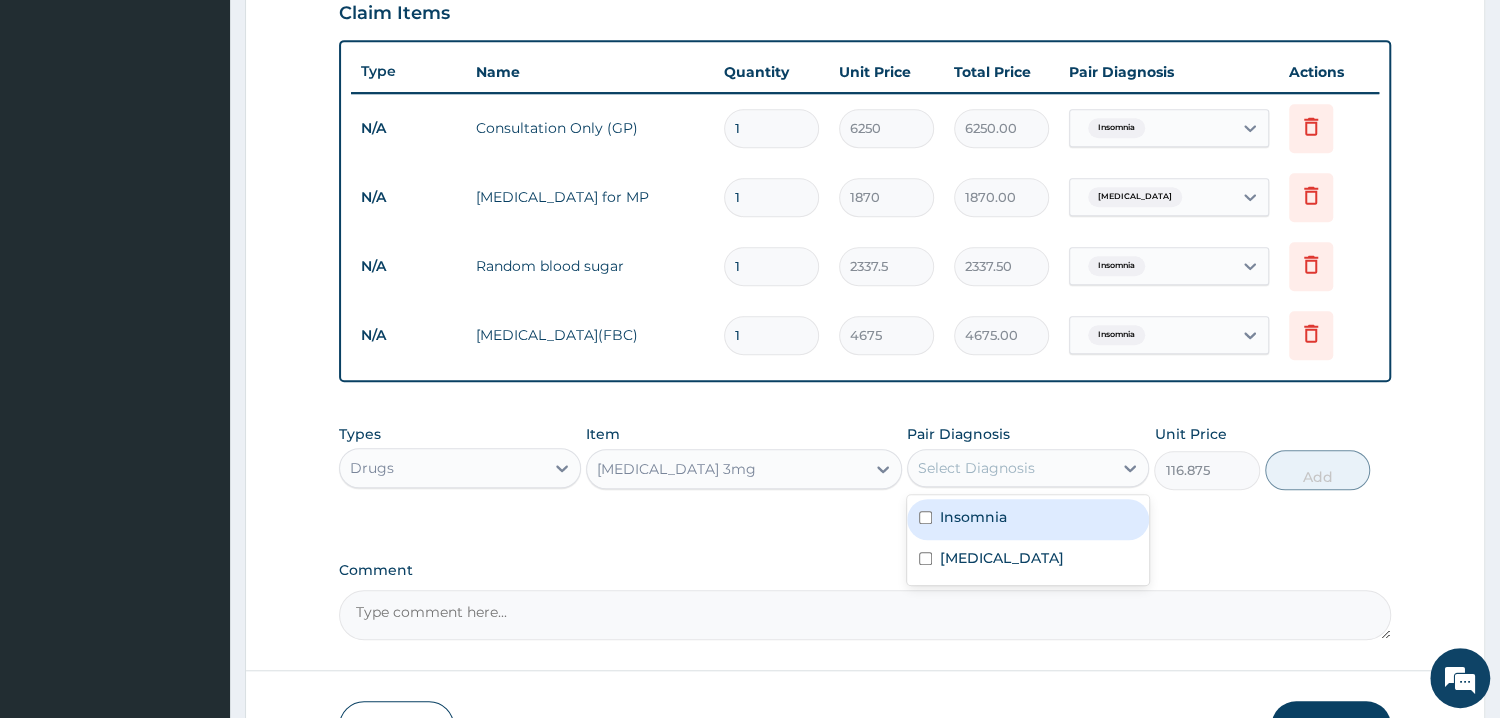 click on "Select Diagnosis" at bounding box center [1010, 468] 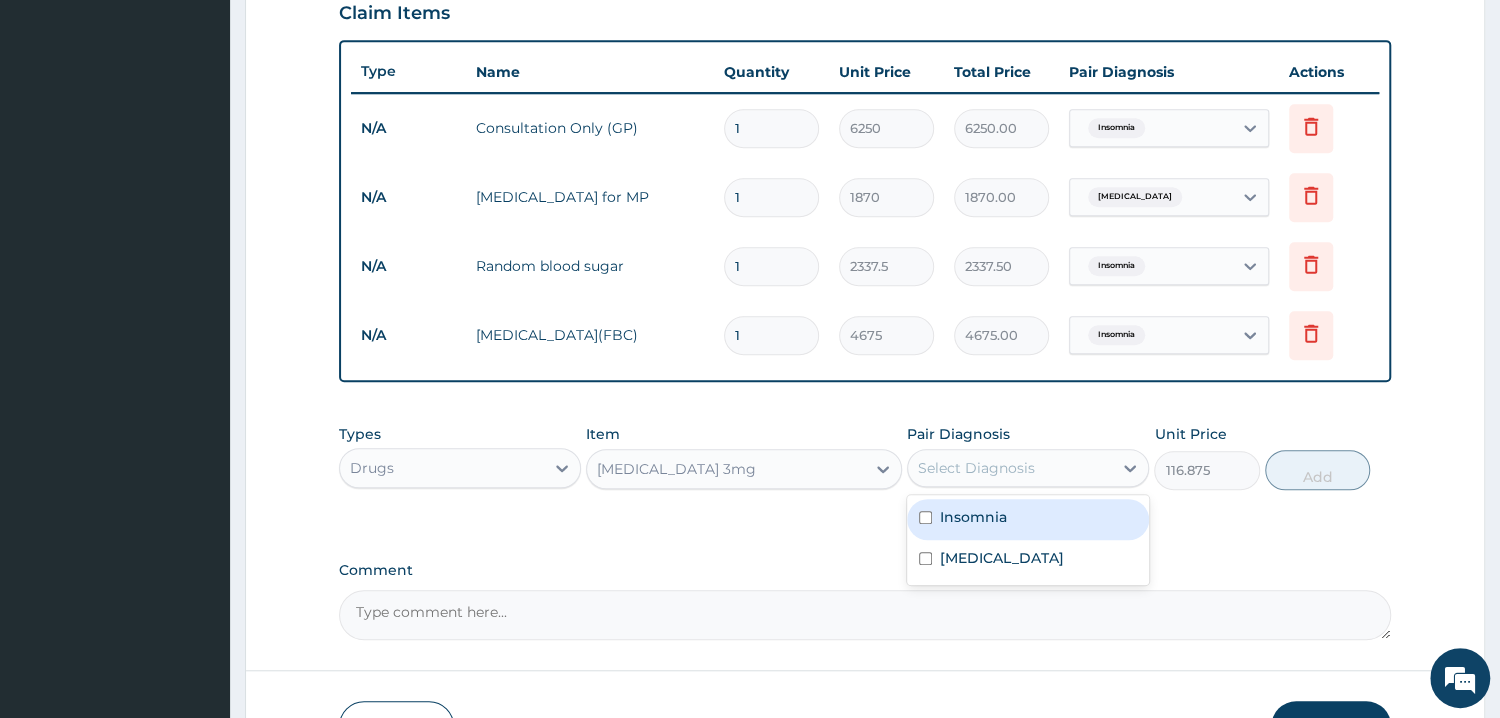 click on "Insomnia" at bounding box center (973, 517) 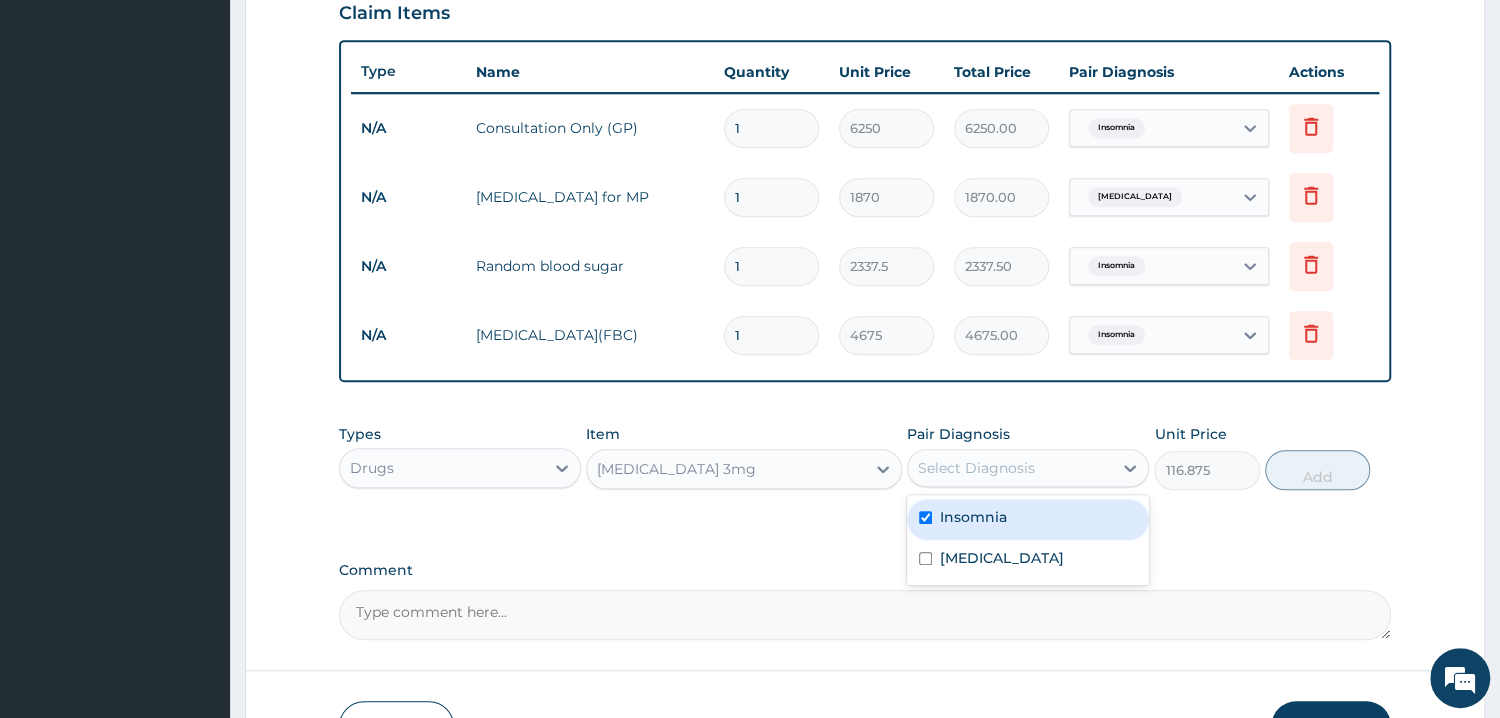 checkbox on "true" 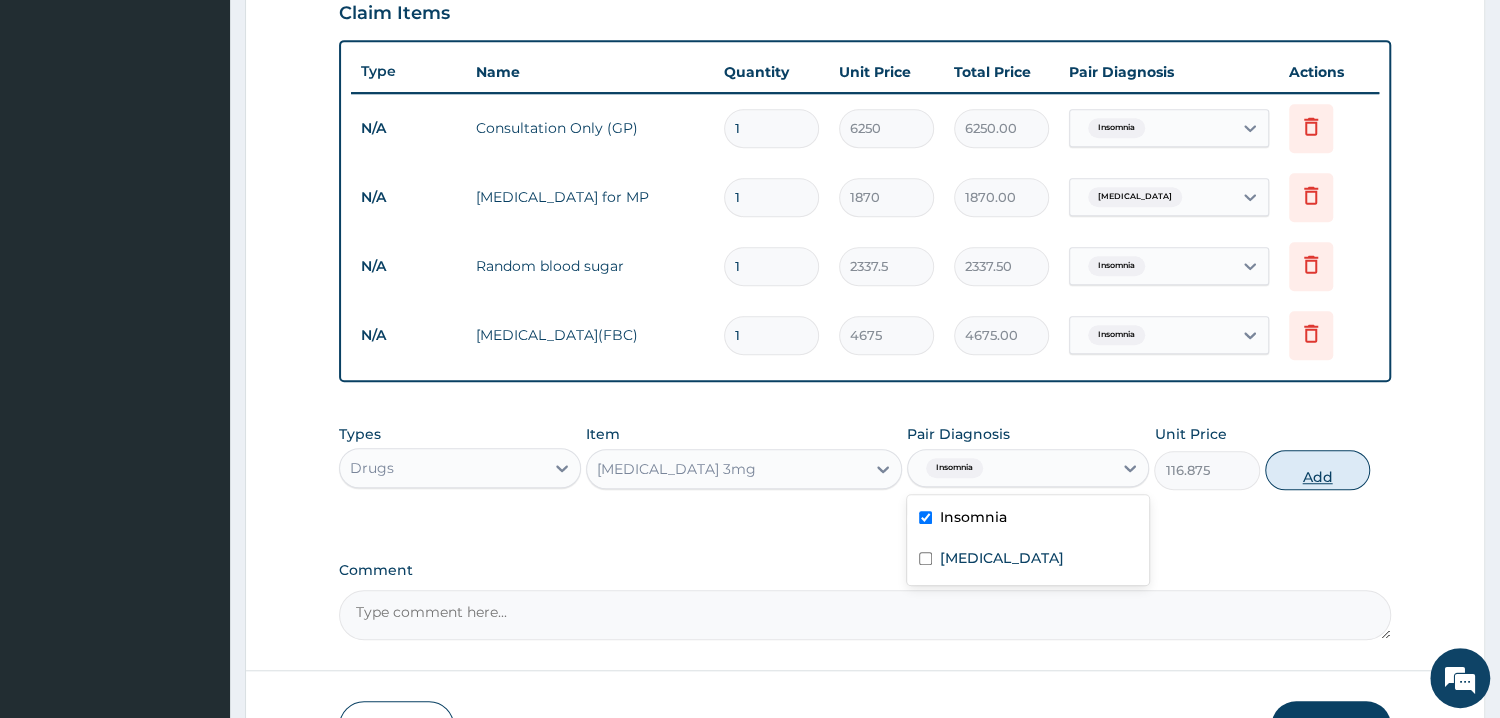 click on "Add" at bounding box center (1317, 470) 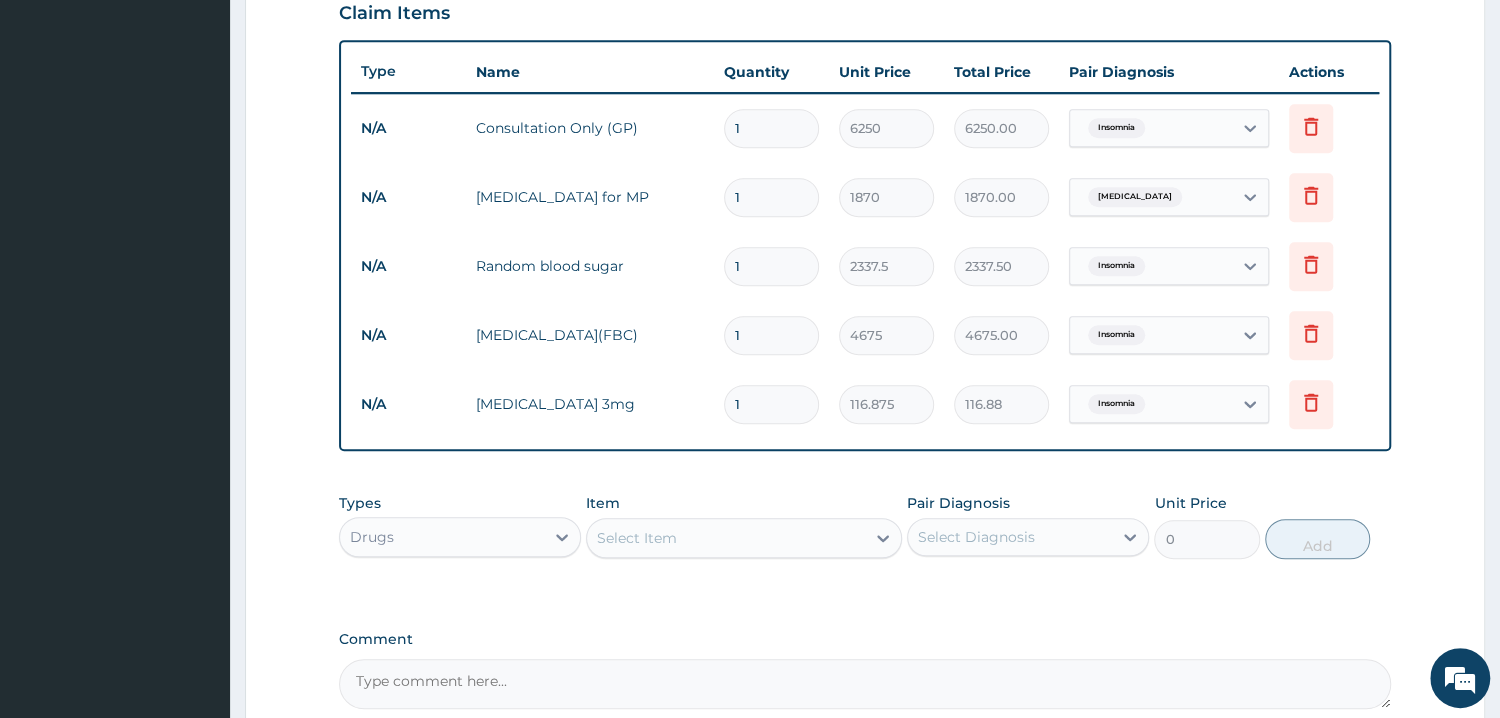 type 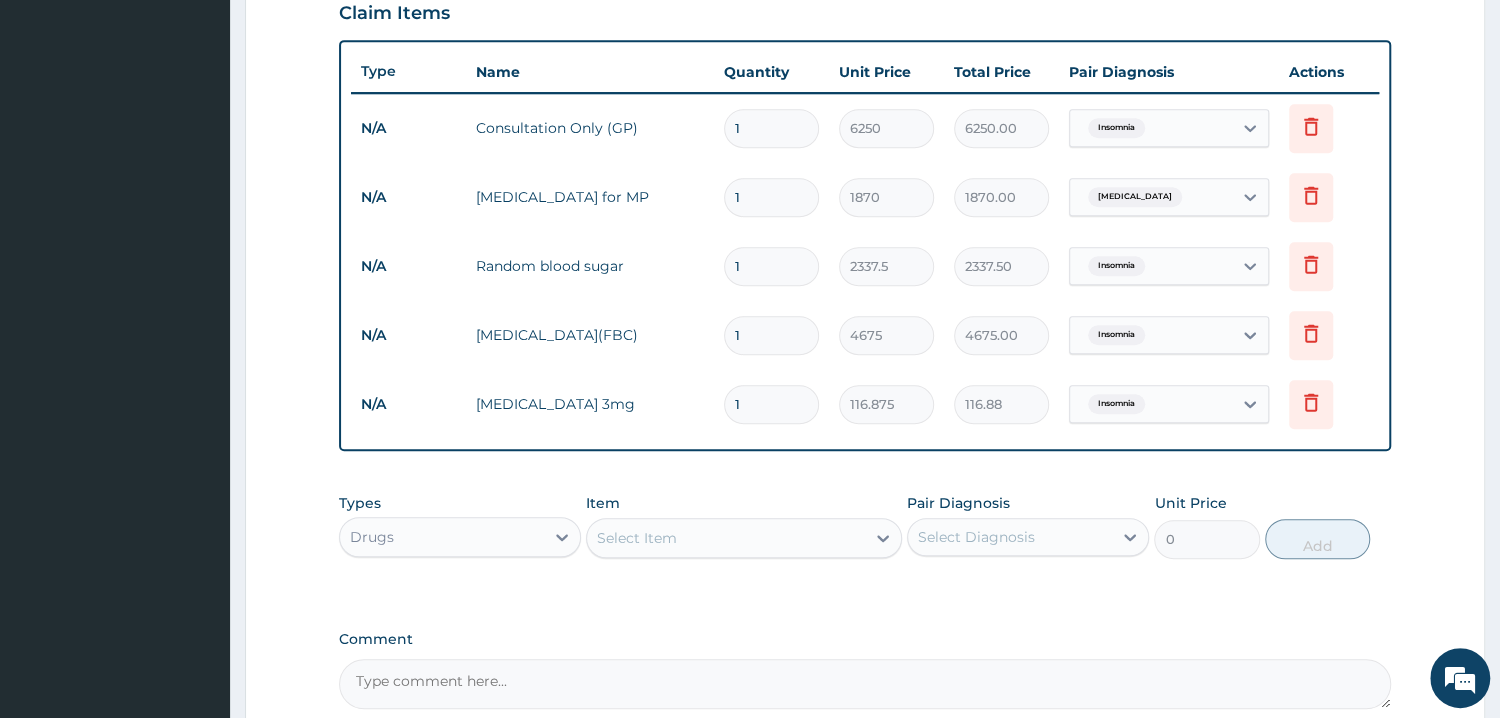 type on "0.00" 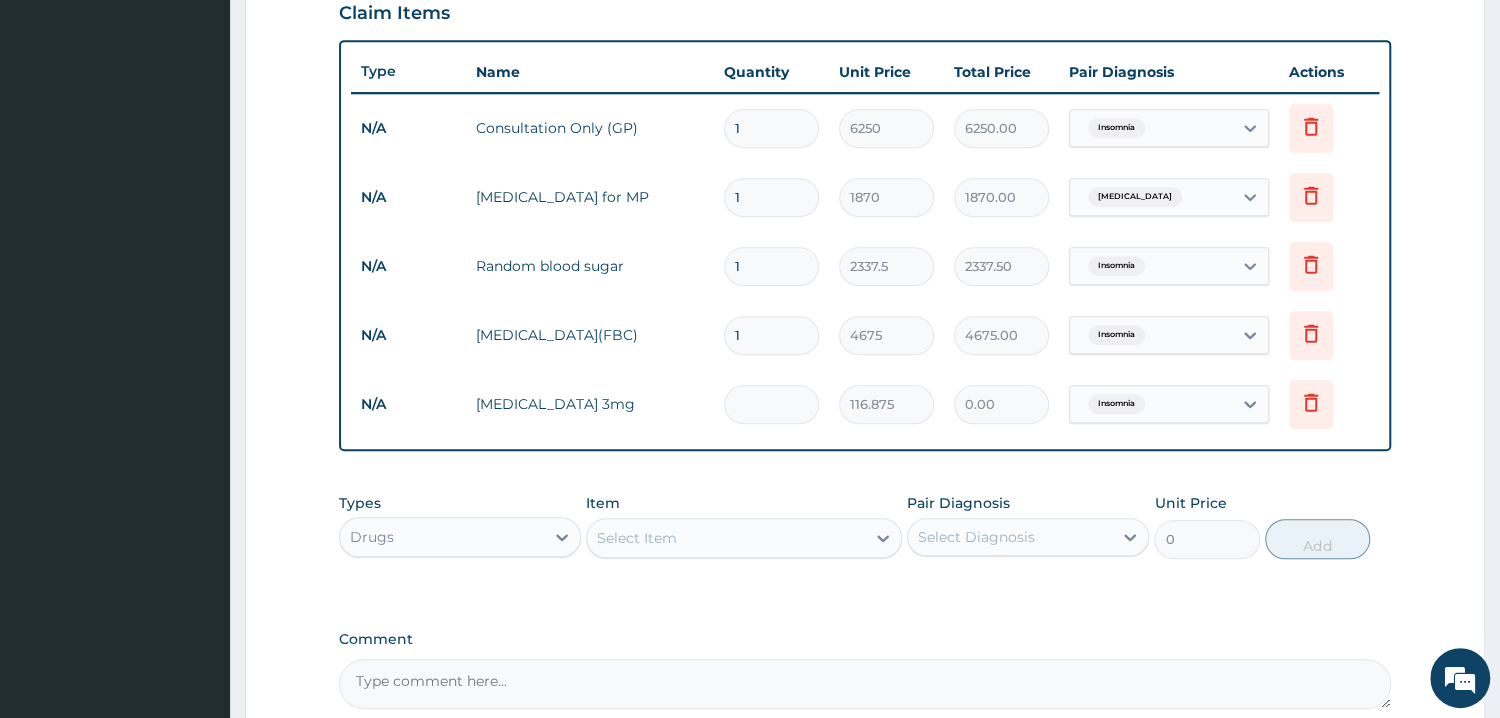 type on "3" 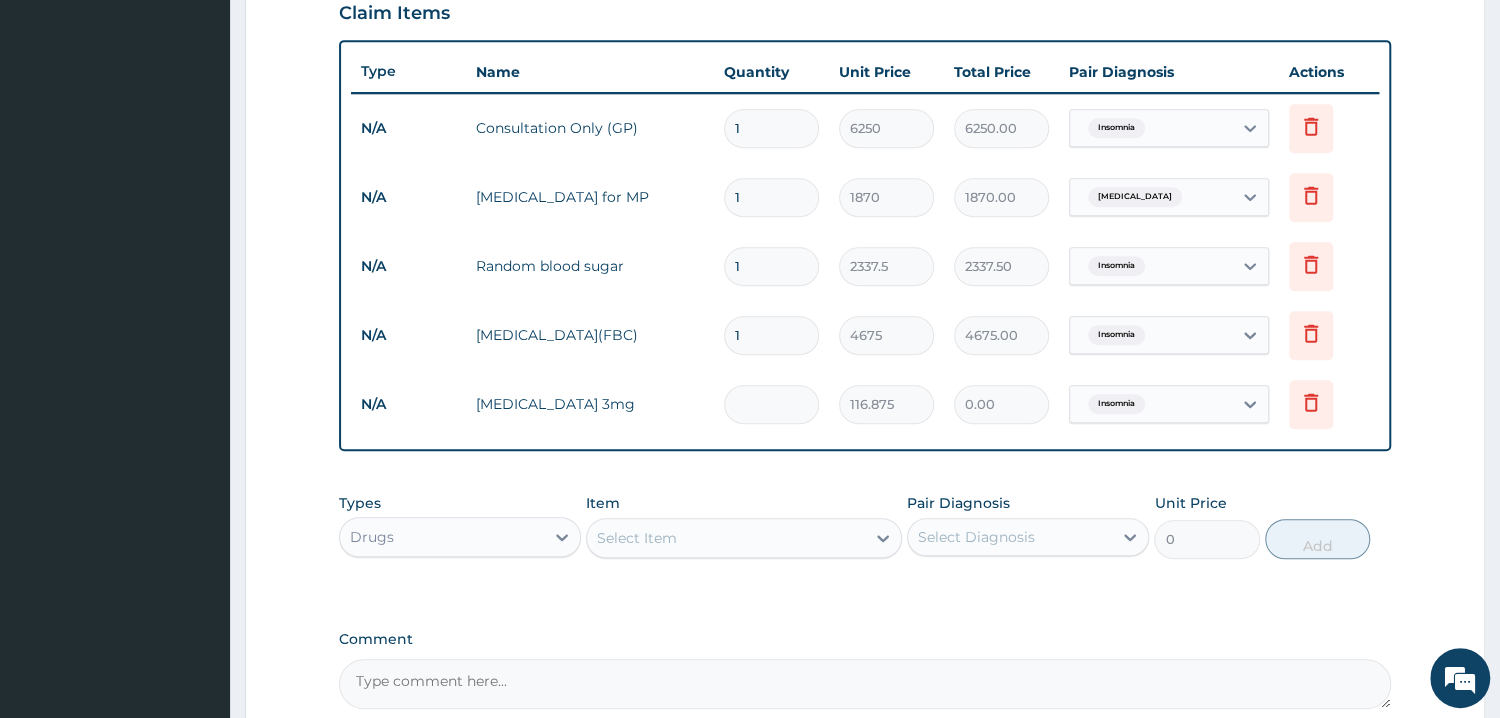 type on "350.63" 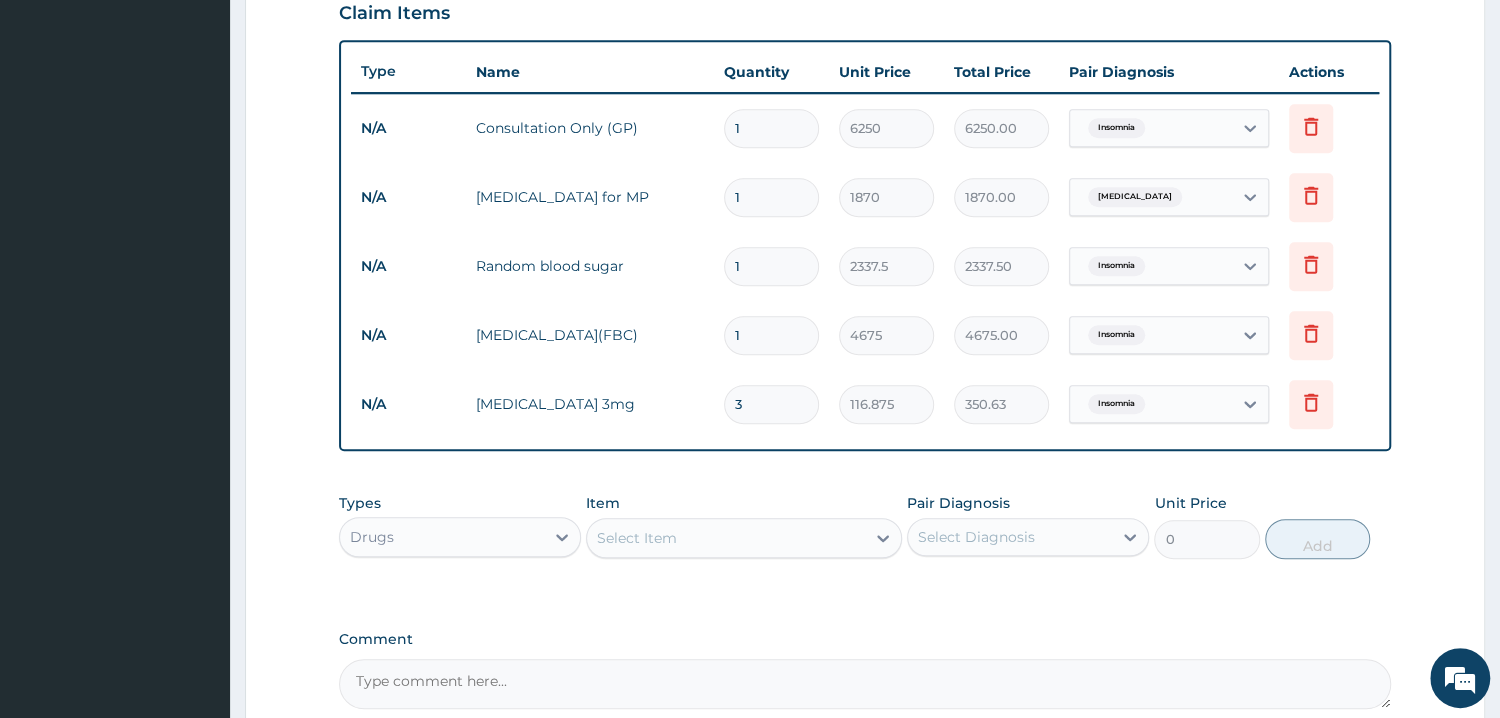type on "3" 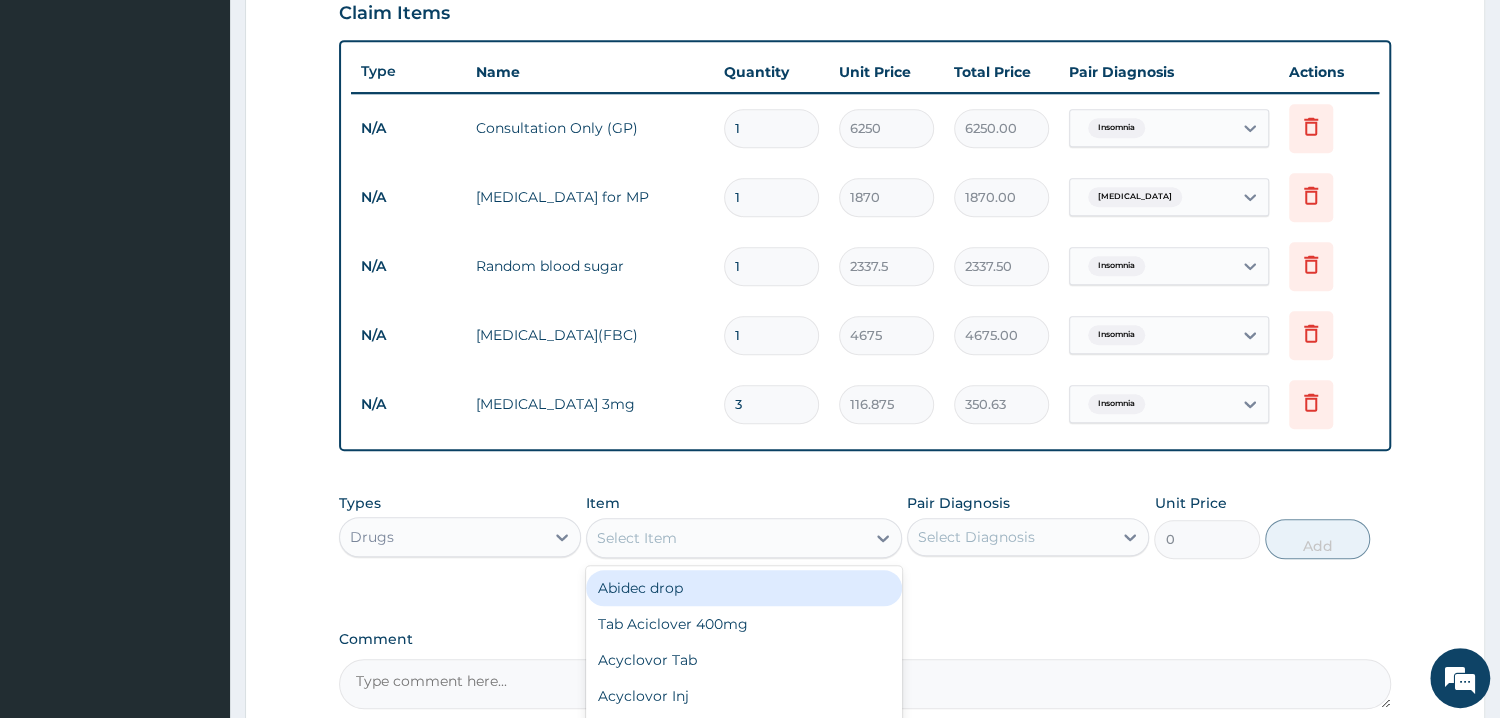 click on "Select Item" at bounding box center (726, 538) 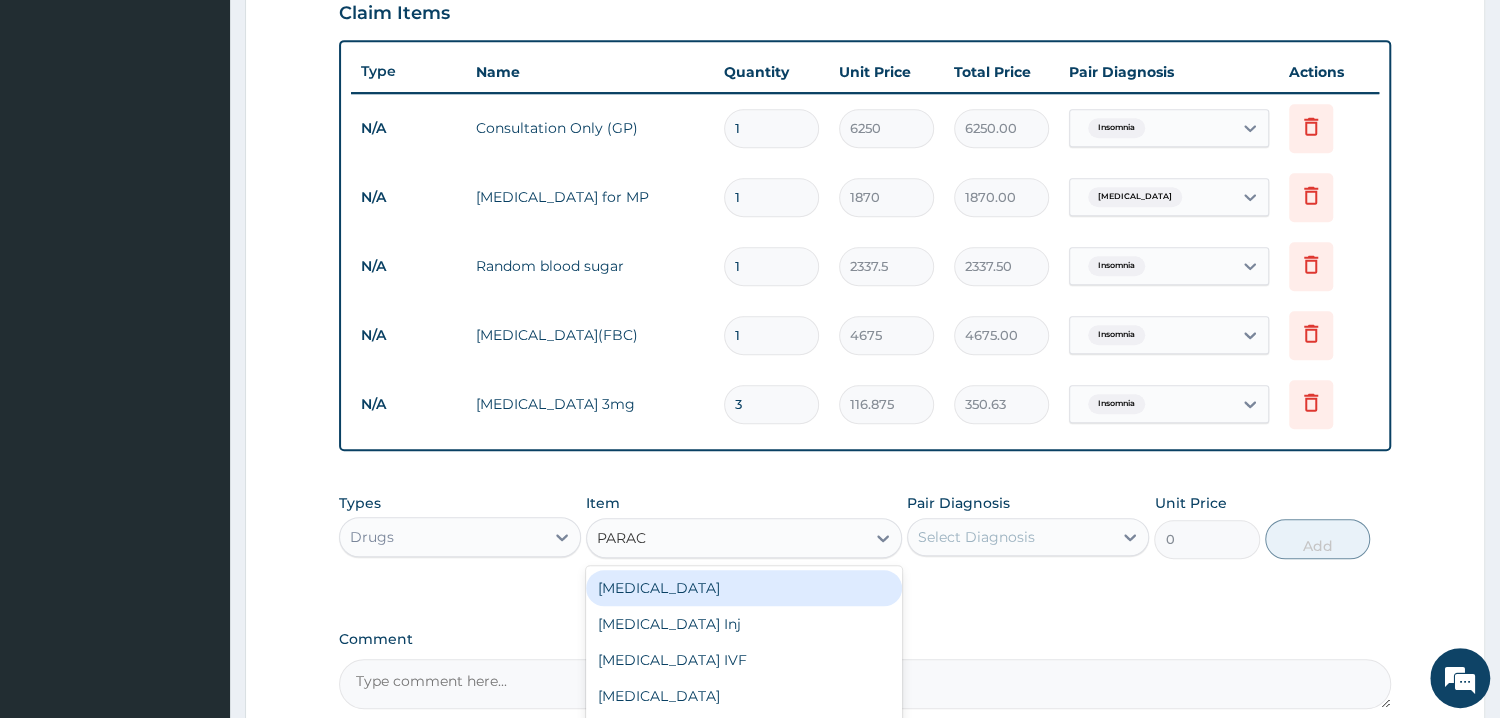 type on "PARACE" 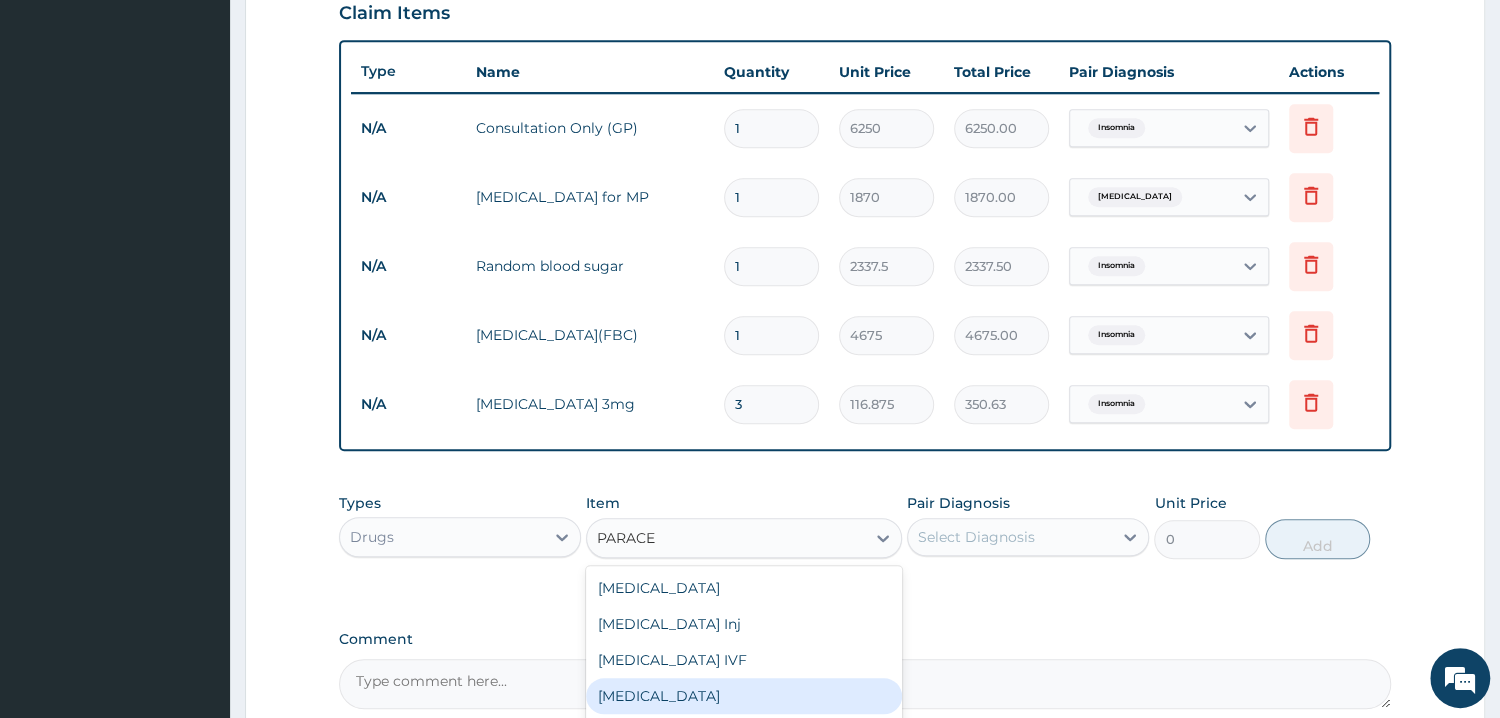 click on "[MEDICAL_DATA]" at bounding box center (744, 696) 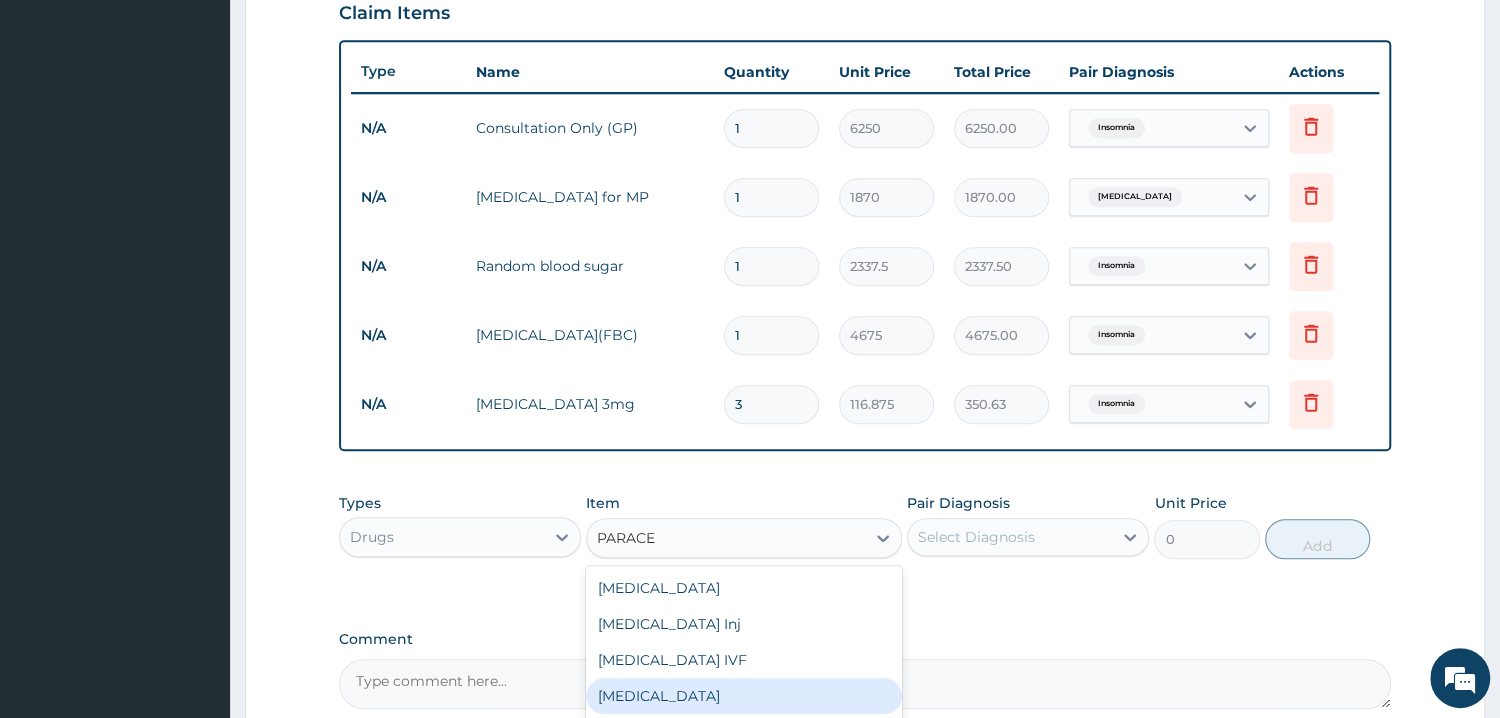 type 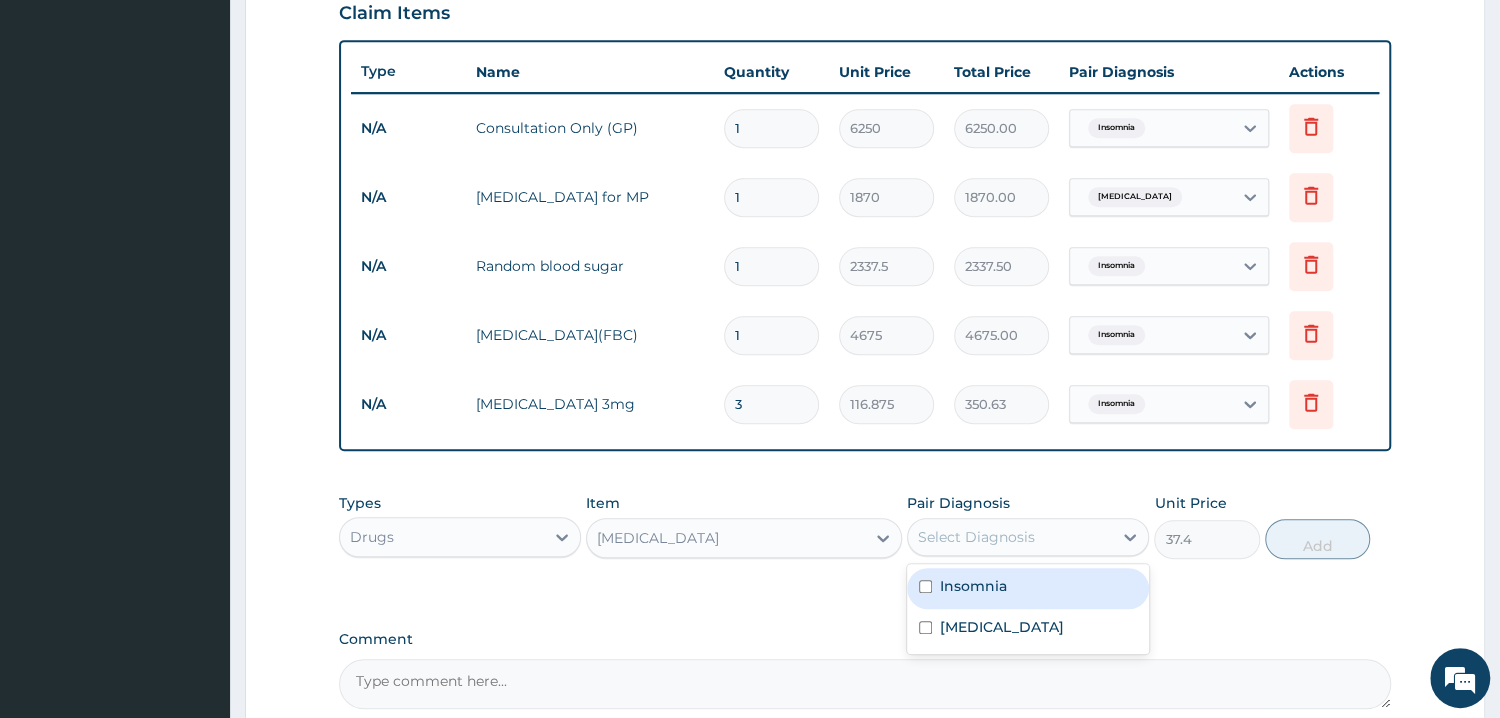 click on "Select Diagnosis" at bounding box center [1010, 537] 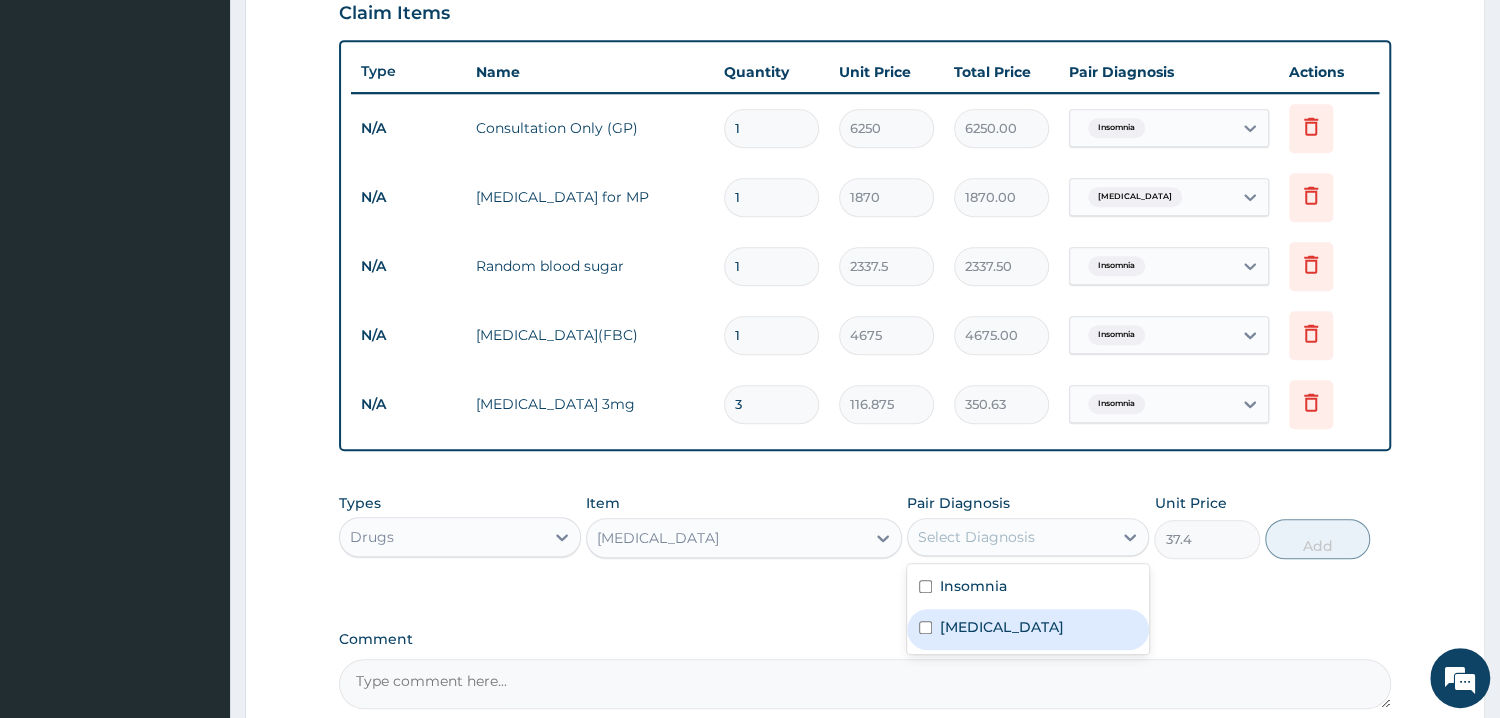 click on "[MEDICAL_DATA]" at bounding box center [1028, 629] 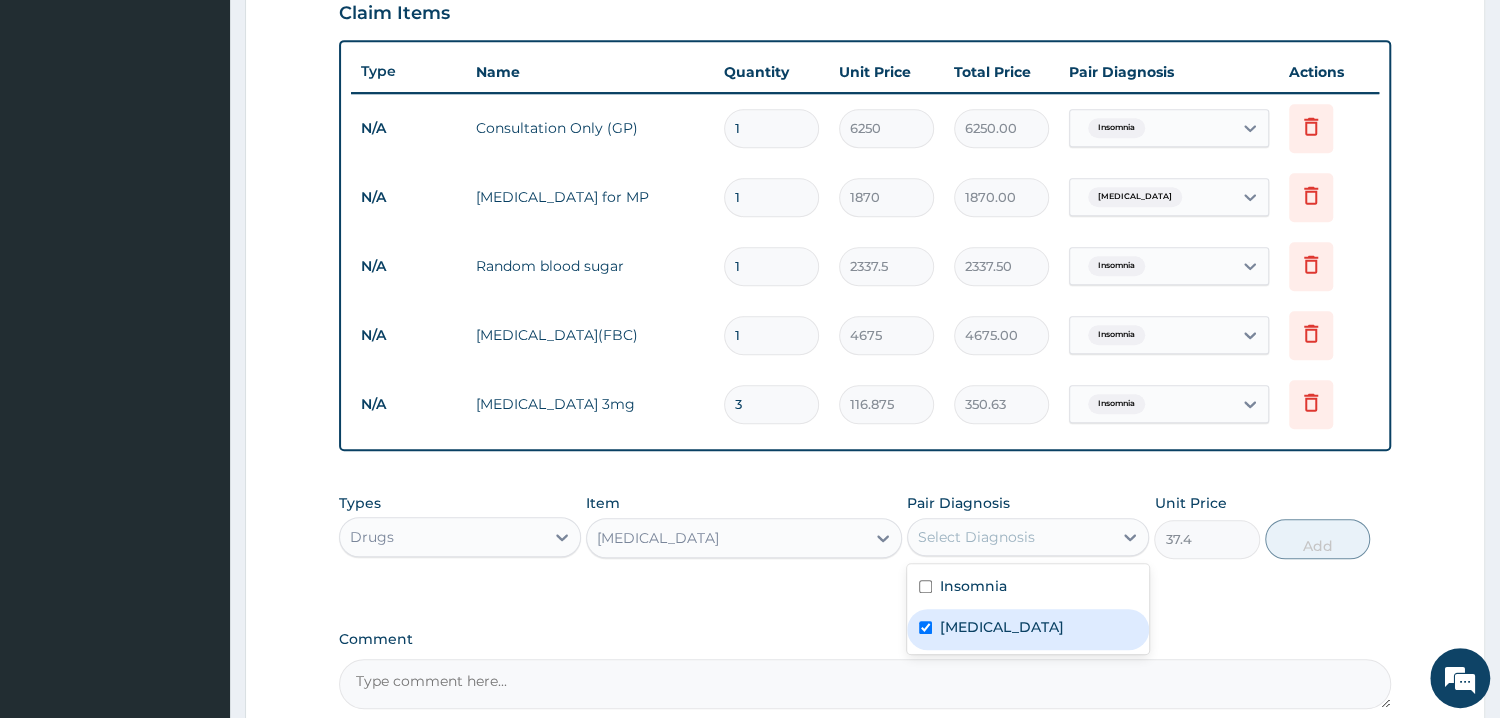 checkbox on "true" 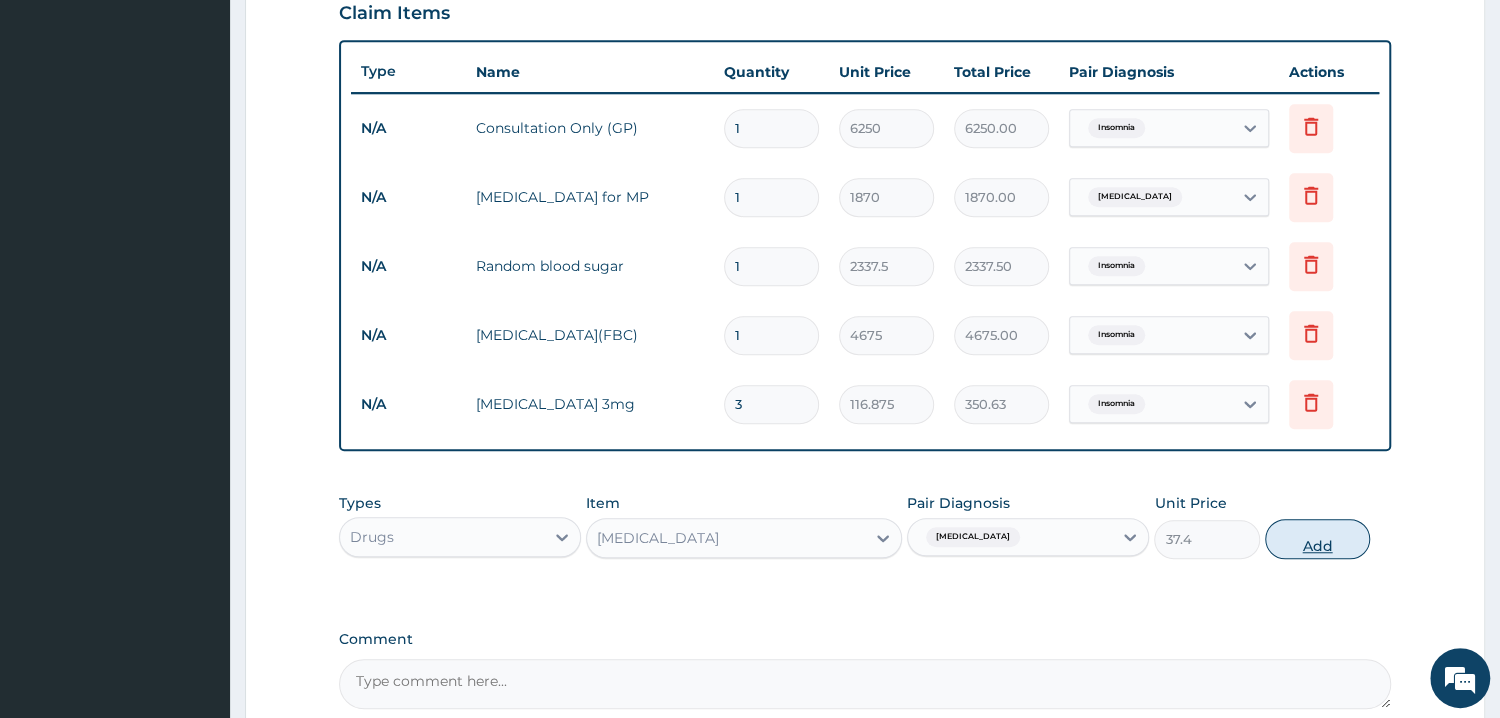 click on "Add" at bounding box center (1317, 539) 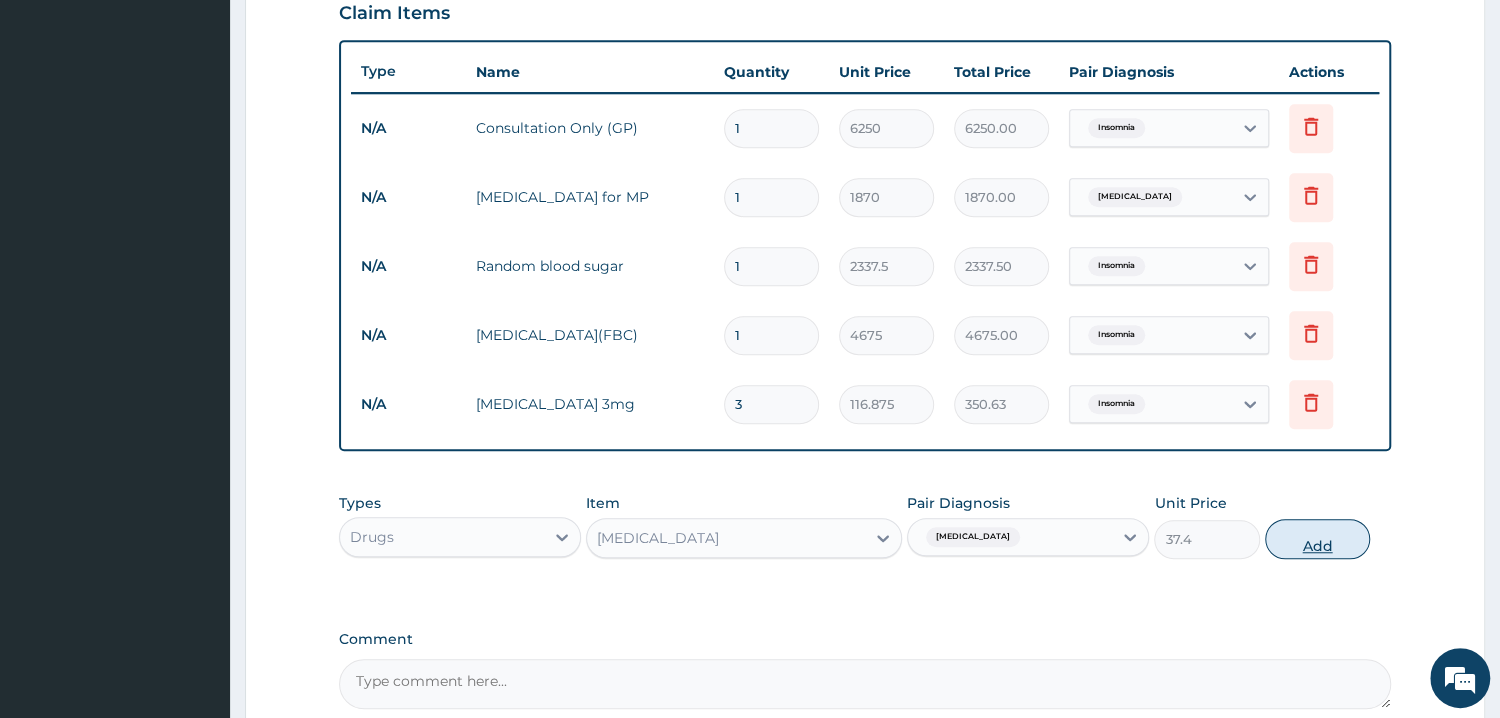 type on "0" 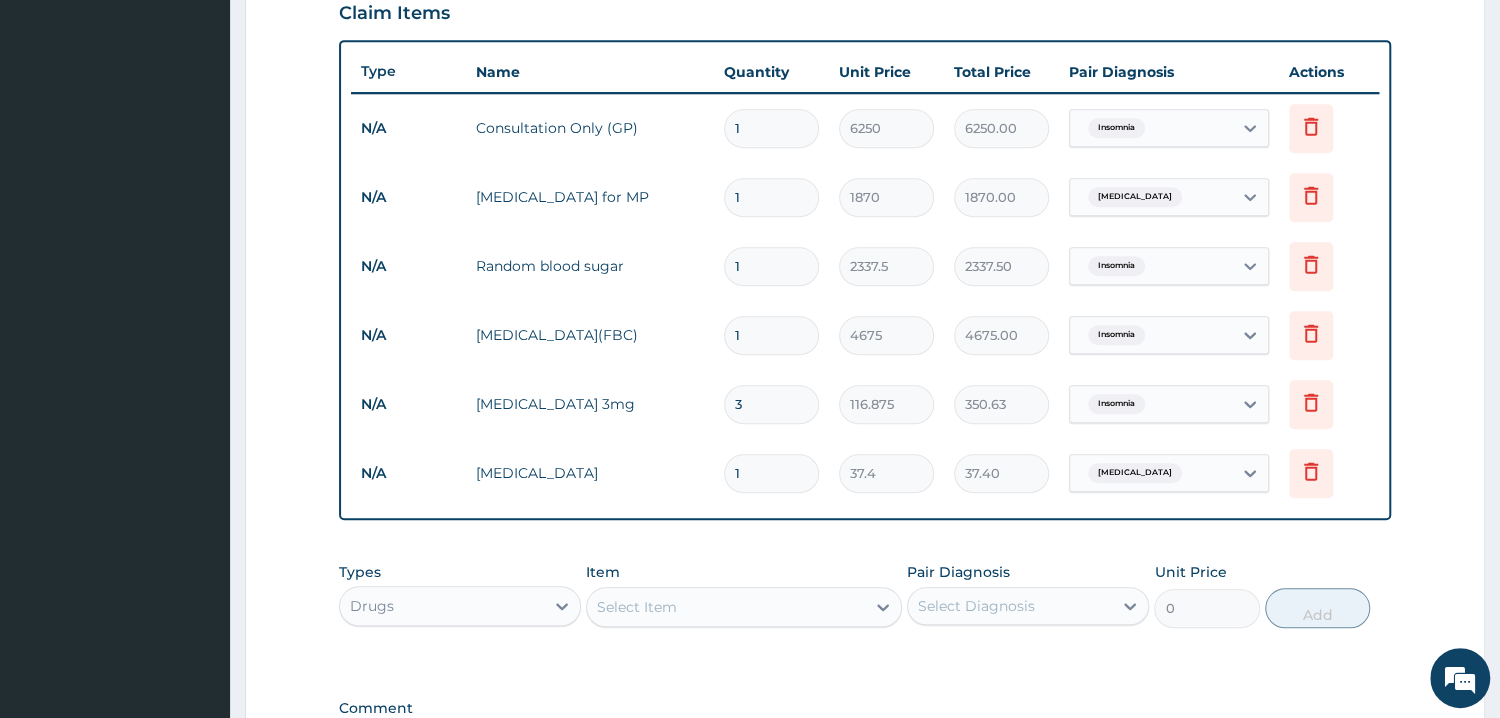 type on "18" 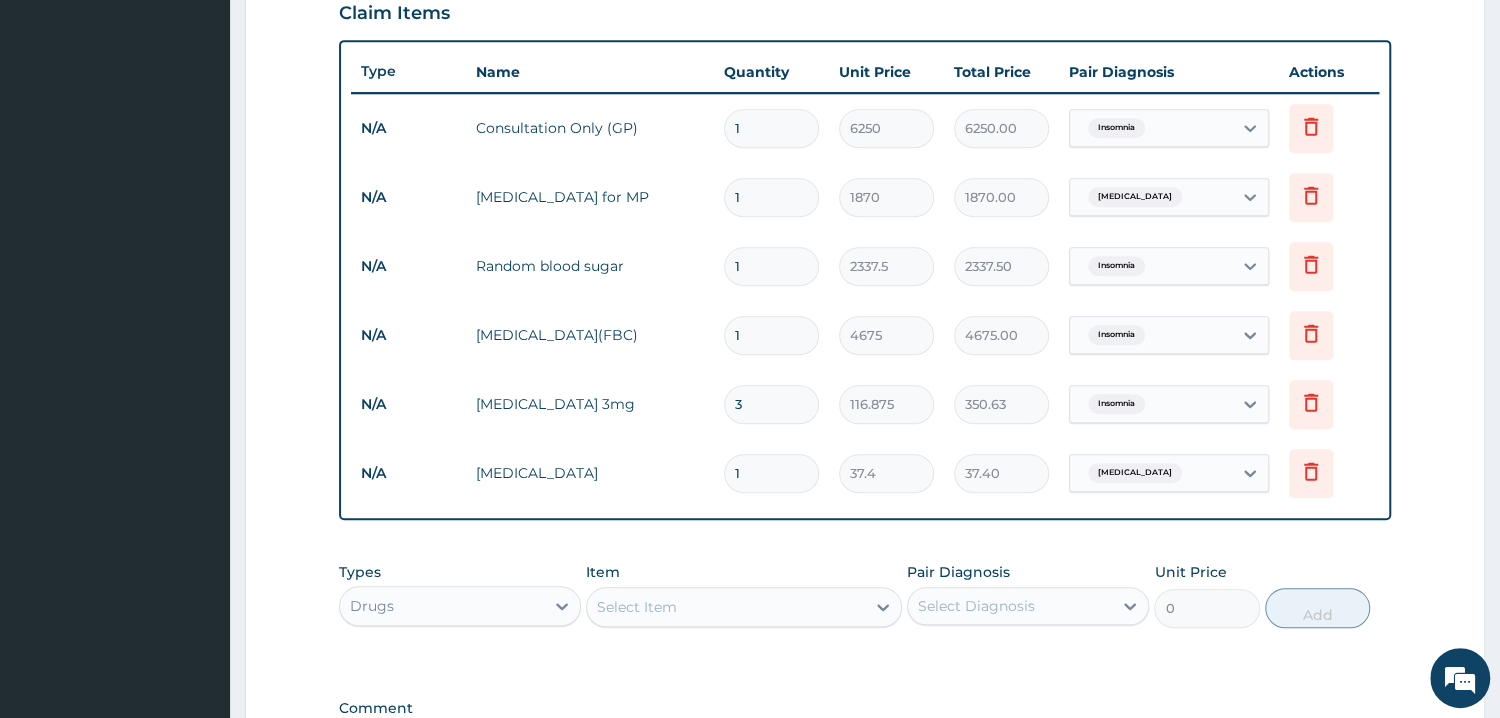 type on "673.20" 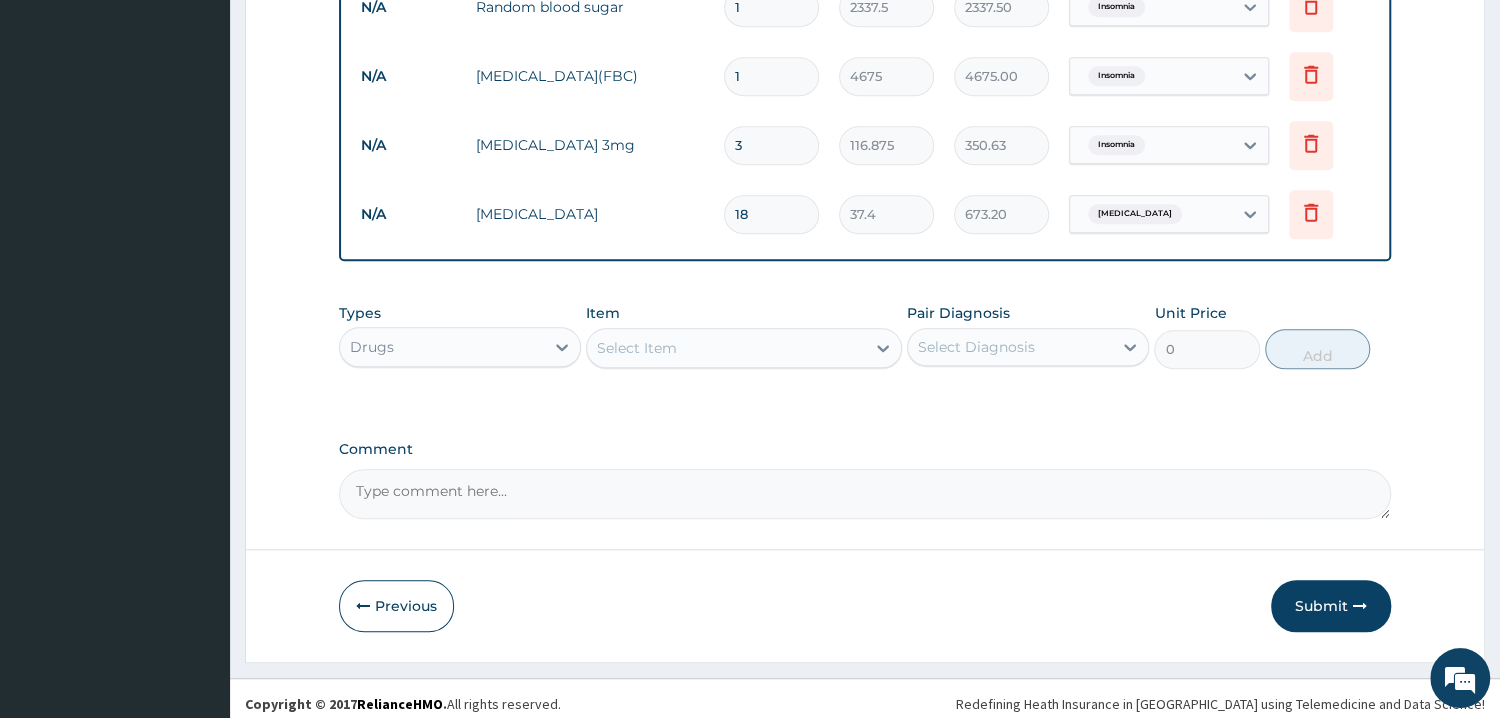 scroll, scrollTop: 972, scrollLeft: 0, axis: vertical 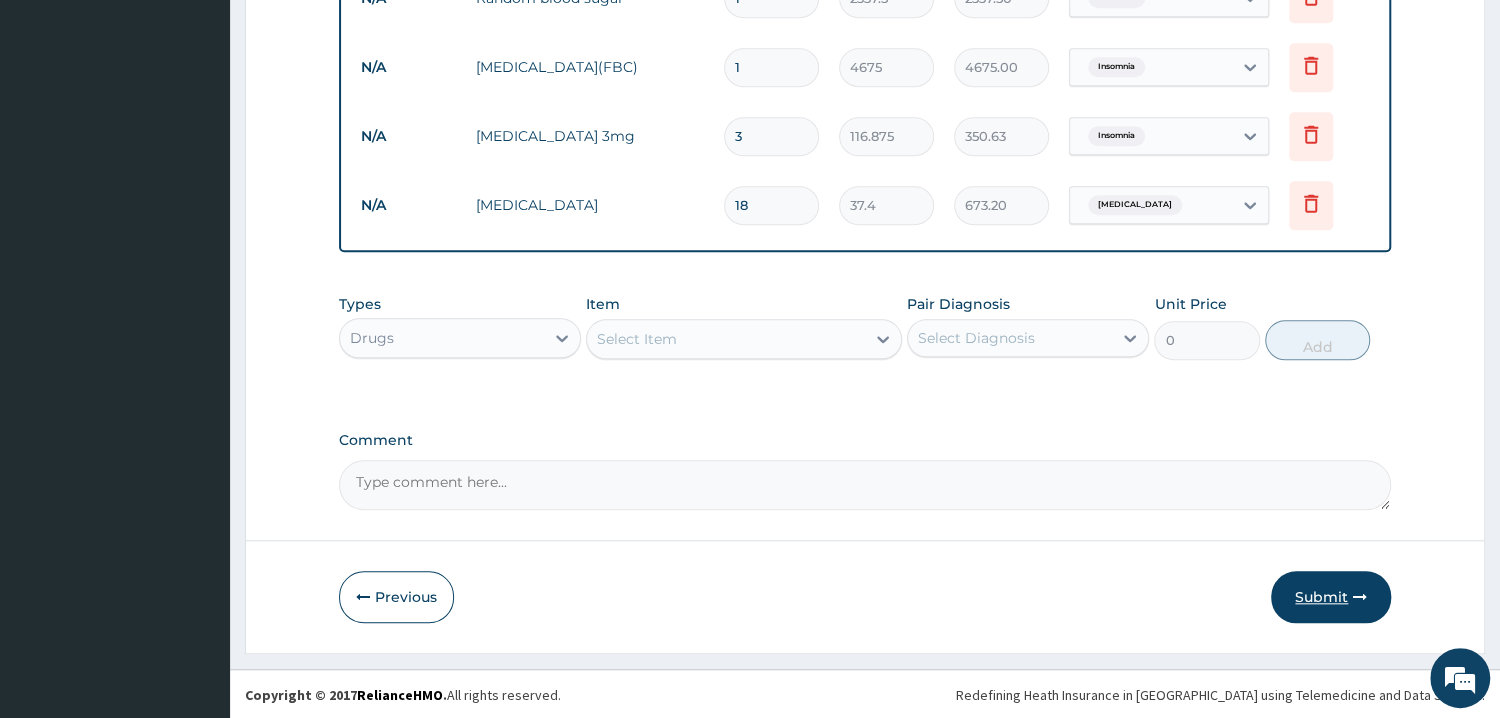 type on "18" 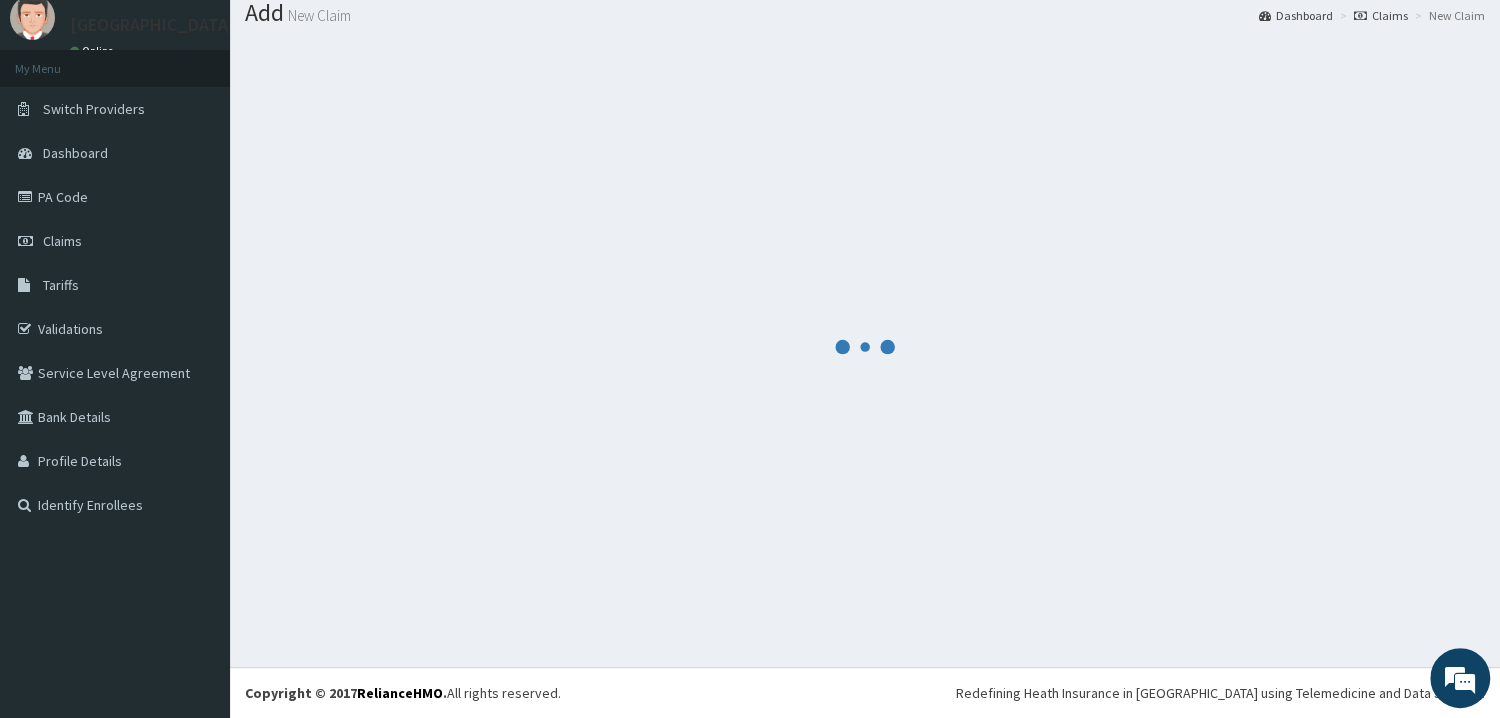 scroll, scrollTop: 64, scrollLeft: 0, axis: vertical 